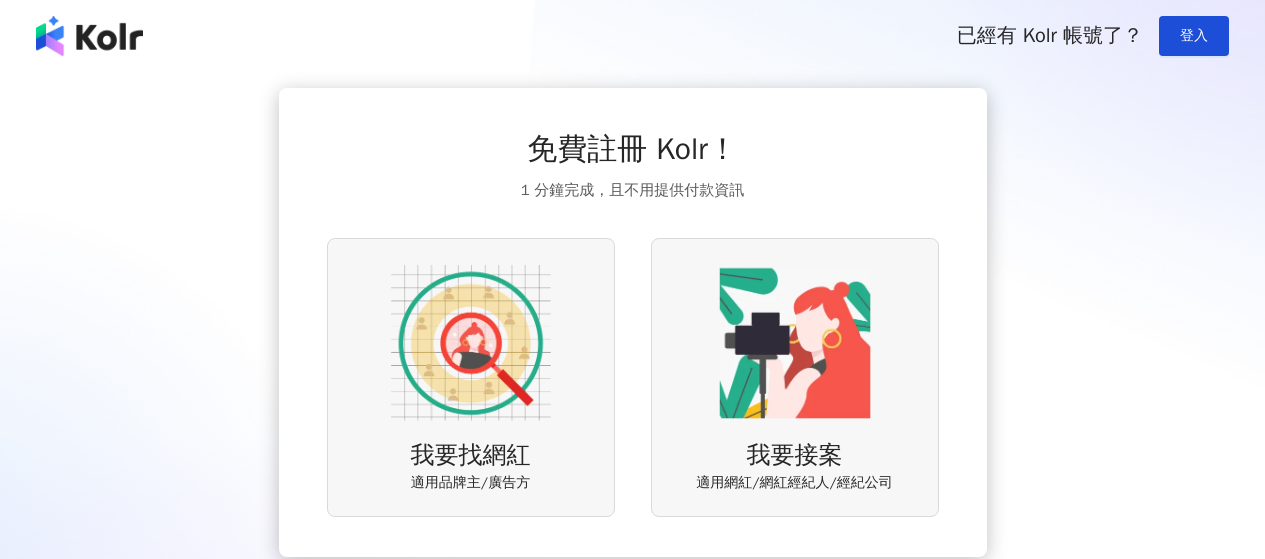 scroll, scrollTop: 0, scrollLeft: 0, axis: both 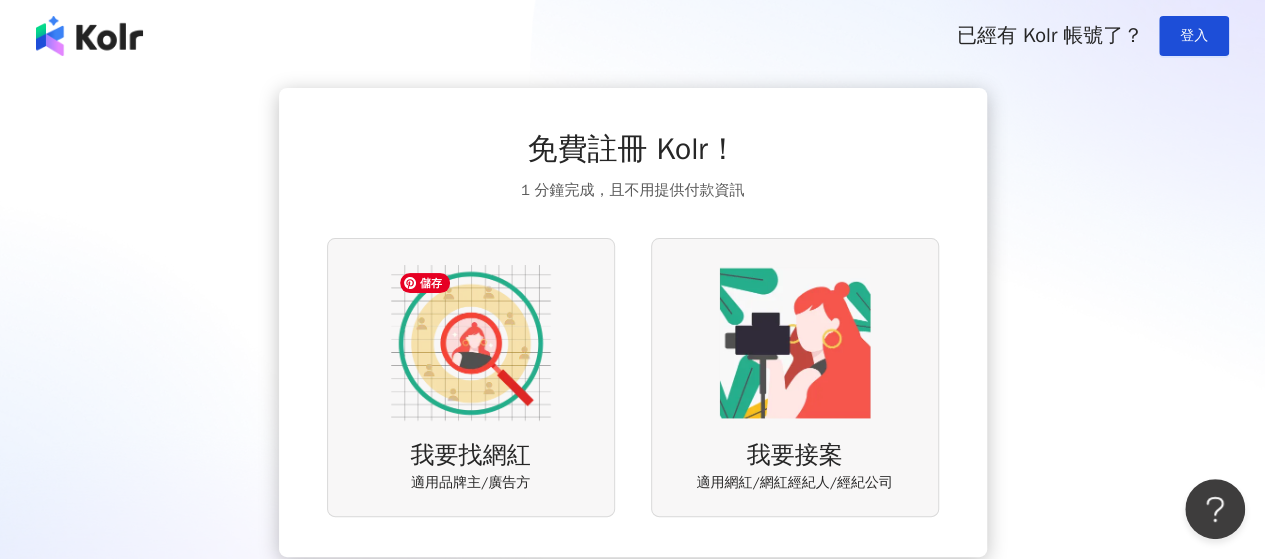 click at bounding box center [471, 343] 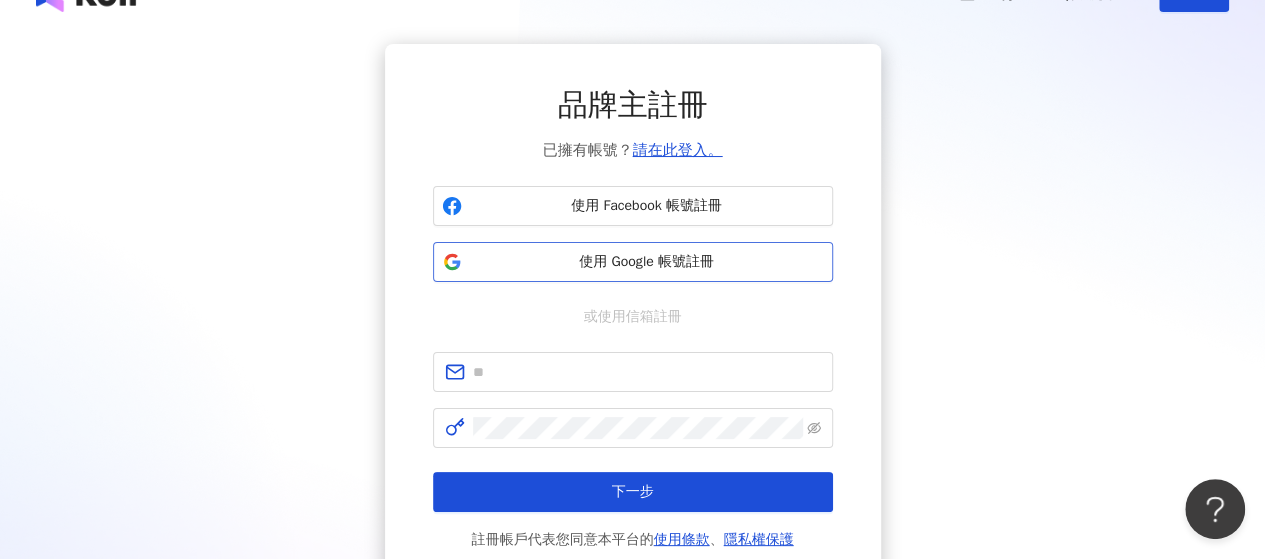 scroll, scrollTop: 0, scrollLeft: 0, axis: both 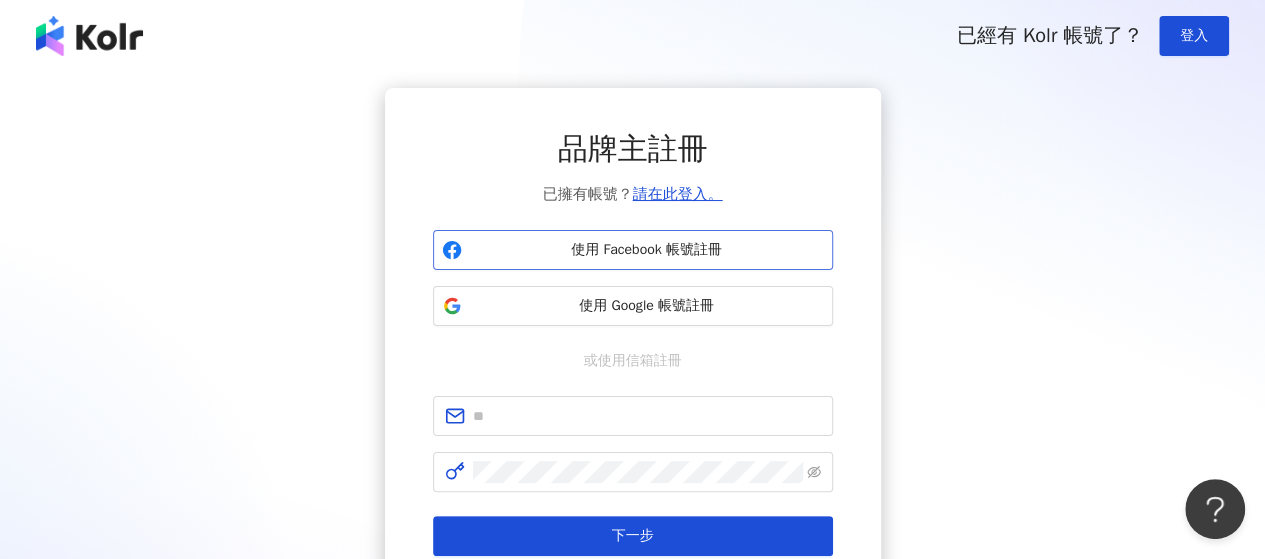 click on "使用 Facebook 帳號註冊" at bounding box center [647, 250] 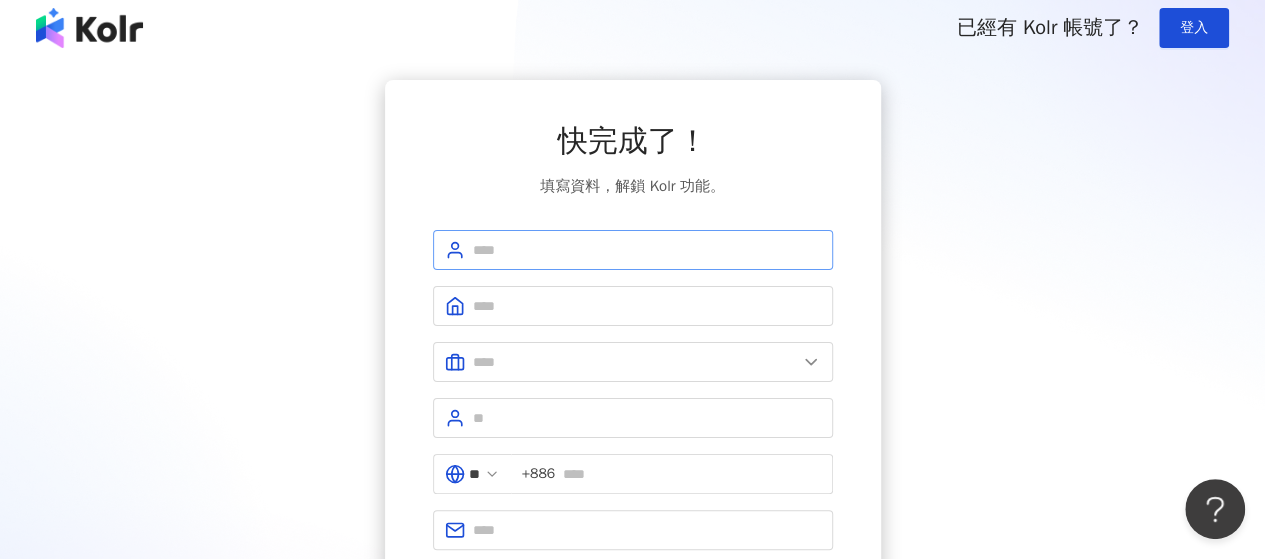 scroll, scrollTop: 0, scrollLeft: 0, axis: both 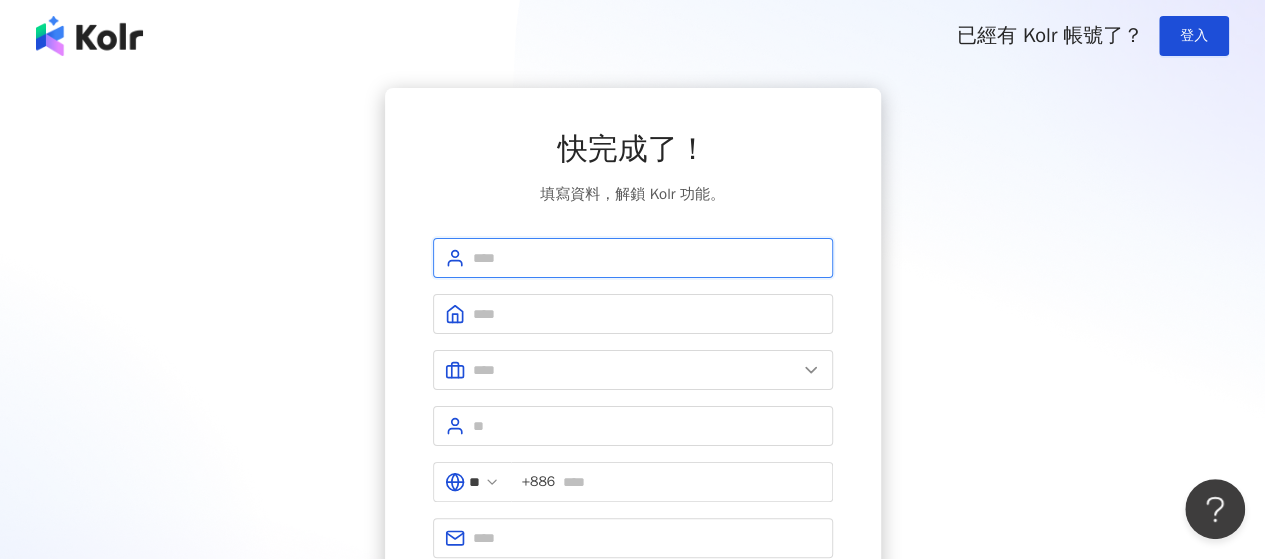 click at bounding box center (647, 258) 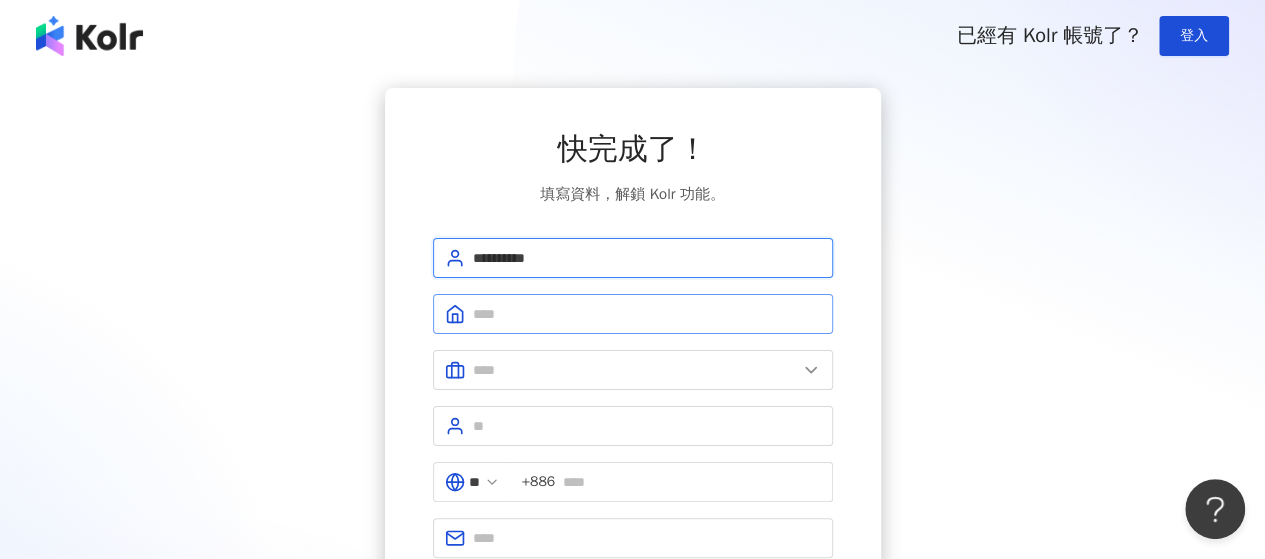 type on "**********" 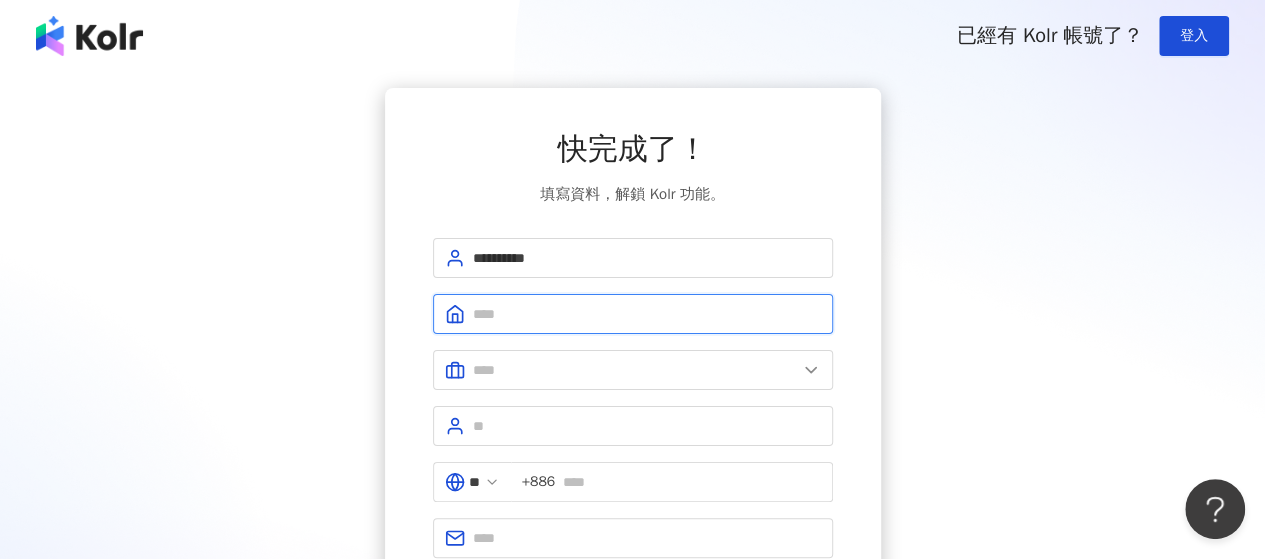 click at bounding box center [647, 314] 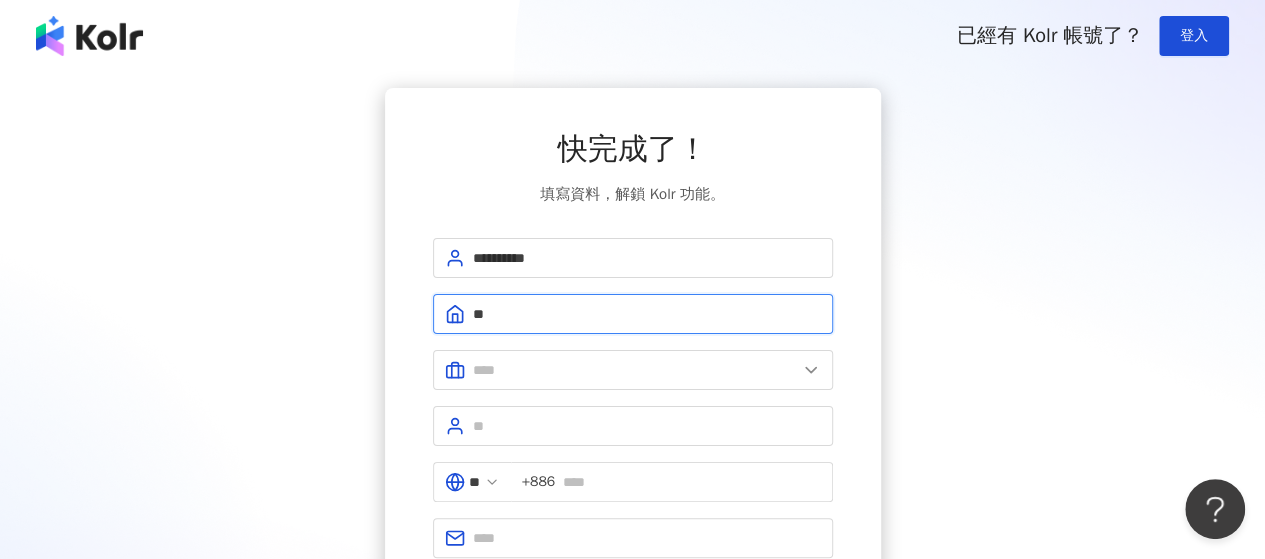 type on "*" 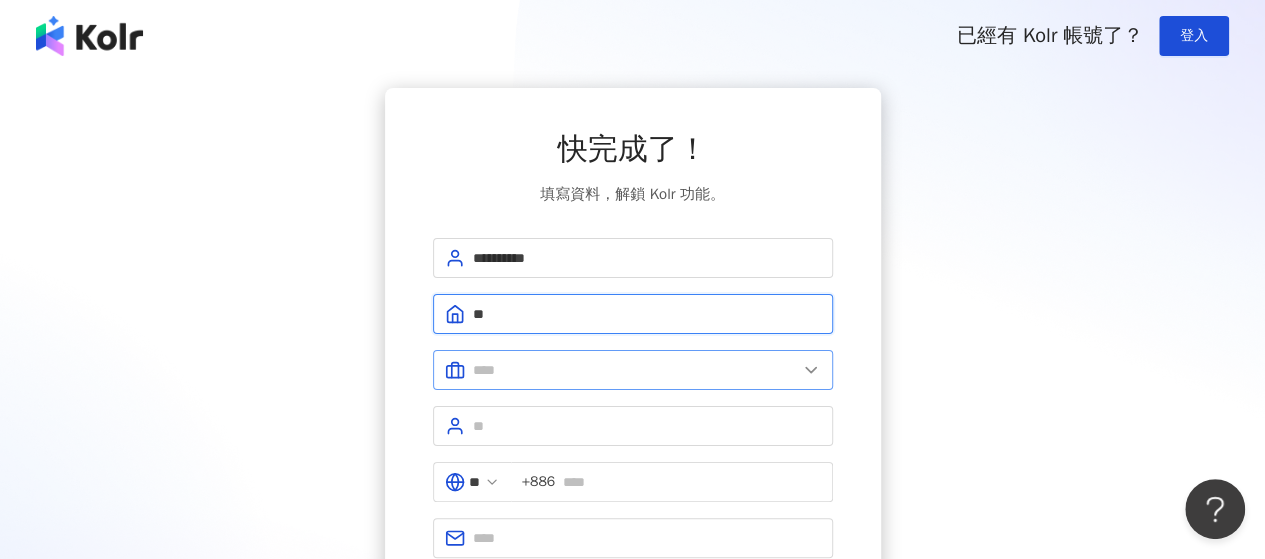 type on "**" 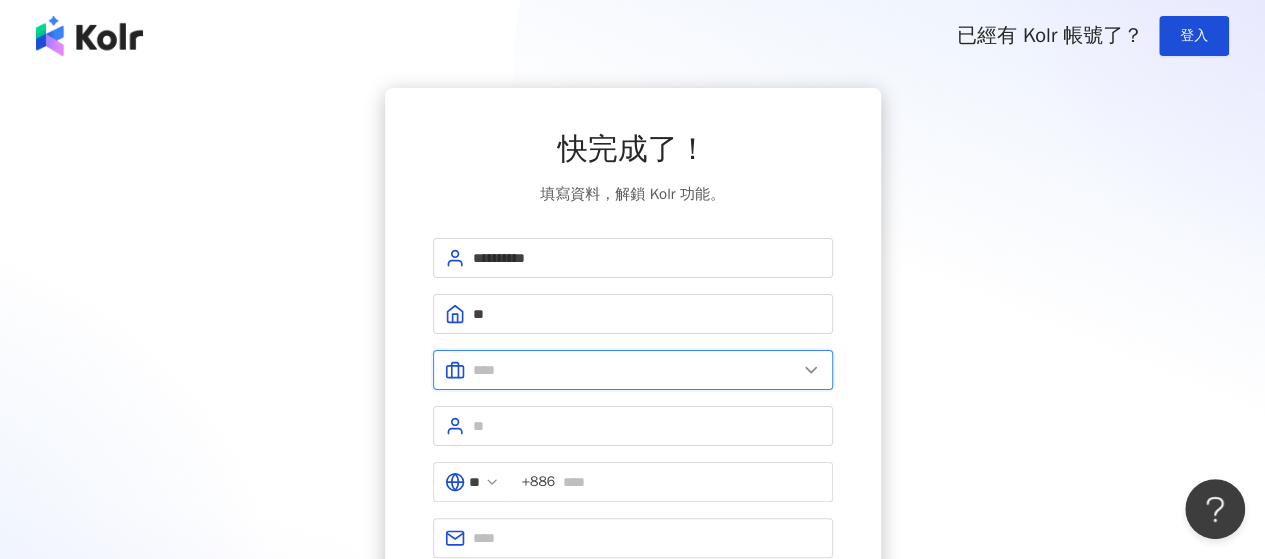 click at bounding box center (635, 370) 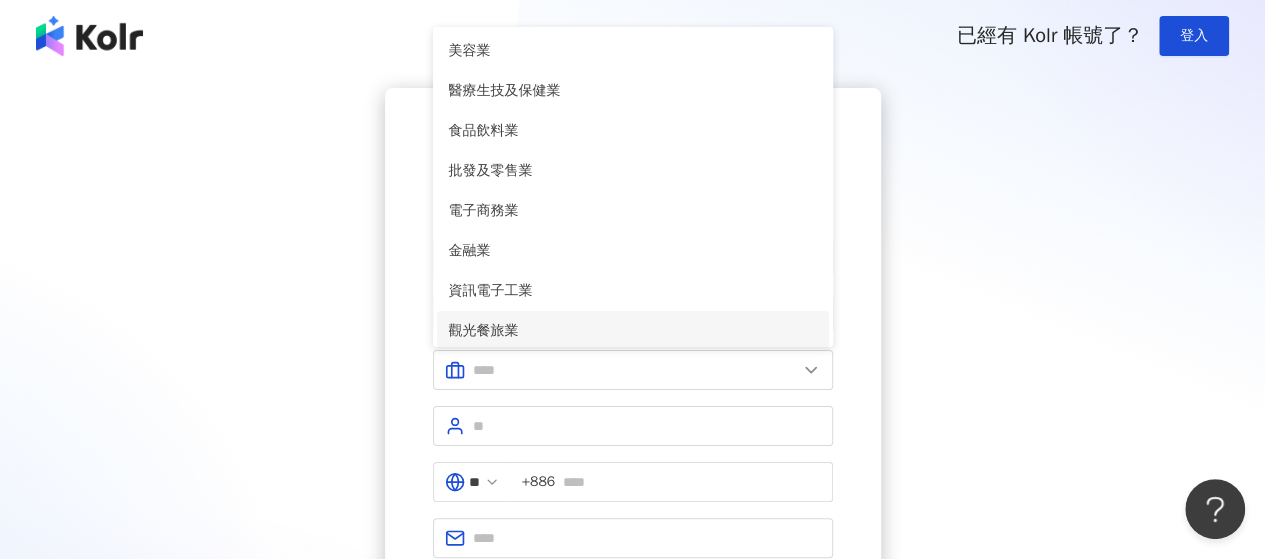 click on "觀光餐旅業" at bounding box center [633, 331] 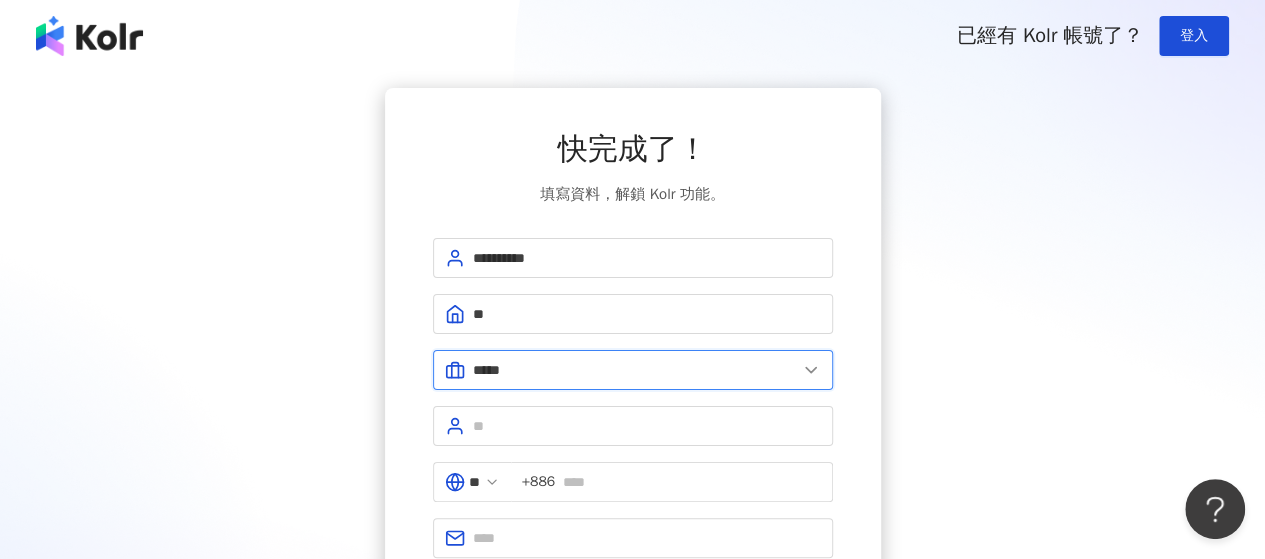 click on "*****" at bounding box center (635, 370) 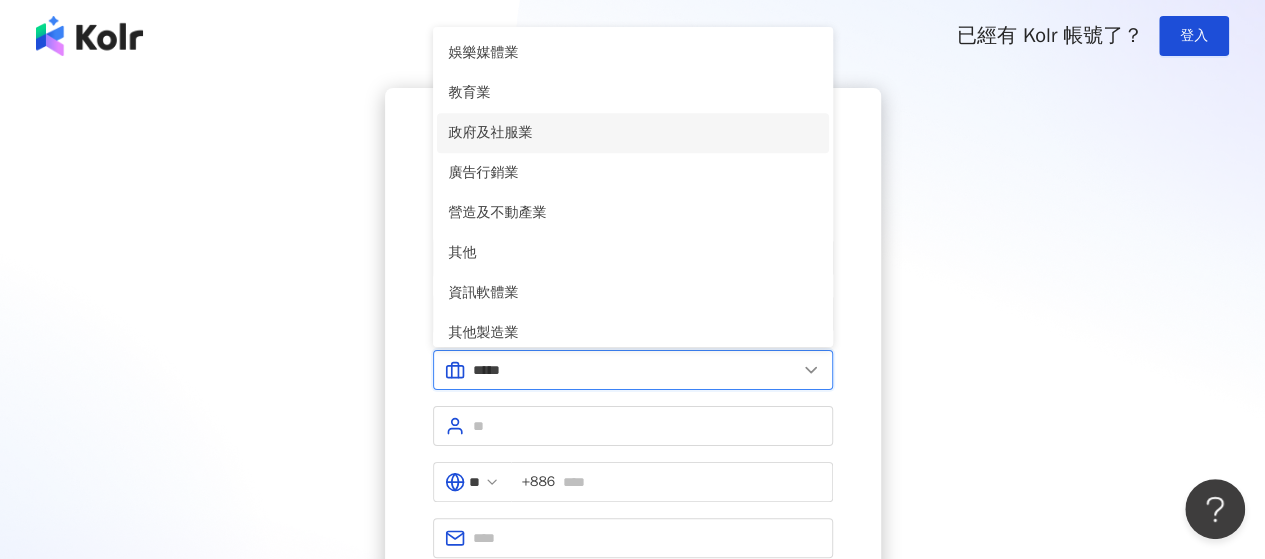 scroll, scrollTop: 400, scrollLeft: 0, axis: vertical 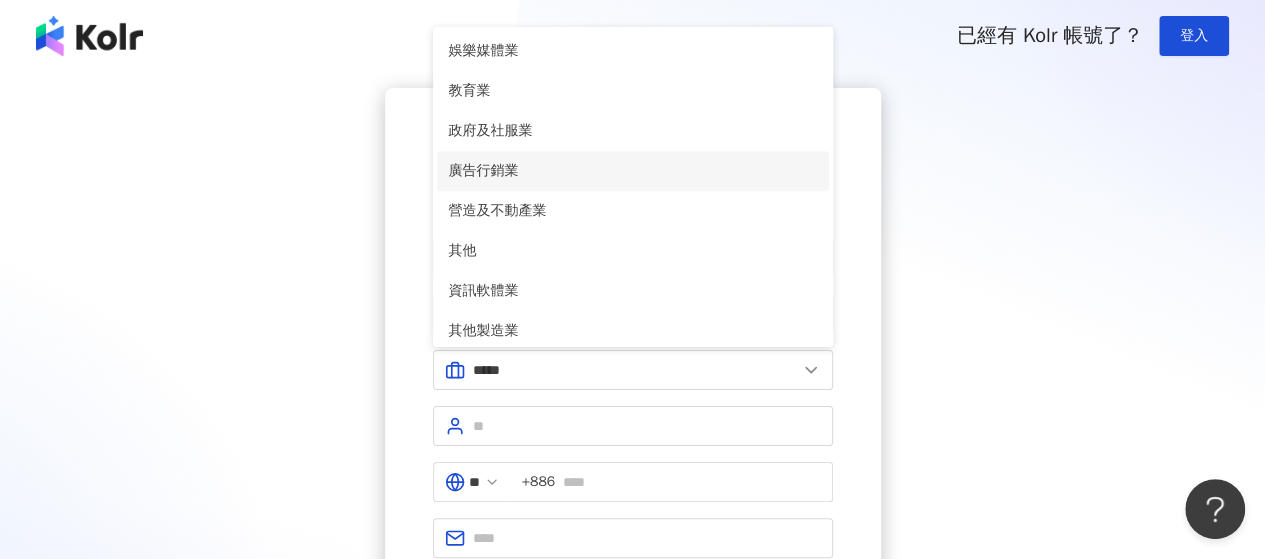click on "廣告行銷業" at bounding box center [633, 171] 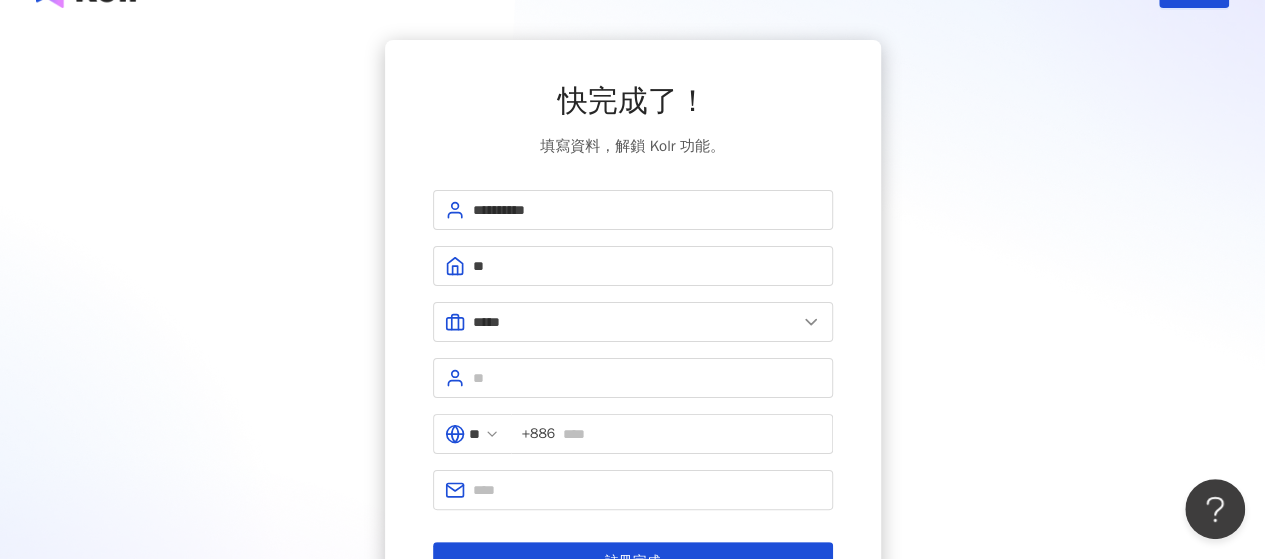 scroll, scrollTop: 100, scrollLeft: 0, axis: vertical 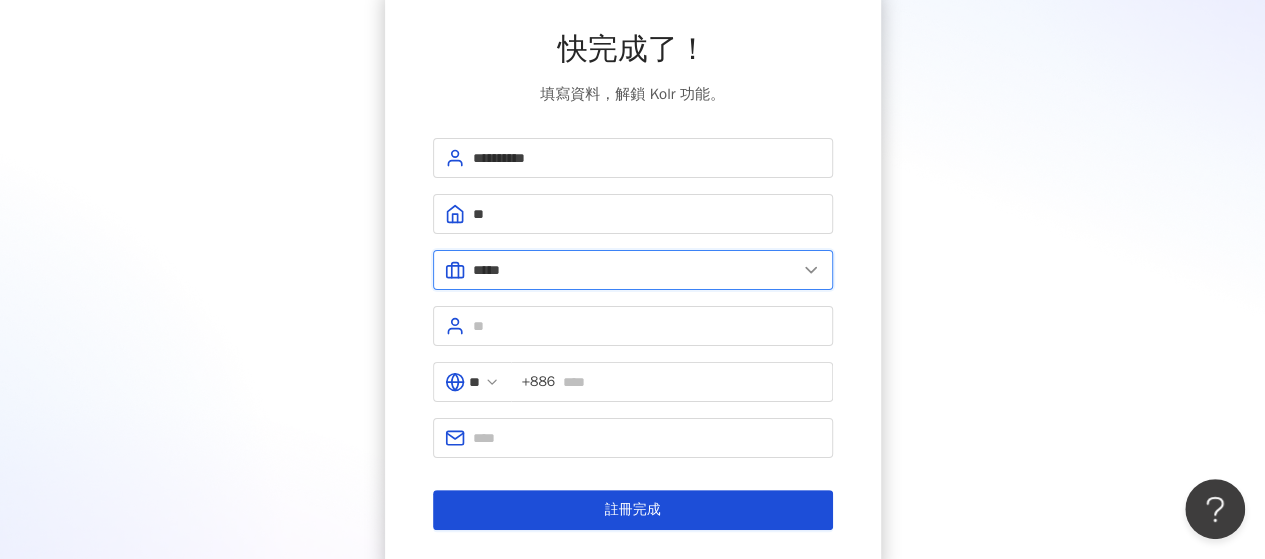 click on "*****" at bounding box center [635, 270] 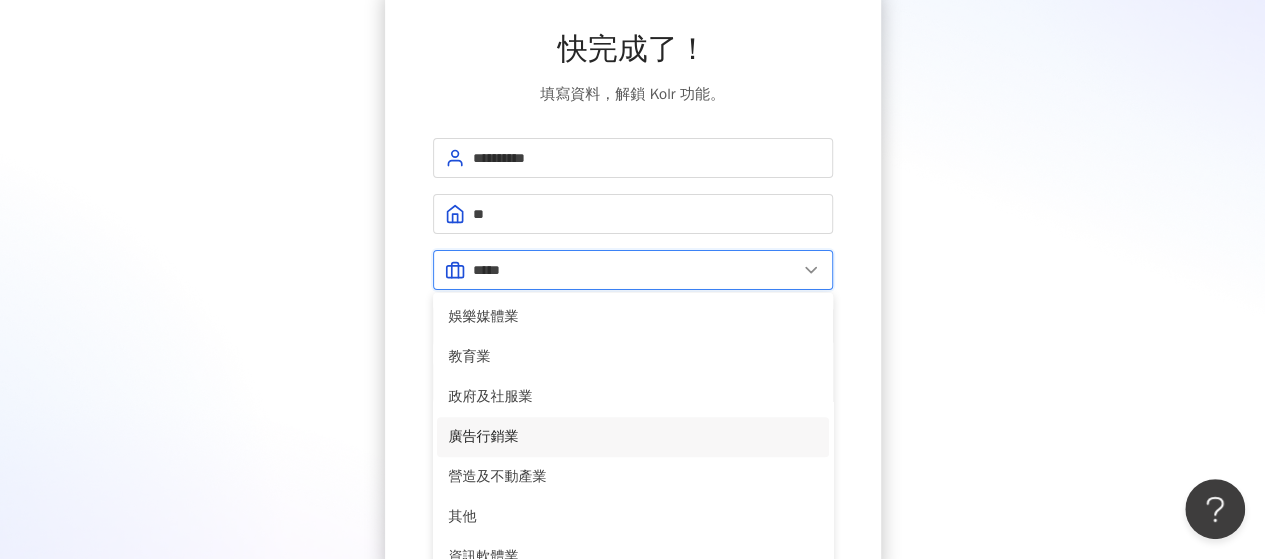 click on "*****" at bounding box center (635, 270) 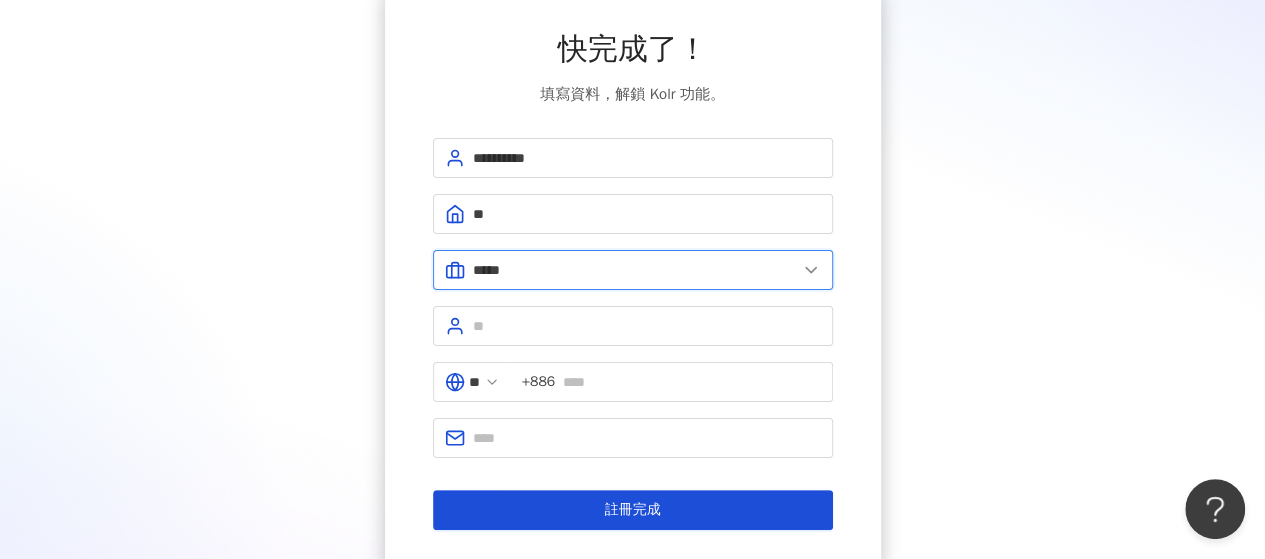 click on "*****" at bounding box center [635, 270] 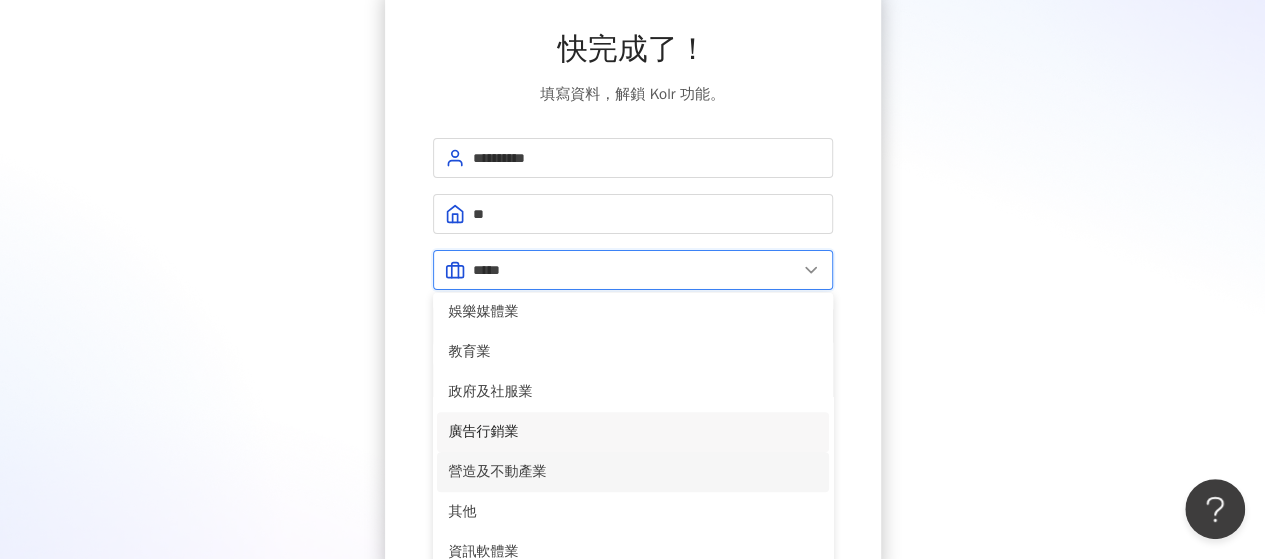scroll, scrollTop: 408, scrollLeft: 0, axis: vertical 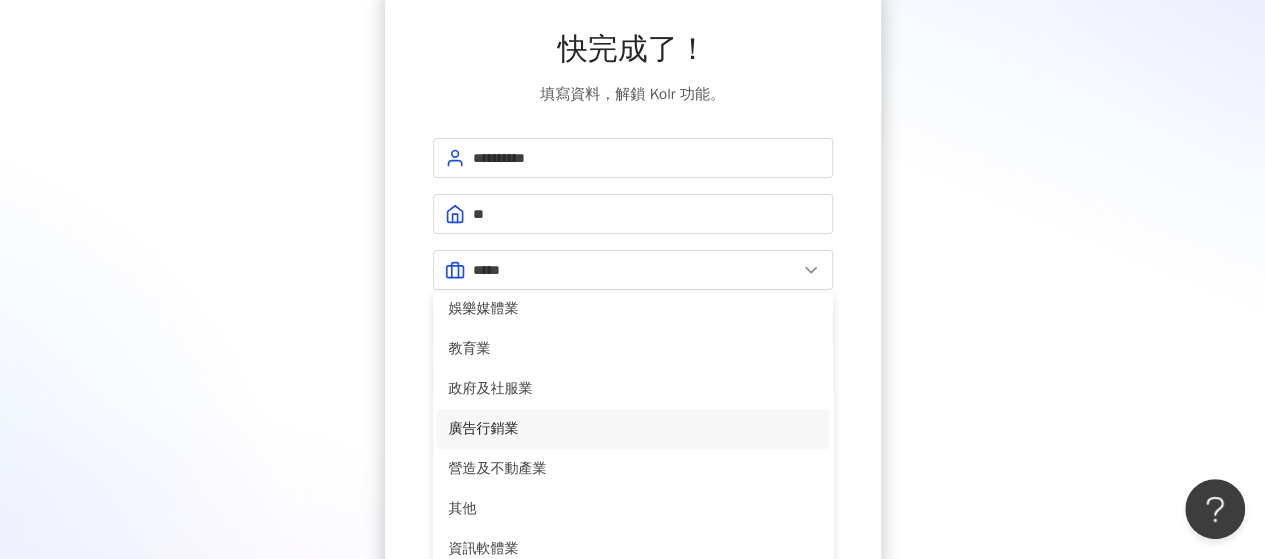 click on "**********" at bounding box center [632, 279] 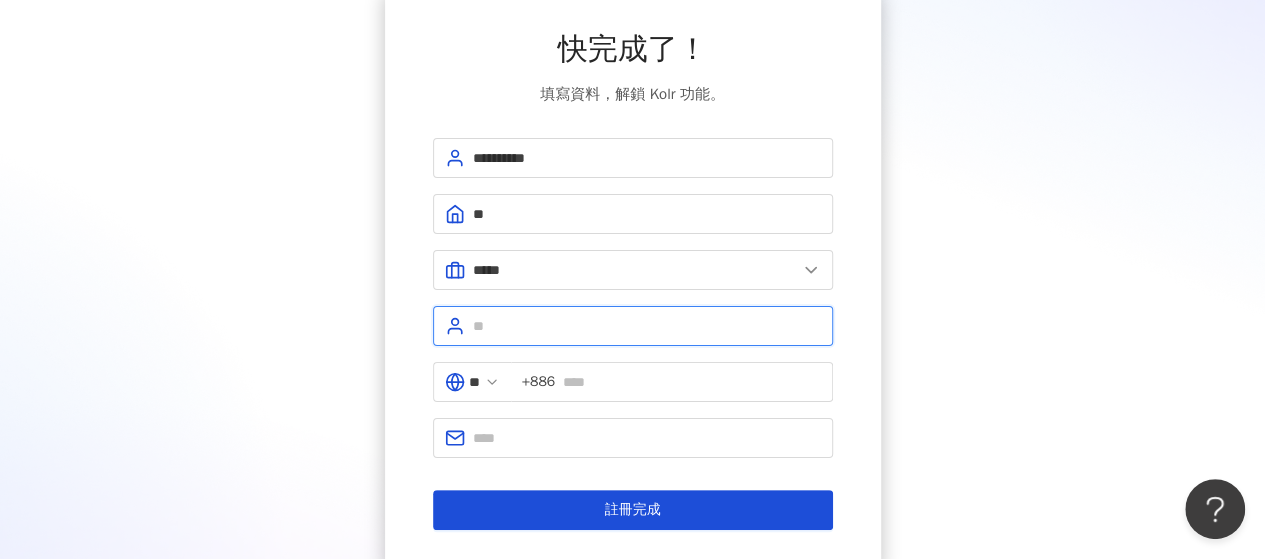 click at bounding box center (647, 326) 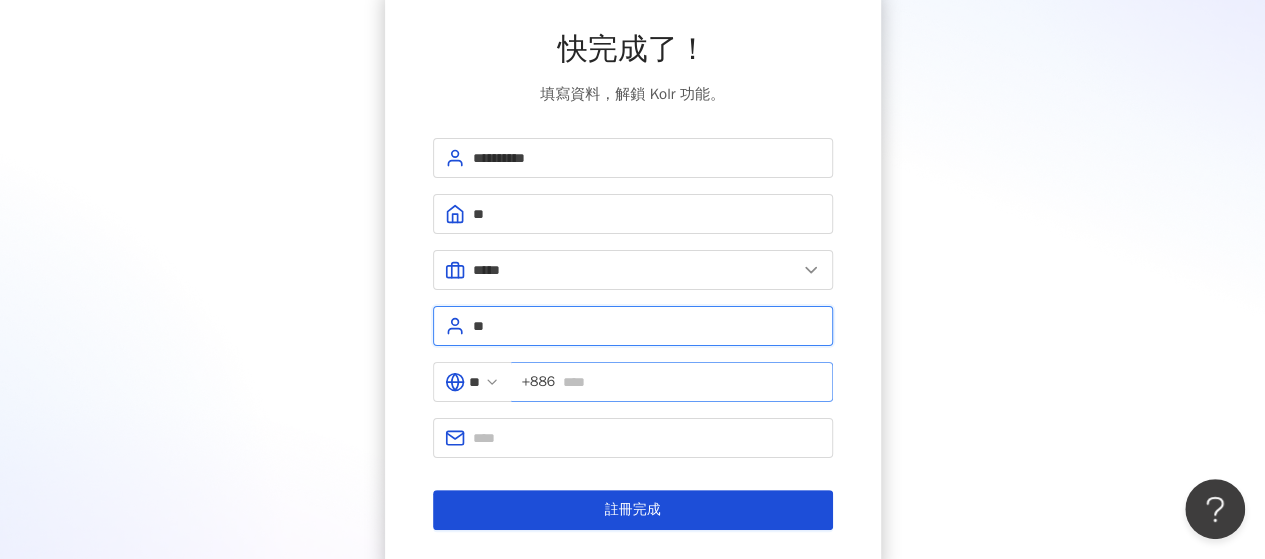 type on "**" 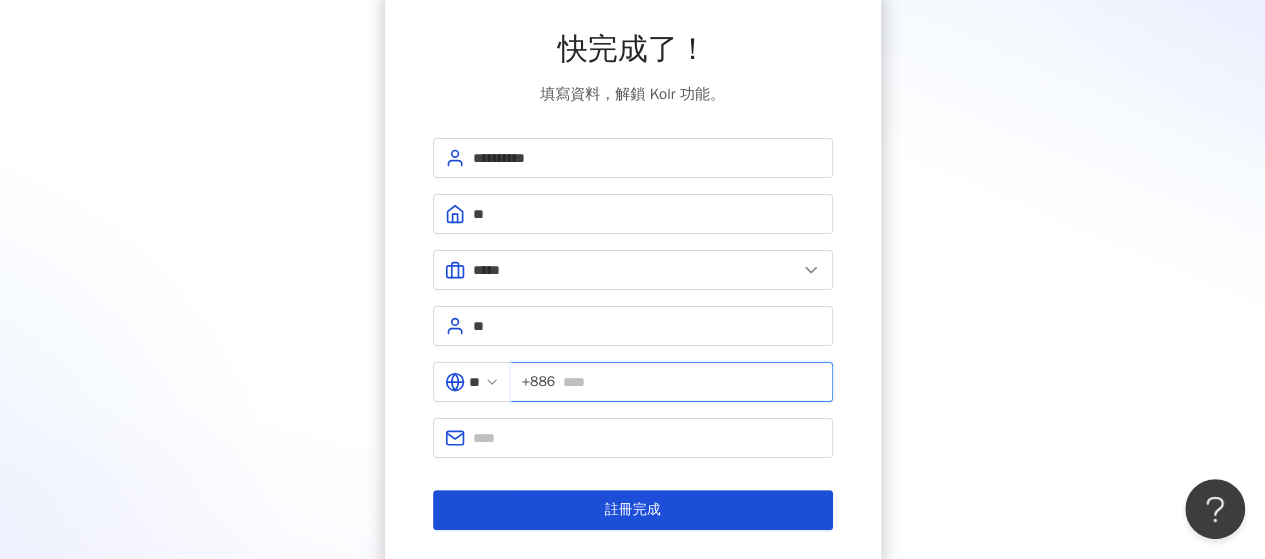 click at bounding box center [691, 382] 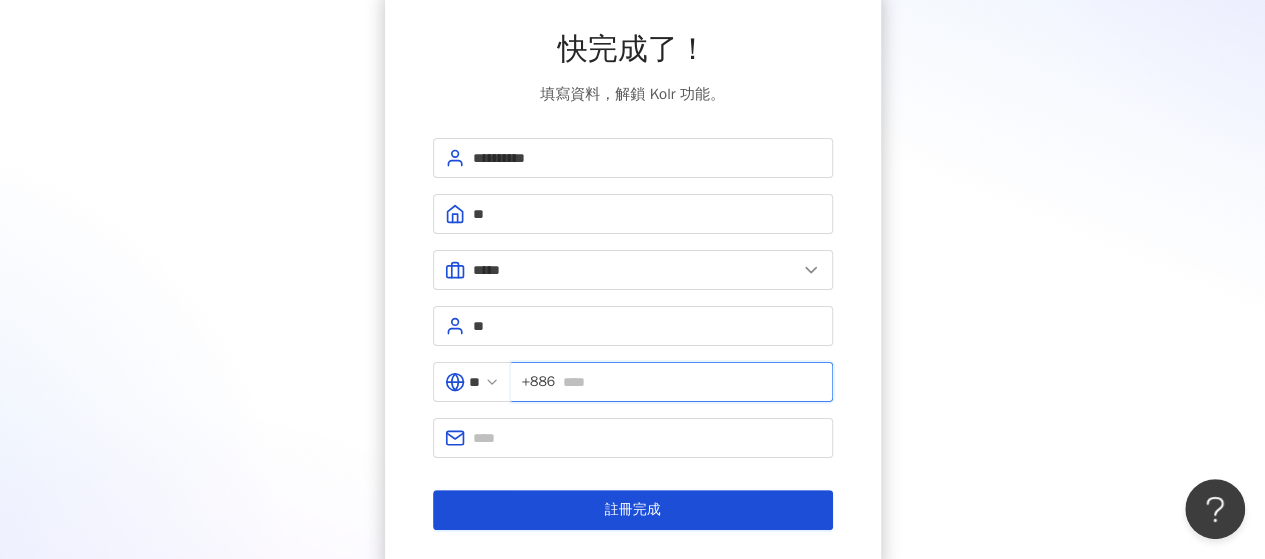 type on "**********" 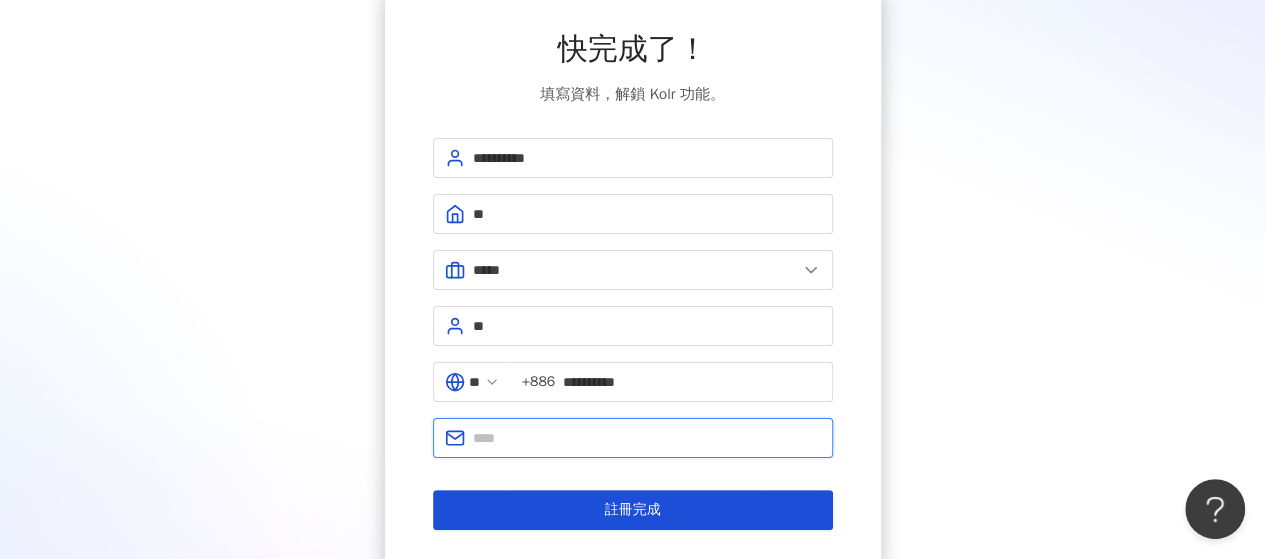 type on "**********" 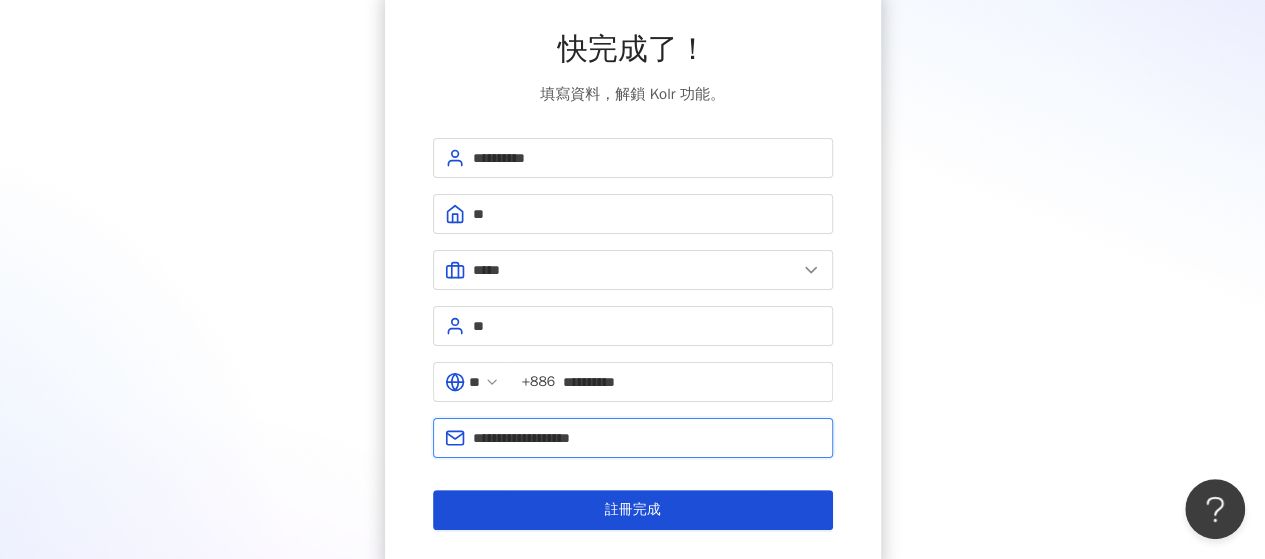 click on "**********" at bounding box center (647, 438) 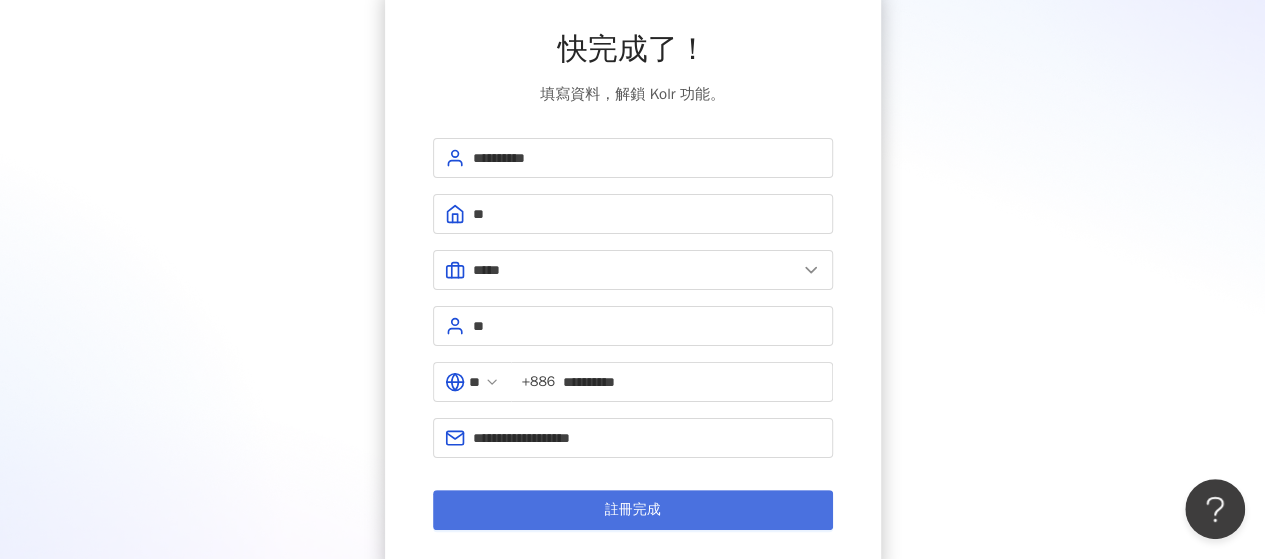 click on "註冊完成" at bounding box center (633, 510) 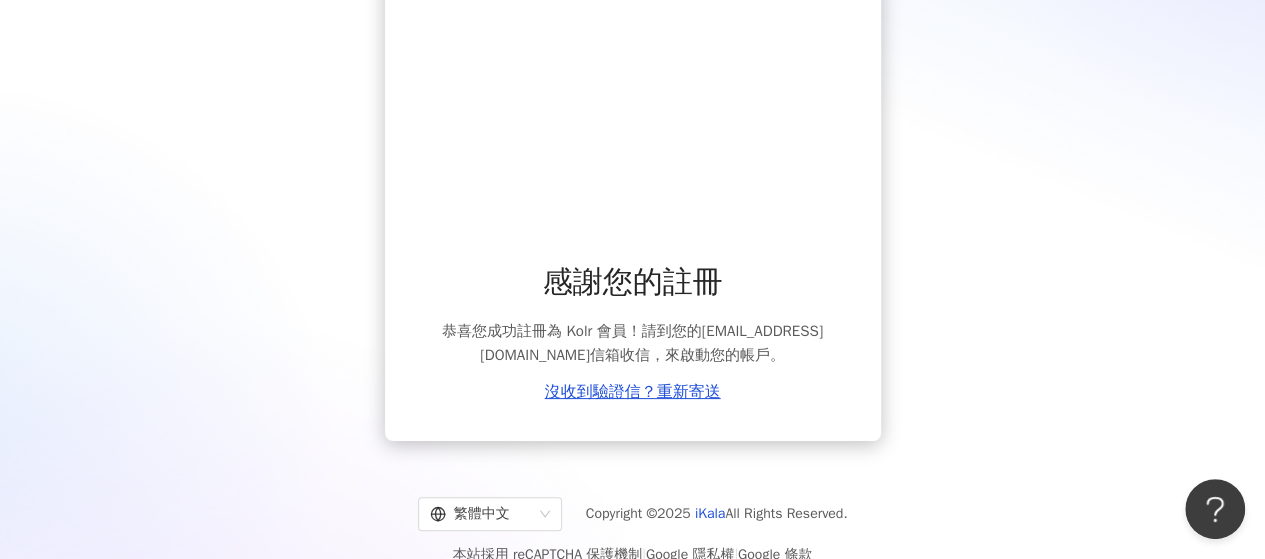 scroll, scrollTop: 150, scrollLeft: 0, axis: vertical 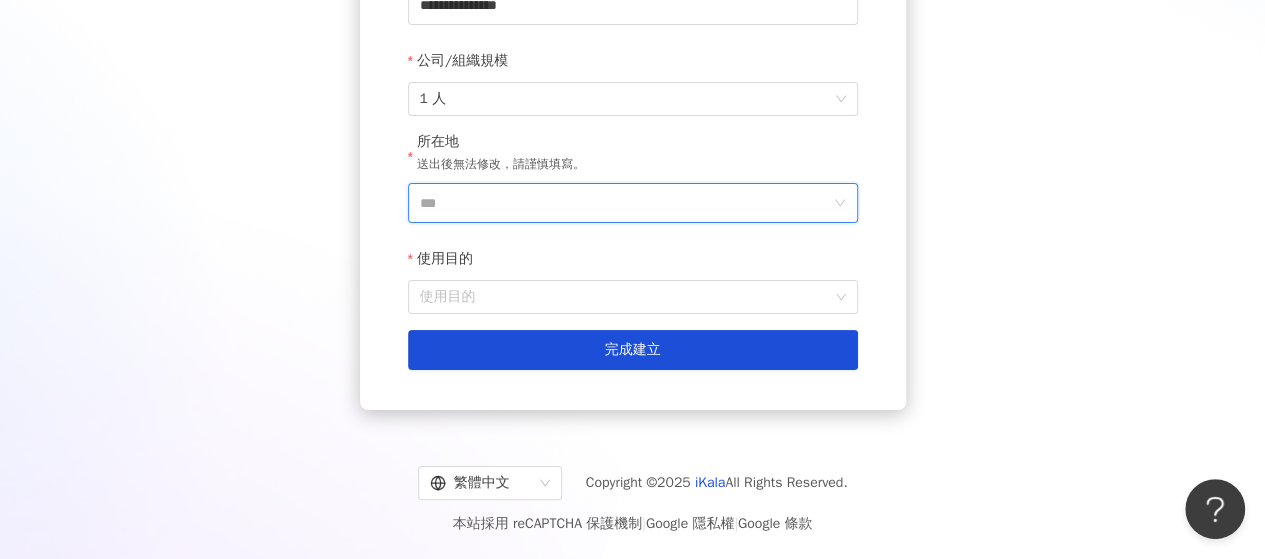 click on "***" at bounding box center [625, 203] 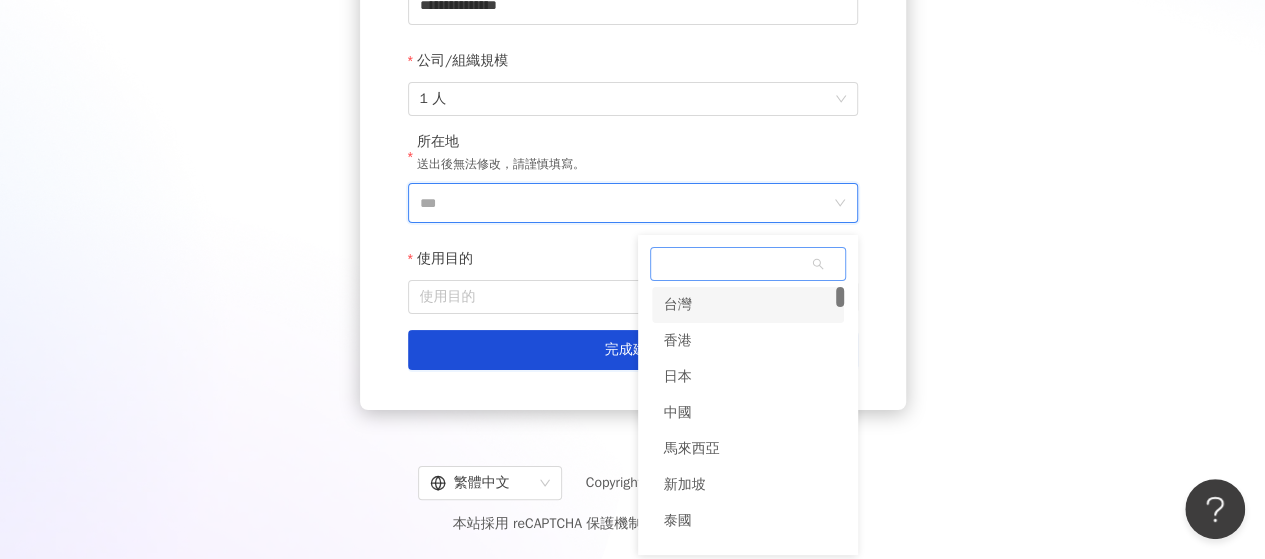 click on "台灣" at bounding box center (678, 305) 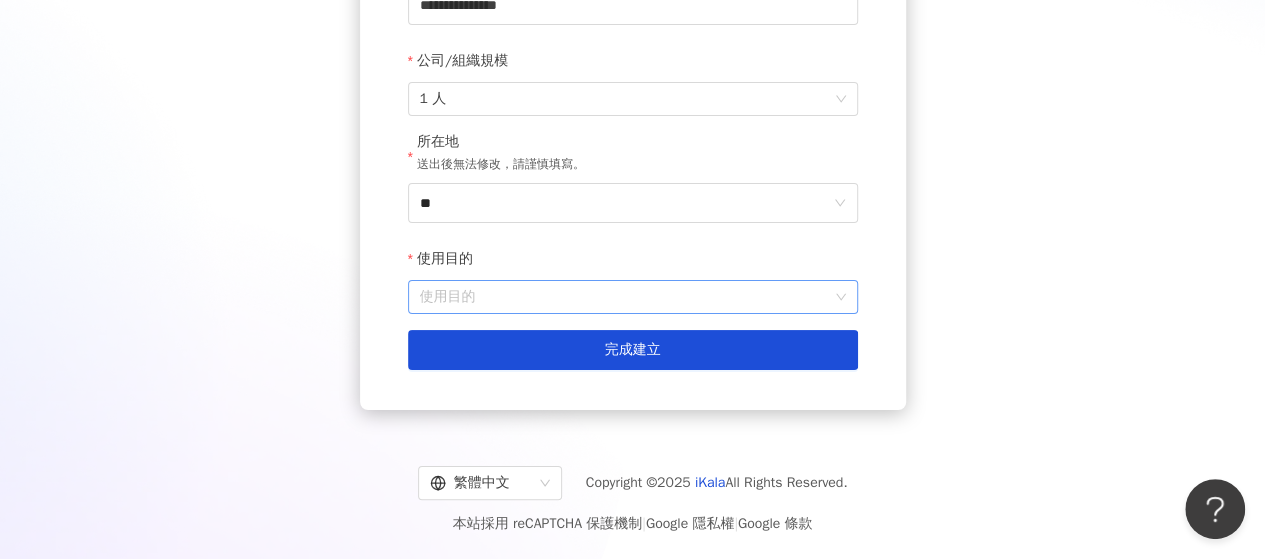click on "使用目的" at bounding box center (633, 297) 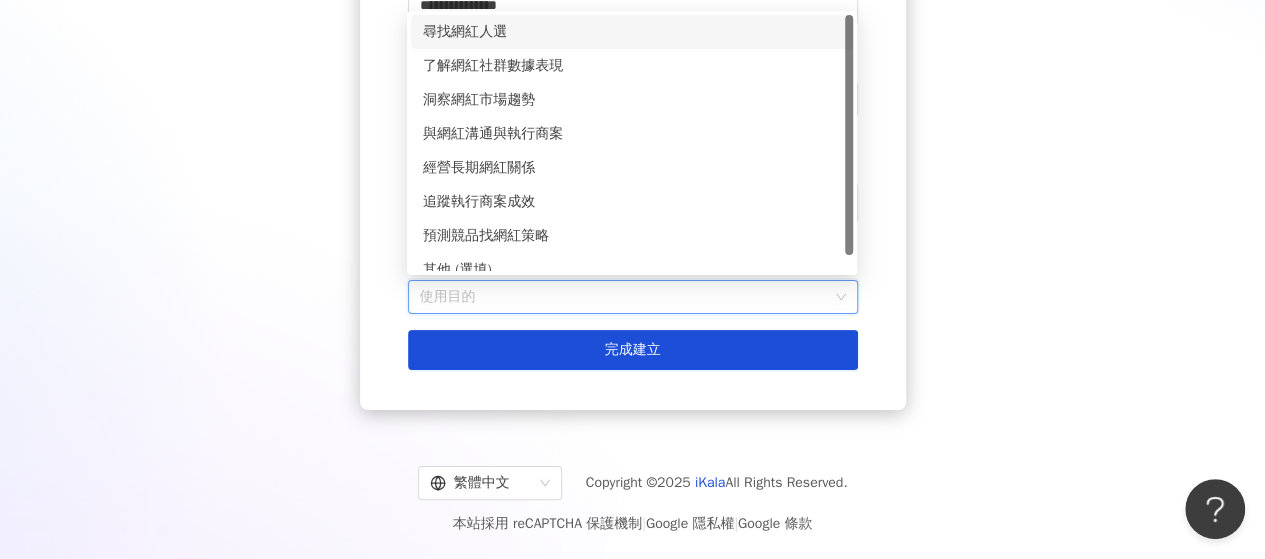 click on "尋找網紅人選" at bounding box center (632, 32) 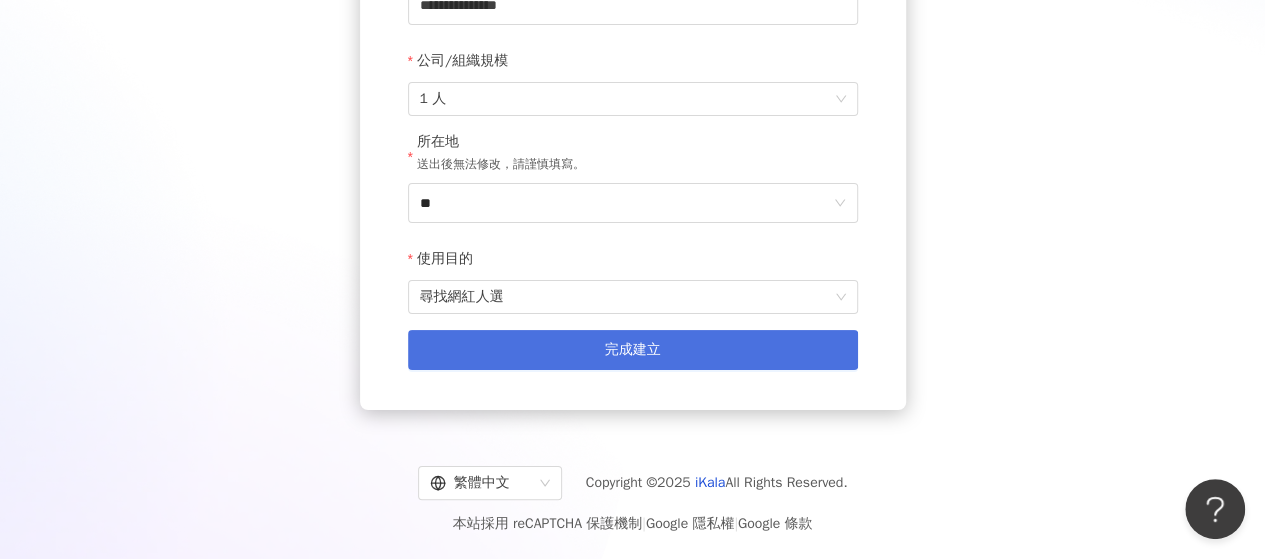 click on "完成建立" at bounding box center [633, 350] 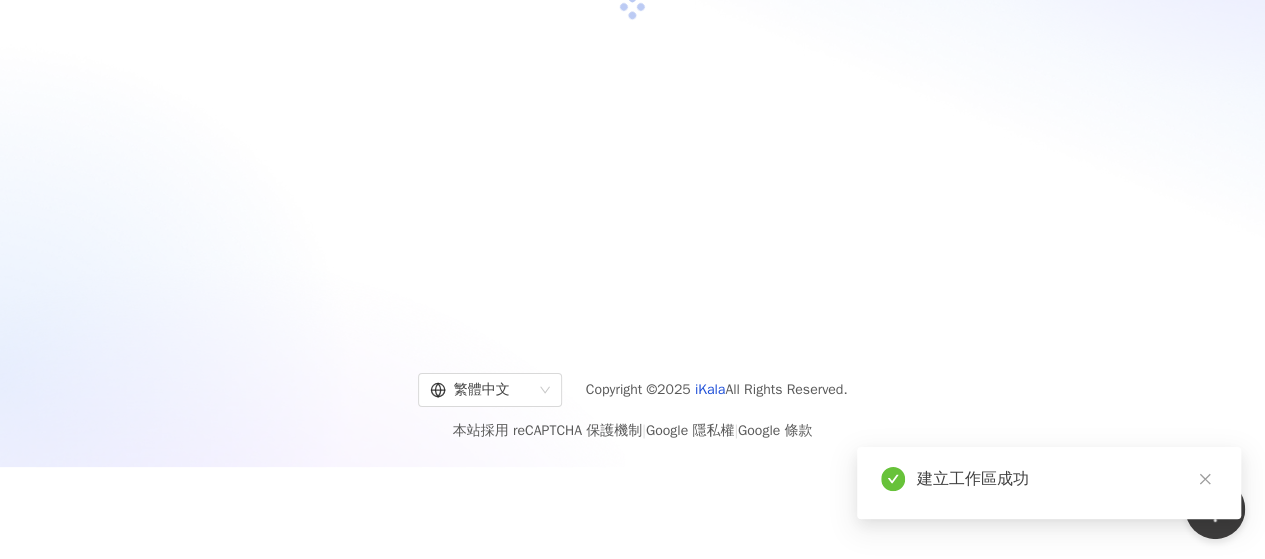 scroll, scrollTop: 92, scrollLeft: 0, axis: vertical 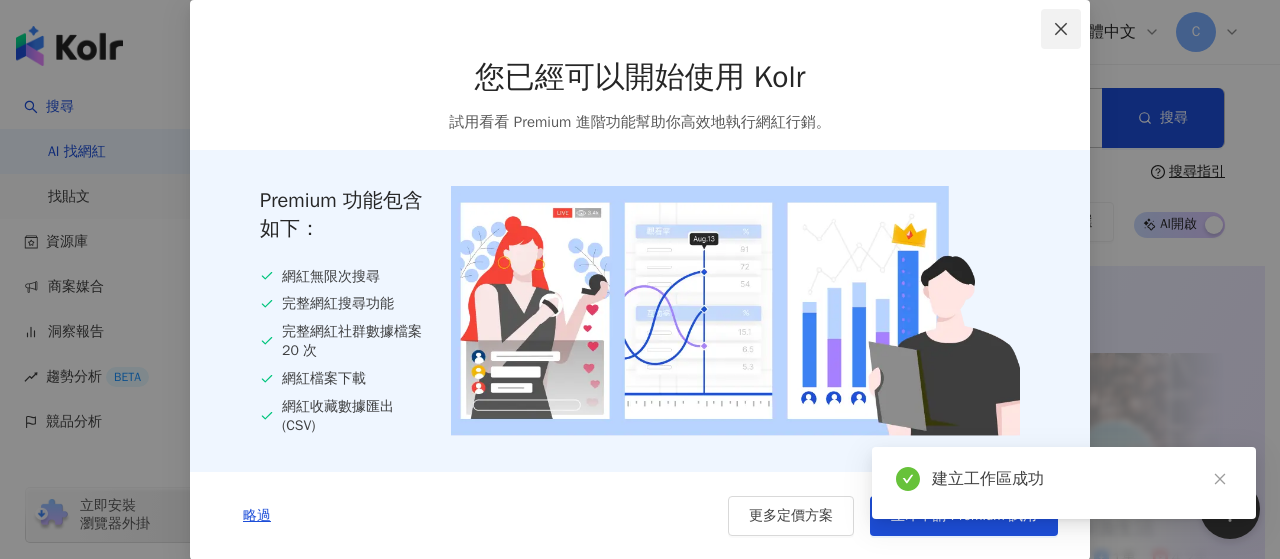click 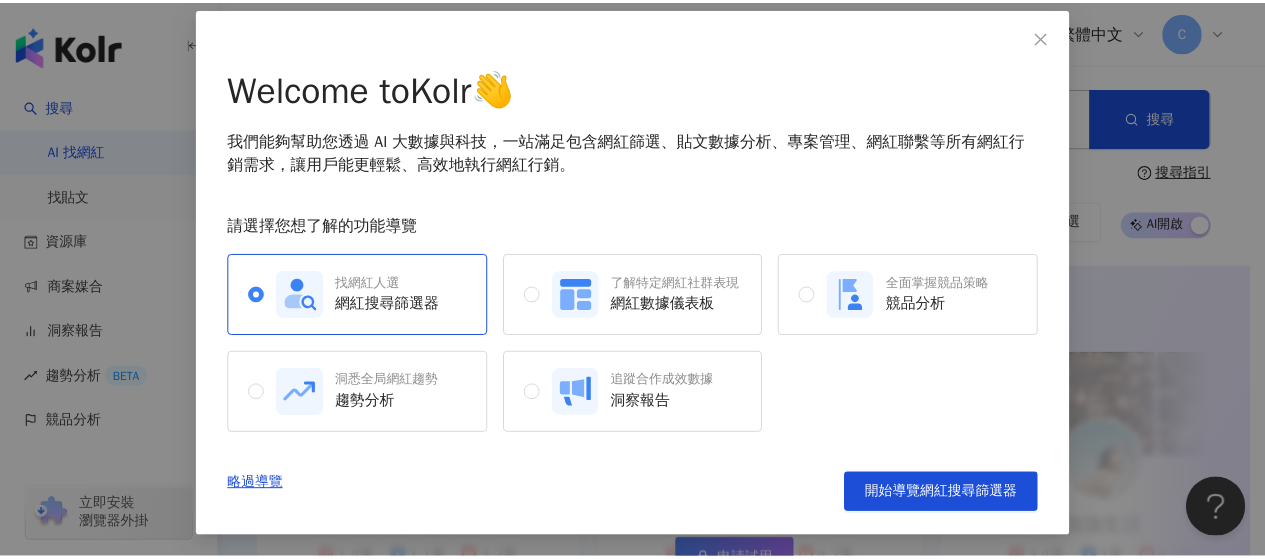 scroll, scrollTop: 92, scrollLeft: 0, axis: vertical 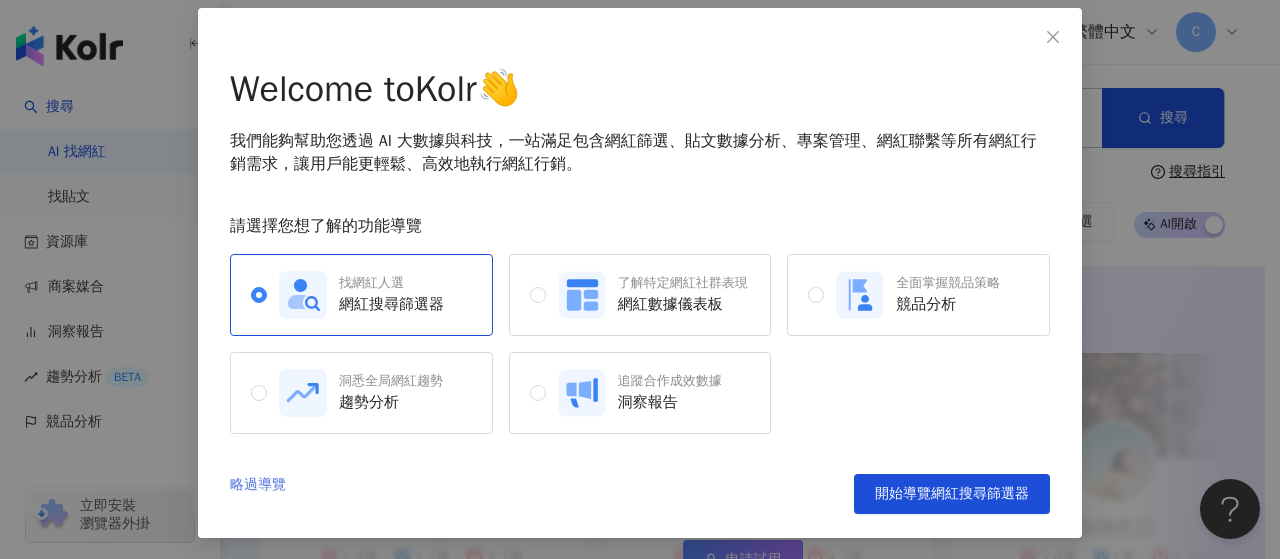 click on "略過導覽" at bounding box center (258, 494) 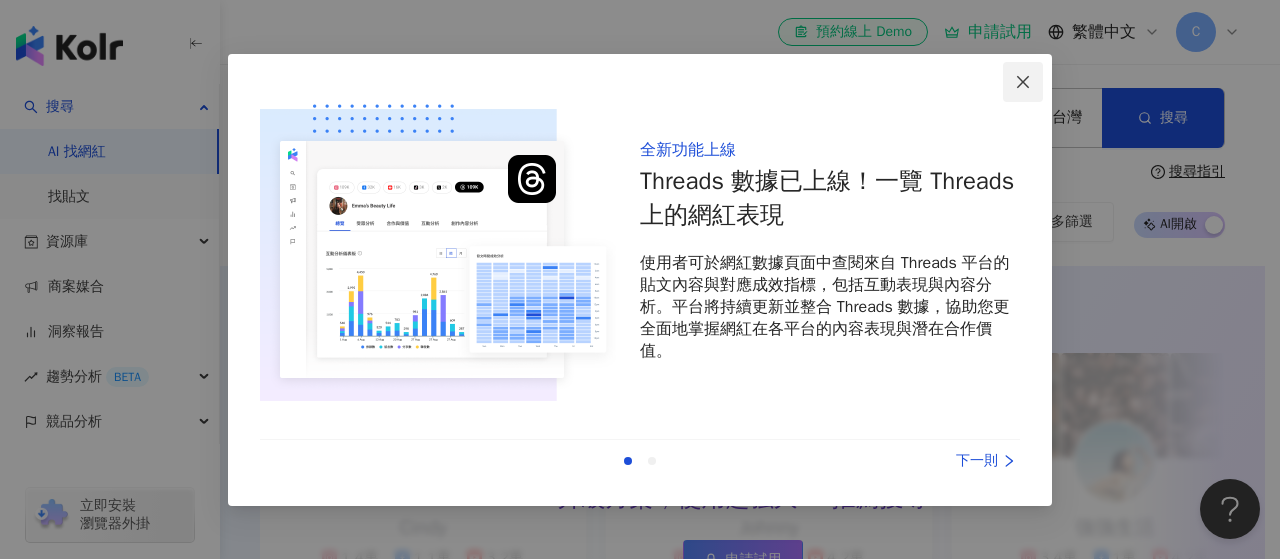 click 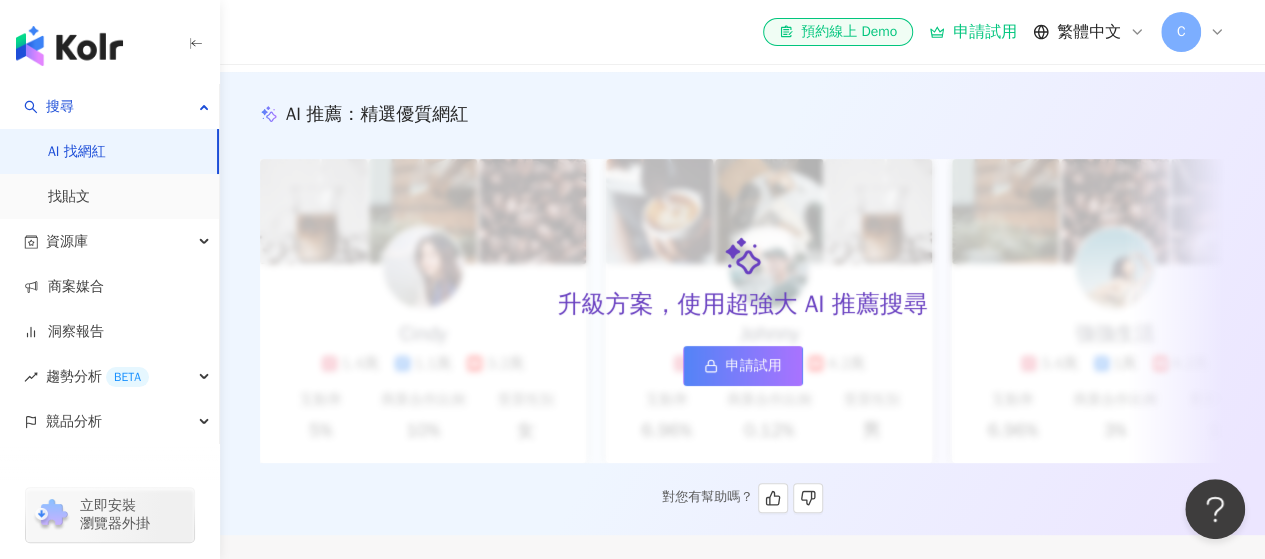 scroll, scrollTop: 200, scrollLeft: 0, axis: vertical 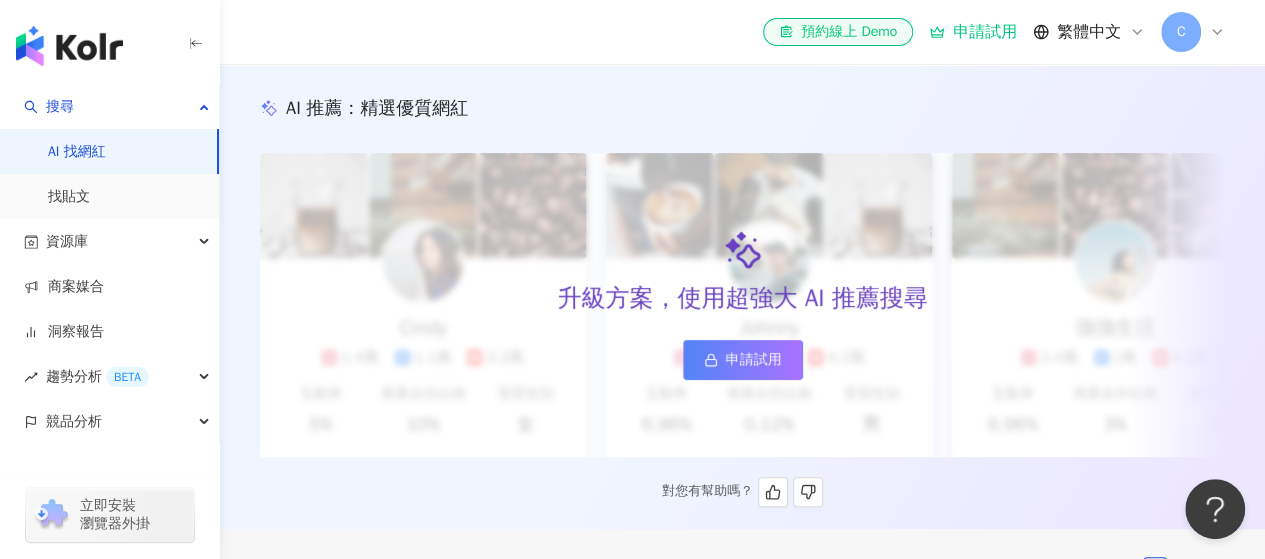click on "對您有幫助嗎？" at bounding box center (742, 492) 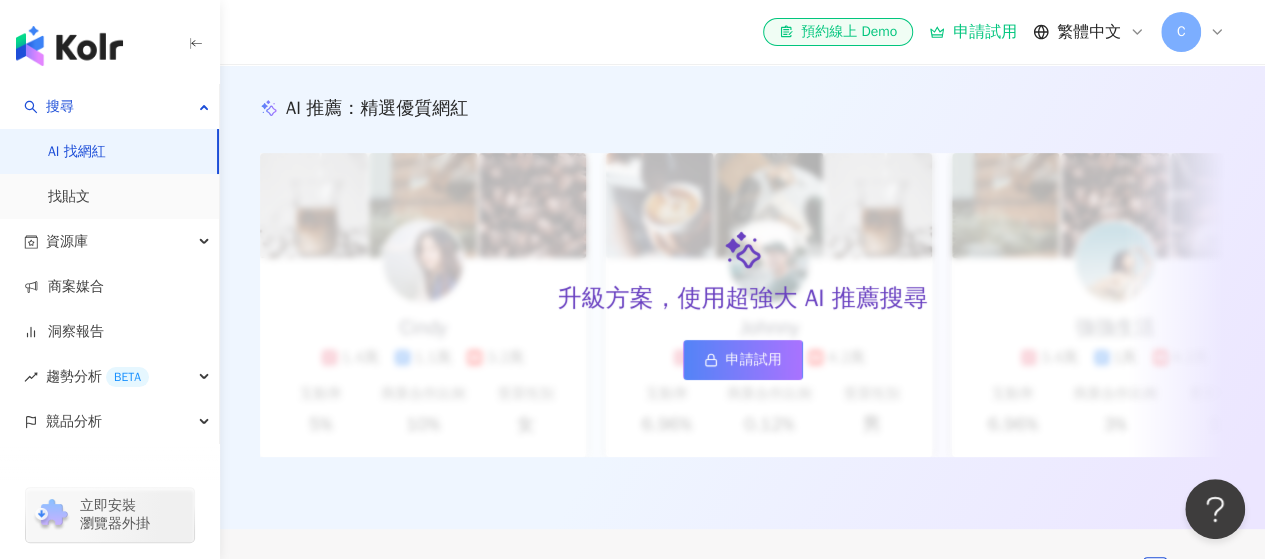 scroll, scrollTop: 200, scrollLeft: 0, axis: vertical 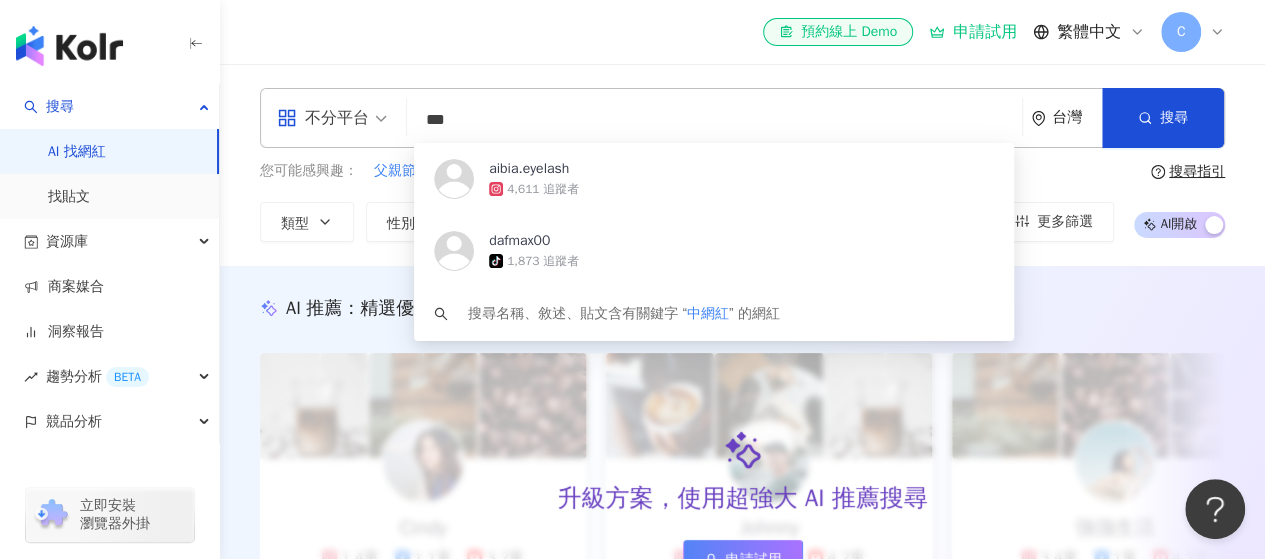 click on "***" at bounding box center (714, 120) 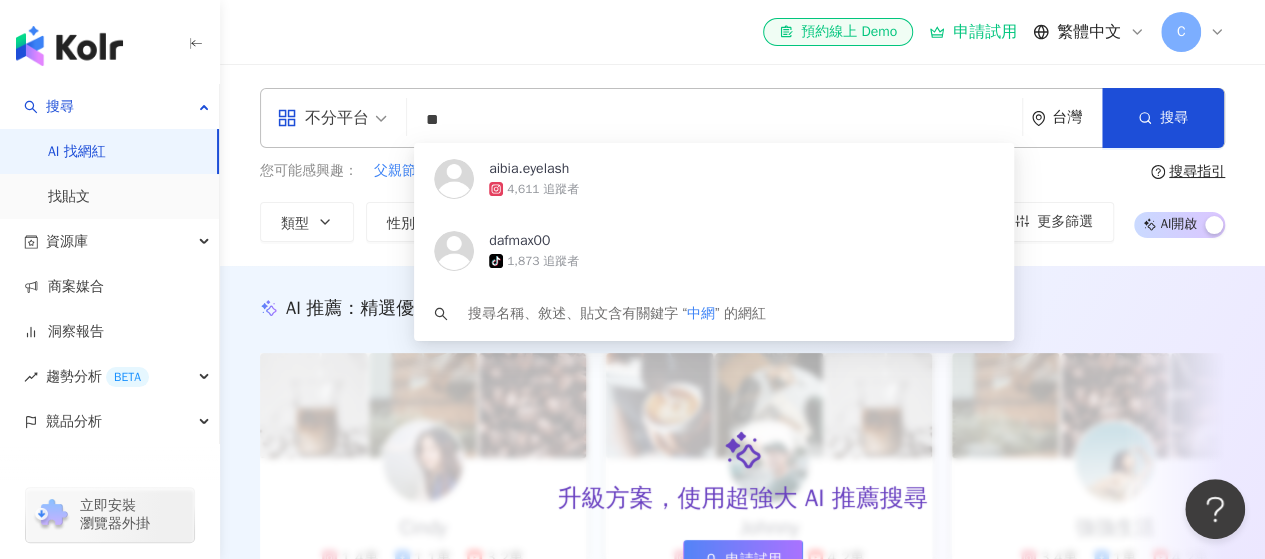 type on "*" 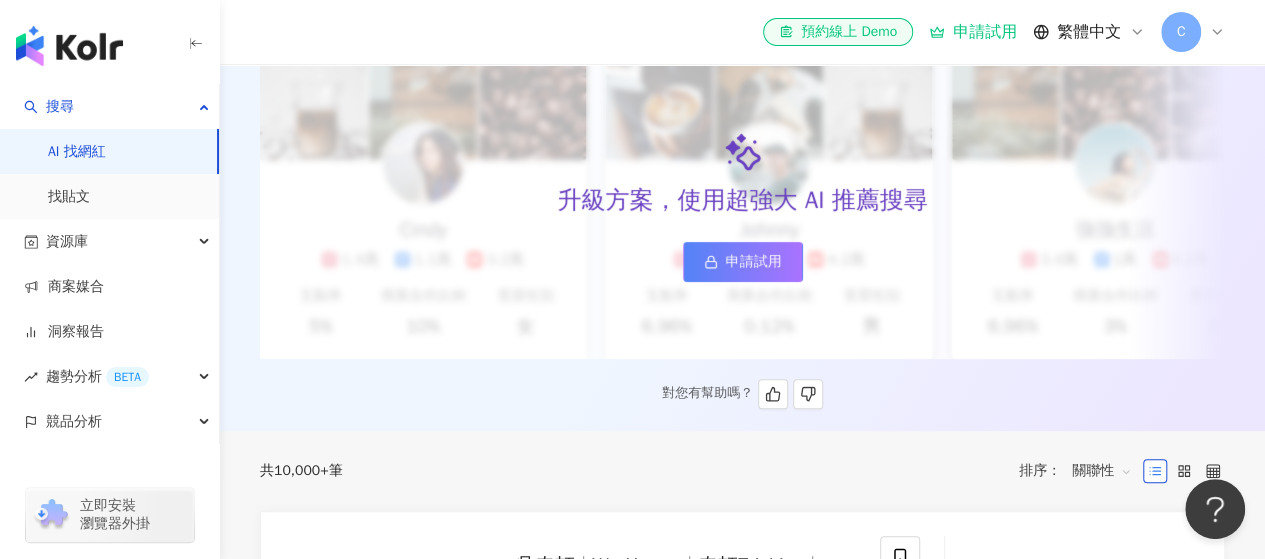scroll, scrollTop: 0, scrollLeft: 0, axis: both 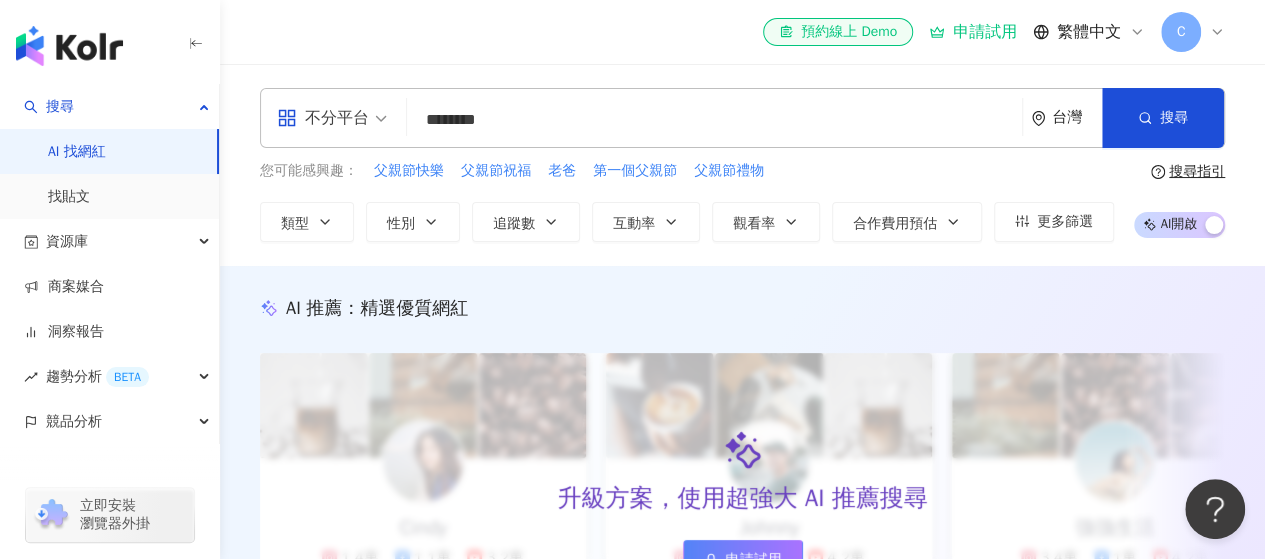 type on "********" 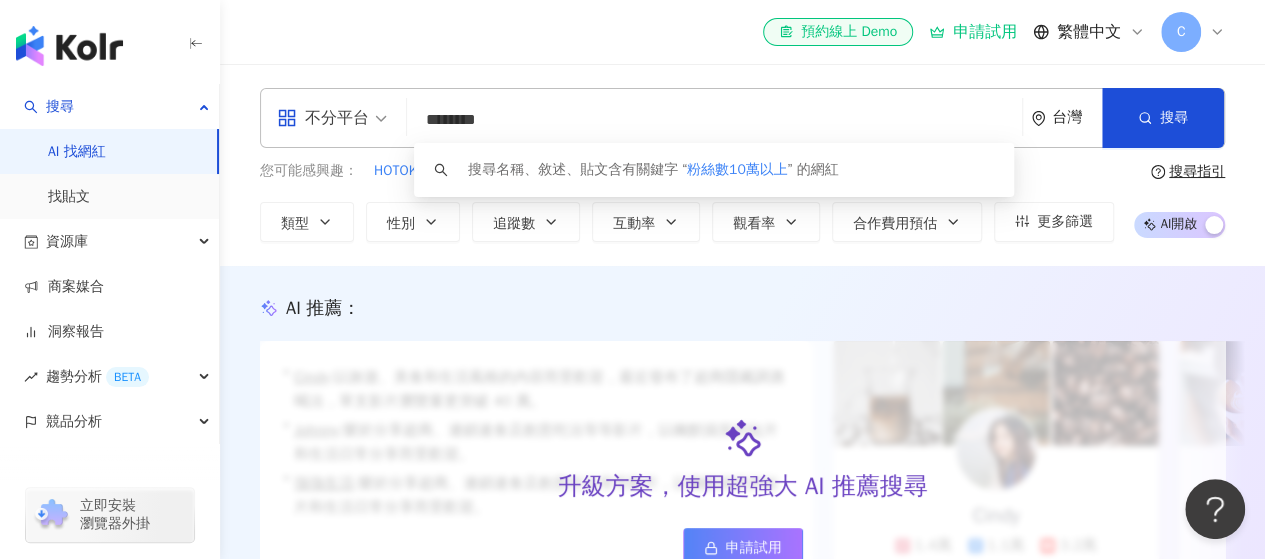 click on "********" at bounding box center (714, 120) 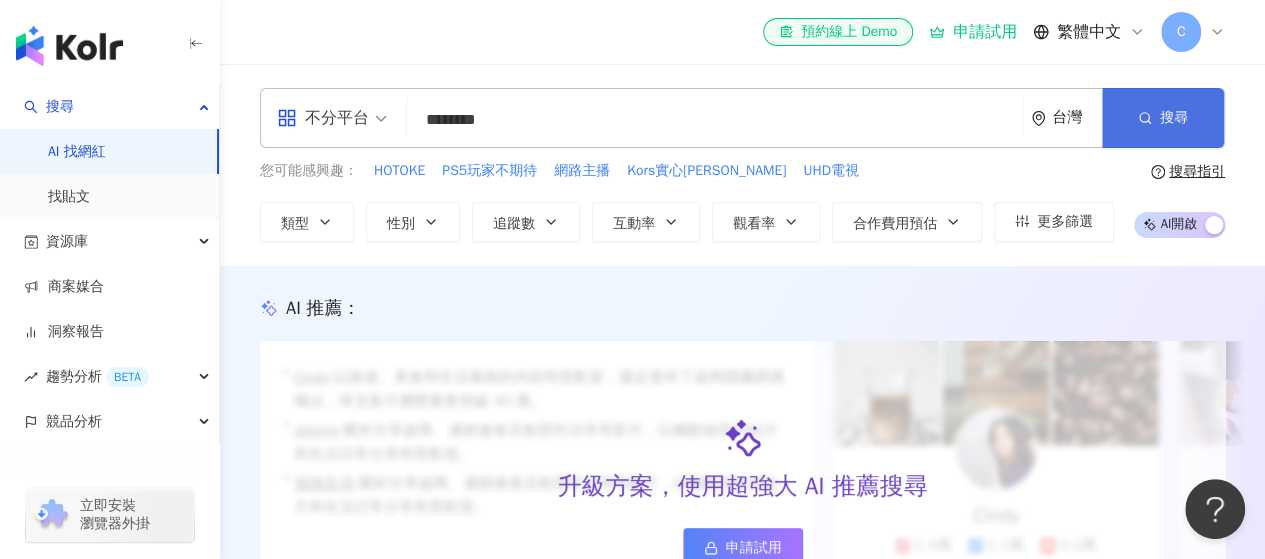 click 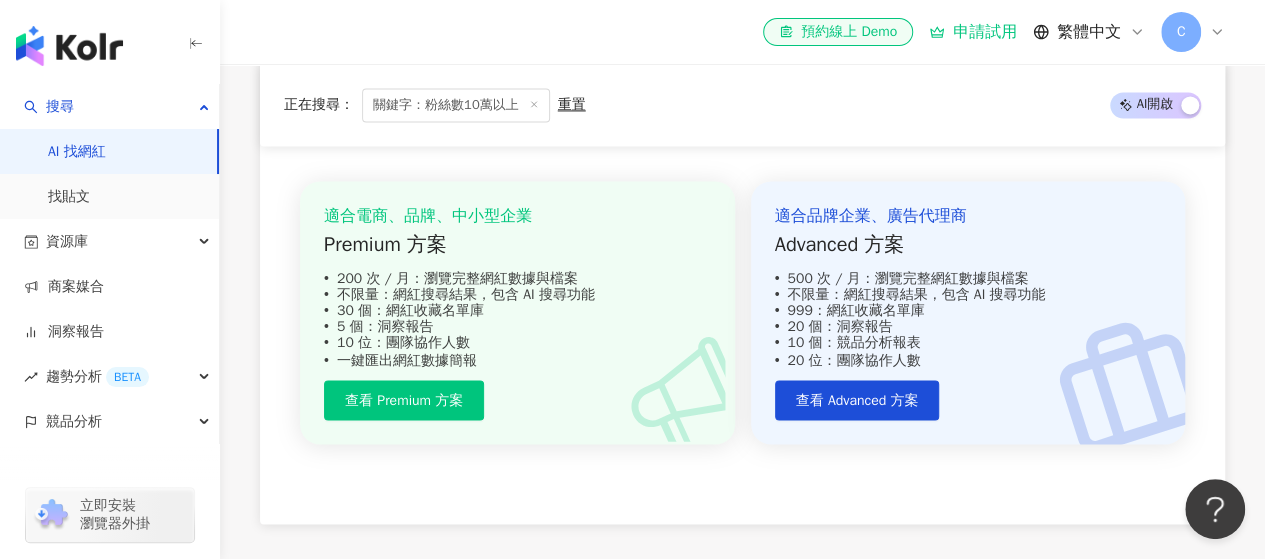 scroll, scrollTop: 1532, scrollLeft: 0, axis: vertical 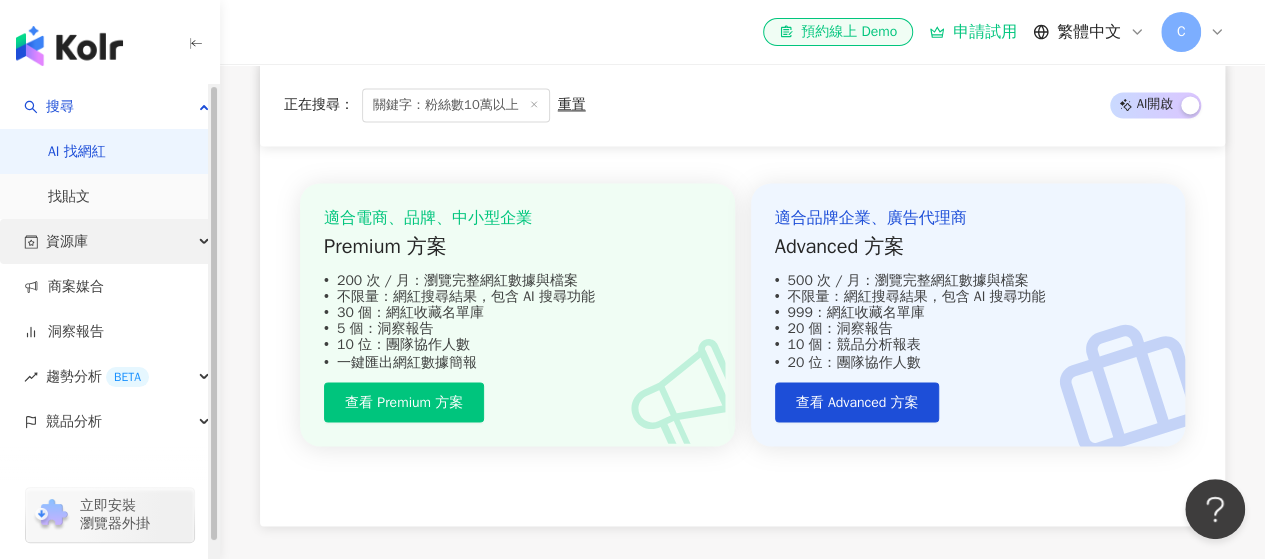 click on "資源庫" at bounding box center [67, 241] 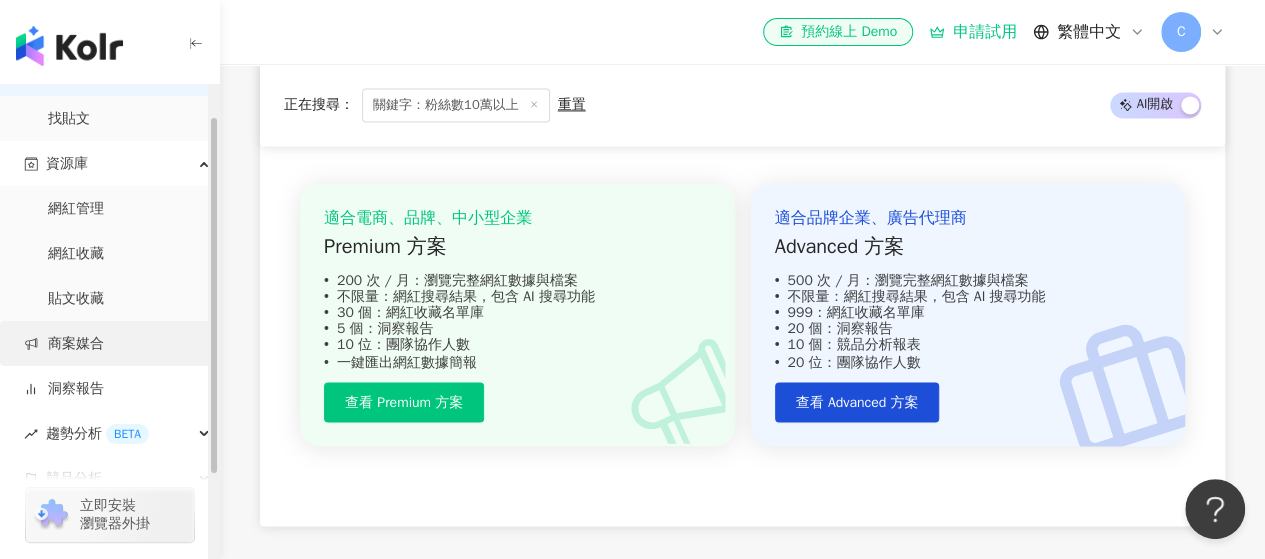scroll, scrollTop: 0, scrollLeft: 0, axis: both 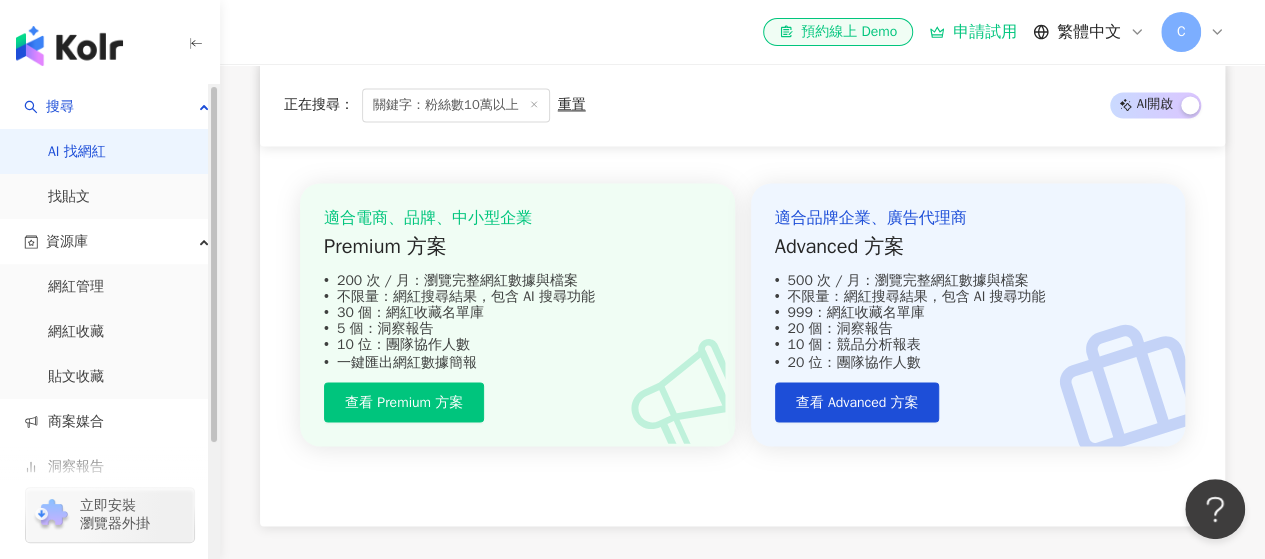 click on "AI 找網紅" at bounding box center [77, 152] 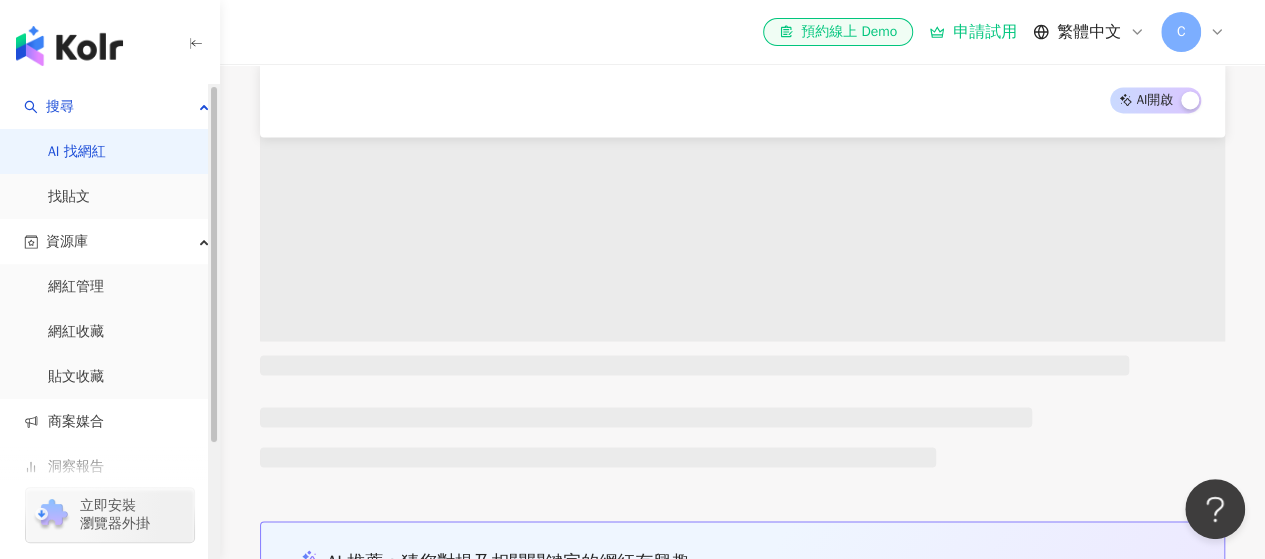 type 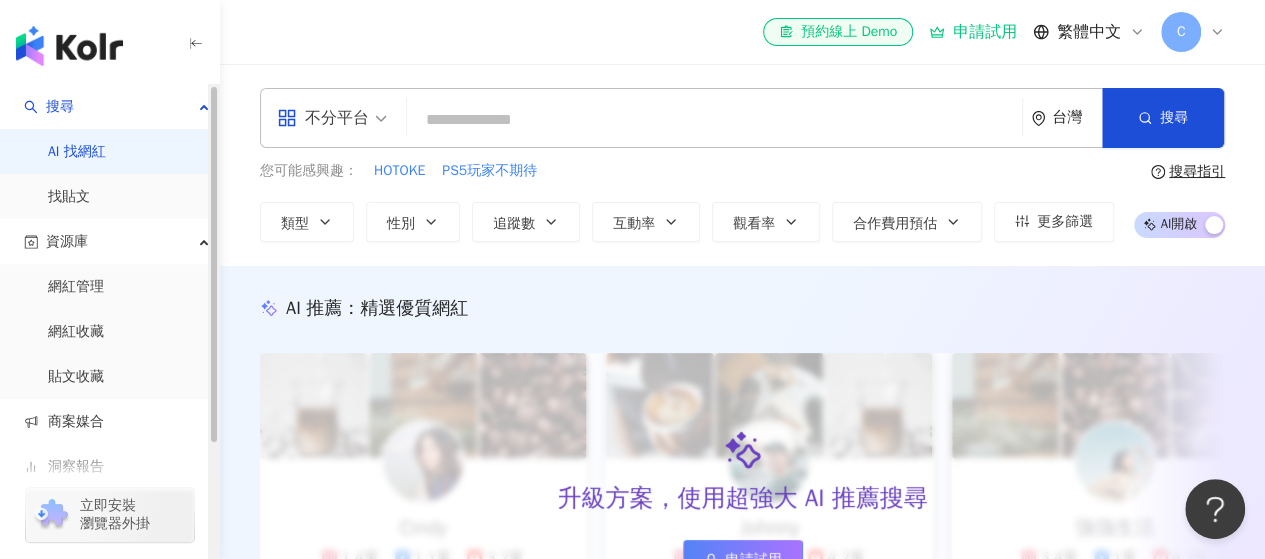 click at bounding box center (69, 46) 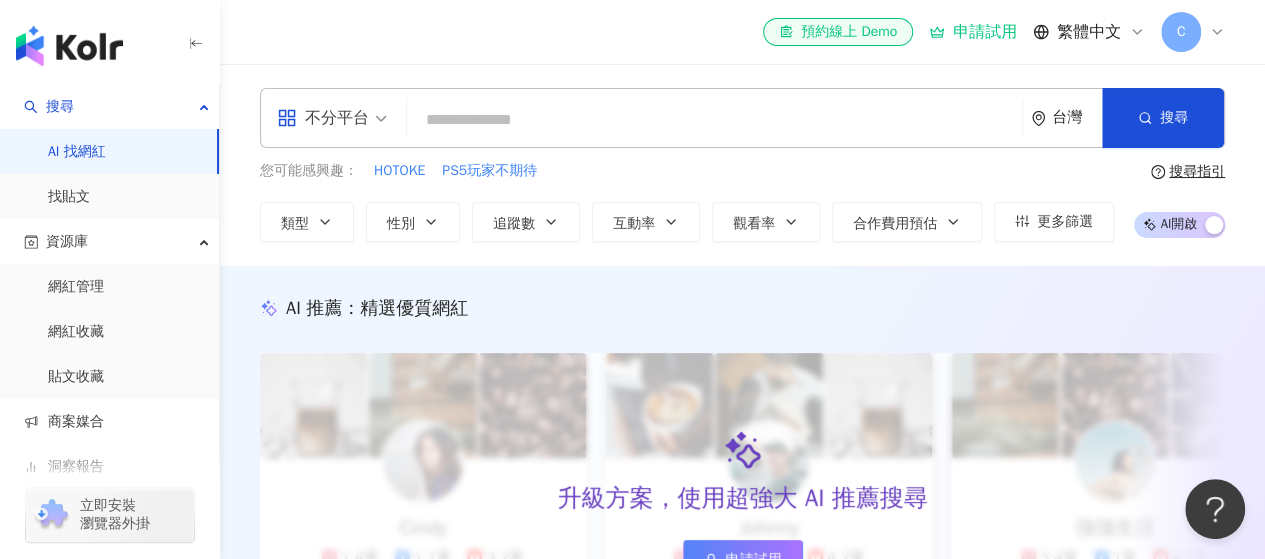click at bounding box center [69, 46] 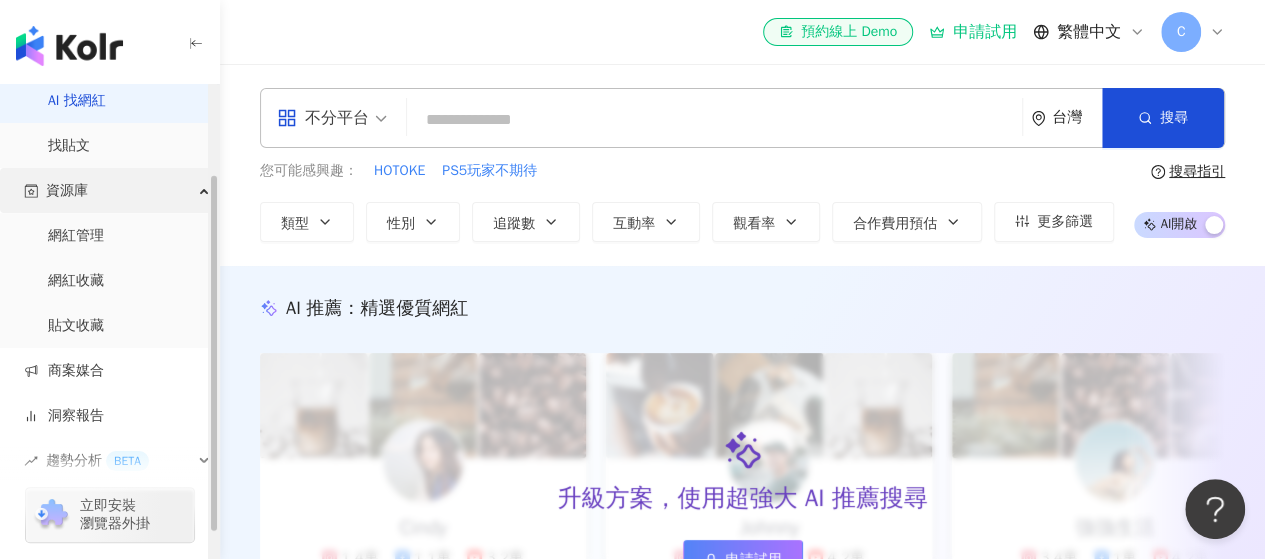 scroll, scrollTop: 152, scrollLeft: 0, axis: vertical 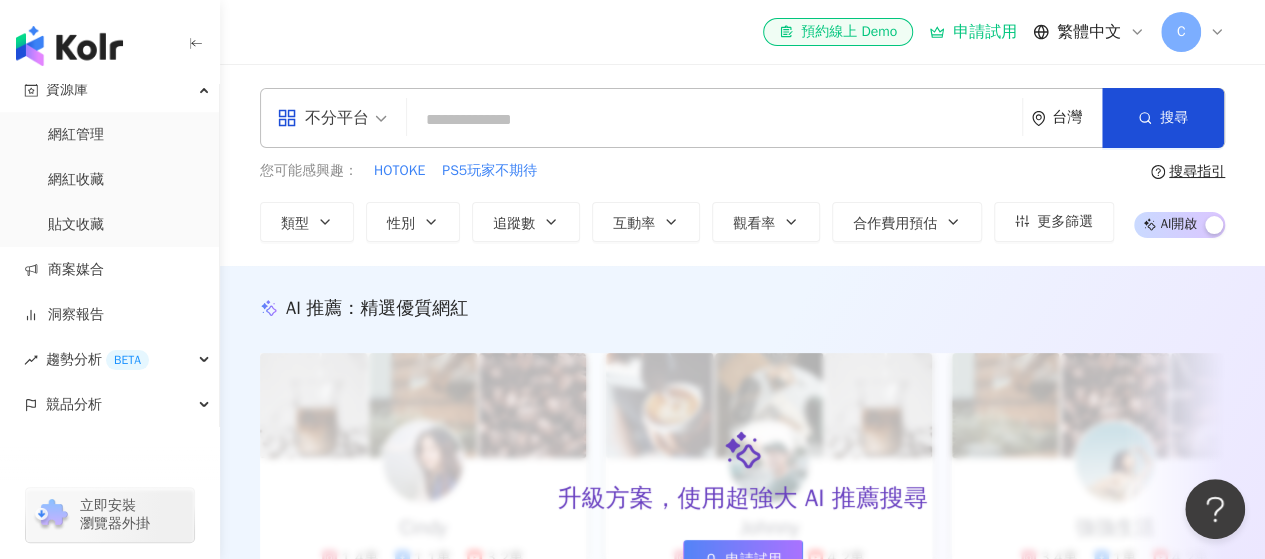 click at bounding box center (69, 46) 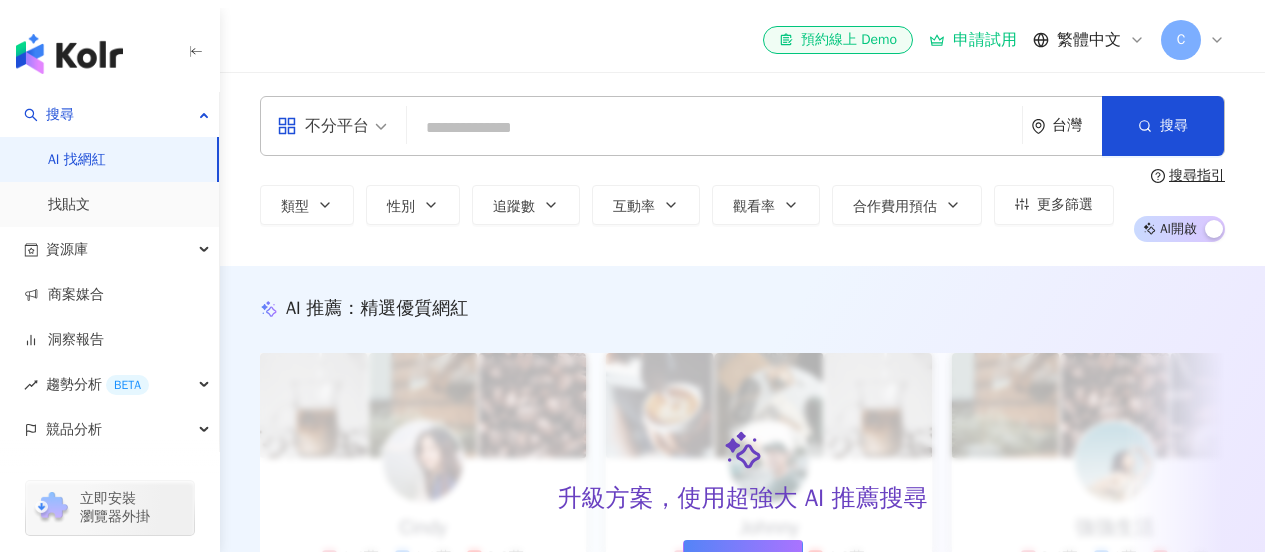 scroll, scrollTop: 0, scrollLeft: 0, axis: both 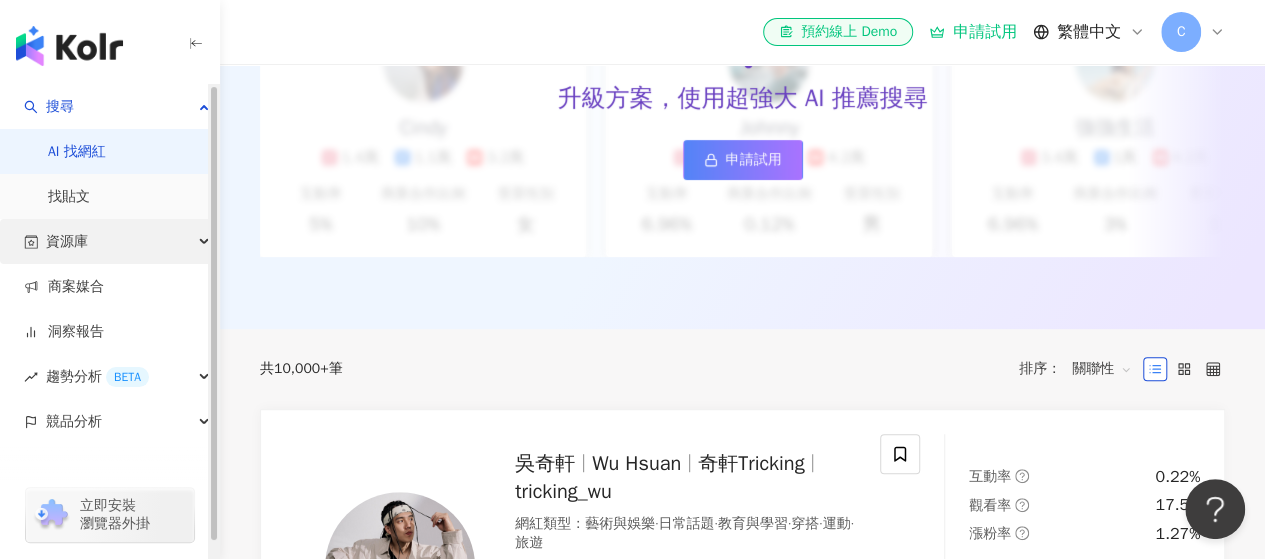 click on "資源庫" at bounding box center [109, 241] 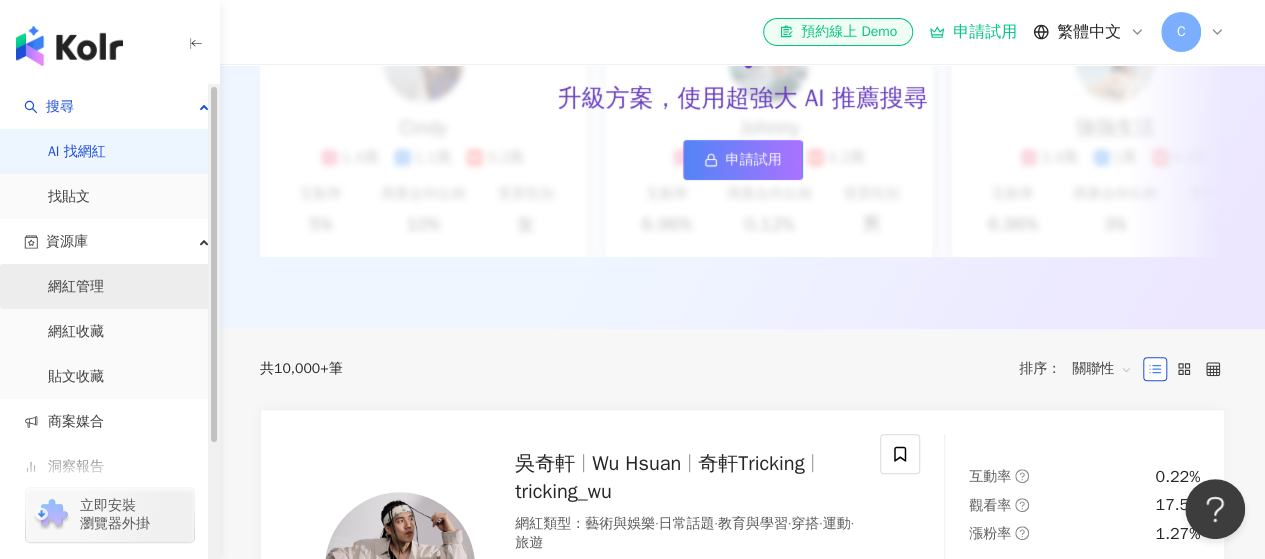 click on "網紅管理" at bounding box center [76, 287] 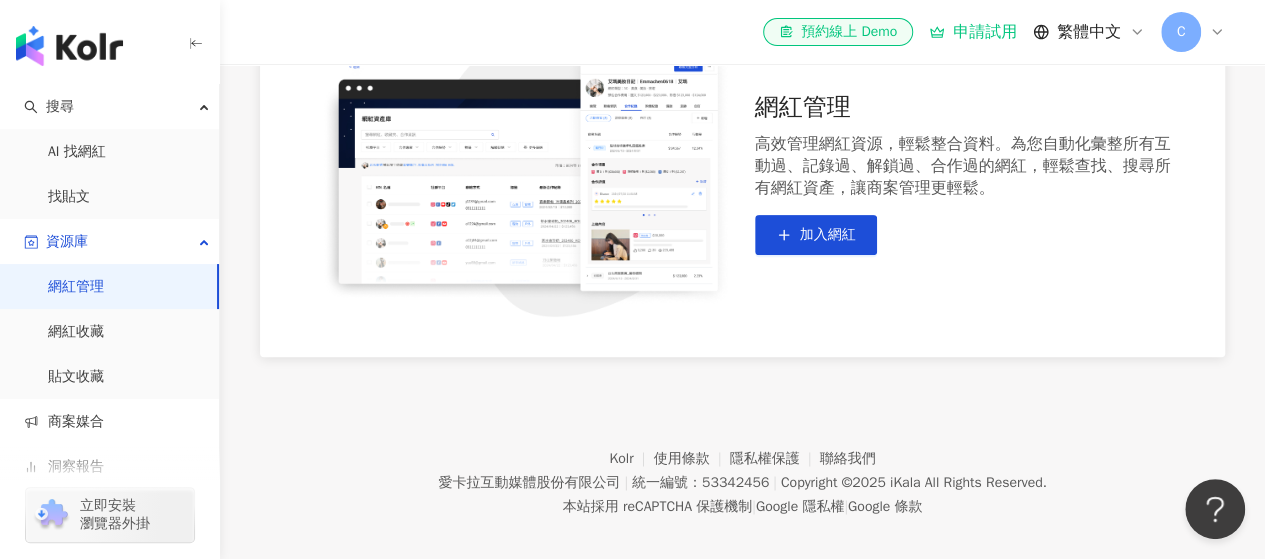 scroll, scrollTop: 247, scrollLeft: 0, axis: vertical 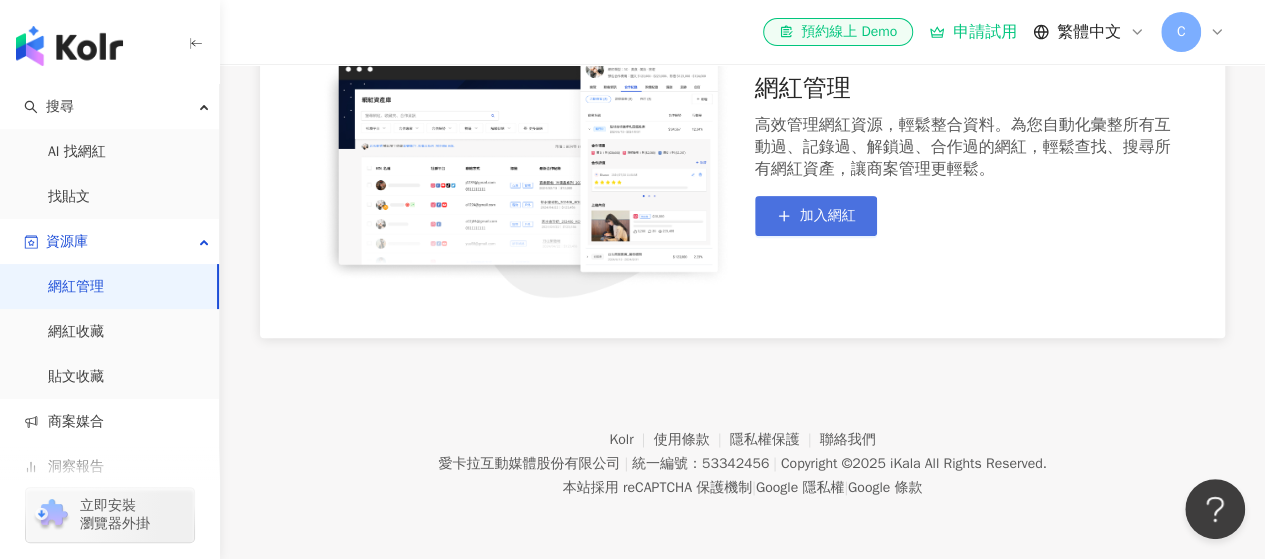 click on "加入網紅" at bounding box center [828, 216] 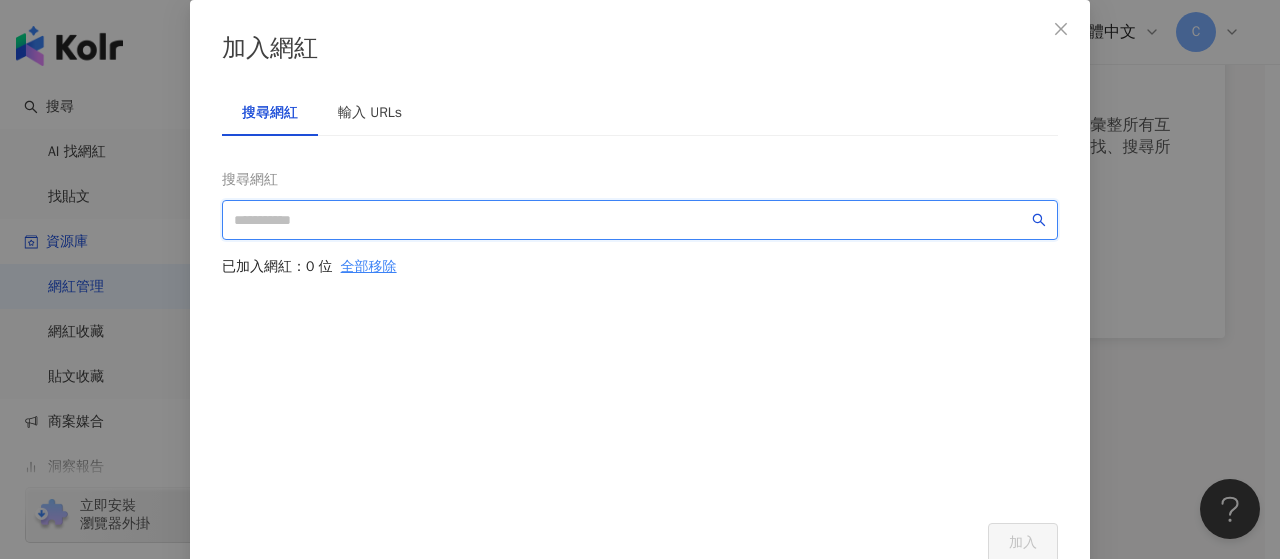 click at bounding box center (631, 220) 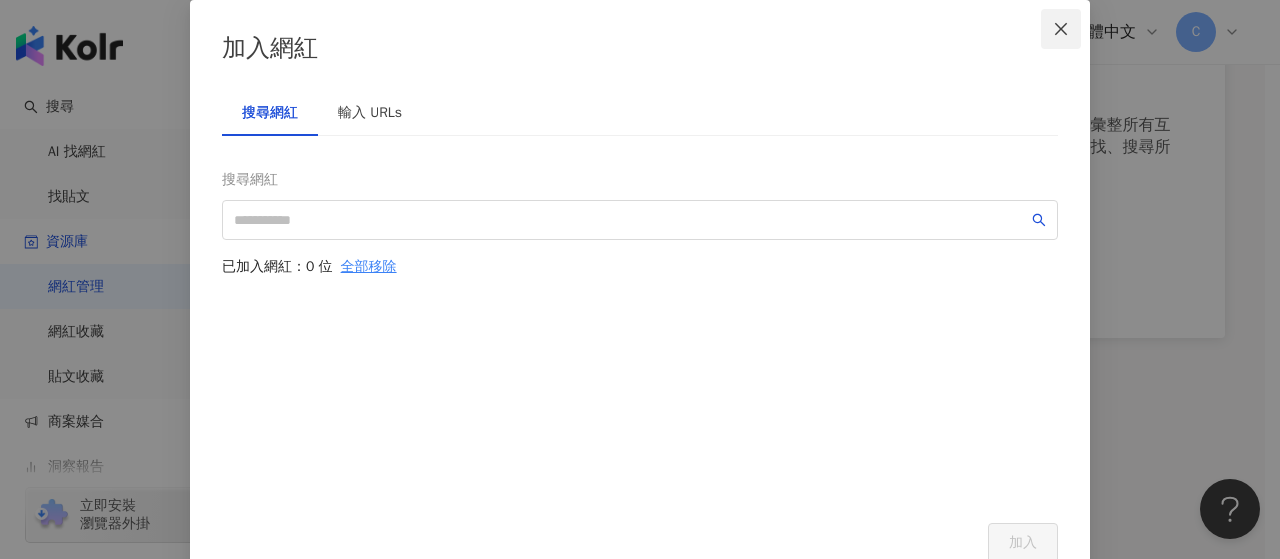 click at bounding box center (1061, 29) 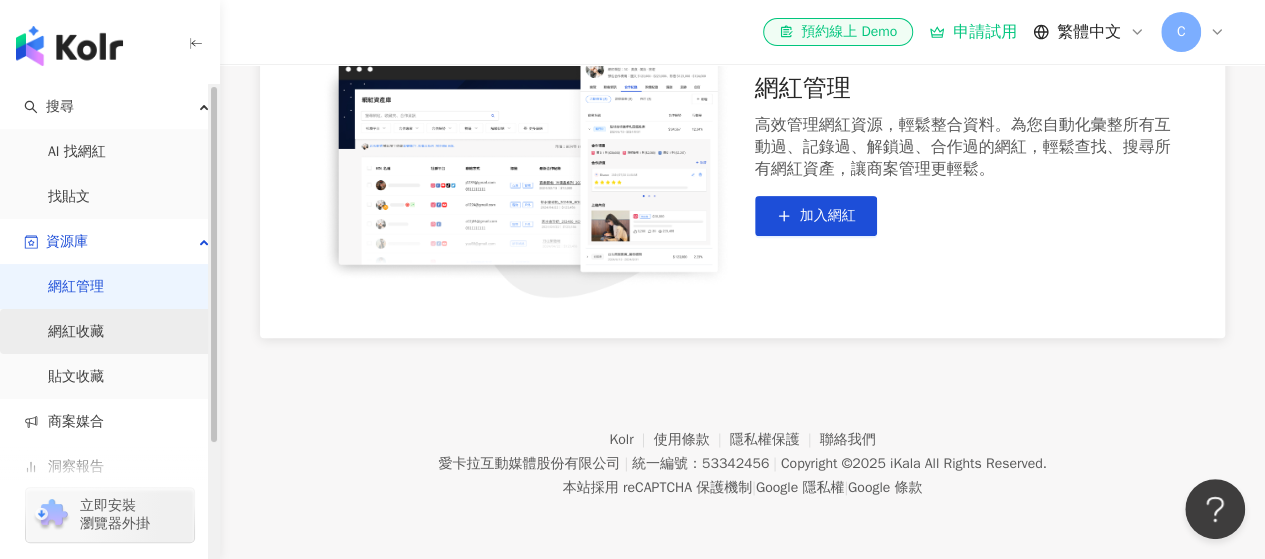 scroll, scrollTop: 152, scrollLeft: 0, axis: vertical 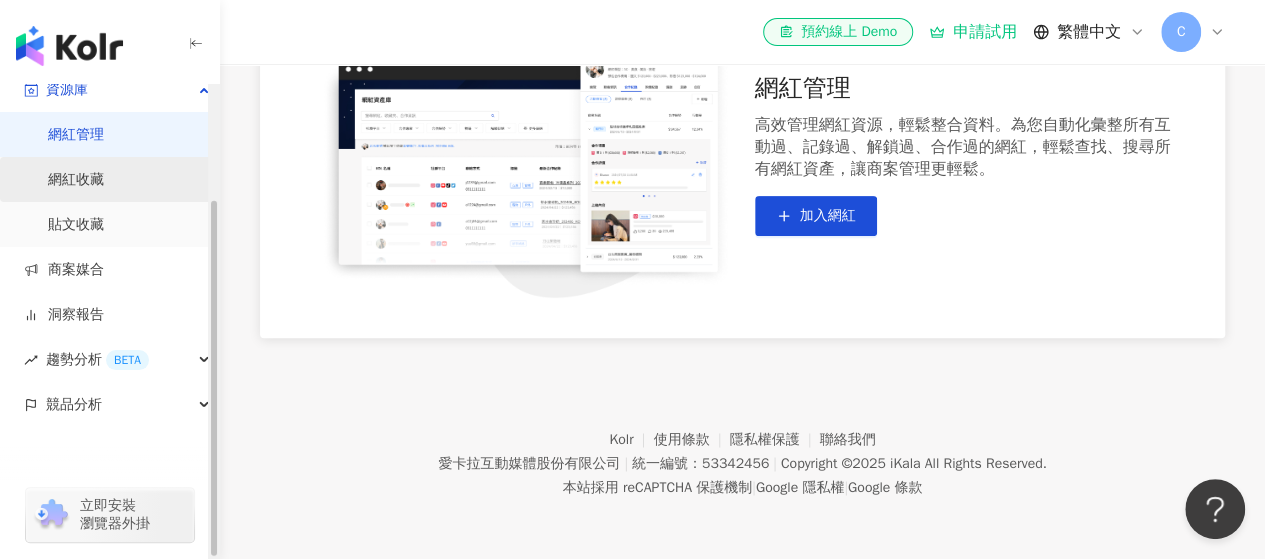 click on "洞察報告" at bounding box center (64, 315) 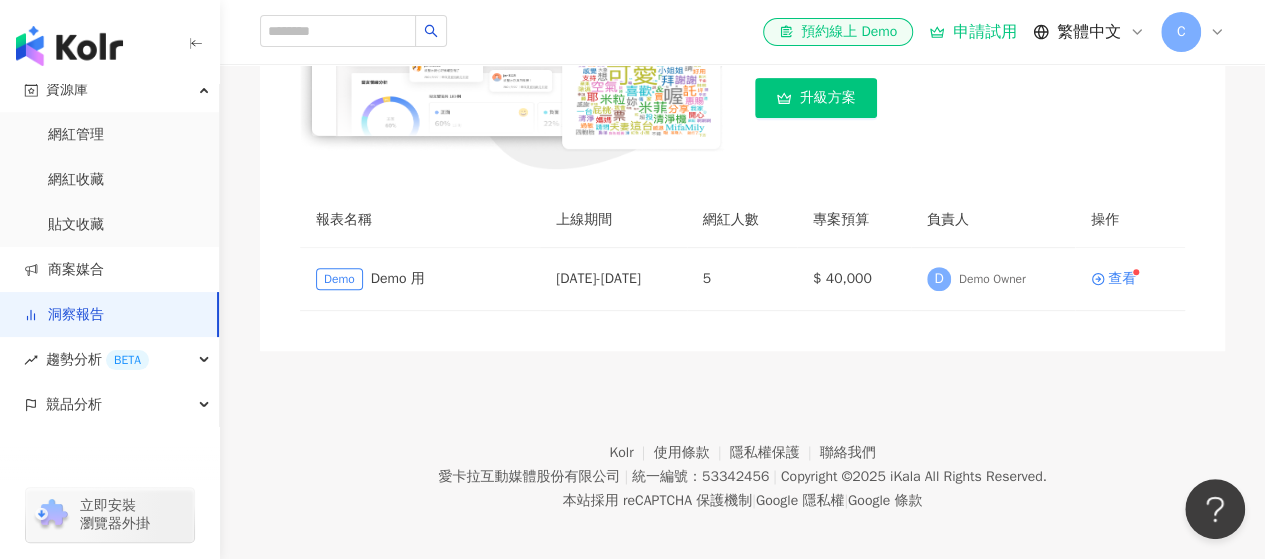 scroll, scrollTop: 396, scrollLeft: 0, axis: vertical 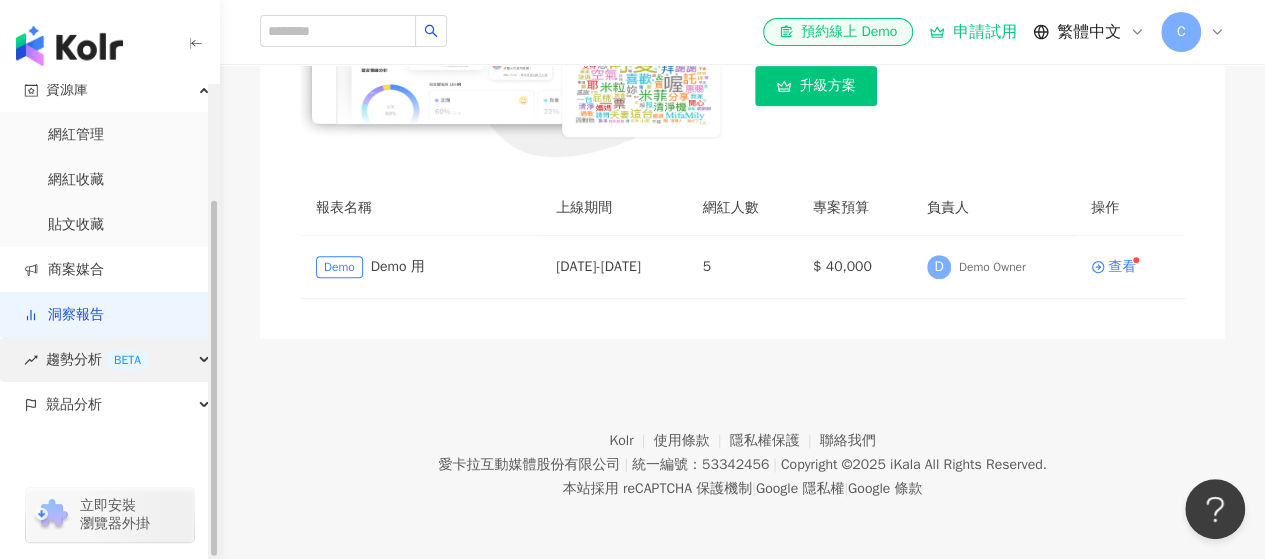 click on "趨勢分析 BETA" at bounding box center (97, 359) 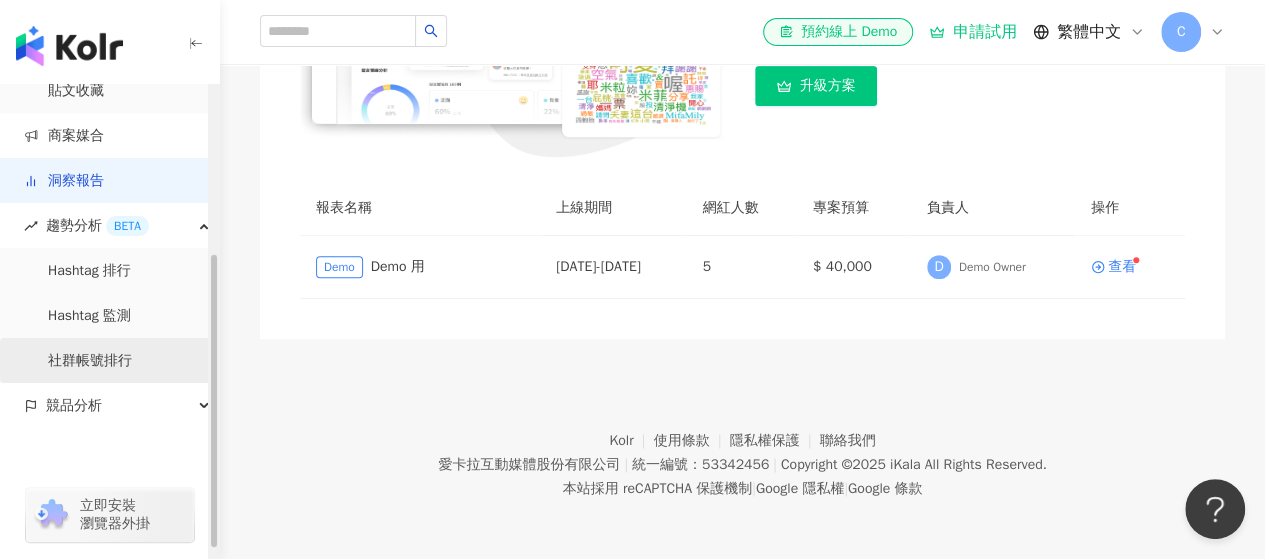 scroll, scrollTop: 0, scrollLeft: 0, axis: both 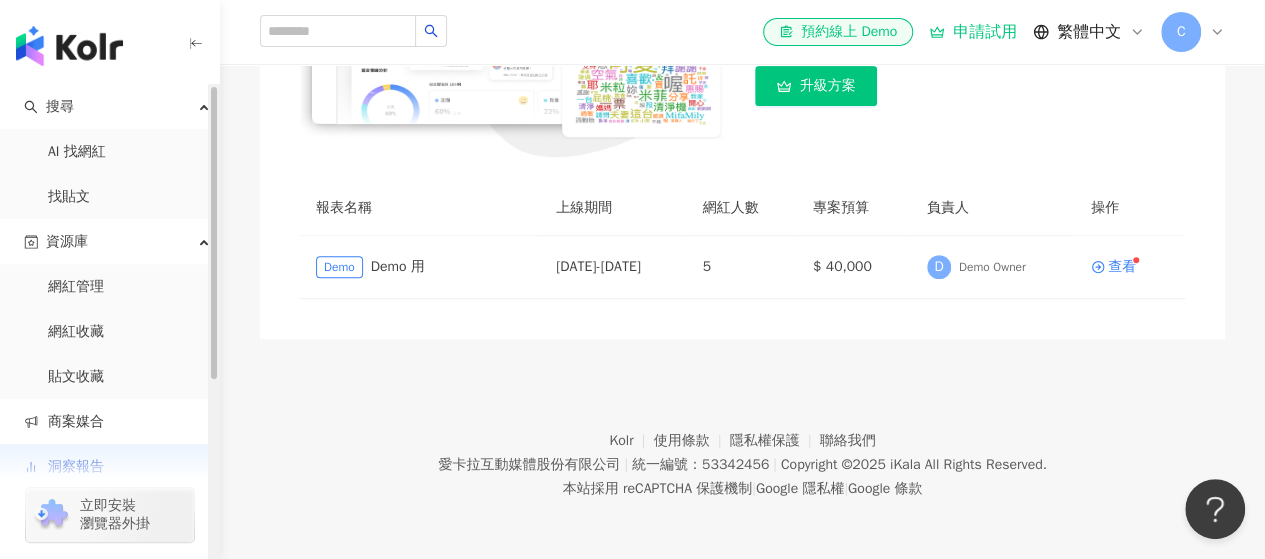click at bounding box center [69, 46] 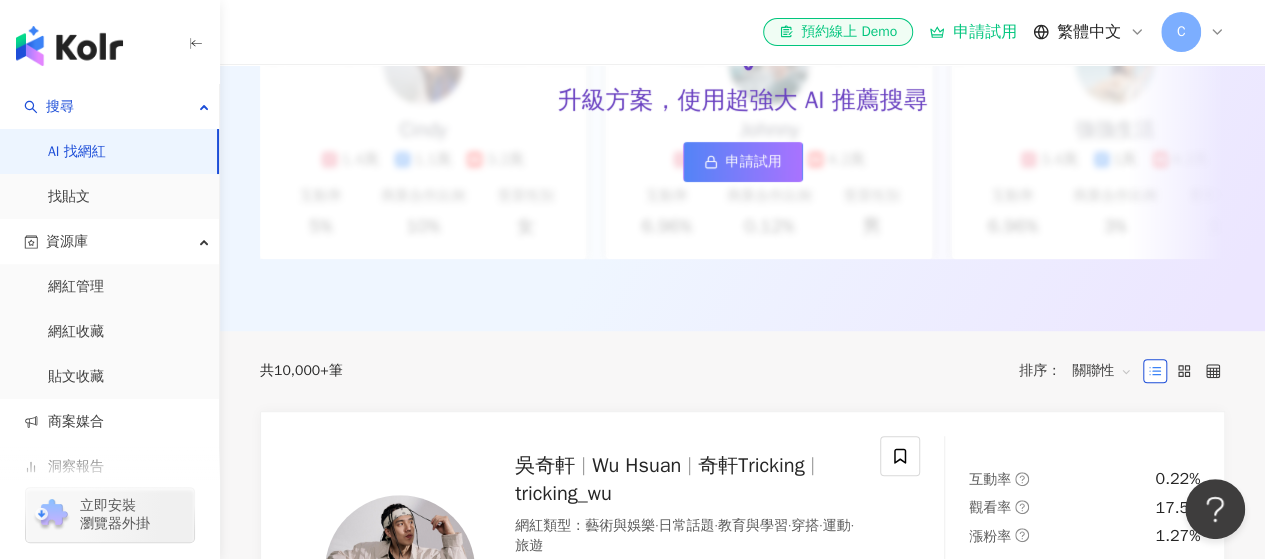scroll, scrollTop: 0, scrollLeft: 0, axis: both 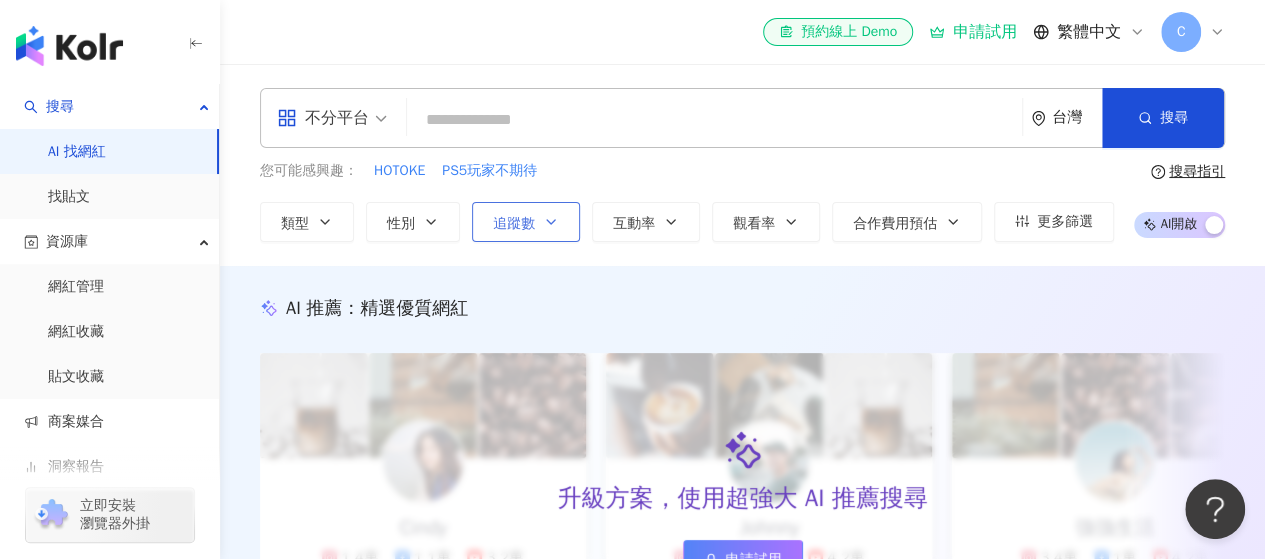 click on "追蹤數" at bounding box center (526, 222) 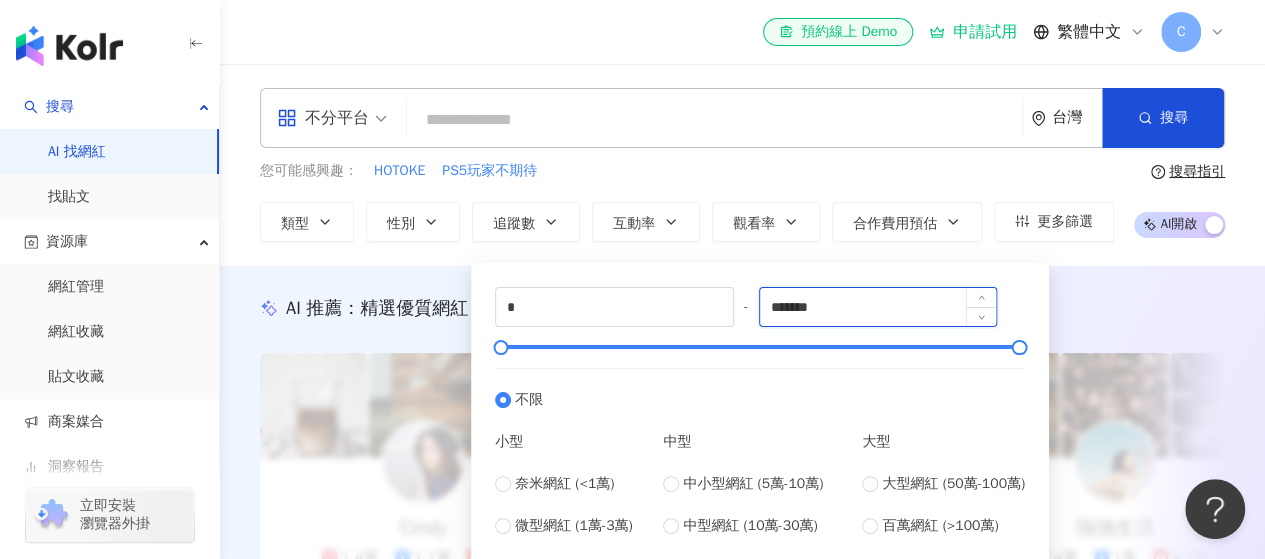 click on "*******" at bounding box center [878, 307] 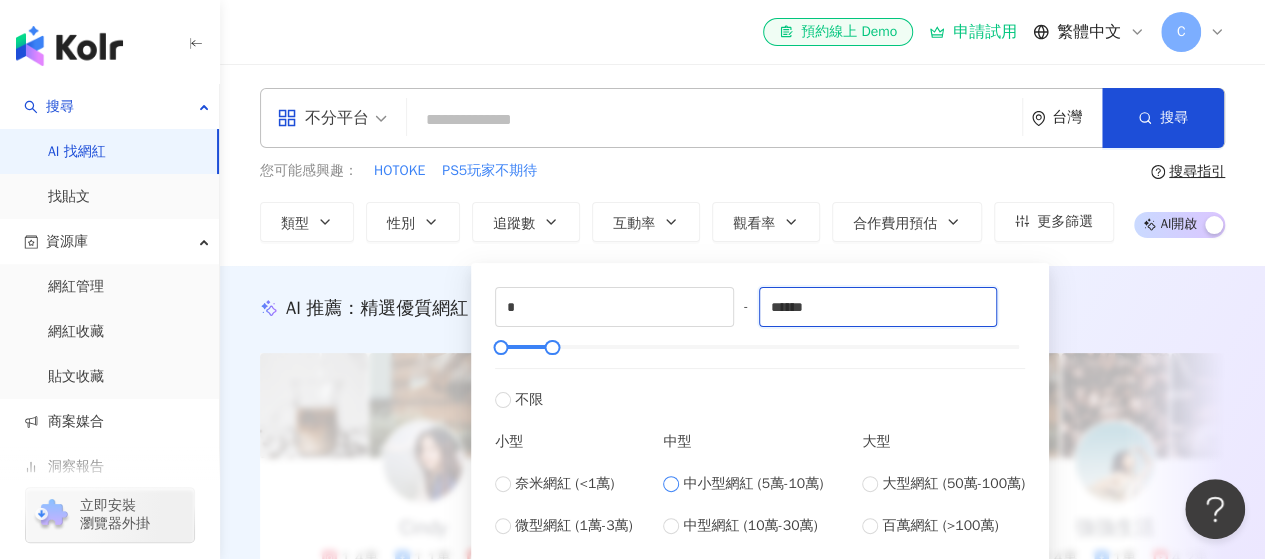 type on "******" 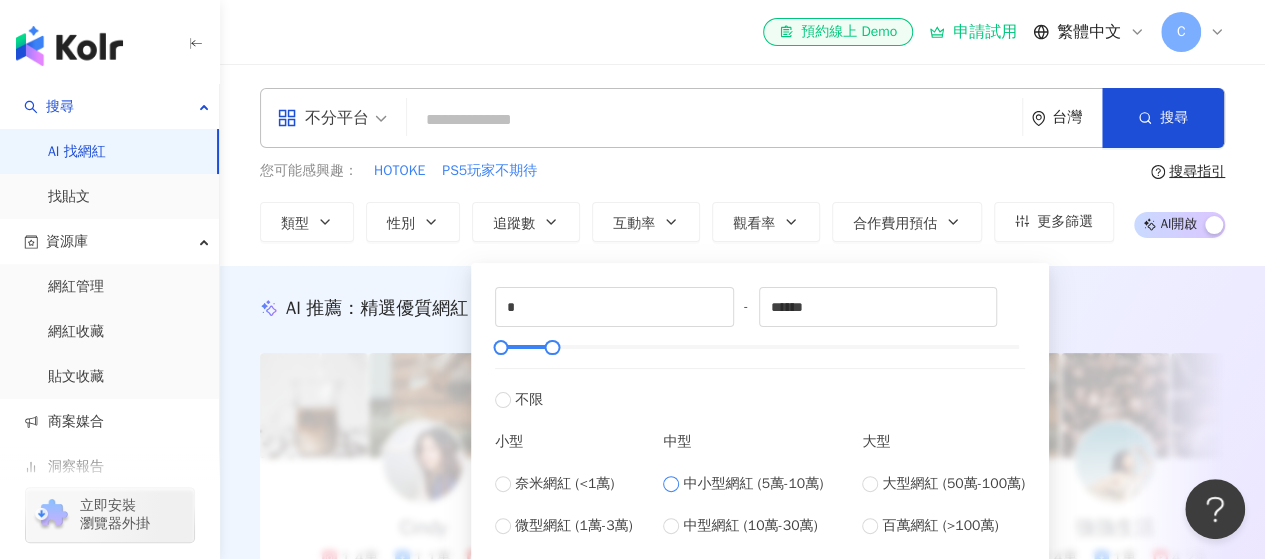 type on "*****" 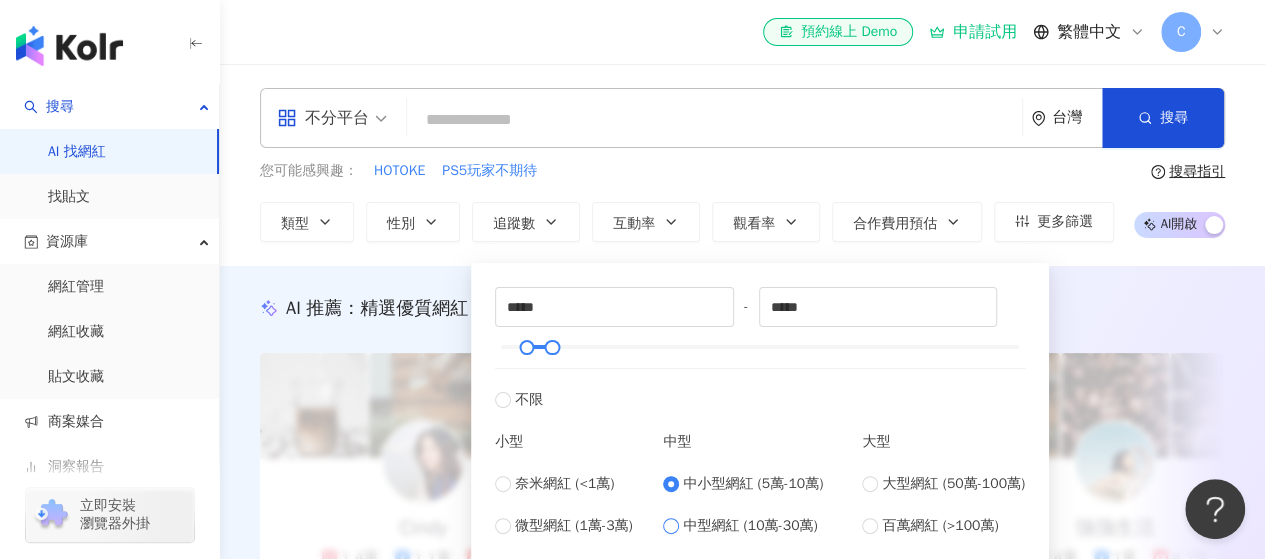 click on "中型網紅 (10萬-30萬)" at bounding box center (747, 526) 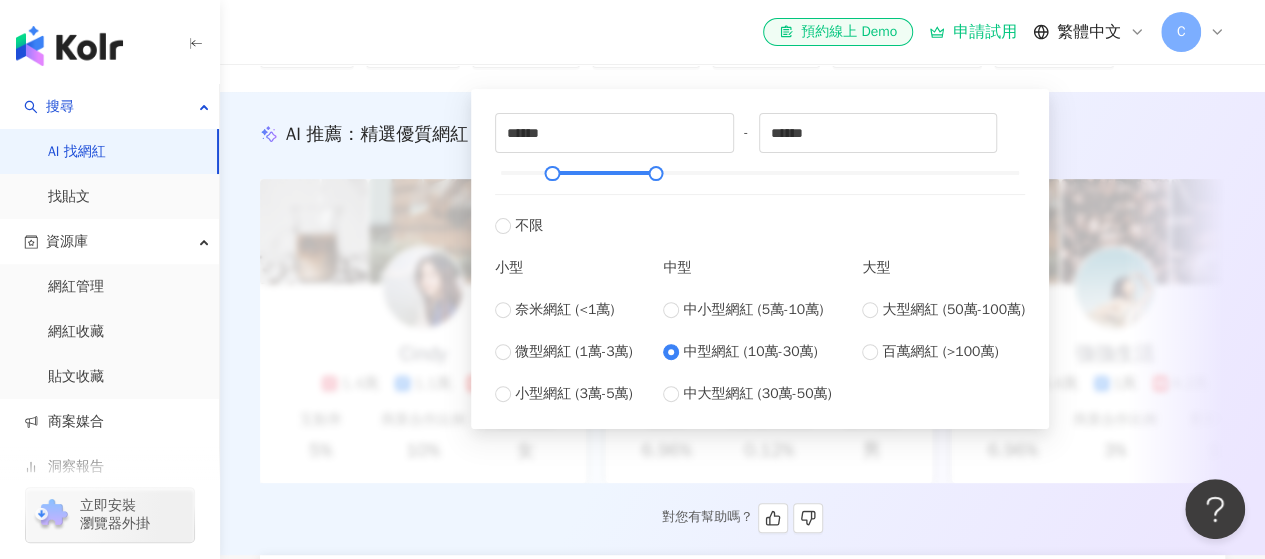 scroll, scrollTop: 200, scrollLeft: 0, axis: vertical 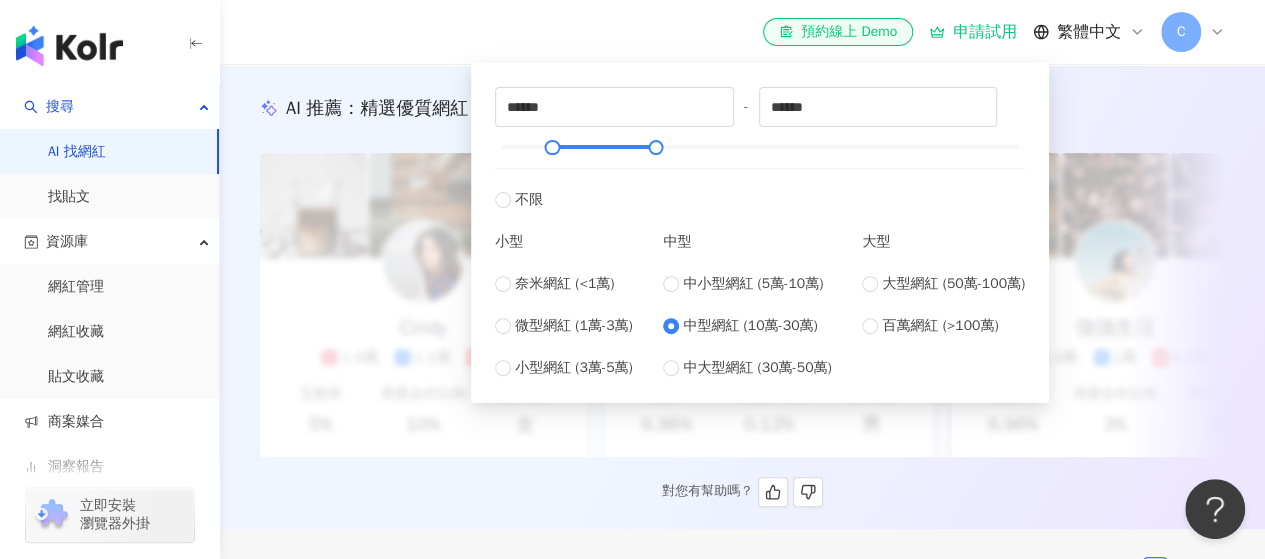 click on "AI 推薦 ： 精選優質網紅" at bounding box center [742, 108] 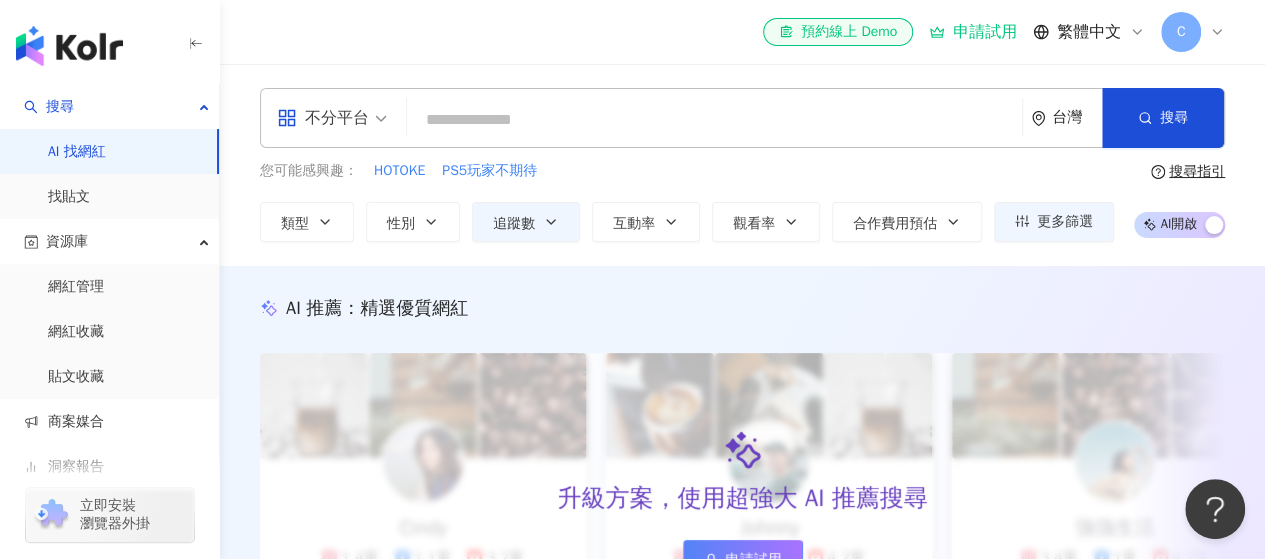 scroll, scrollTop: 100, scrollLeft: 0, axis: vertical 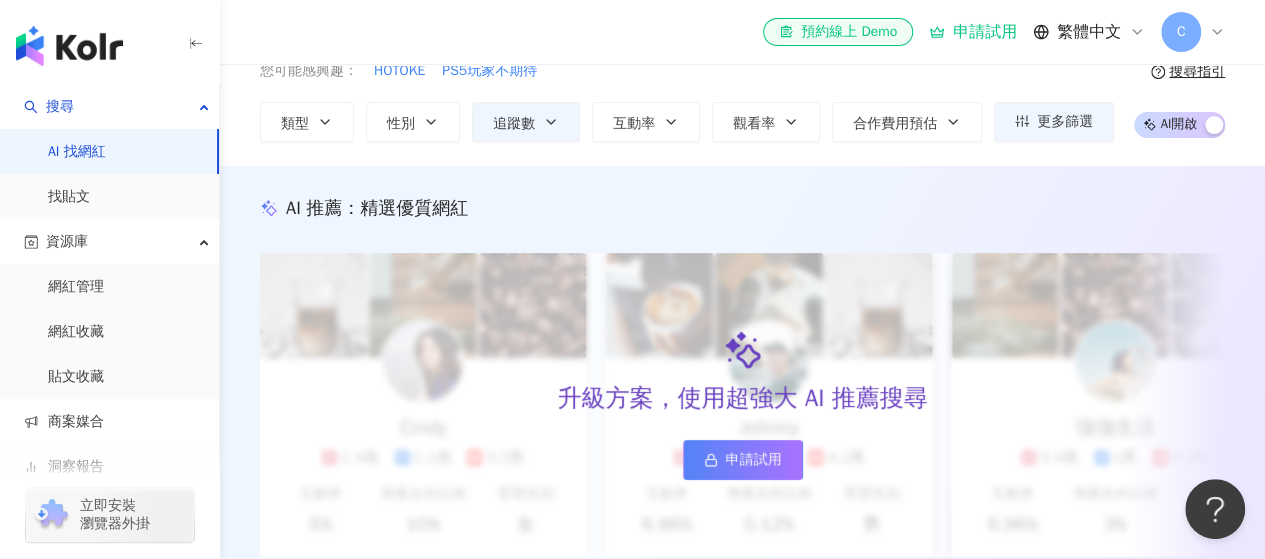 click on "申請試用" at bounding box center [754, 460] 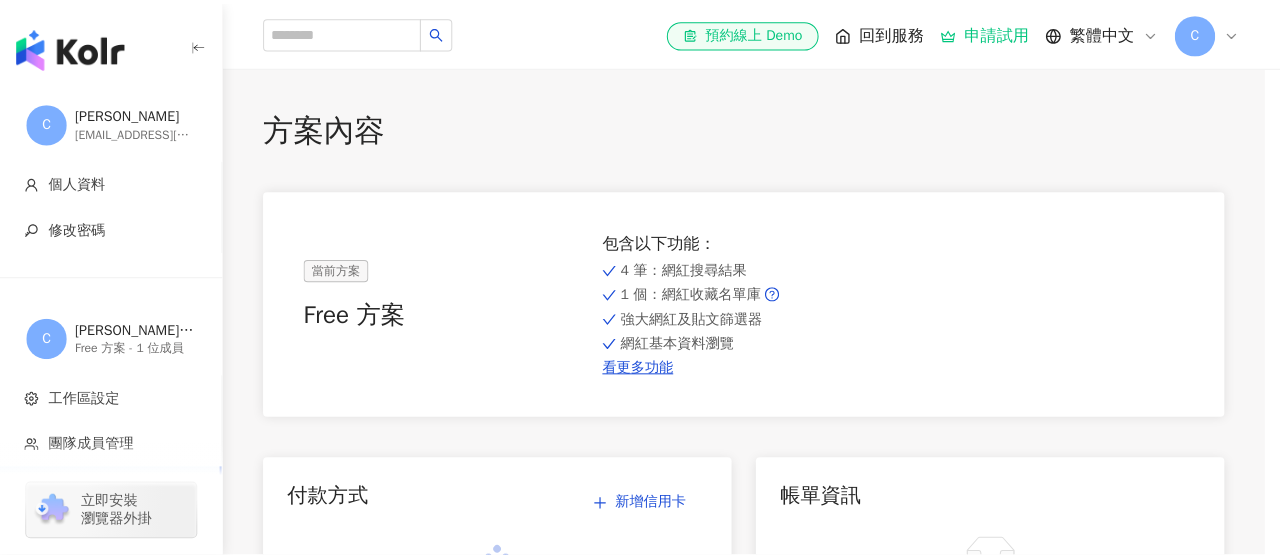 scroll, scrollTop: 0, scrollLeft: 0, axis: both 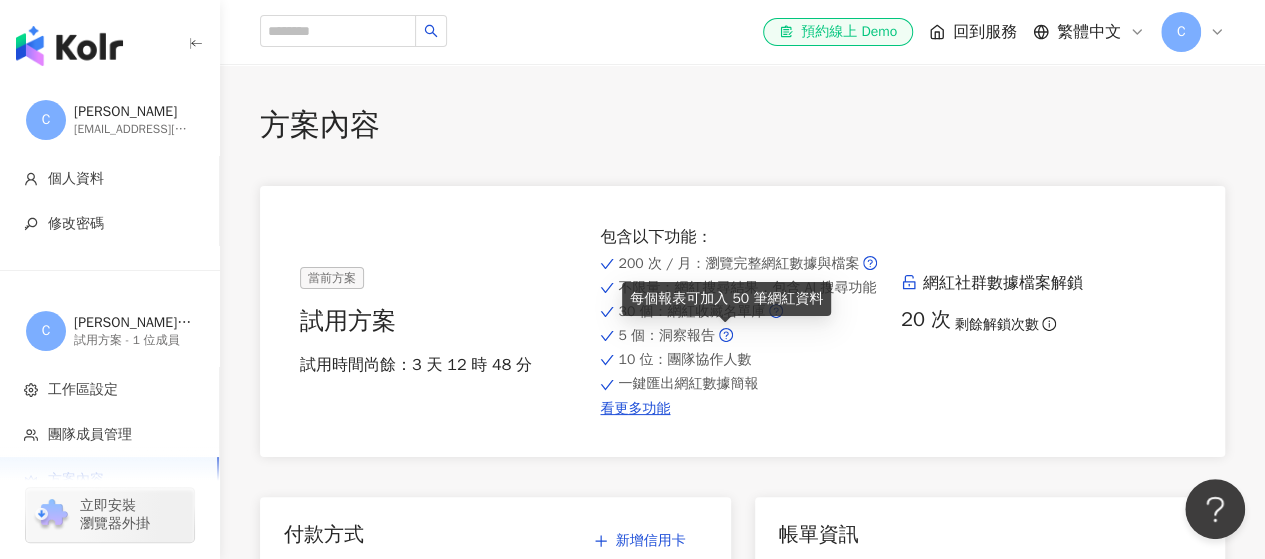 click 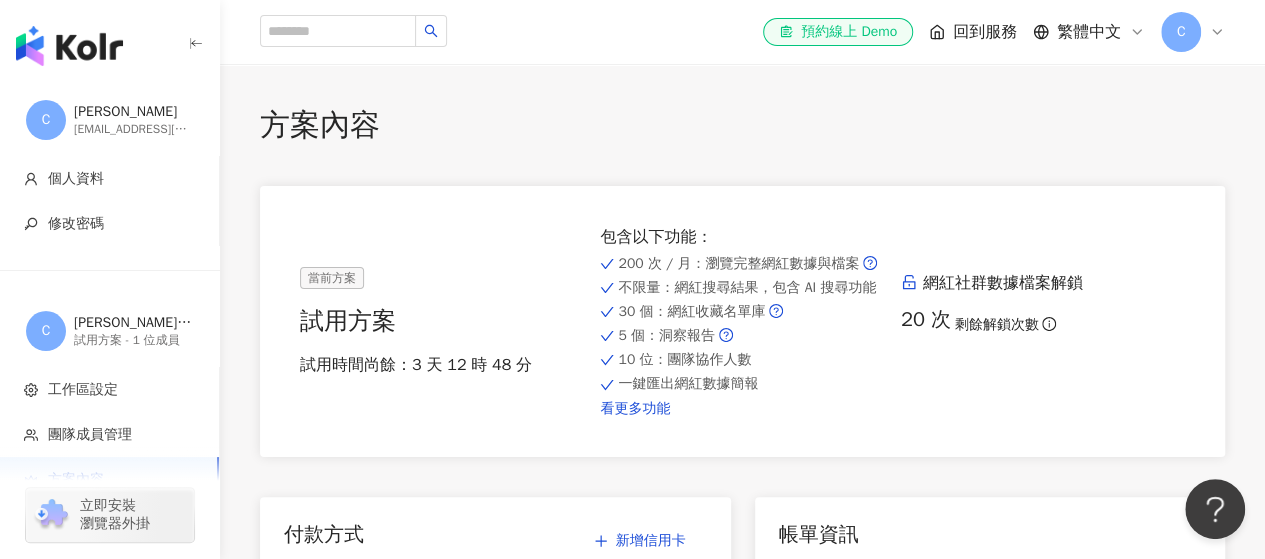 click on "看更多功能" at bounding box center (742, 409) 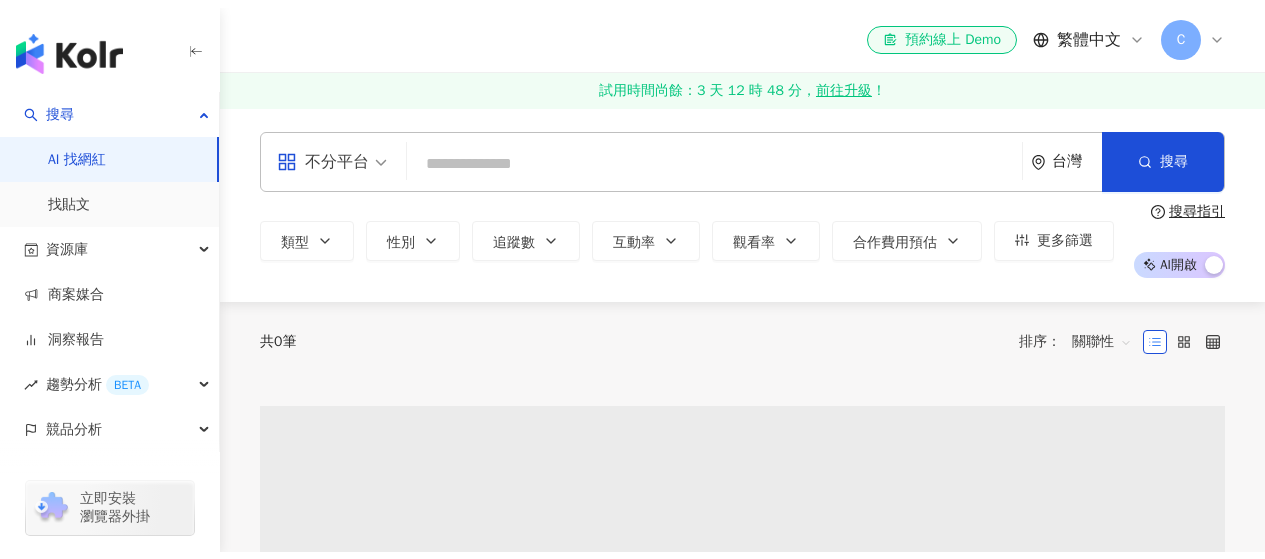scroll, scrollTop: 0, scrollLeft: 0, axis: both 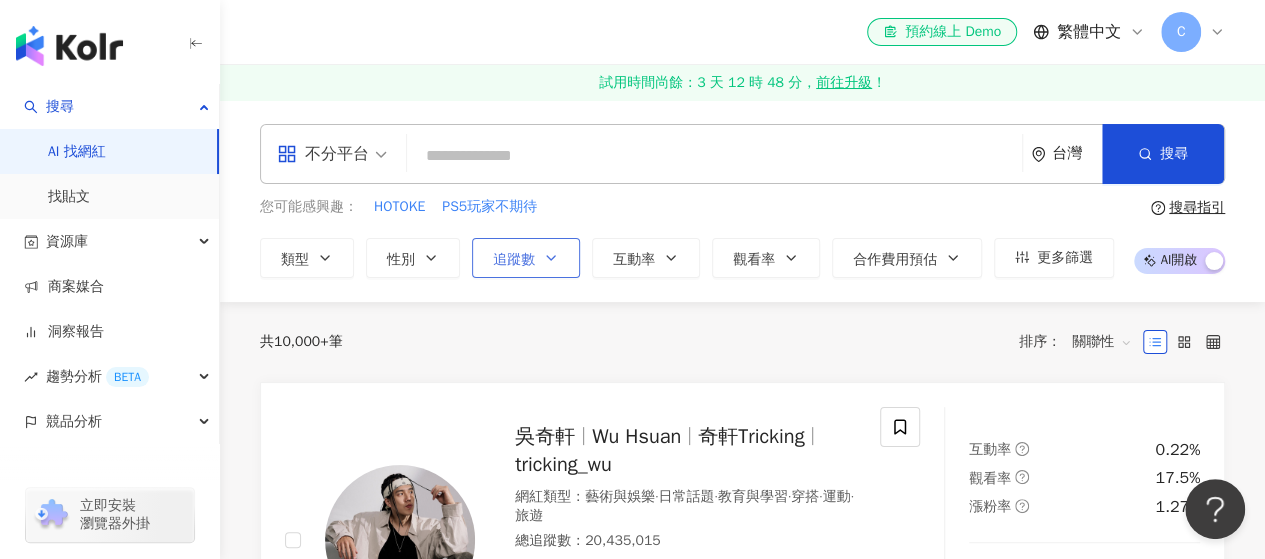 click on "追蹤數" at bounding box center [514, 260] 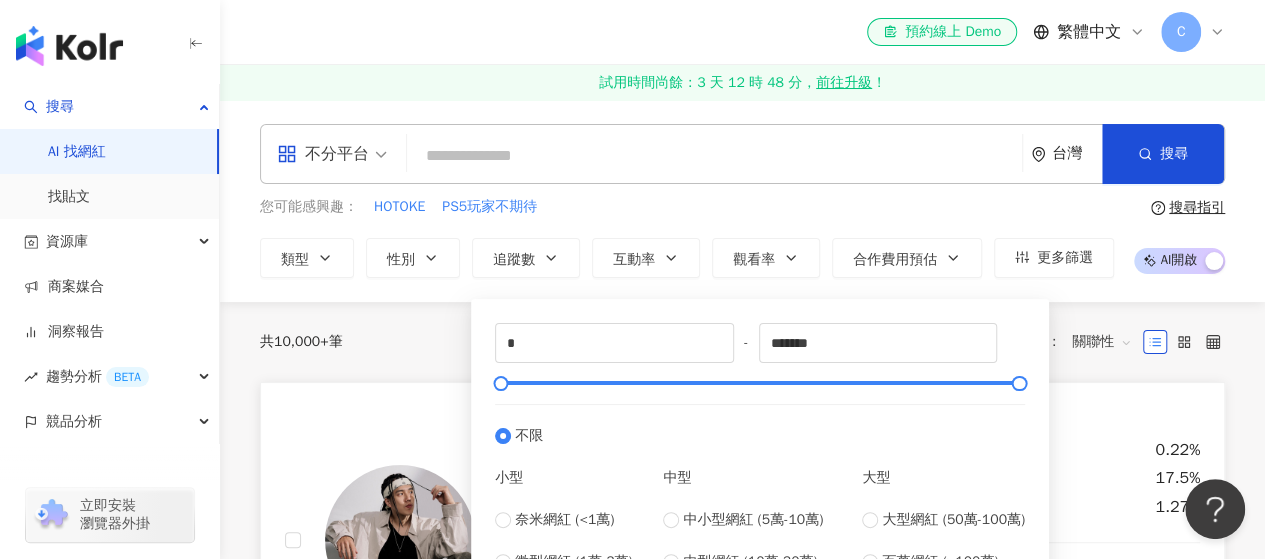scroll, scrollTop: 200, scrollLeft: 0, axis: vertical 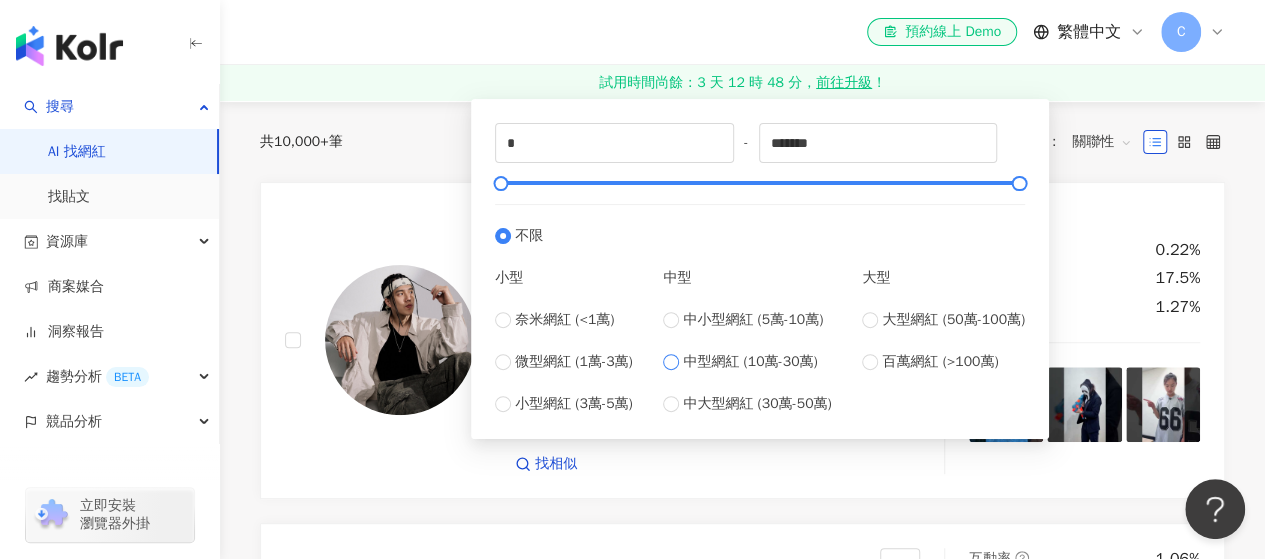 click on "中型網紅 (10萬-30萬)" at bounding box center (747, 362) 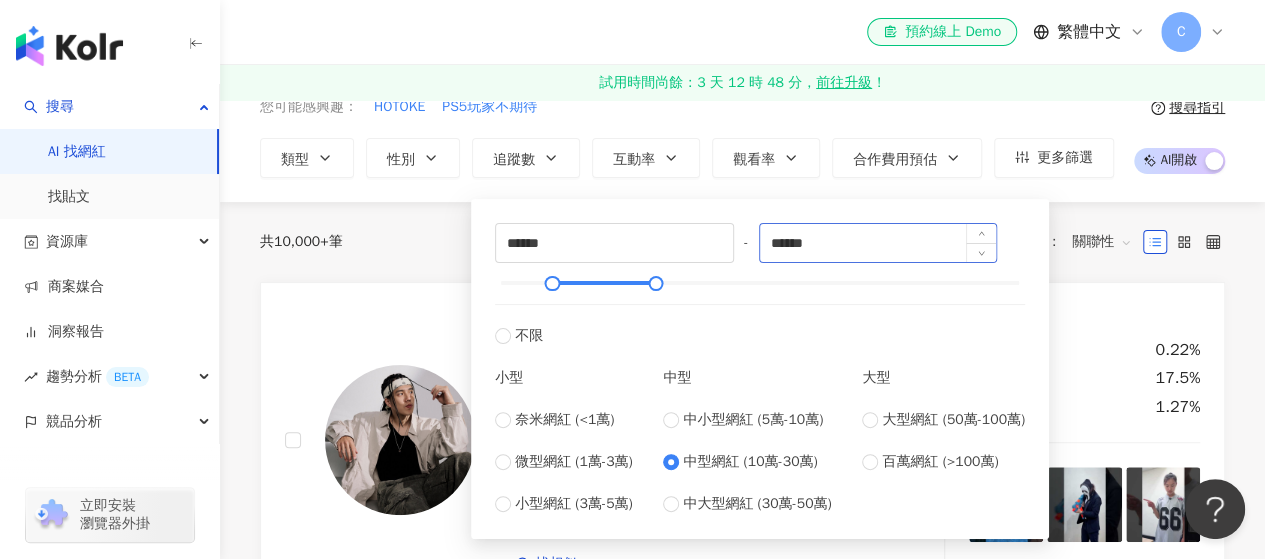 scroll, scrollTop: 100, scrollLeft: 0, axis: vertical 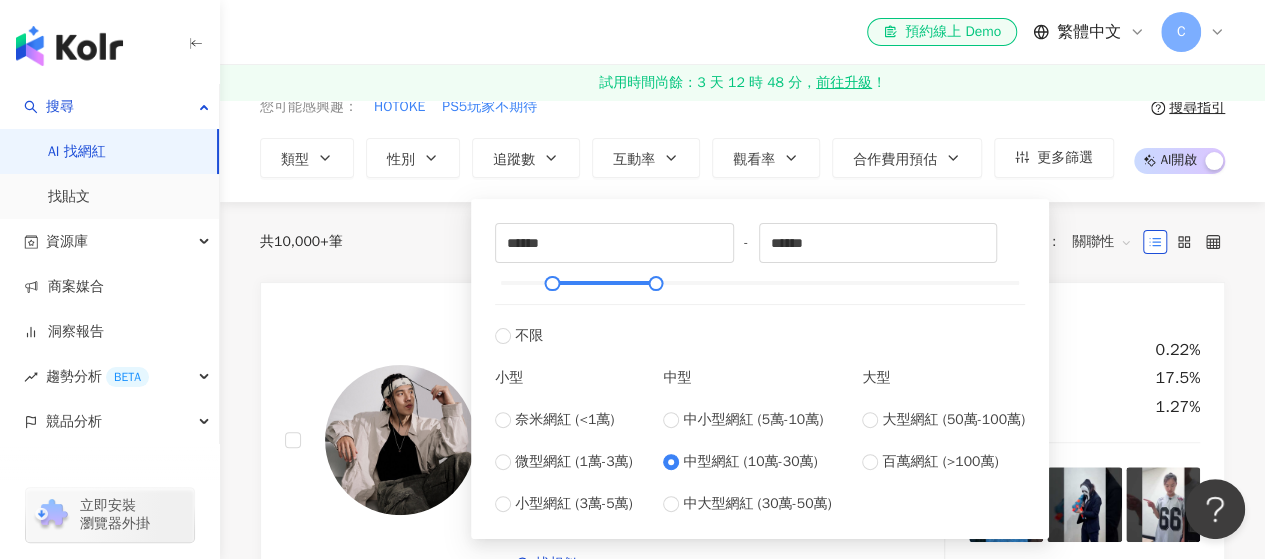 click on "******  -  ****** 不限 小型 奈米網紅 (<1萬) 微型網紅 (1萬-3萬) 小型網紅 (3萬-5萬) 中型 中小型網紅 (5萬-10萬) 中型網紅 (10萬-30萬) 中大型網紅 (30萬-50萬) 大型 大型網紅 (50萬-100萬) 百萬網紅 (>100萬)" at bounding box center [760, 369] 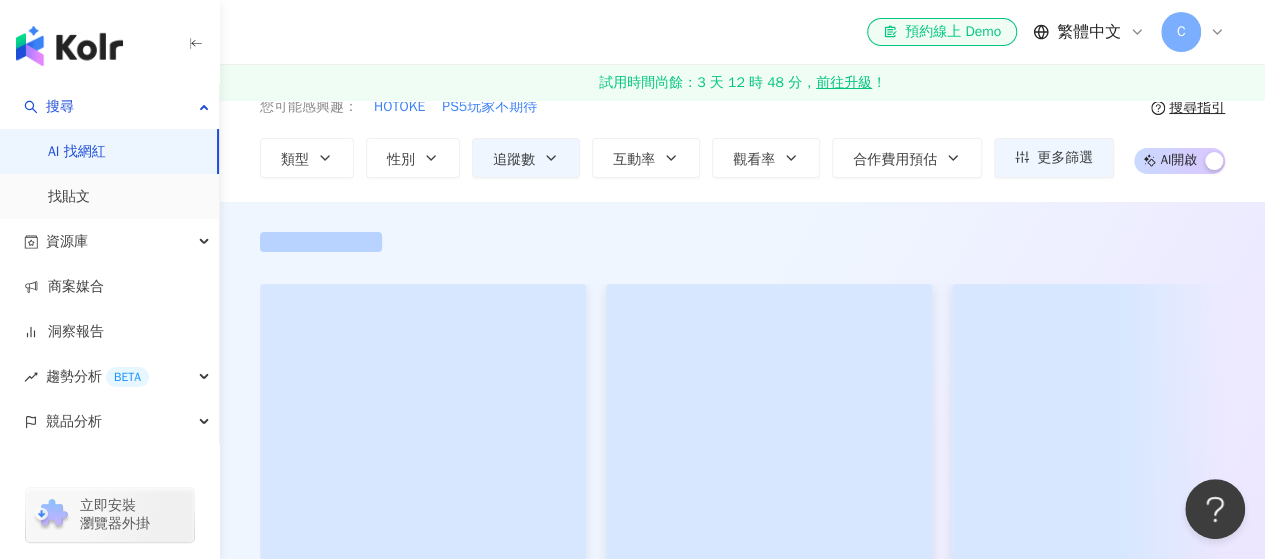 scroll, scrollTop: 0, scrollLeft: 0, axis: both 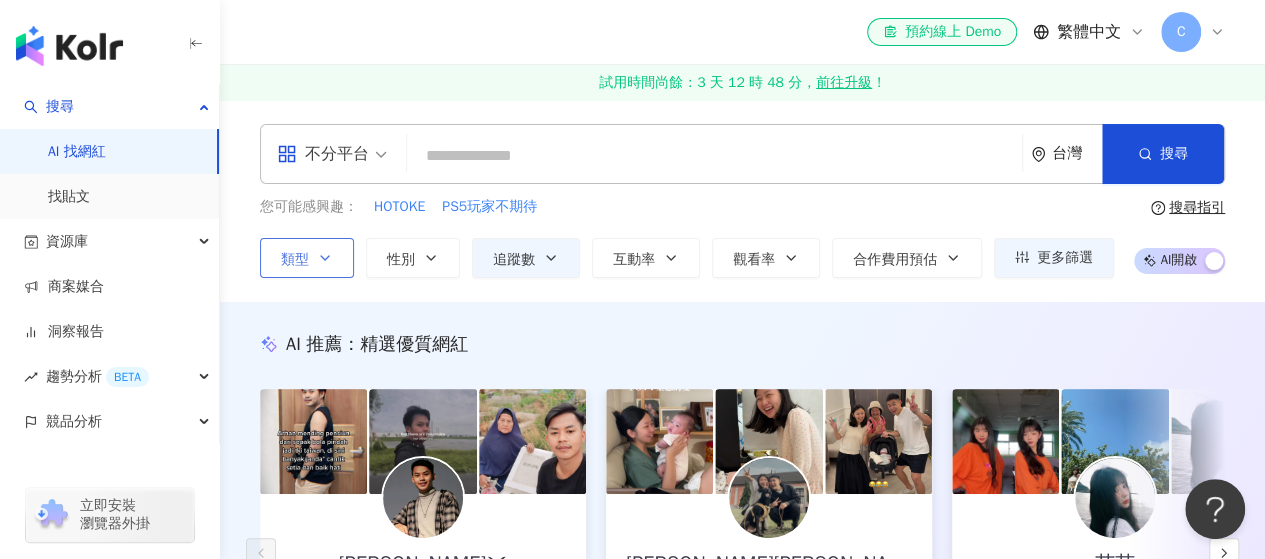 click 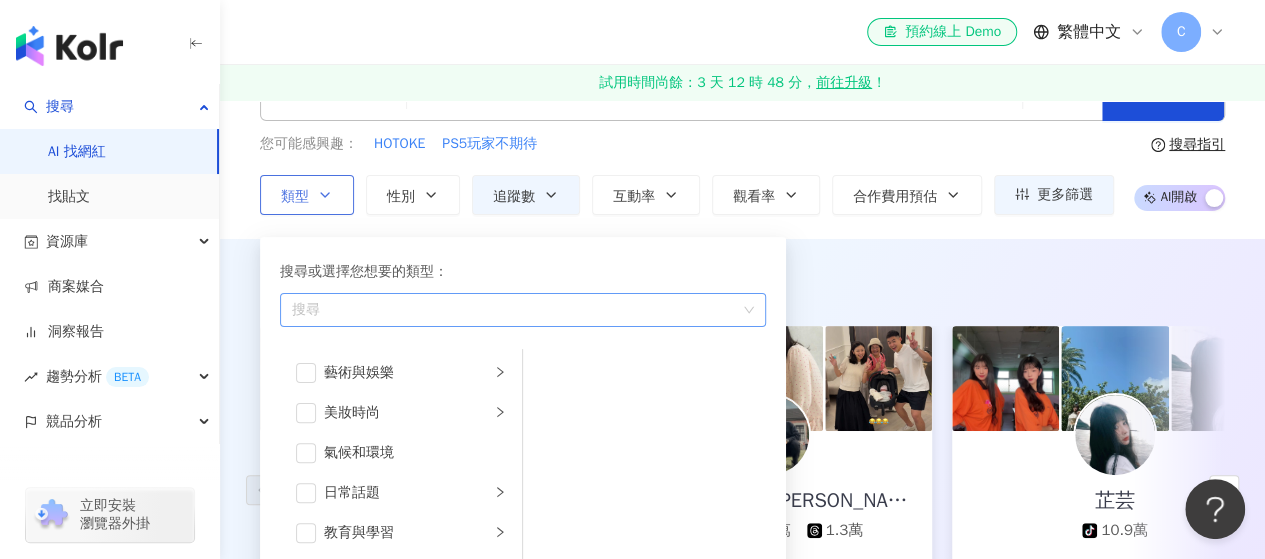 scroll, scrollTop: 100, scrollLeft: 0, axis: vertical 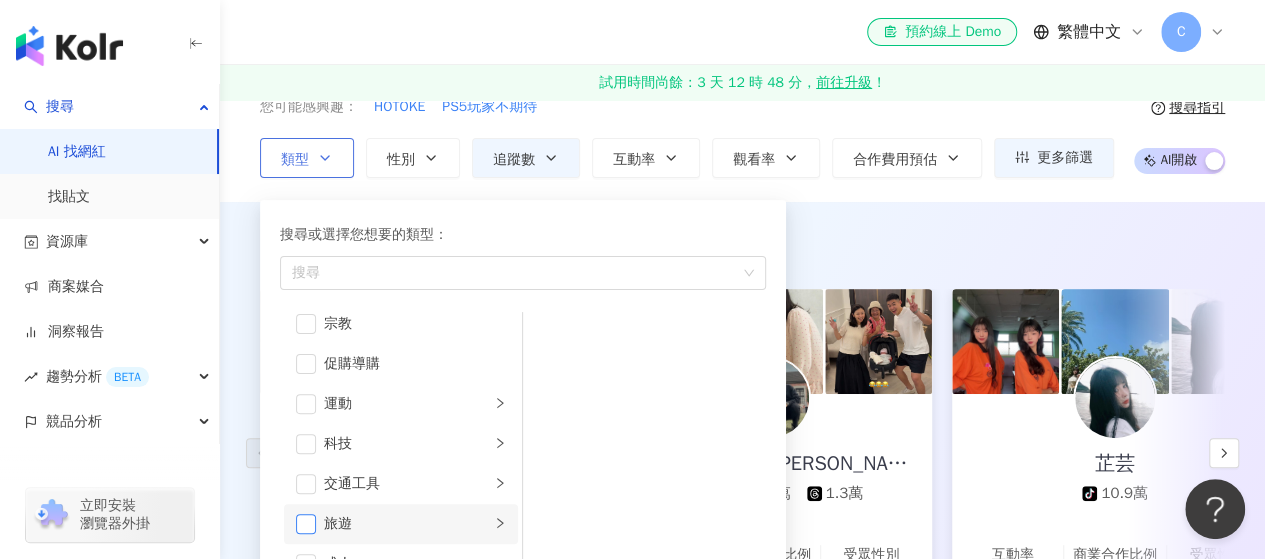 click at bounding box center [306, 524] 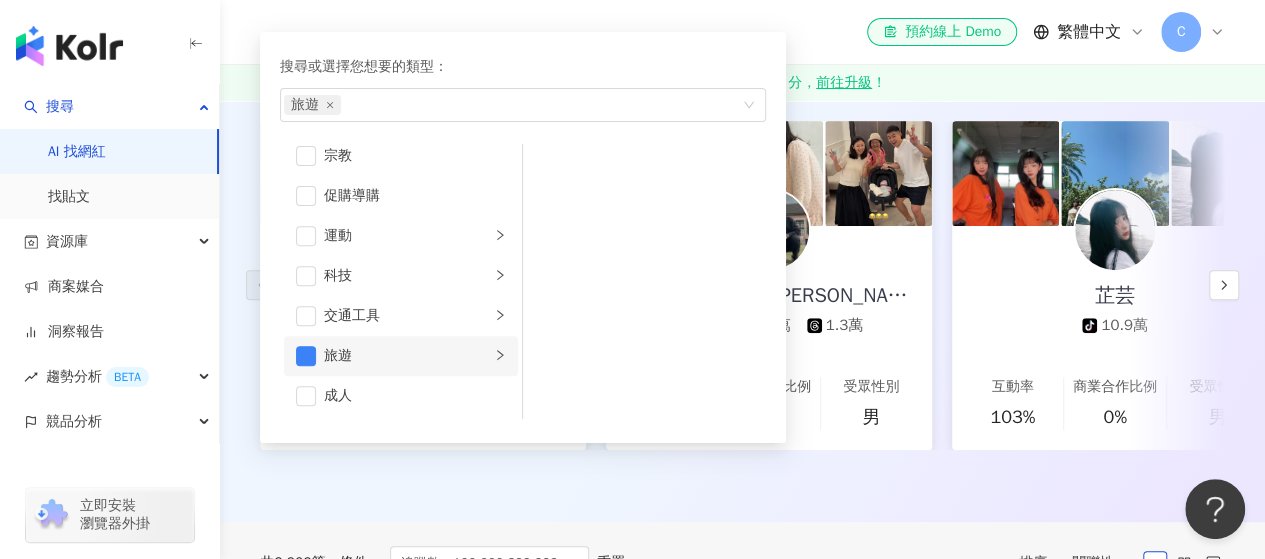 scroll, scrollTop: 300, scrollLeft: 0, axis: vertical 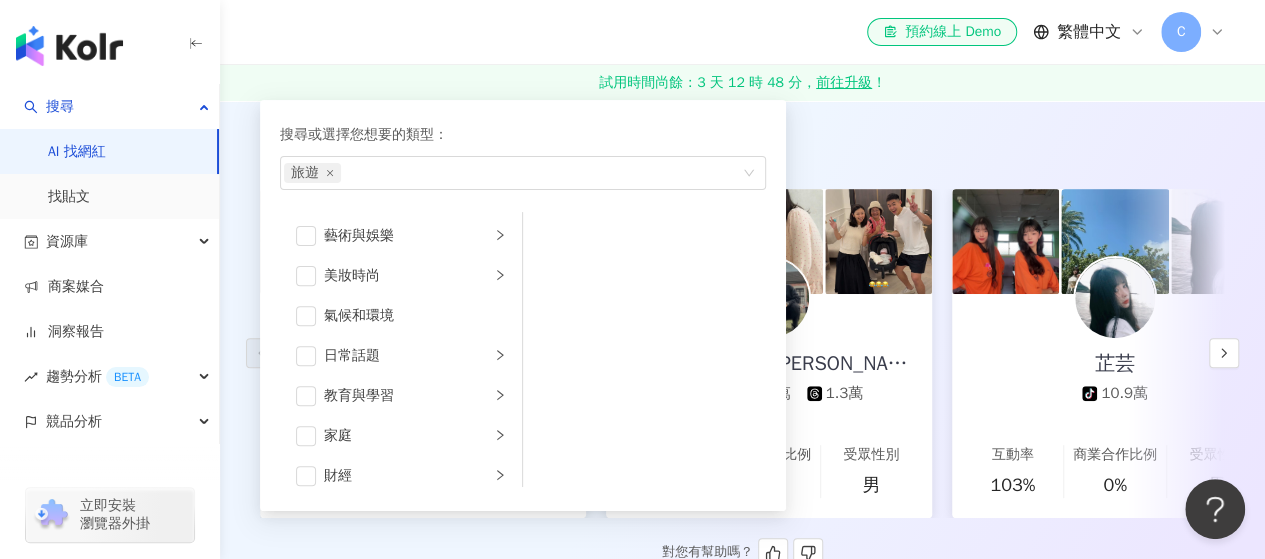 click on "AI 推薦 ： 精選優質網紅 PUJI MAEKEL⚔ tiktok-icon 13.7萬 互動率 199% 商業合作比例 0% 受眾性別 女 郭力愷Alex_健身分享生活 4.2萬 tiktok-icon 7萬 1.3萬 互動率 171% 商業合作比例 0% 受眾性別 男 芷芸 tiktok-icon 10.9萬 互動率 103% 商業合作比例 0% 受眾性別 男 阿金 13.2萬 1.8萬 互動率 67.7% 商業合作比例 13.3% 受眾性別 女 荒姨 6.5萬 6.4萬 6.4萬 3.2萬 互動率 67.5% 商業合作比例 27.3% 受眾性別 女 賴帝霖（Ray Lai） 10萬 384 2.6萬 互動率 58.5% 商業合作比例 12.5% 受眾性別 女 ainslife 14.5萬 2.4萬 互動率 55% 商業合作比例 30.3% 受眾性別 女 謙 17.6萬 1.6萬 互動率 51.1% 商業合作比例 28.6% 受眾性別 男 🟡兔瓜圖文動畫 9.9萬 3萬 互動率 48.9% 商業合作比例 25% 受眾性別 女 李弘毅的第二春 18.5萬 互動率 44% 商業合作比例 0% 受眾性別 女 楊子萱 5.3萬 tiktok-icon 9萬 互動率 41.8% 商業合作比例 0% 受眾性別 女 小翁 39.7%" at bounding box center [742, 350] 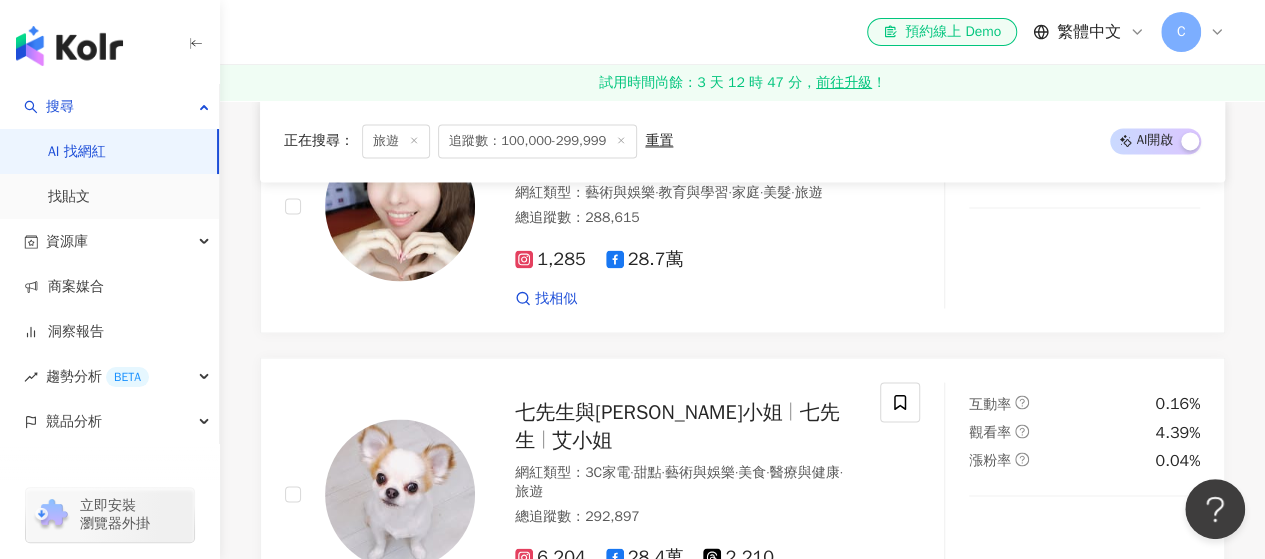 scroll, scrollTop: 1800, scrollLeft: 0, axis: vertical 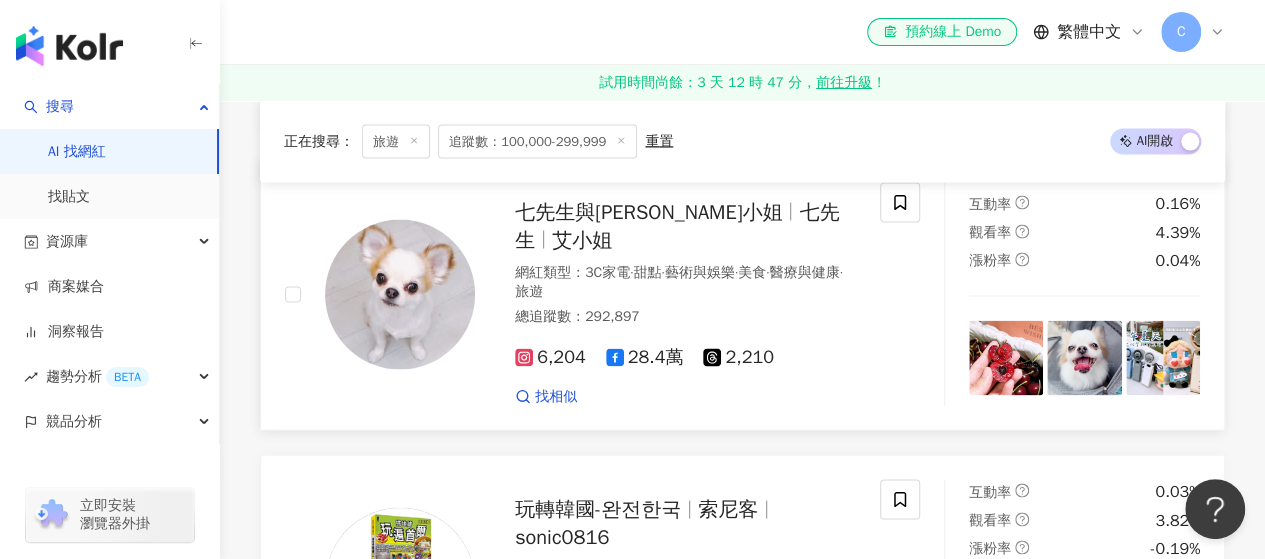 click on "七先生與艾小姐" at bounding box center (657, 211) 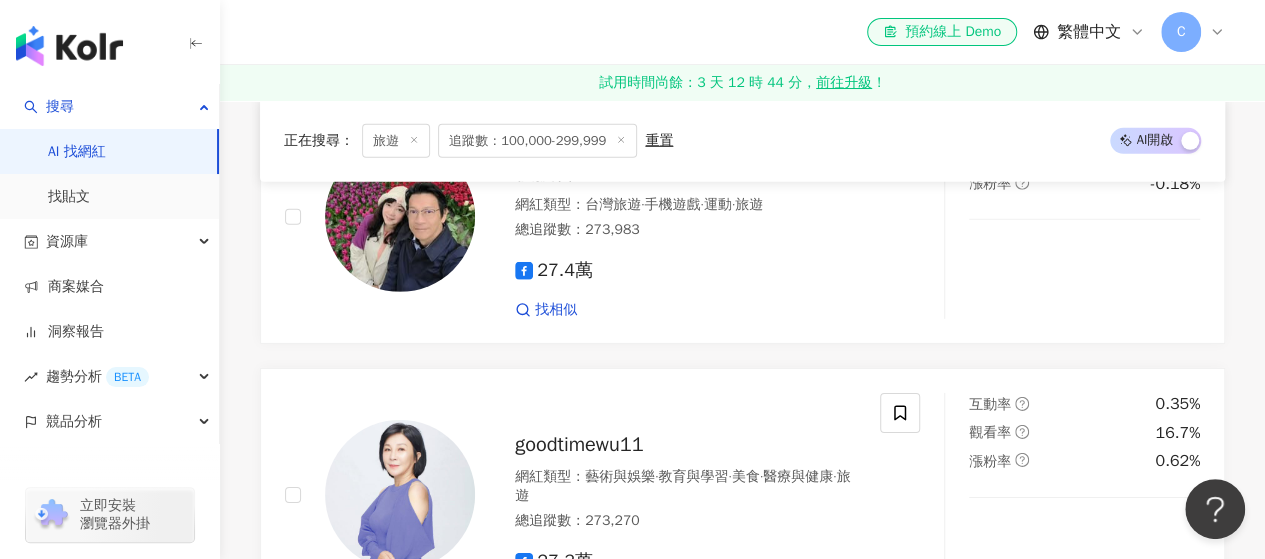 scroll, scrollTop: 2900, scrollLeft: 0, axis: vertical 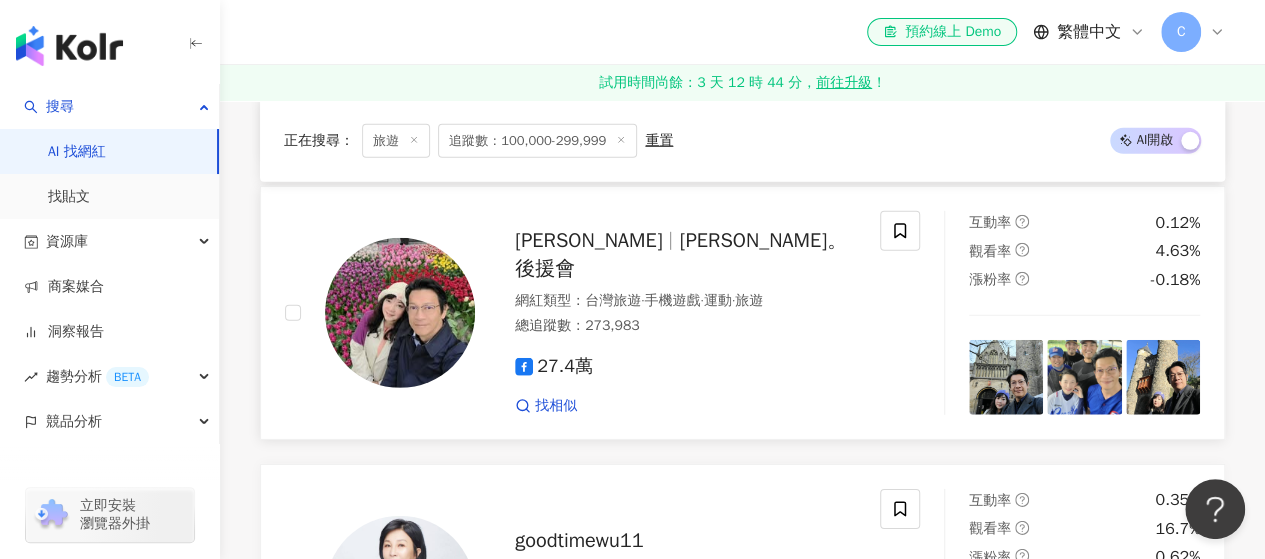 click on "徐展元。後援會" at bounding box center [681, 254] 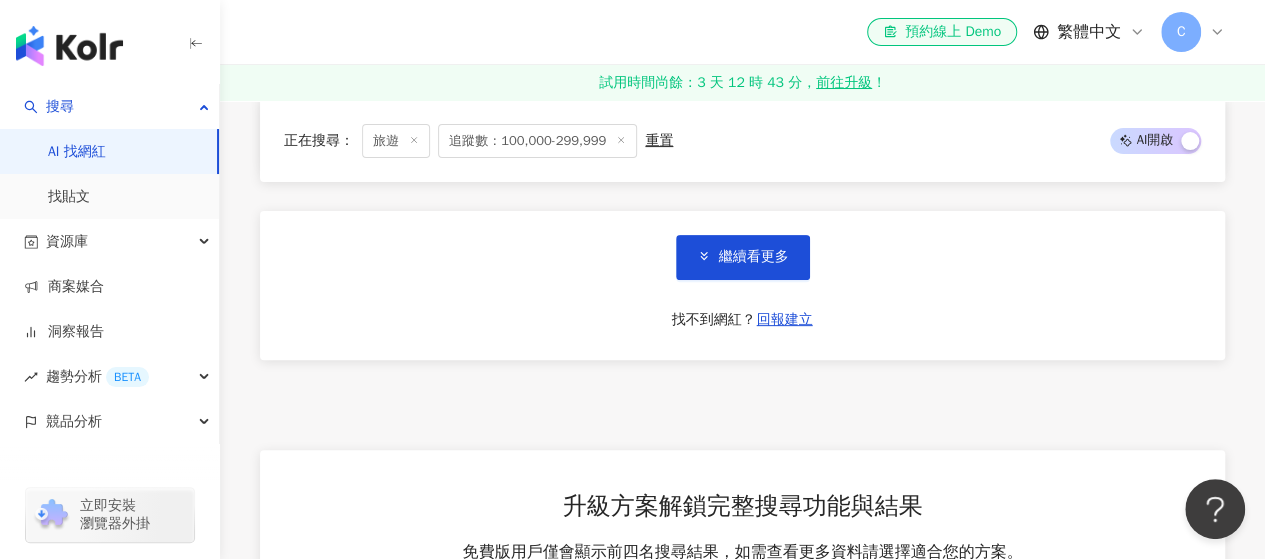scroll, scrollTop: 4000, scrollLeft: 0, axis: vertical 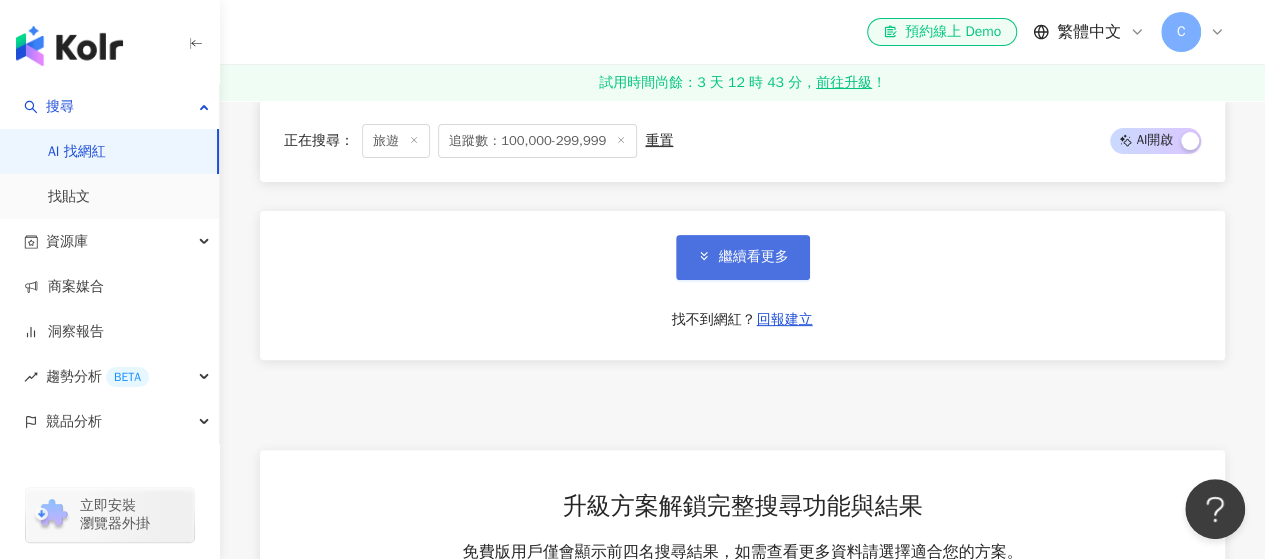 click on "繼續看更多" at bounding box center (754, 257) 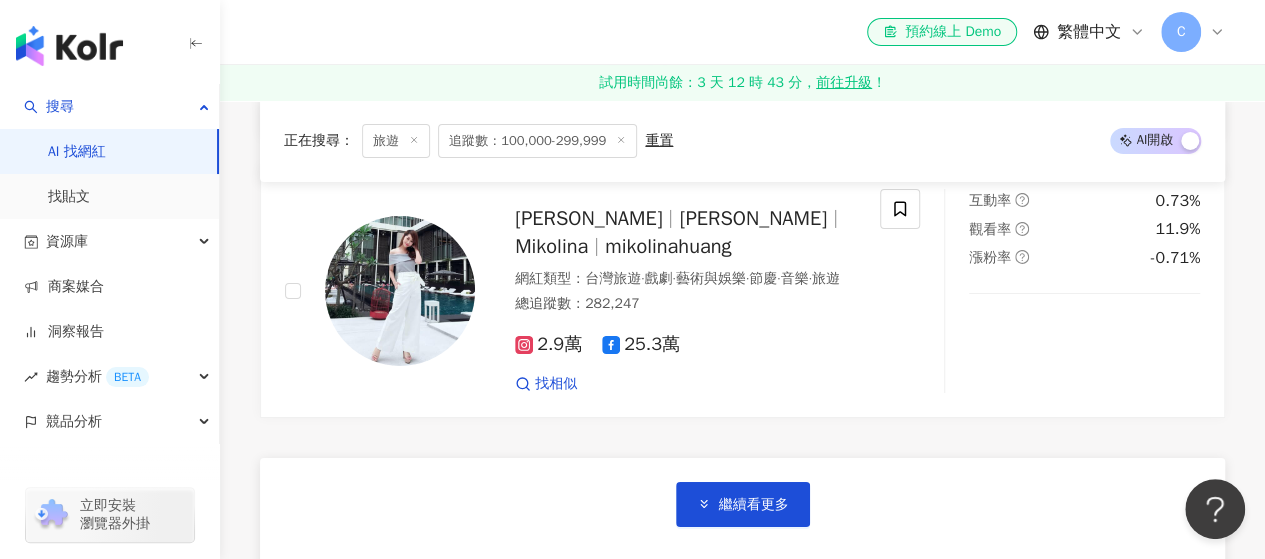 scroll, scrollTop: 7200, scrollLeft: 0, axis: vertical 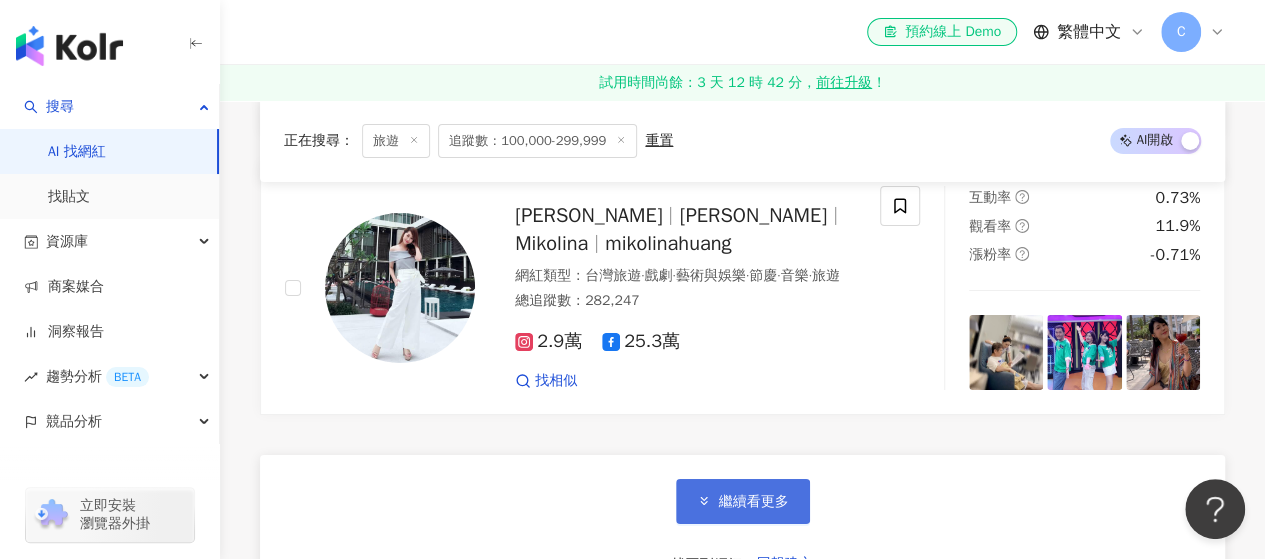click on "繼續看更多" at bounding box center (754, 502) 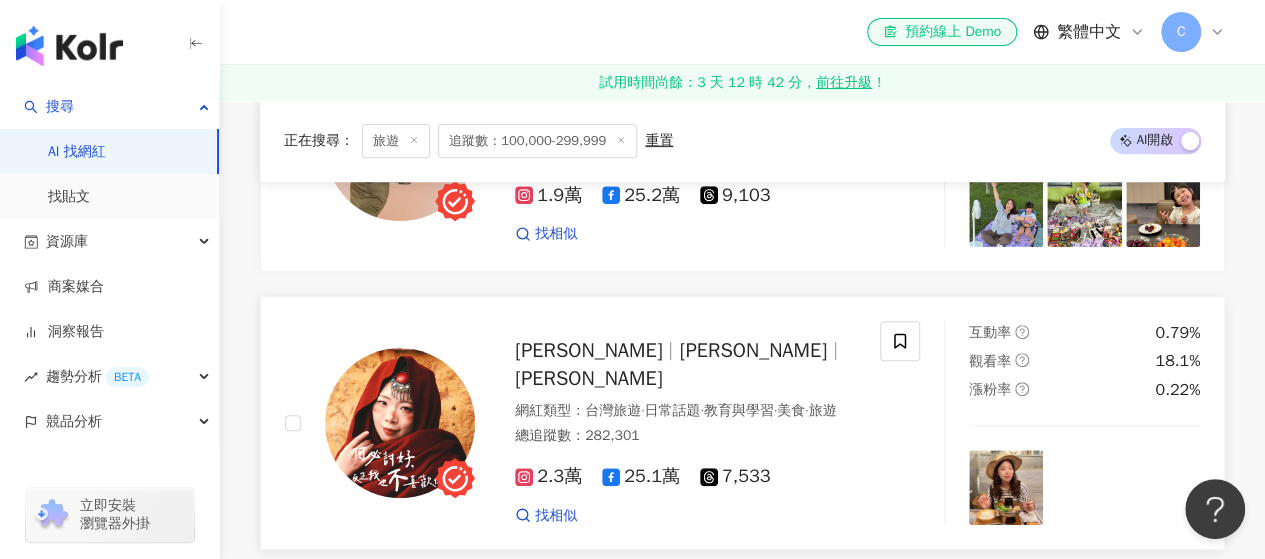 scroll, scrollTop: 7900, scrollLeft: 0, axis: vertical 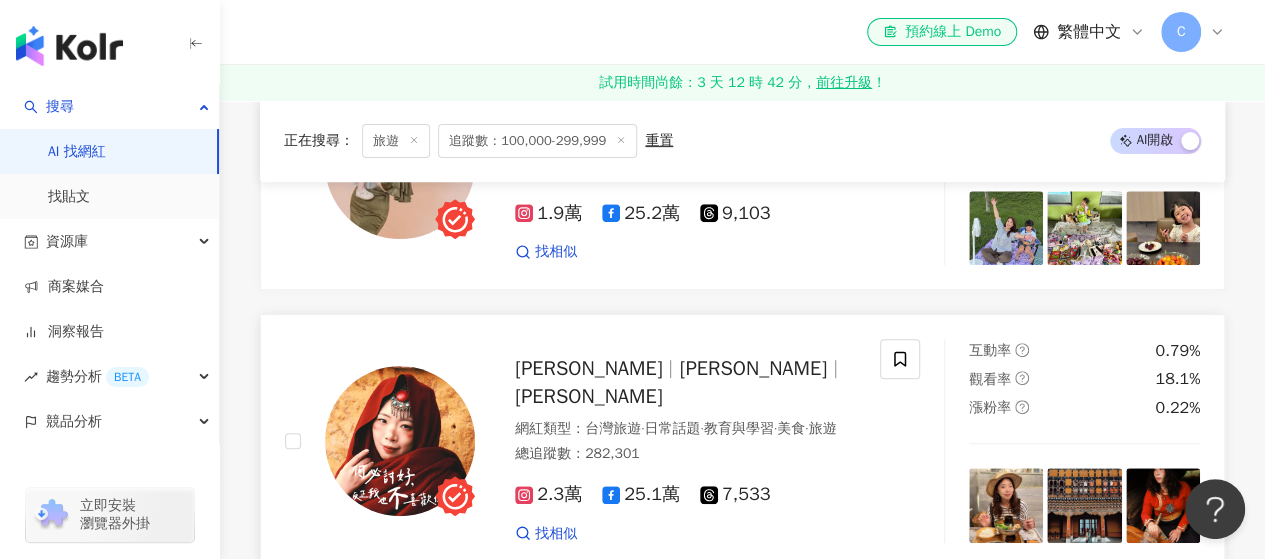 click on "[PERSON_NAME]" at bounding box center (588, 368) 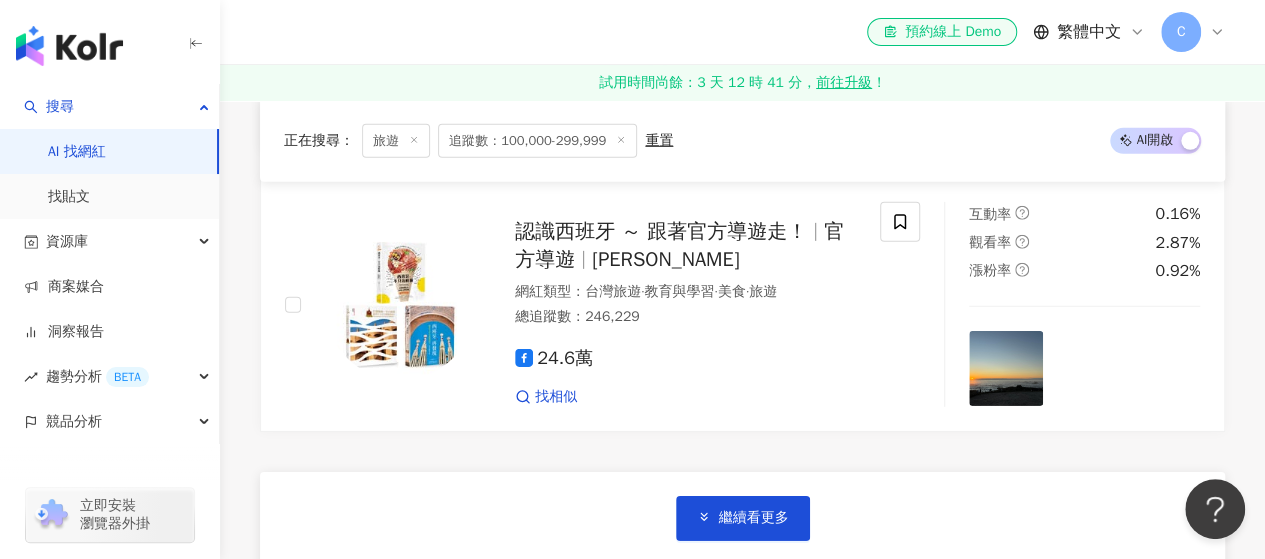 scroll, scrollTop: 10600, scrollLeft: 0, axis: vertical 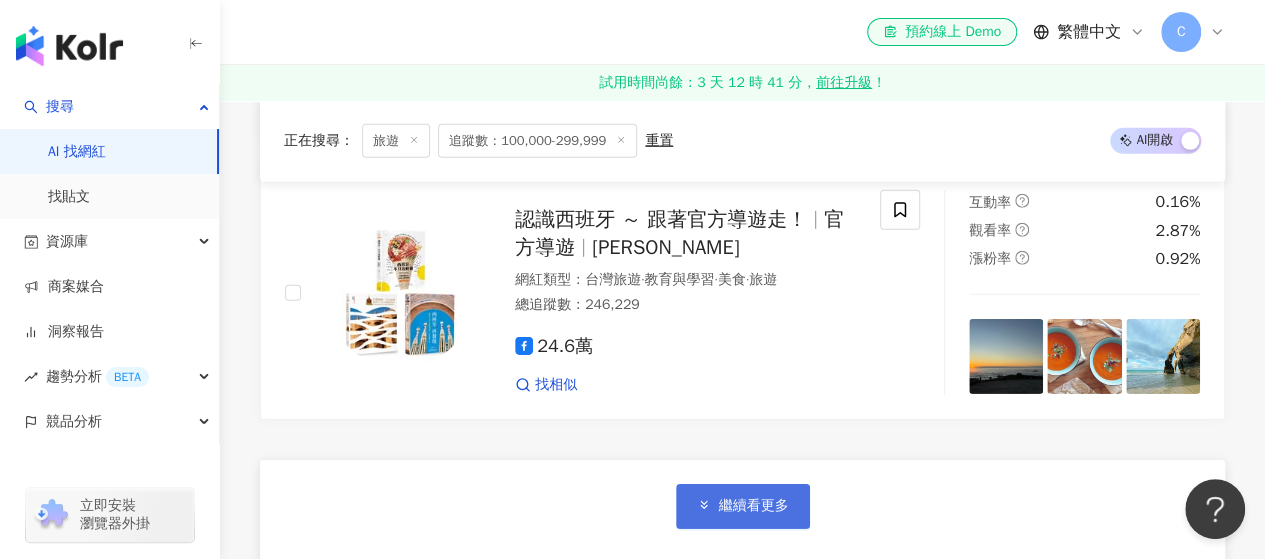 click on "繼續看更多" at bounding box center [743, 506] 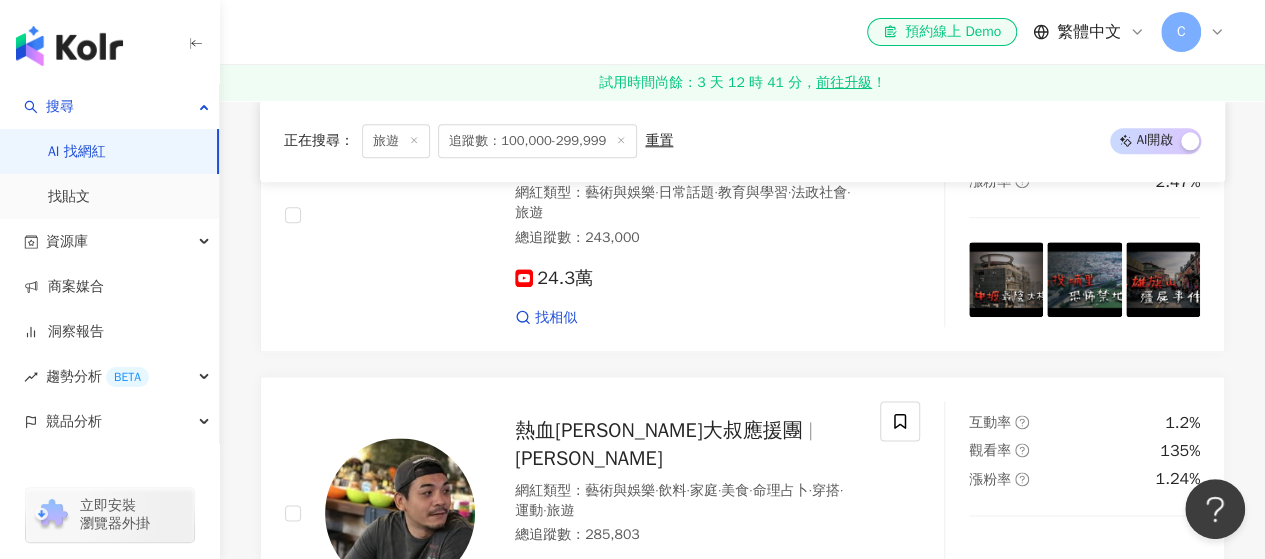 scroll, scrollTop: 12400, scrollLeft: 0, axis: vertical 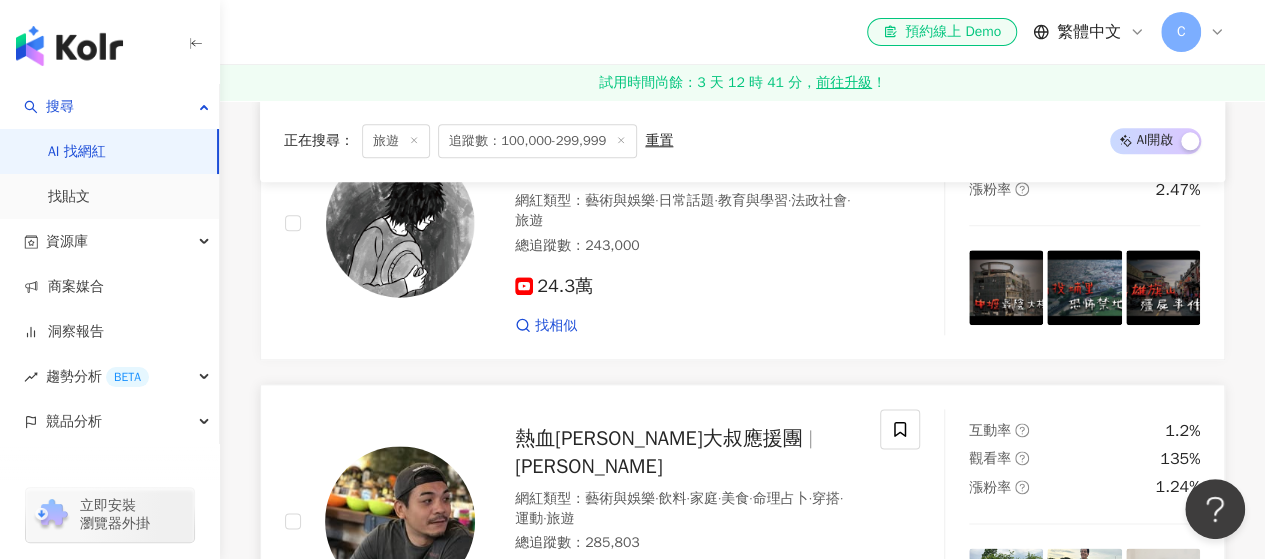 click on "熱血史丹利大叔應援團" at bounding box center (658, 438) 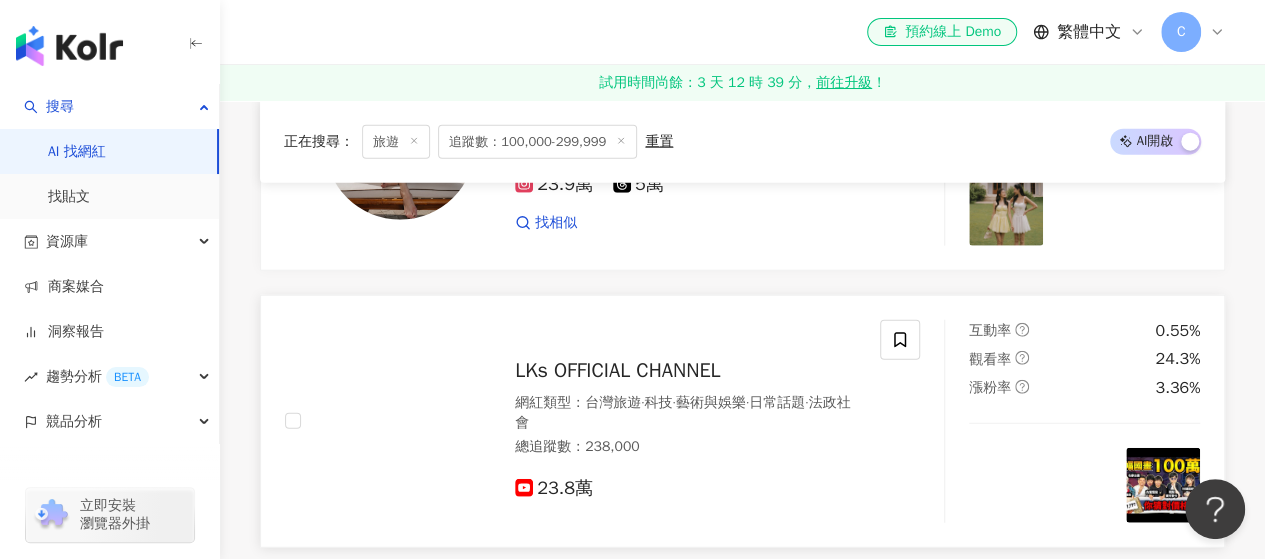 scroll, scrollTop: 13900, scrollLeft: 0, axis: vertical 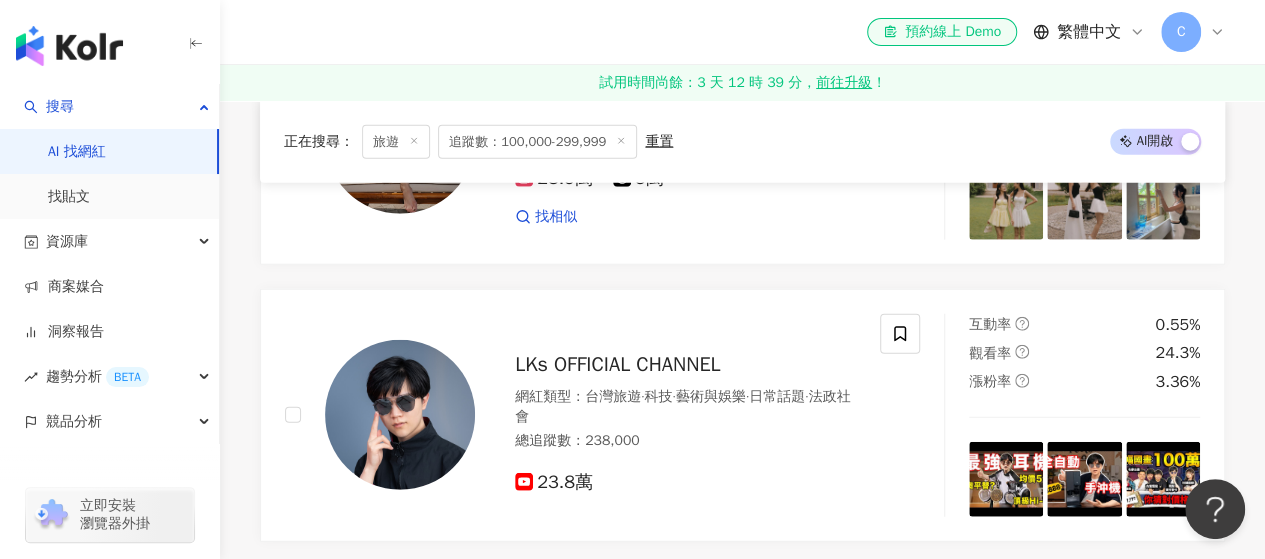 click on "繼續看更多" at bounding box center (743, 628) 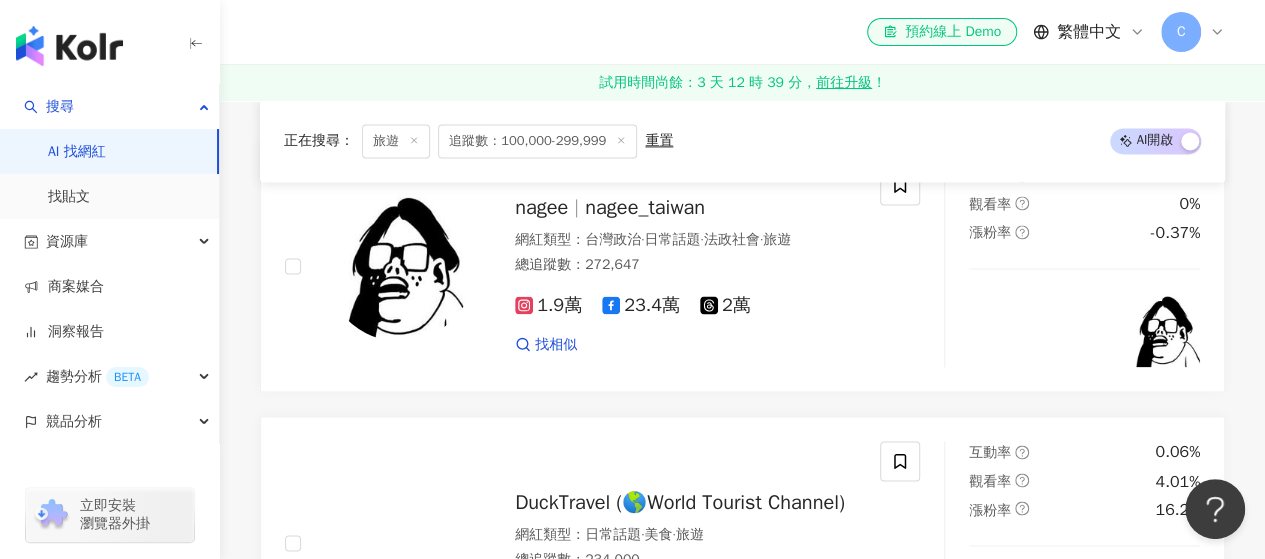 scroll, scrollTop: 16600, scrollLeft: 0, axis: vertical 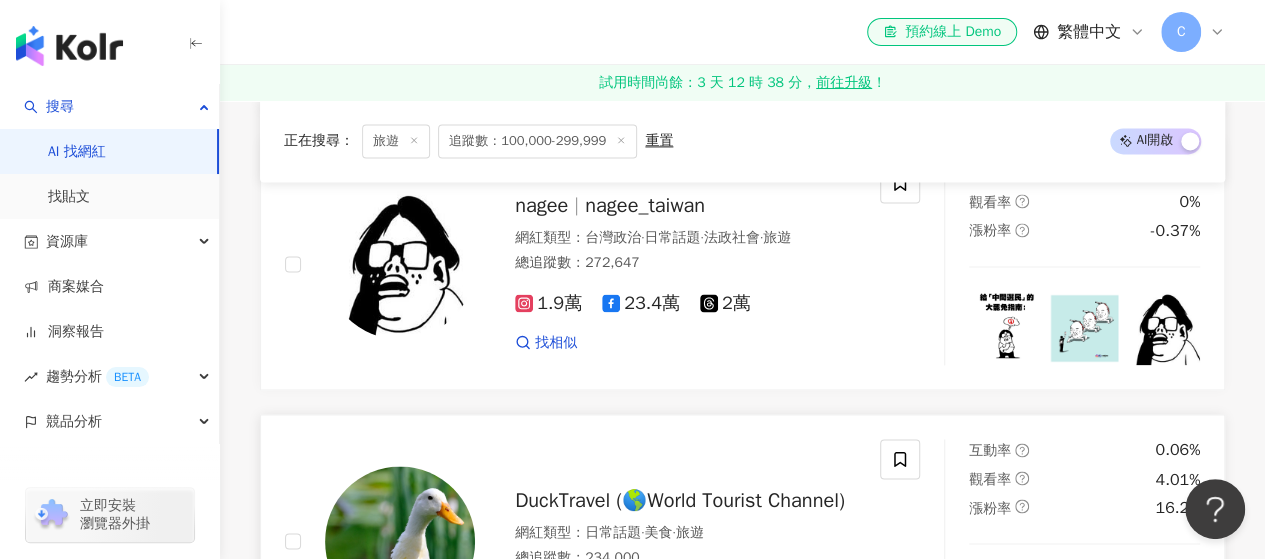 click on "DuckTravel (🌎World Tourist Channel)" at bounding box center [680, 499] 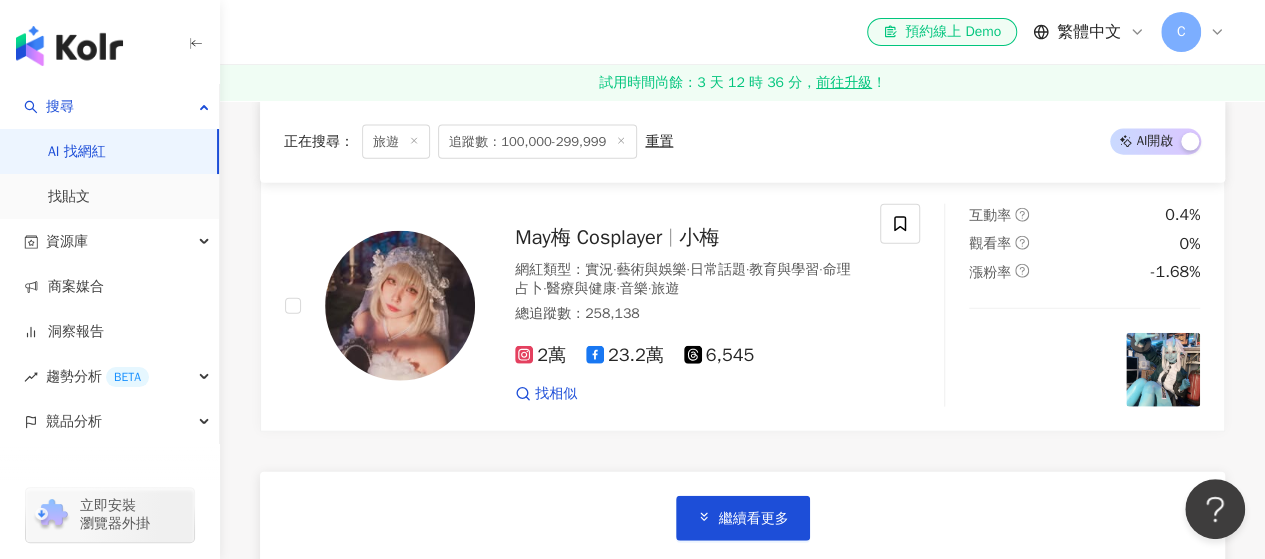 scroll, scrollTop: 17400, scrollLeft: 0, axis: vertical 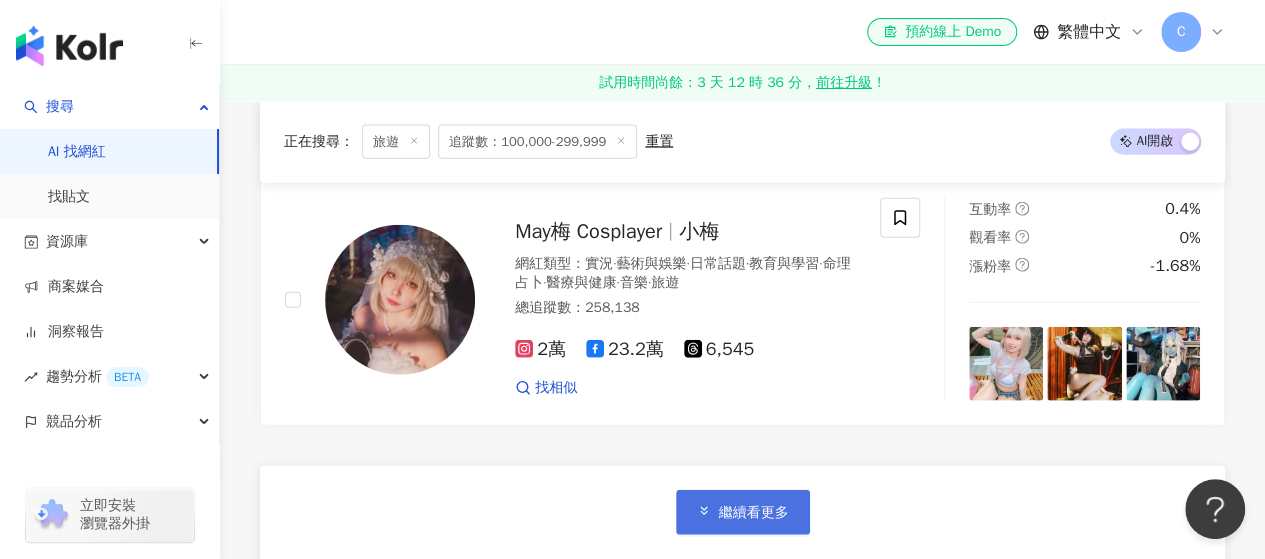 click on "繼續看更多" at bounding box center [754, 513] 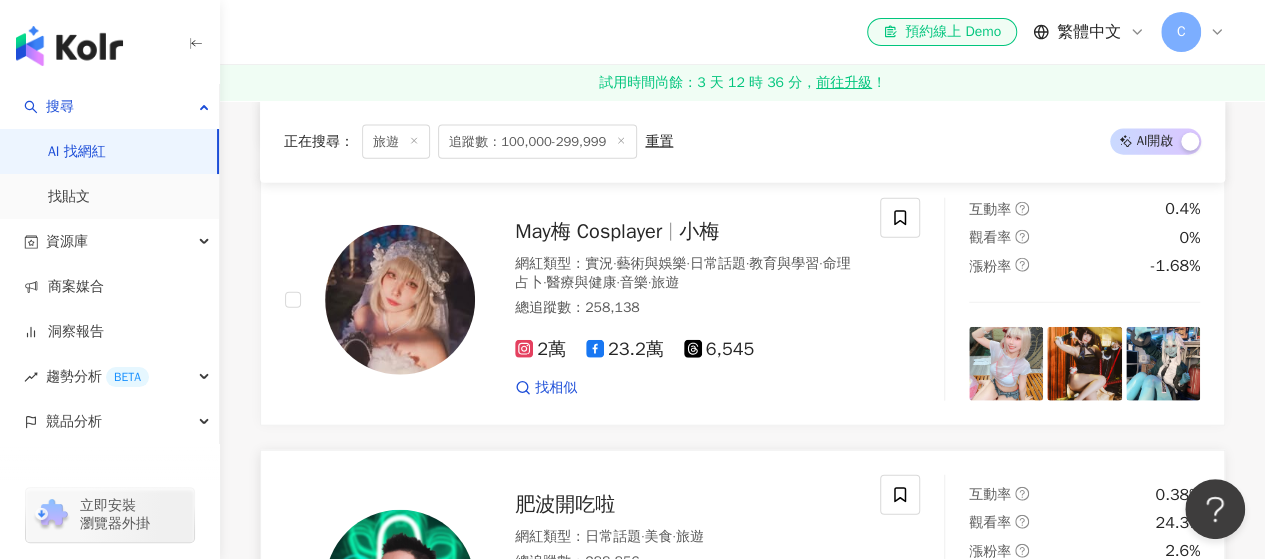 click on "肥波開吃啦" at bounding box center [565, 504] 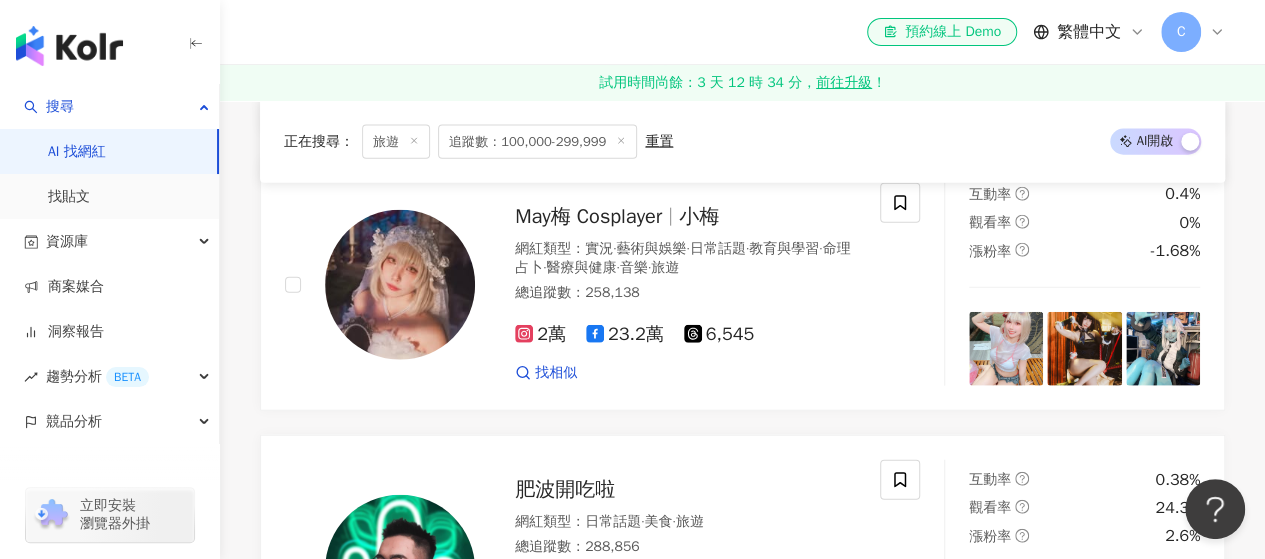 scroll, scrollTop: 17400, scrollLeft: 0, axis: vertical 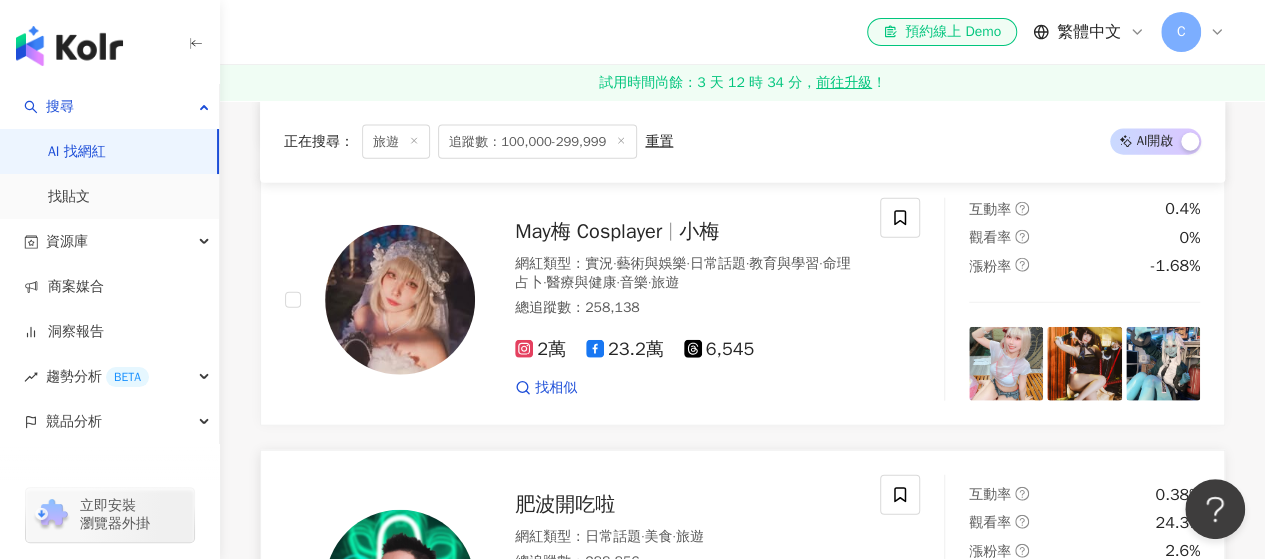 click on "肥波開吃啦" at bounding box center [565, 504] 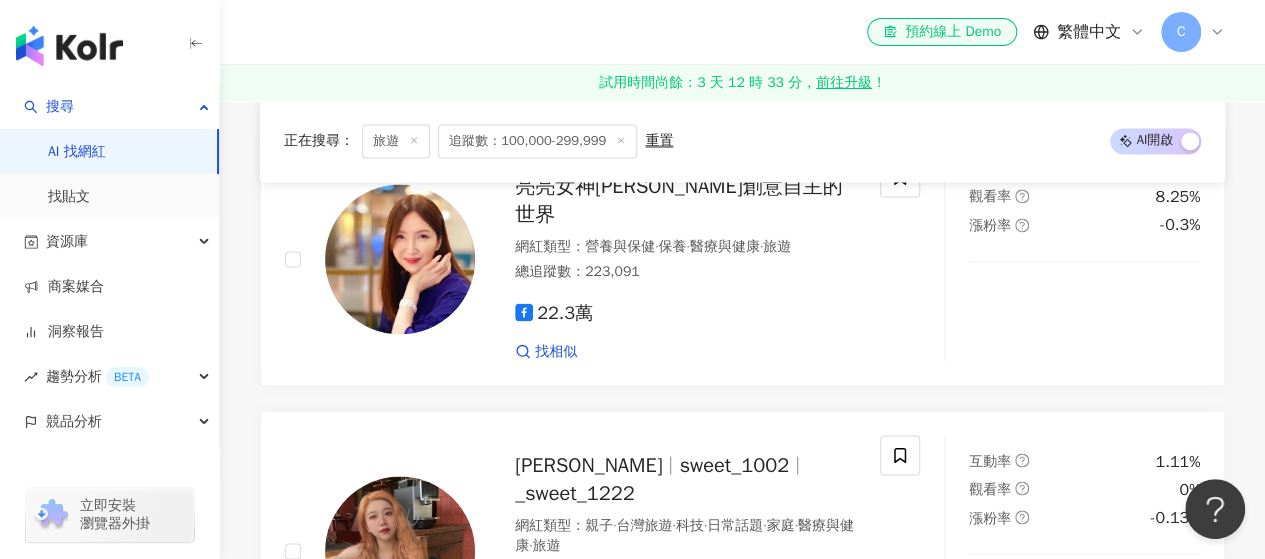 scroll, scrollTop: 20600, scrollLeft: 0, axis: vertical 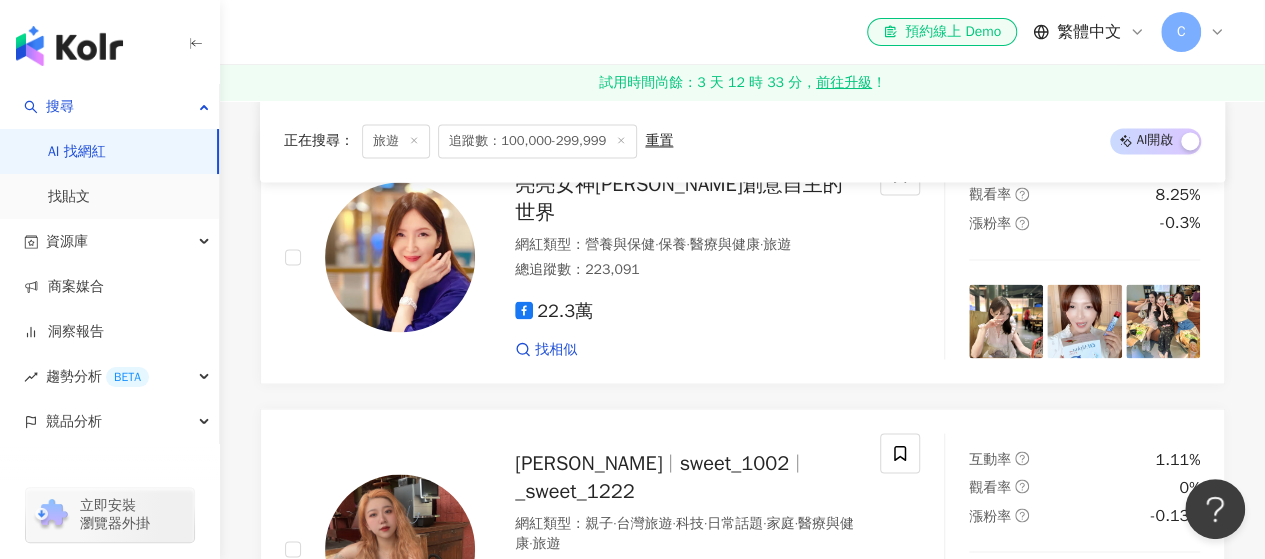 click on "繼續看更多" at bounding box center [743, 776] 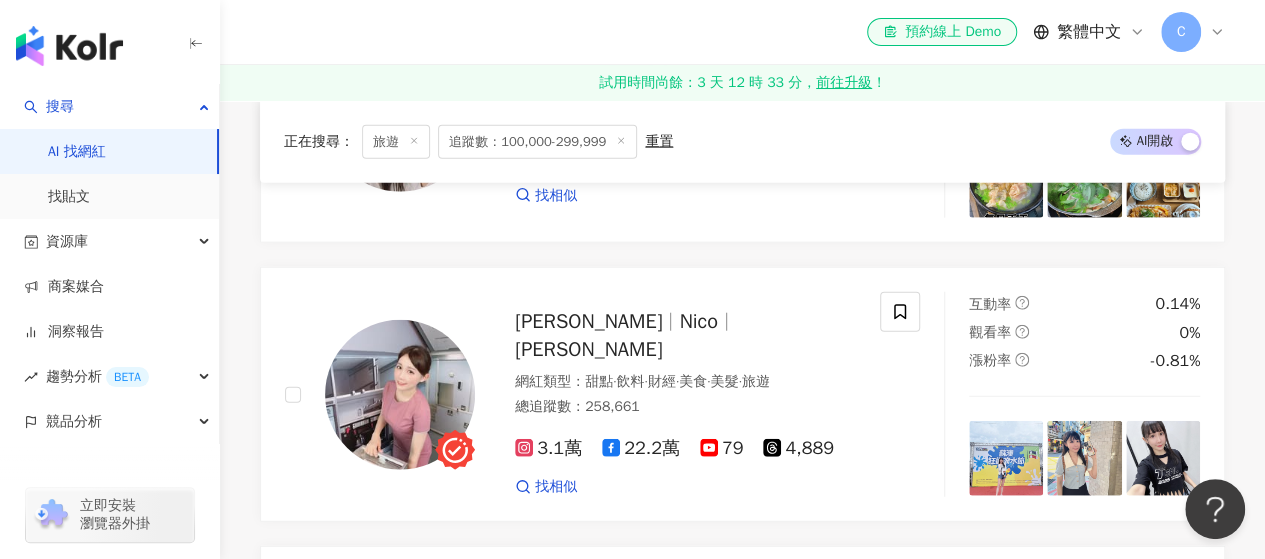 scroll, scrollTop: 21300, scrollLeft: 0, axis: vertical 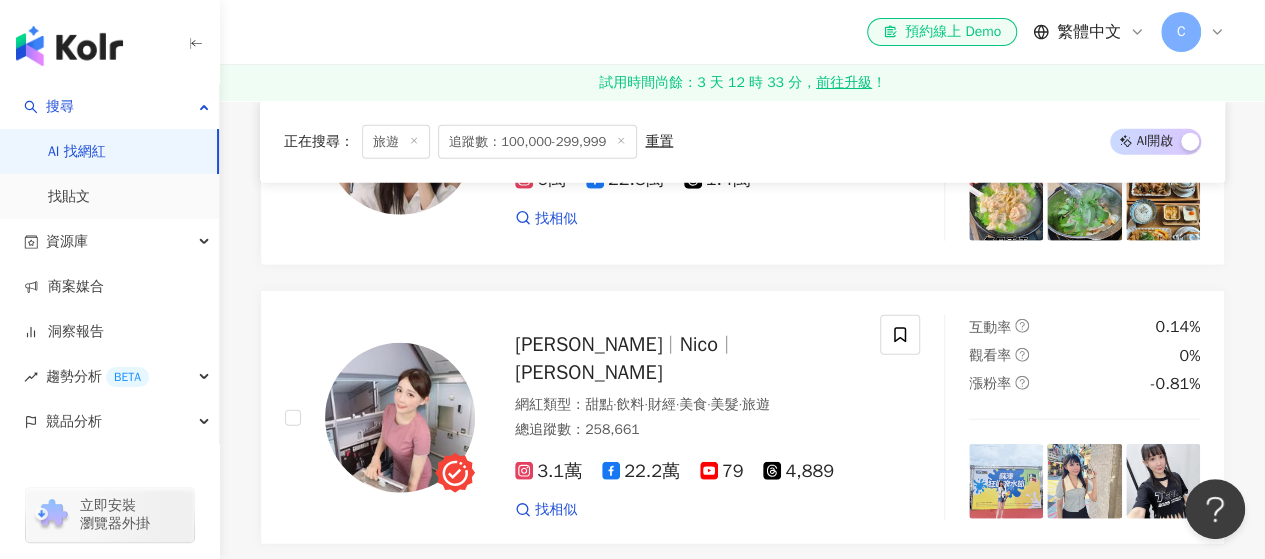 click on "This is Ken" at bounding box center [620, 636] 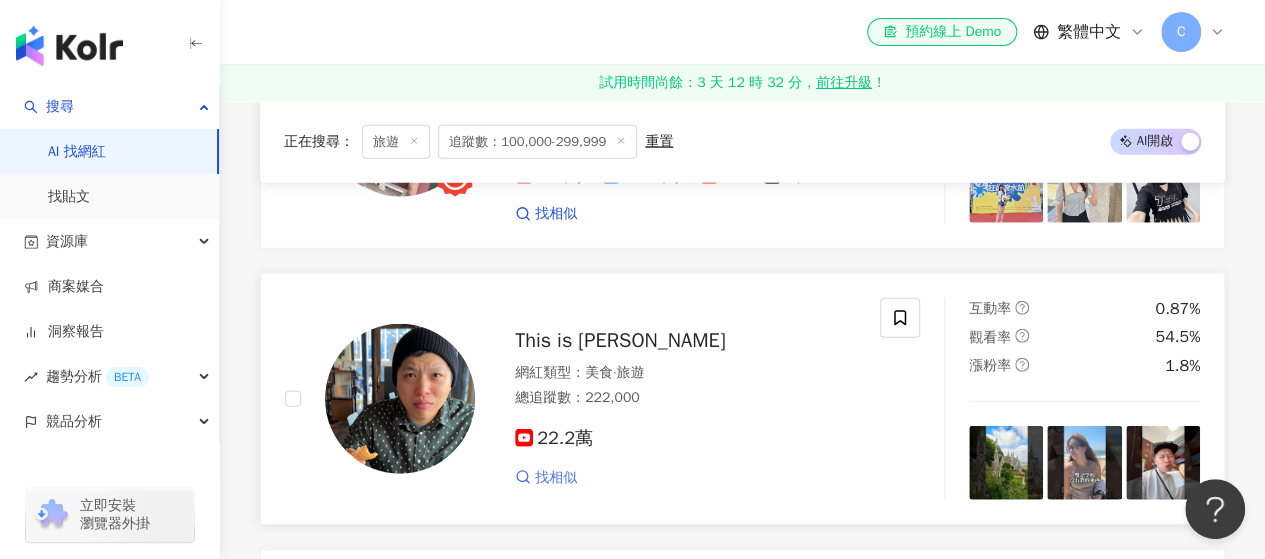 scroll, scrollTop: 21600, scrollLeft: 0, axis: vertical 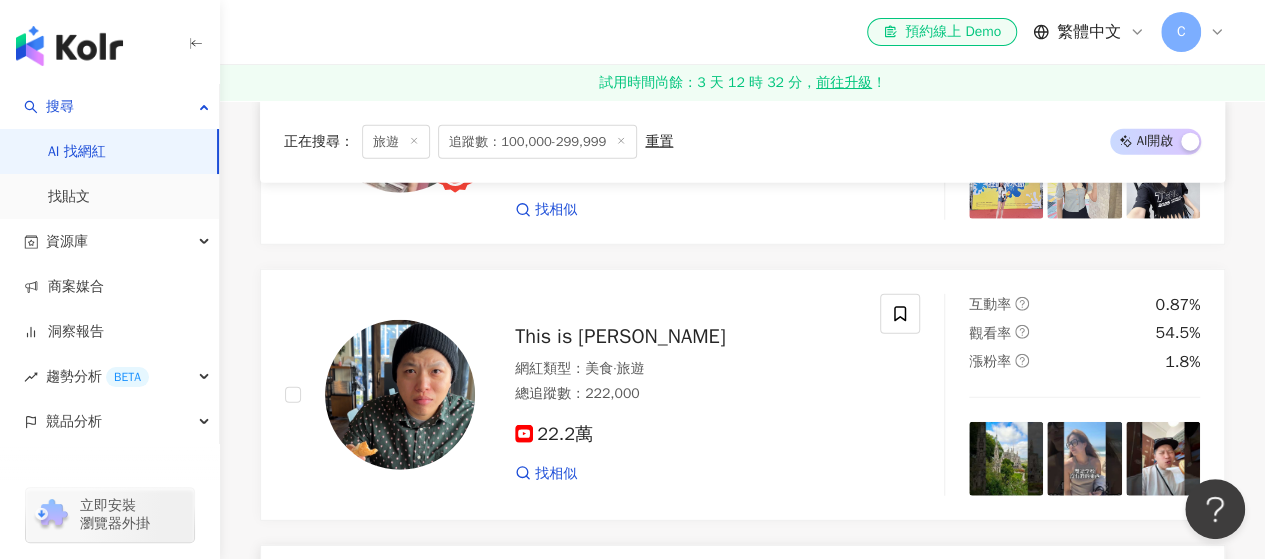 click on "曾子余" at bounding box center (588, 603) 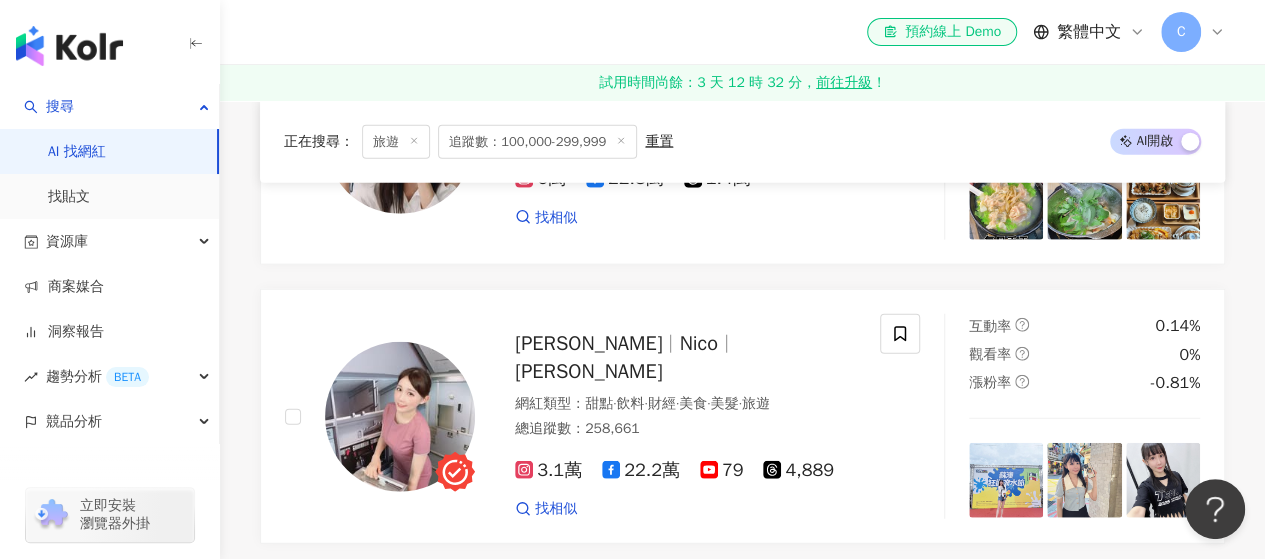 scroll, scrollTop: 21300, scrollLeft: 0, axis: vertical 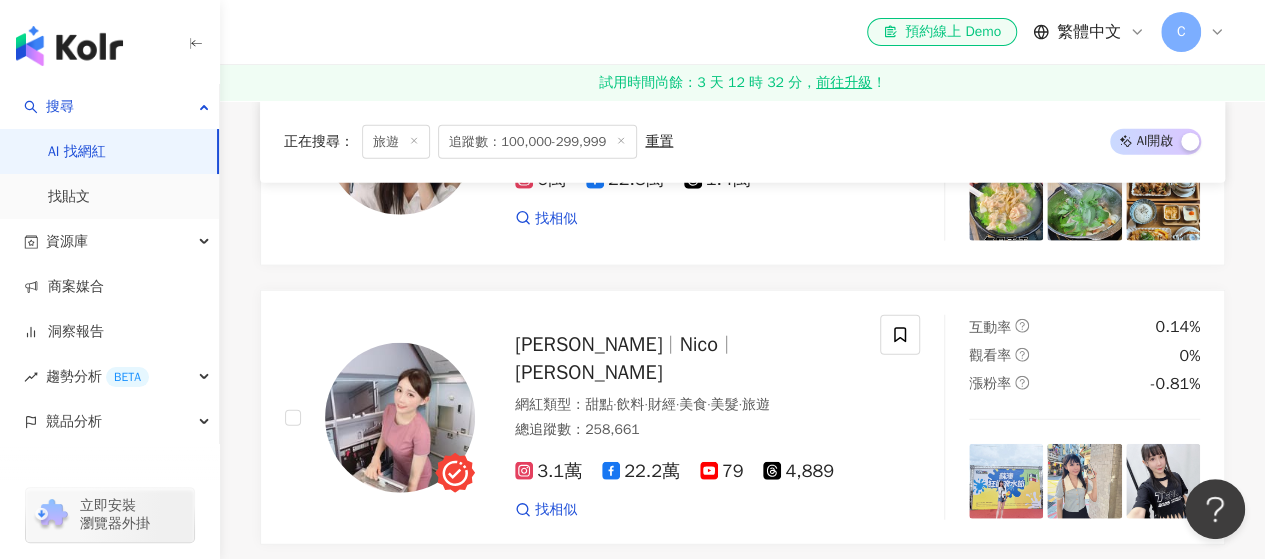 click on "22.2萬" at bounding box center (554, 734) 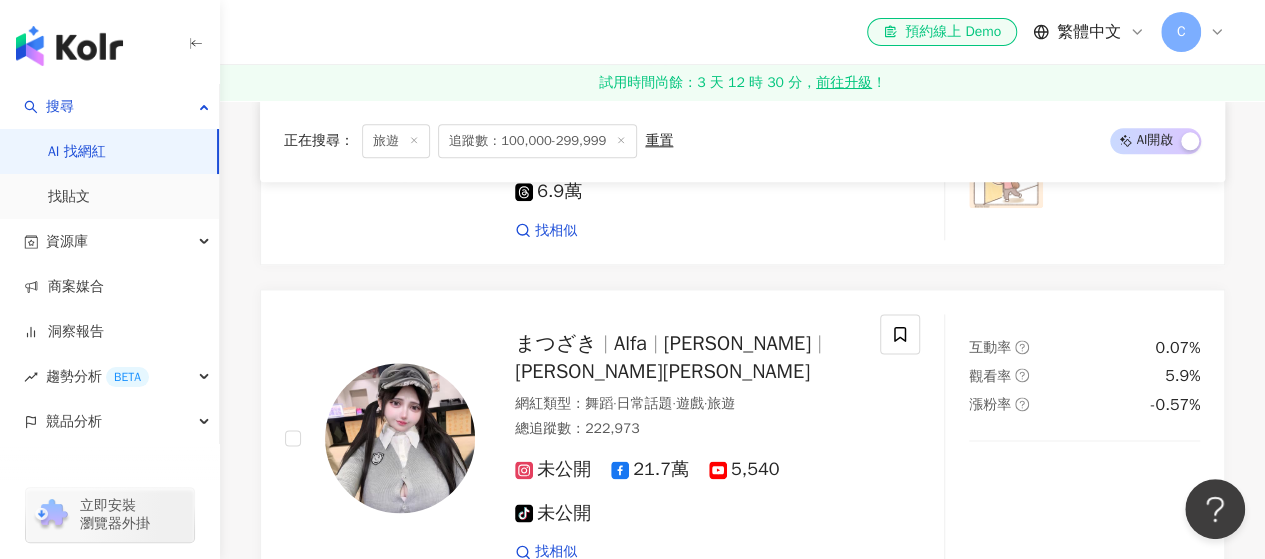 scroll, scrollTop: 24200, scrollLeft: 0, axis: vertical 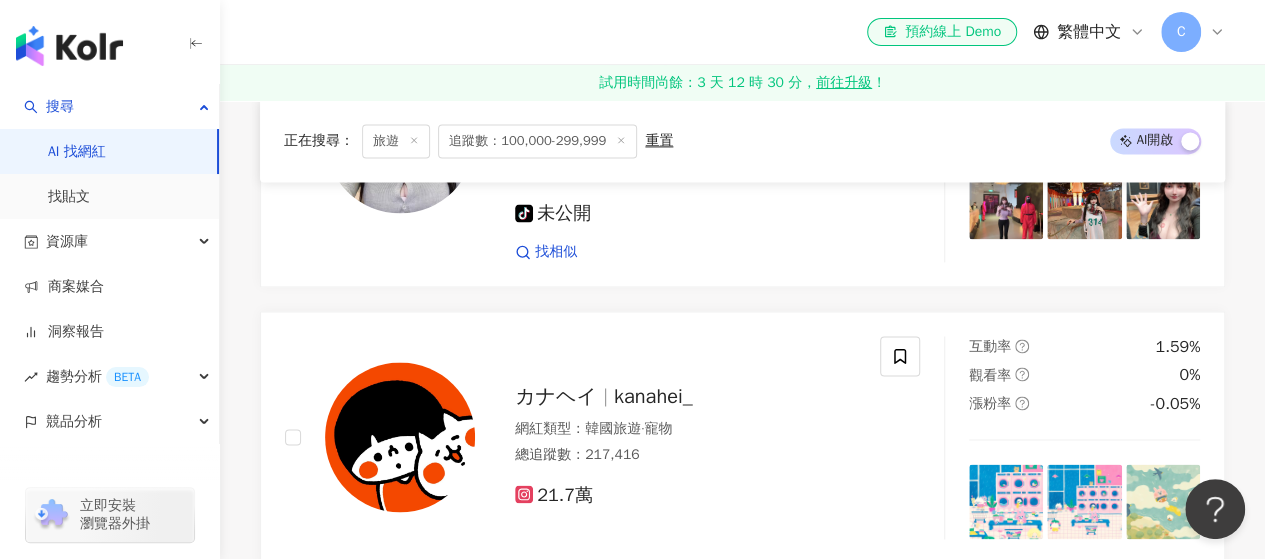 click on "繼續看更多" at bounding box center (754, 650) 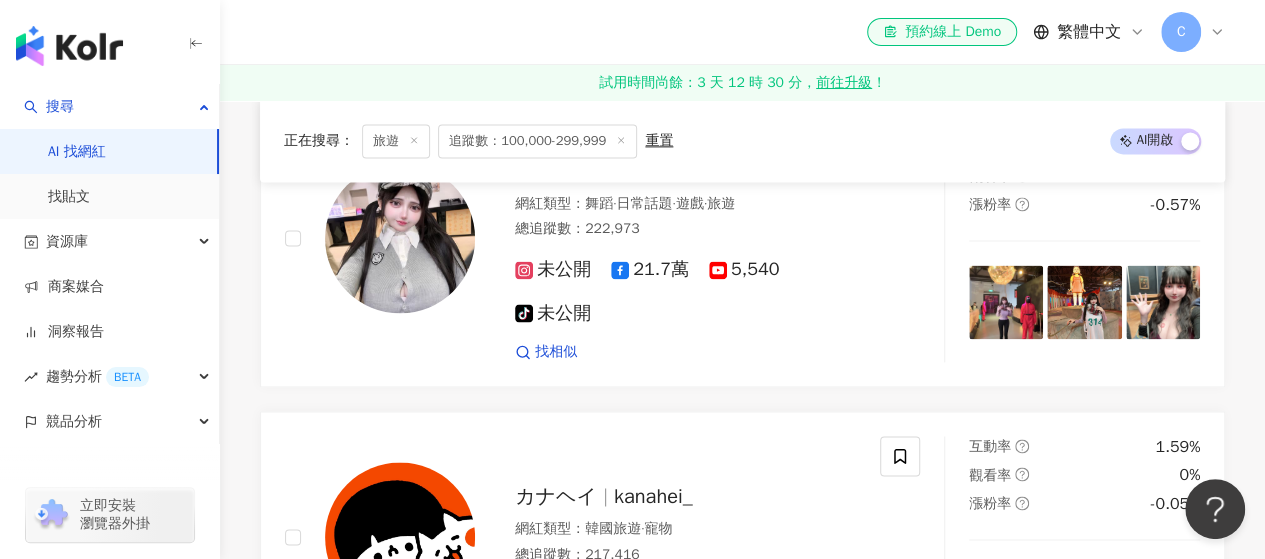 click on "重置" at bounding box center [659, 141] 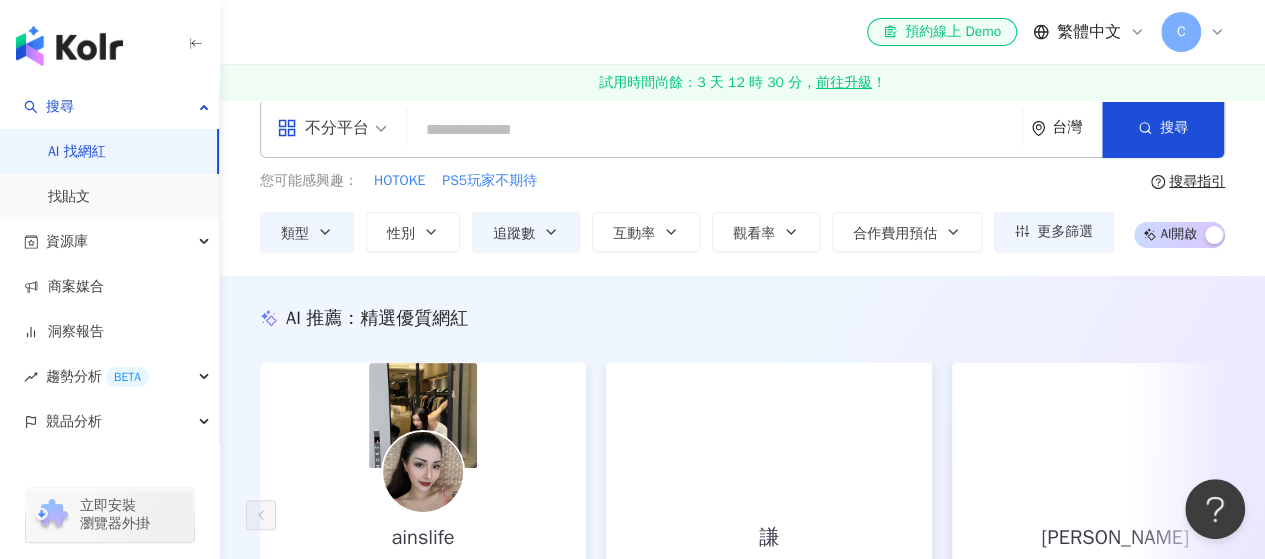 scroll, scrollTop: 0, scrollLeft: 0, axis: both 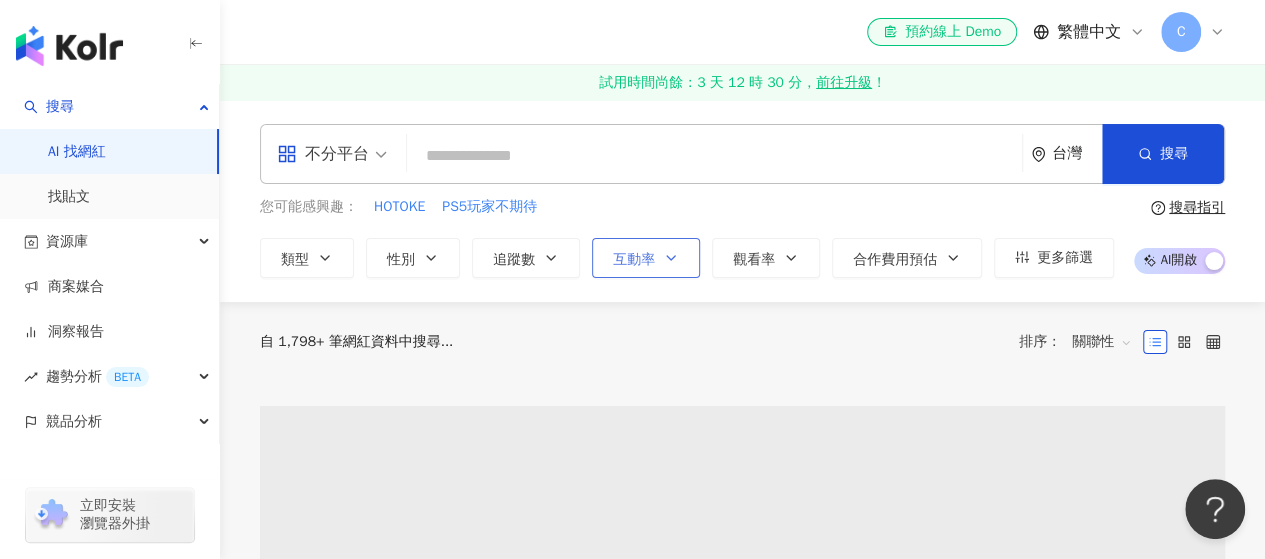 click on "互動率" at bounding box center (634, 260) 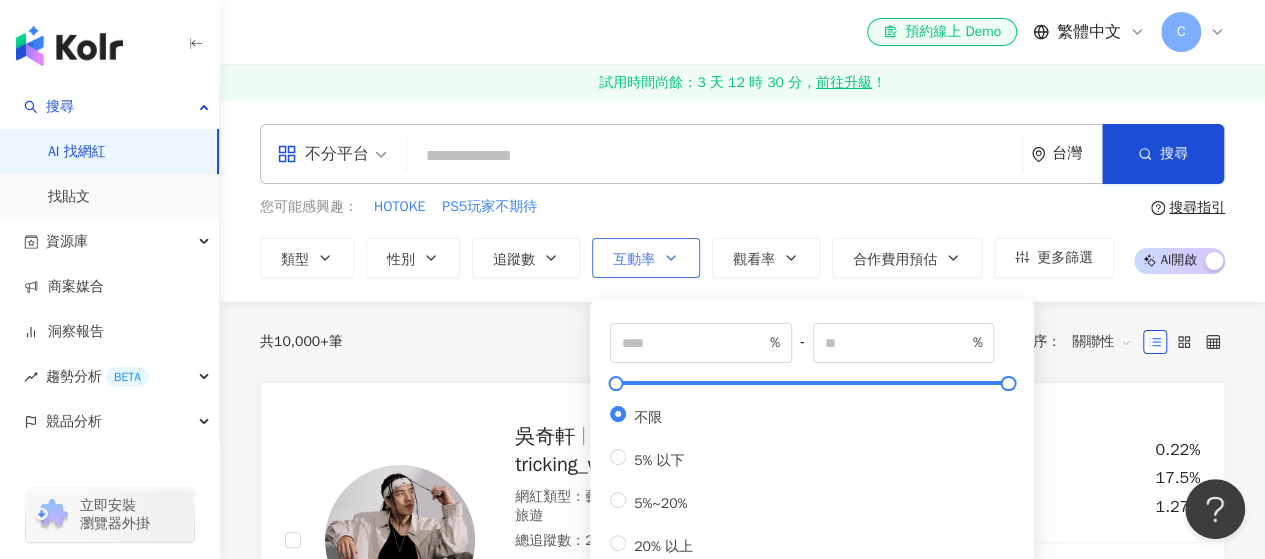 scroll, scrollTop: 100, scrollLeft: 0, axis: vertical 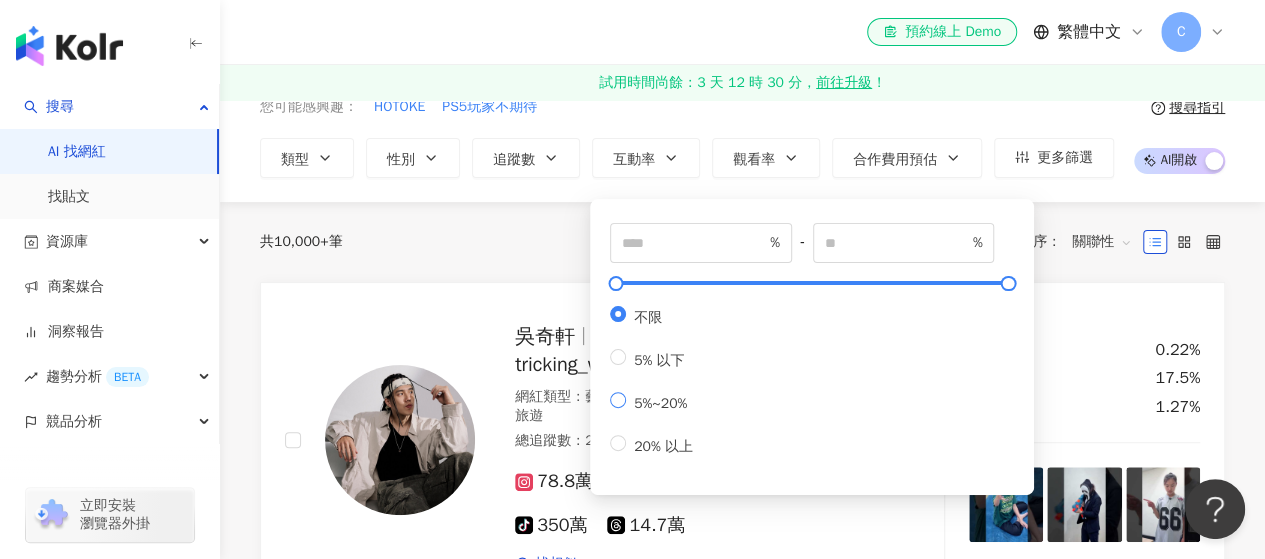 type on "*" 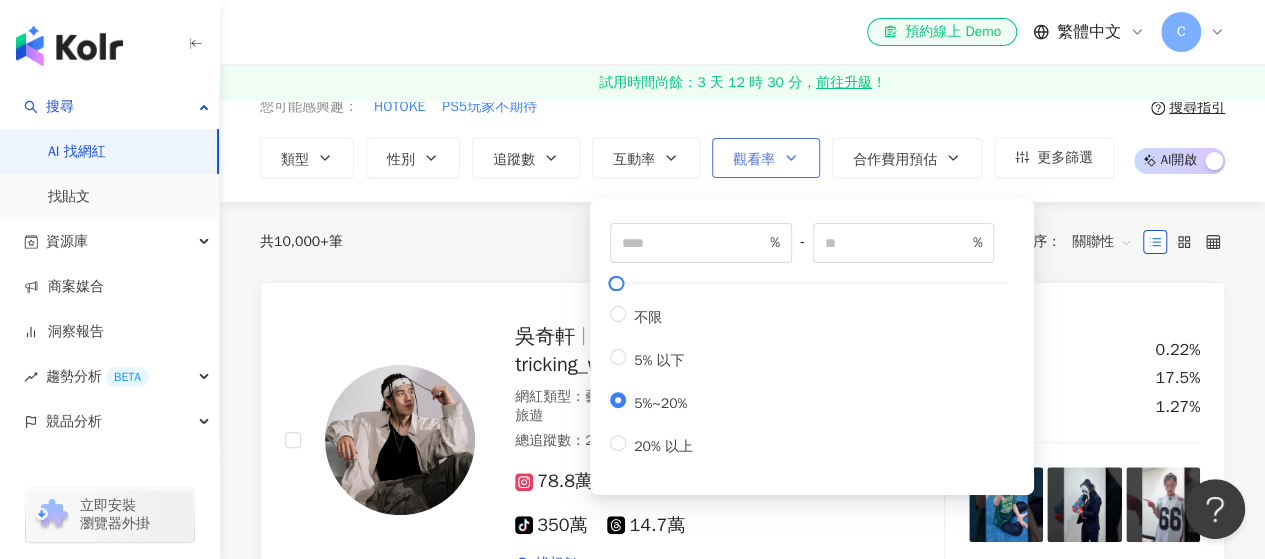 click on "觀看率" at bounding box center (754, 160) 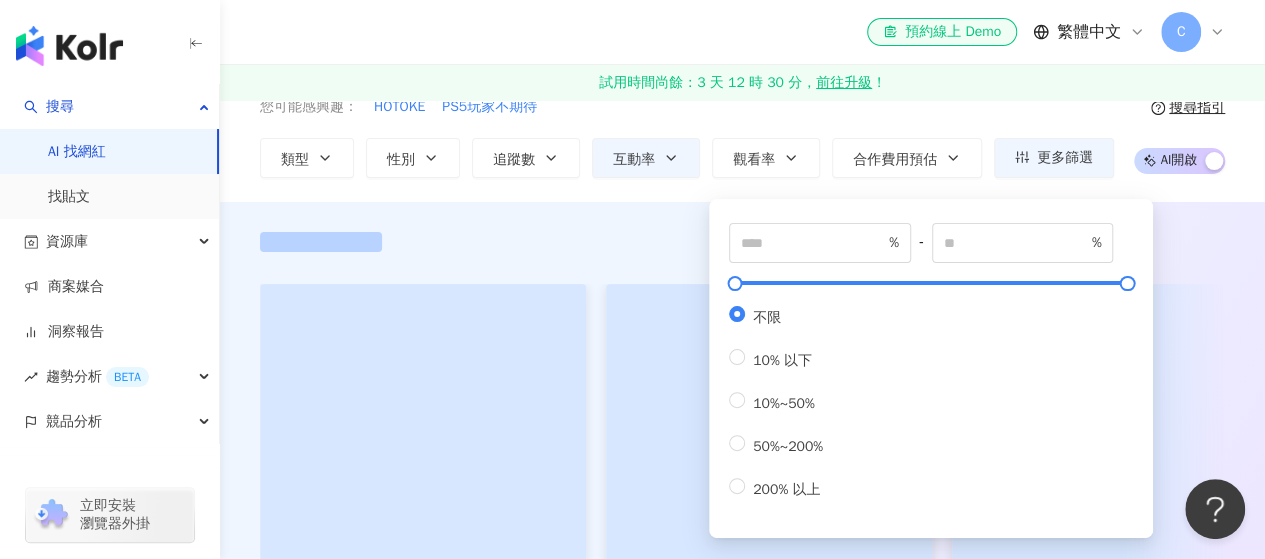 scroll, scrollTop: 0, scrollLeft: 0, axis: both 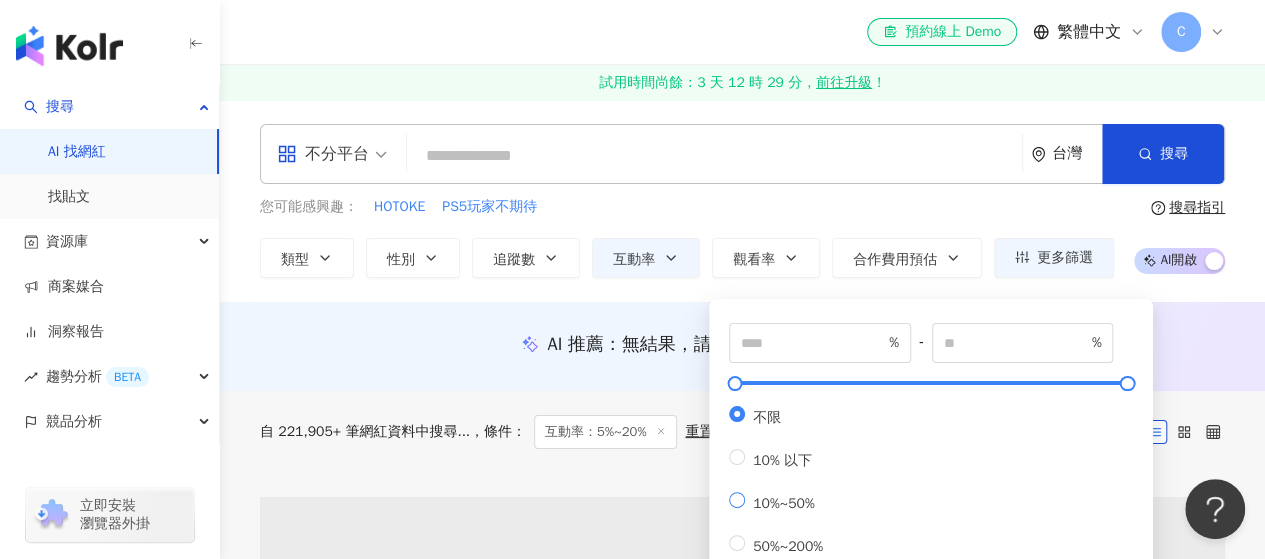 click on "10%~50%" at bounding box center [780, 501] 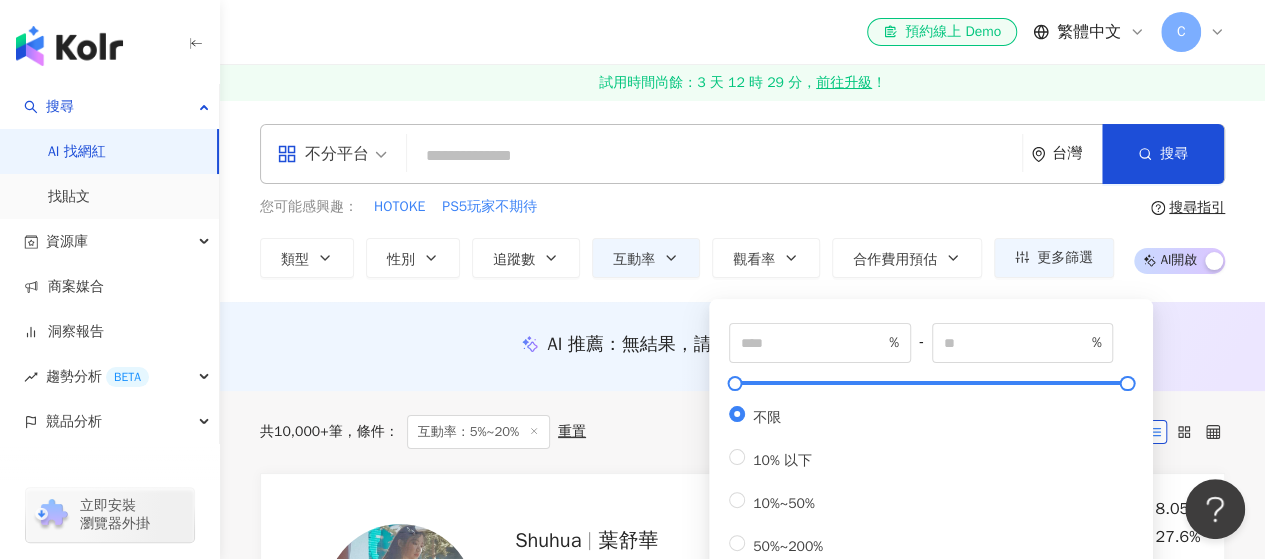 type on "**" 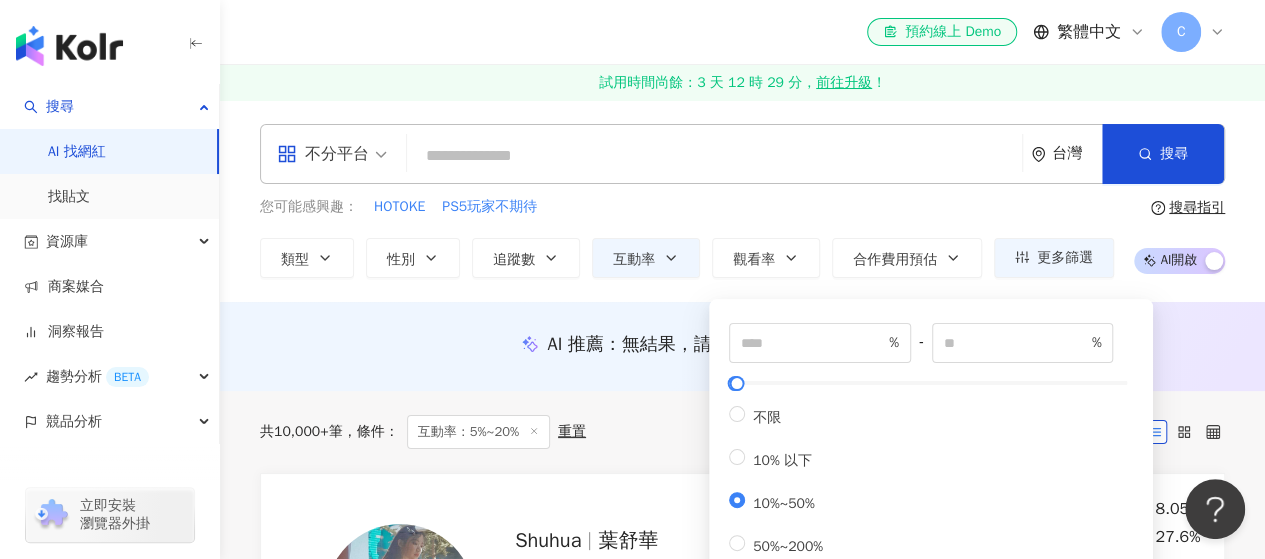 click on "您可能感興趣： HOTOKE  PS5玩家不期待" at bounding box center (687, 207) 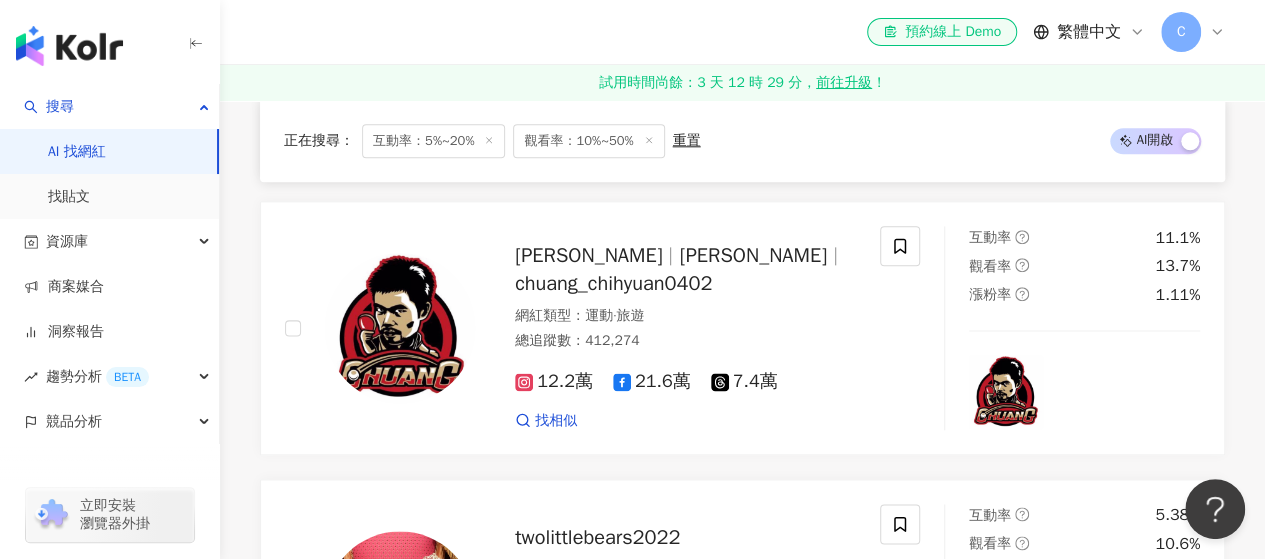 scroll, scrollTop: 1100, scrollLeft: 0, axis: vertical 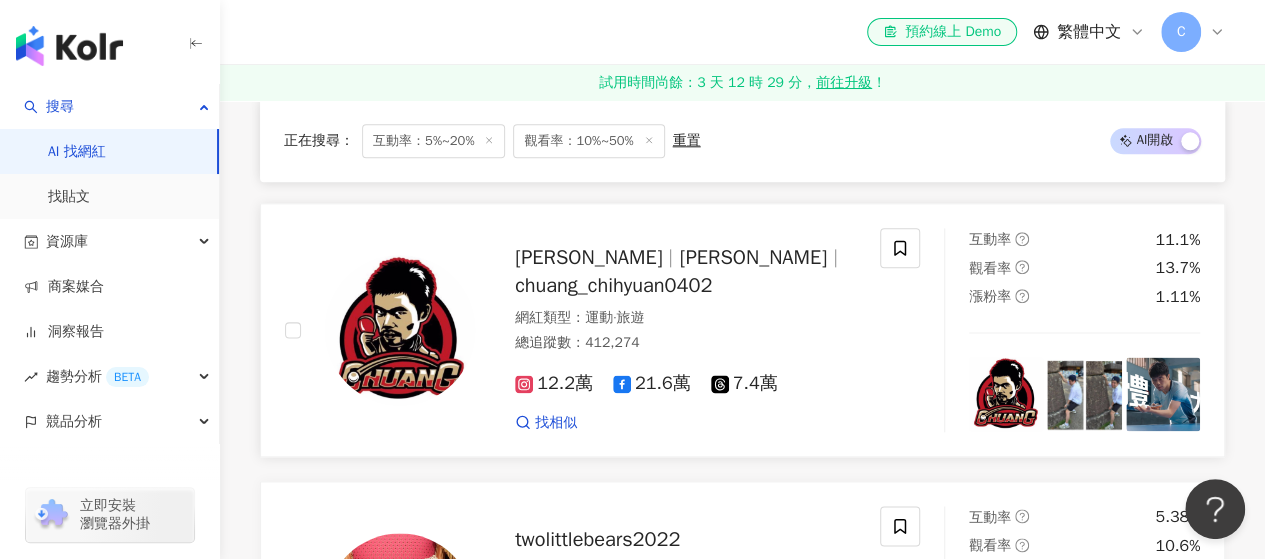 click on "chuang_chihyuan0402" at bounding box center [613, 285] 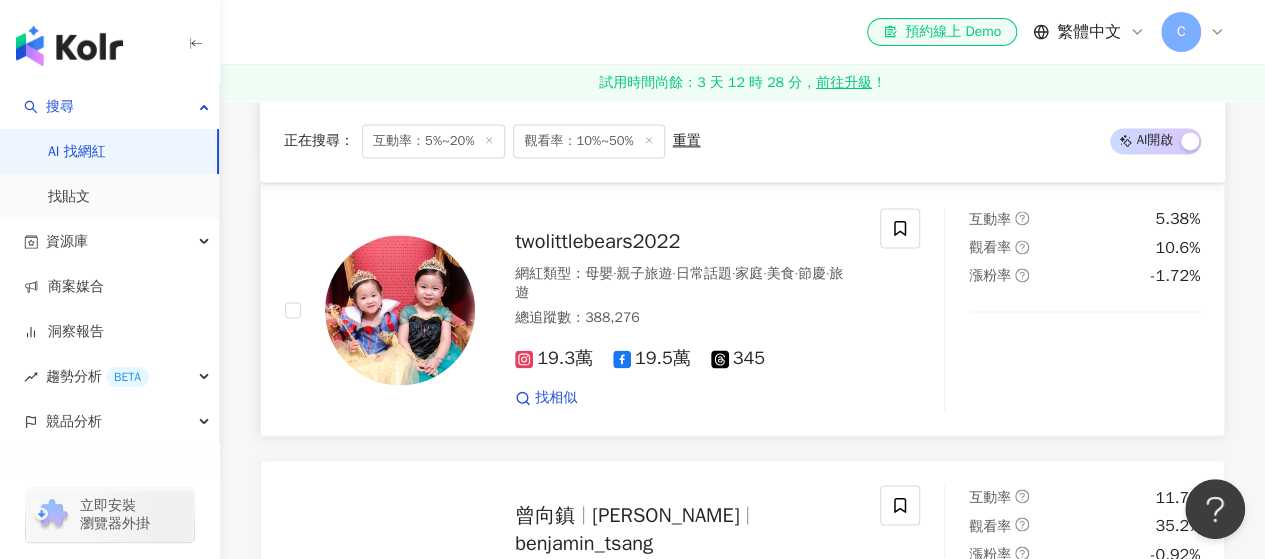 scroll, scrollTop: 1400, scrollLeft: 0, axis: vertical 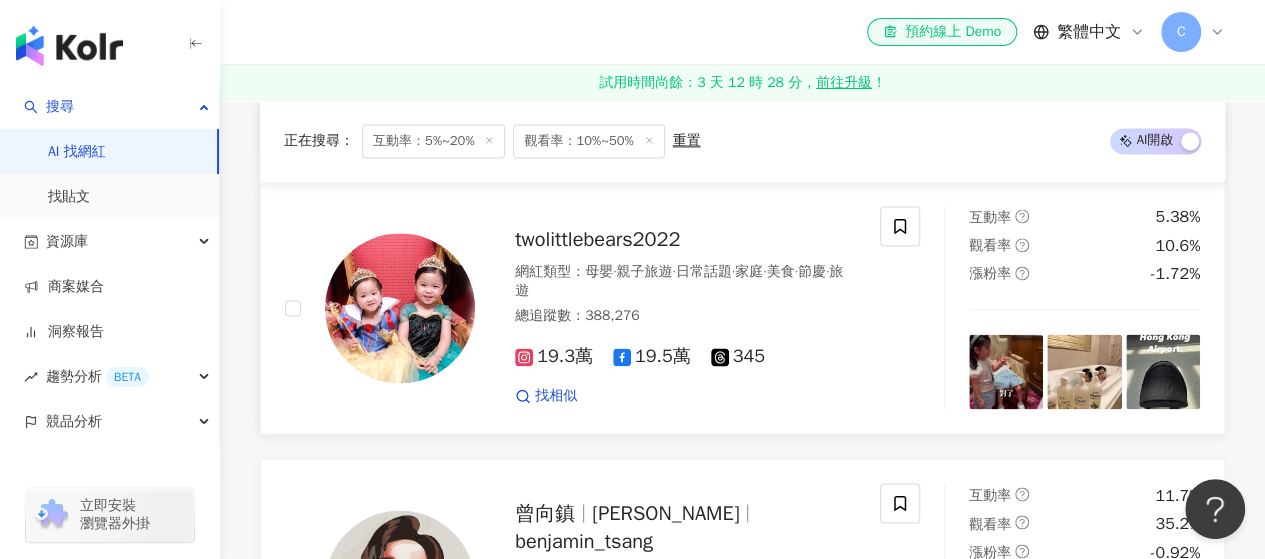 click on "twolittlebears2022" at bounding box center [597, 239] 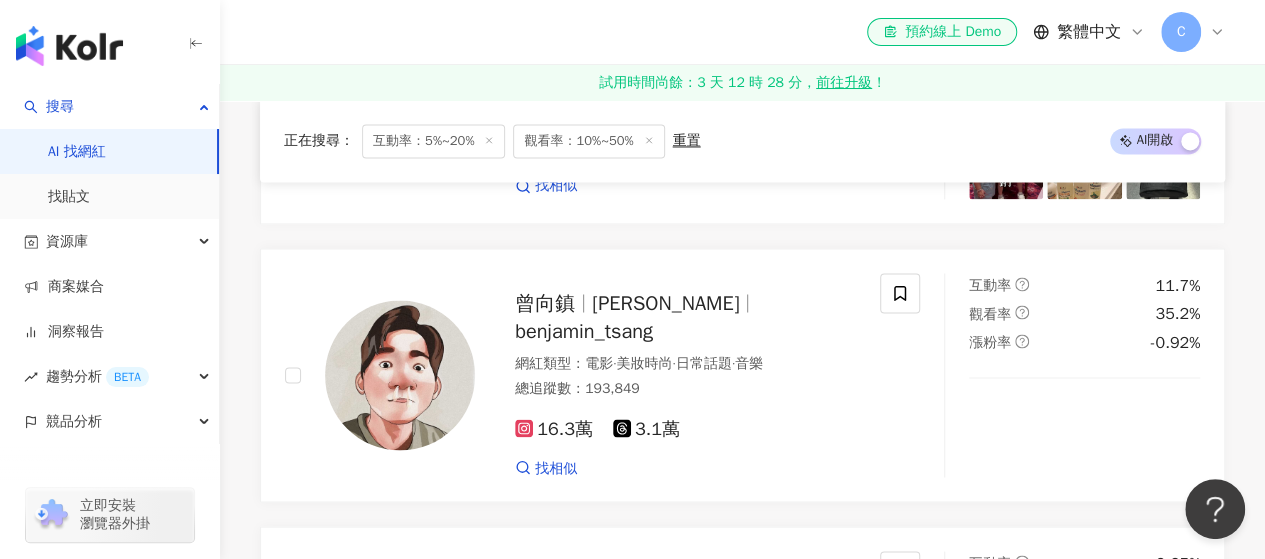 scroll, scrollTop: 1600, scrollLeft: 0, axis: vertical 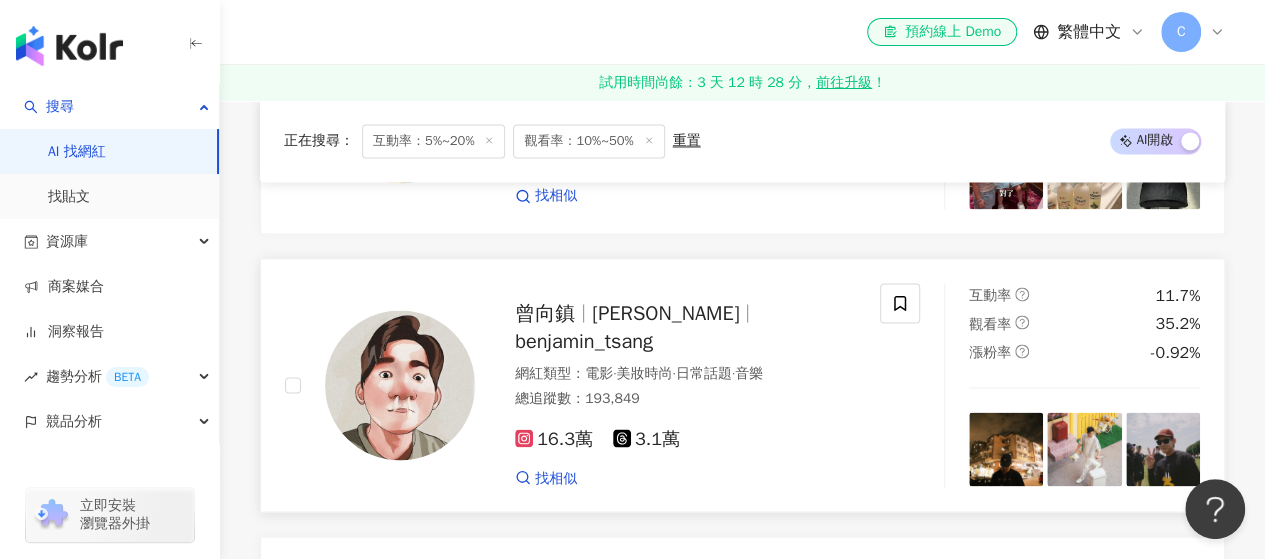 click on "Benjamin" at bounding box center (665, 312) 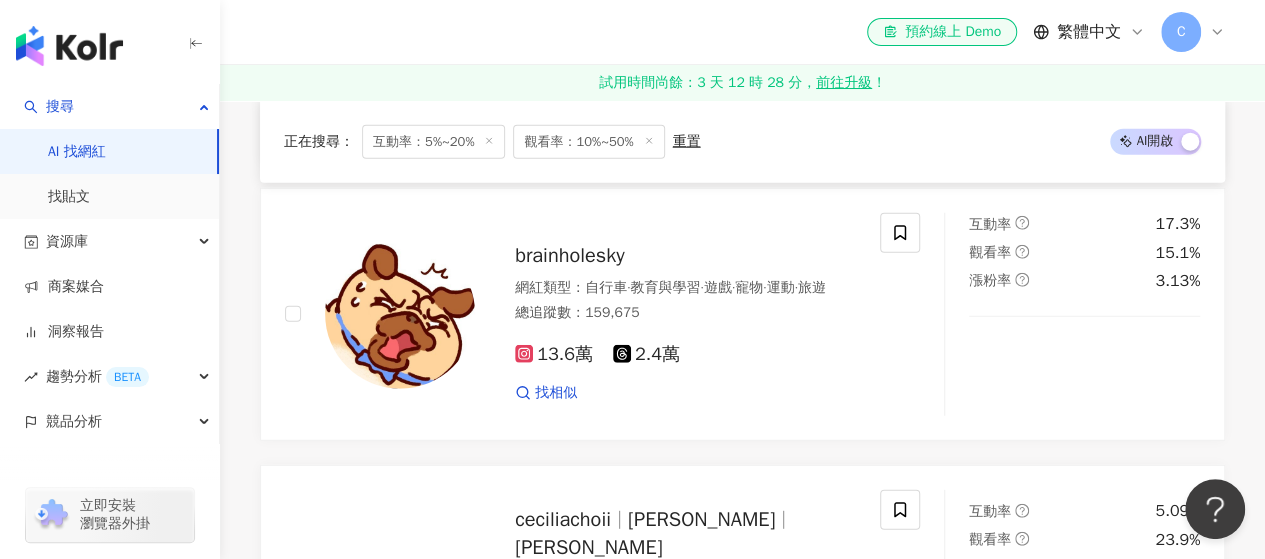 scroll, scrollTop: 2500, scrollLeft: 0, axis: vertical 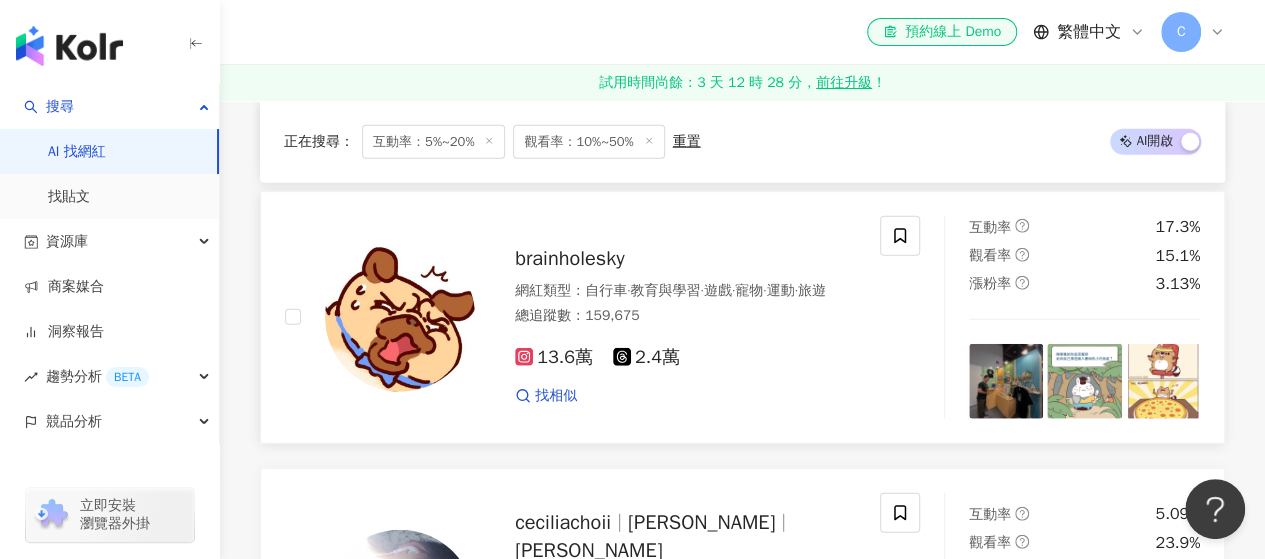 click on "brainholesky" at bounding box center (569, 258) 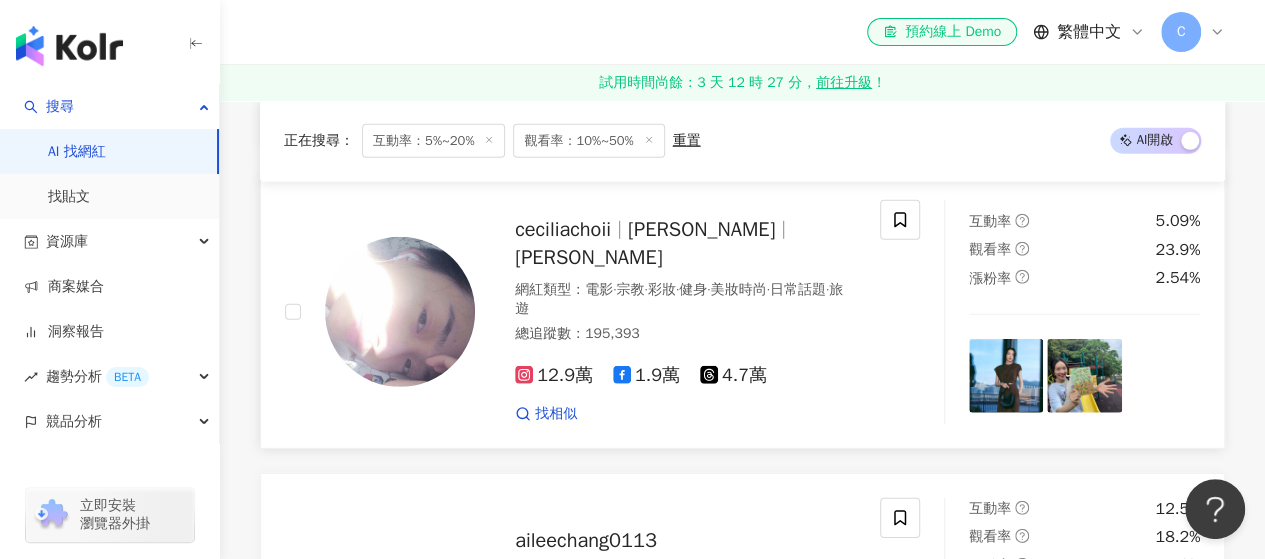 scroll, scrollTop: 2800, scrollLeft: 0, axis: vertical 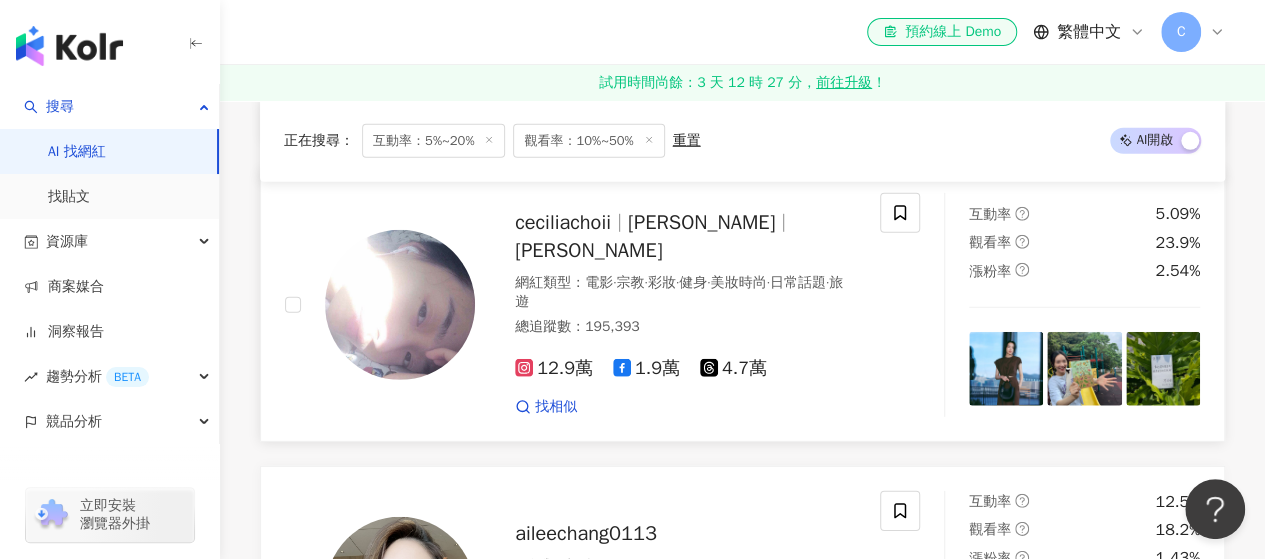 click on "蔡思韵" at bounding box center (701, 222) 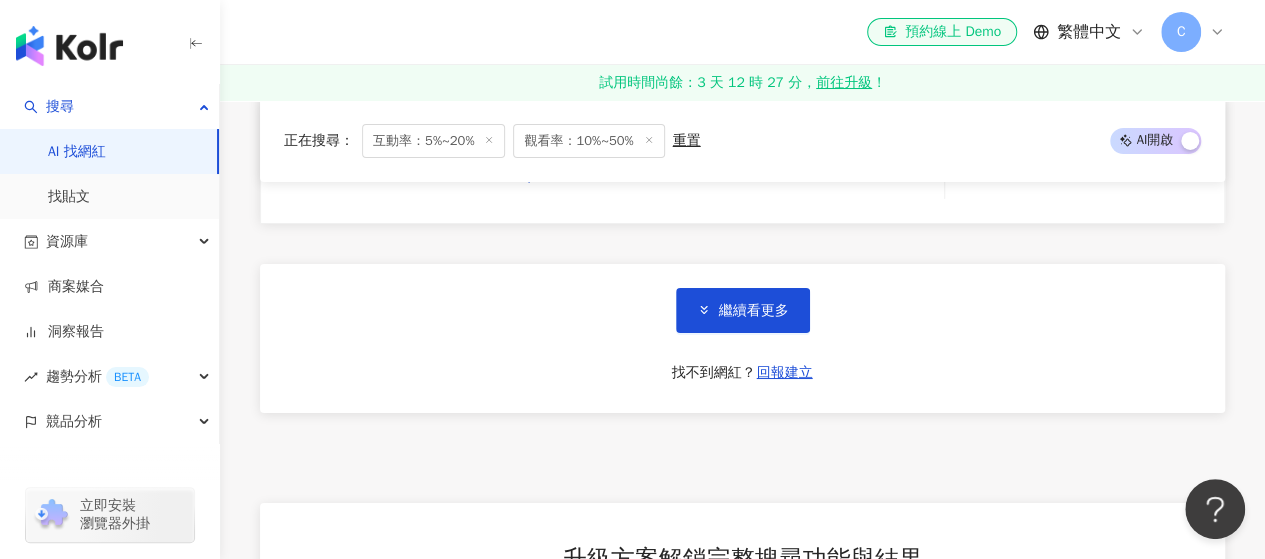 scroll, scrollTop: 3600, scrollLeft: 0, axis: vertical 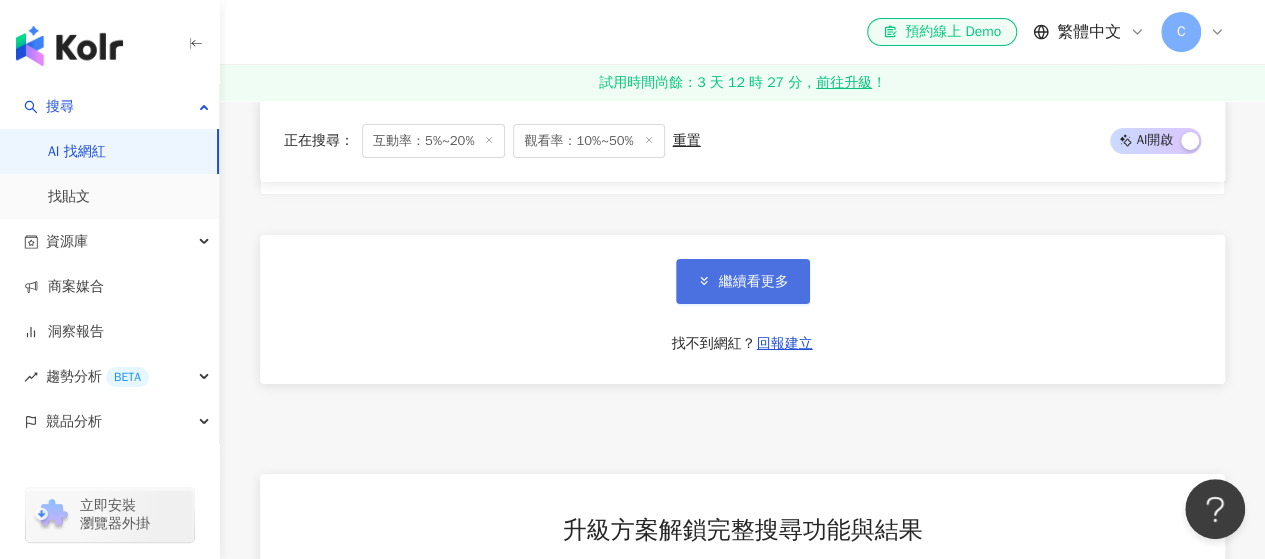 click on "繼續看更多" at bounding box center [754, 282] 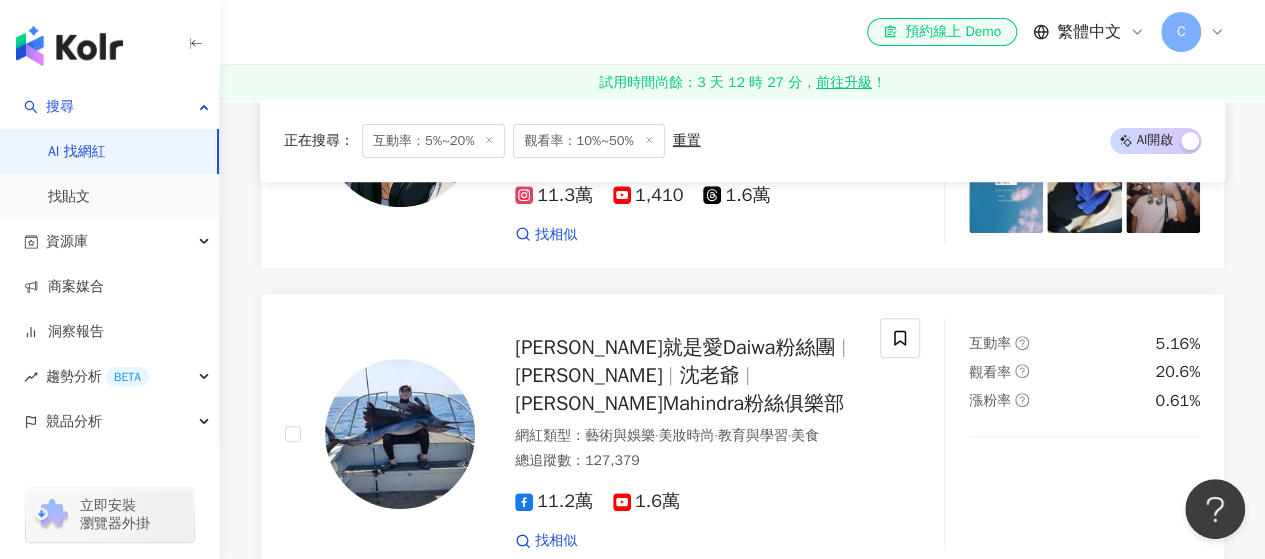 scroll, scrollTop: 4100, scrollLeft: 0, axis: vertical 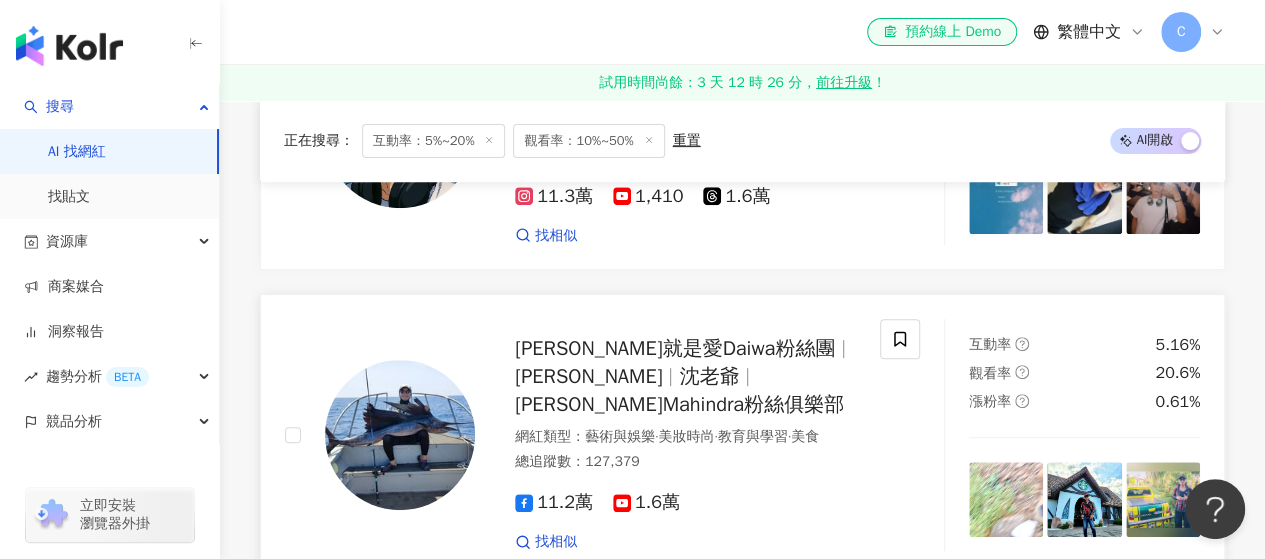 click on "沈文程就是愛Daiwa粉絲團" at bounding box center [675, 348] 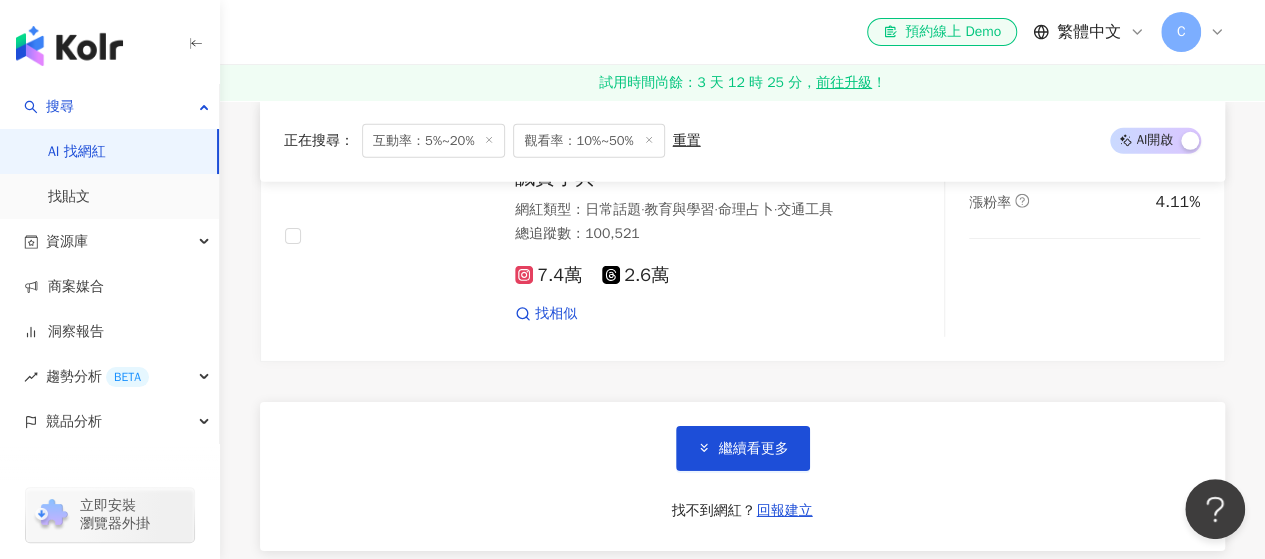 scroll, scrollTop: 6900, scrollLeft: 0, axis: vertical 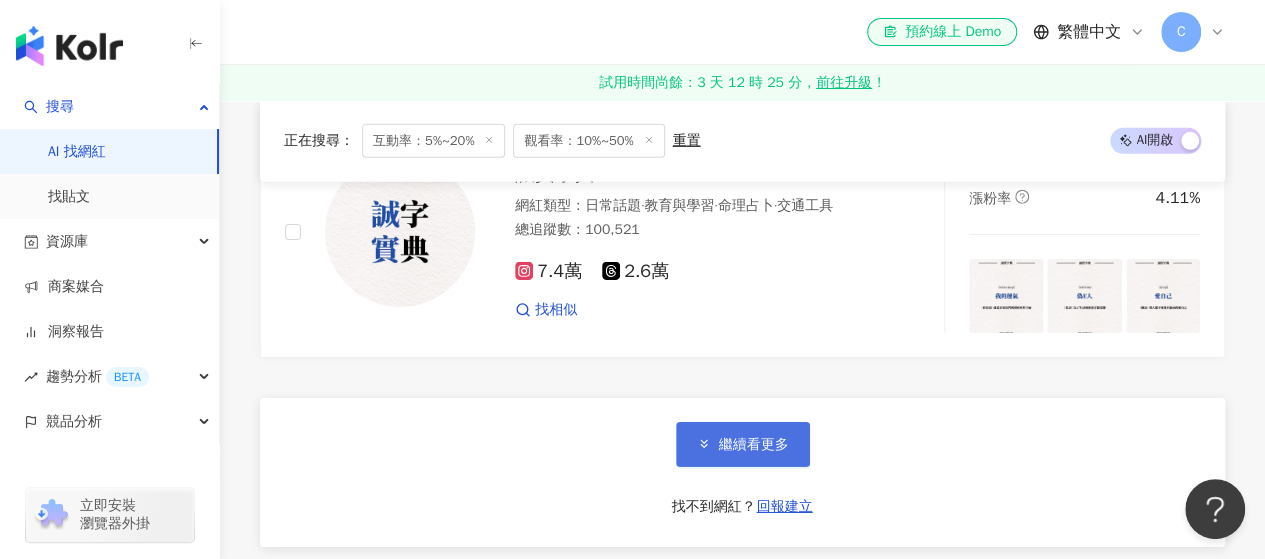 click on "繼續看更多" at bounding box center (754, 445) 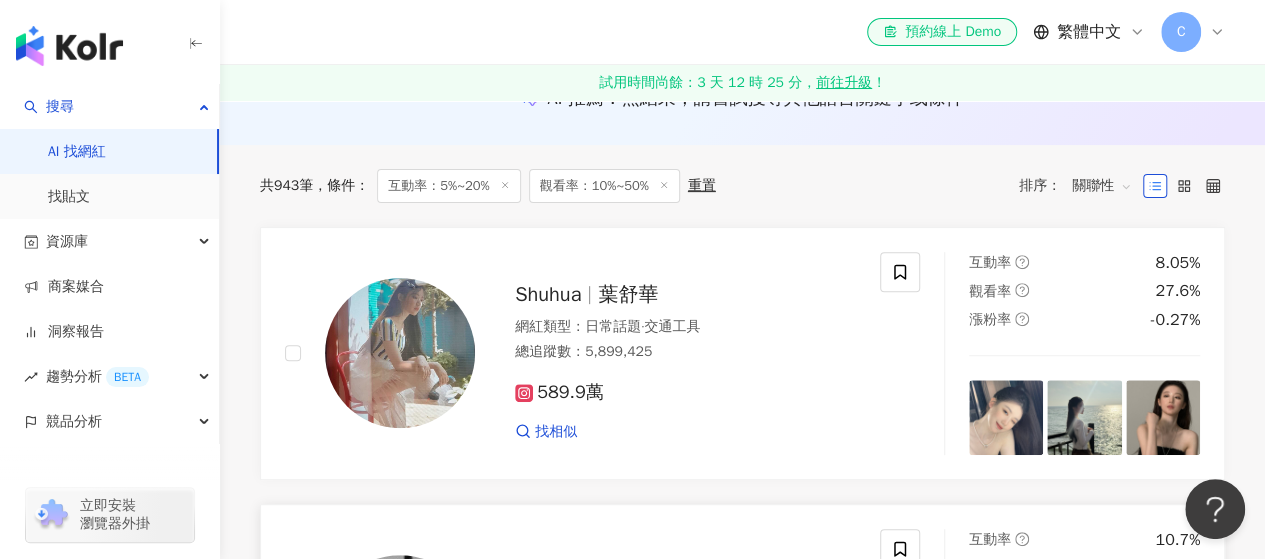 scroll, scrollTop: 0, scrollLeft: 0, axis: both 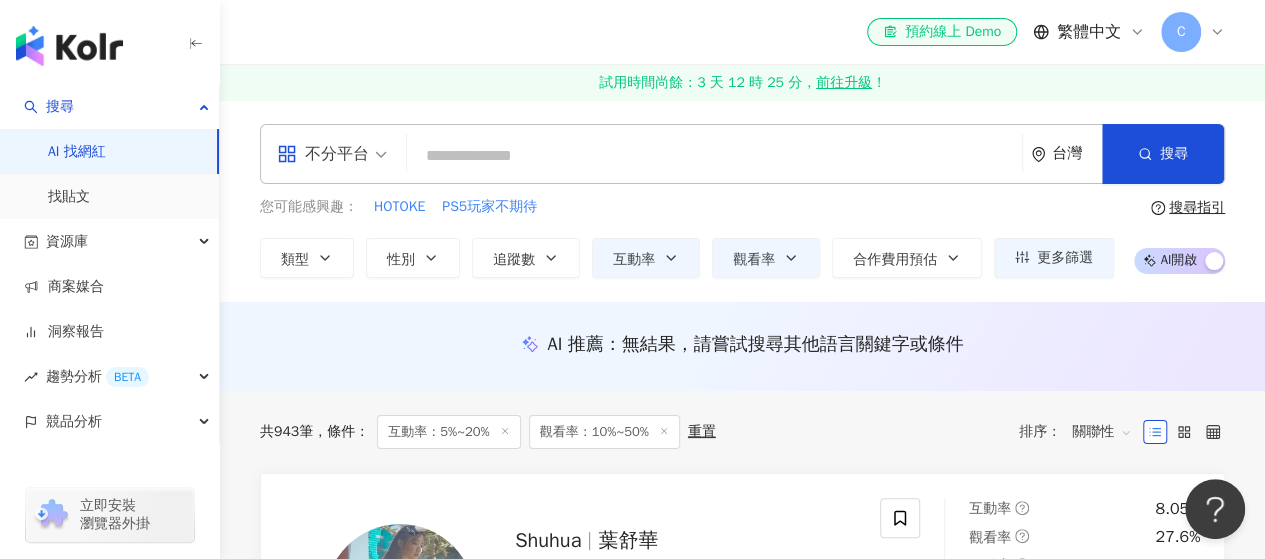 click 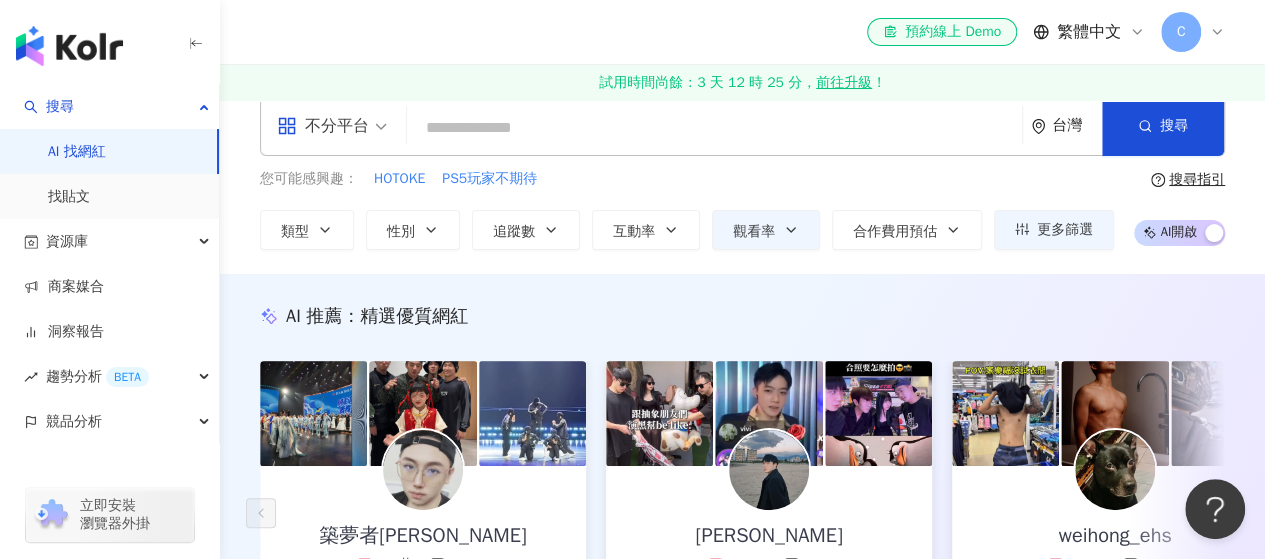 scroll, scrollTop: 0, scrollLeft: 0, axis: both 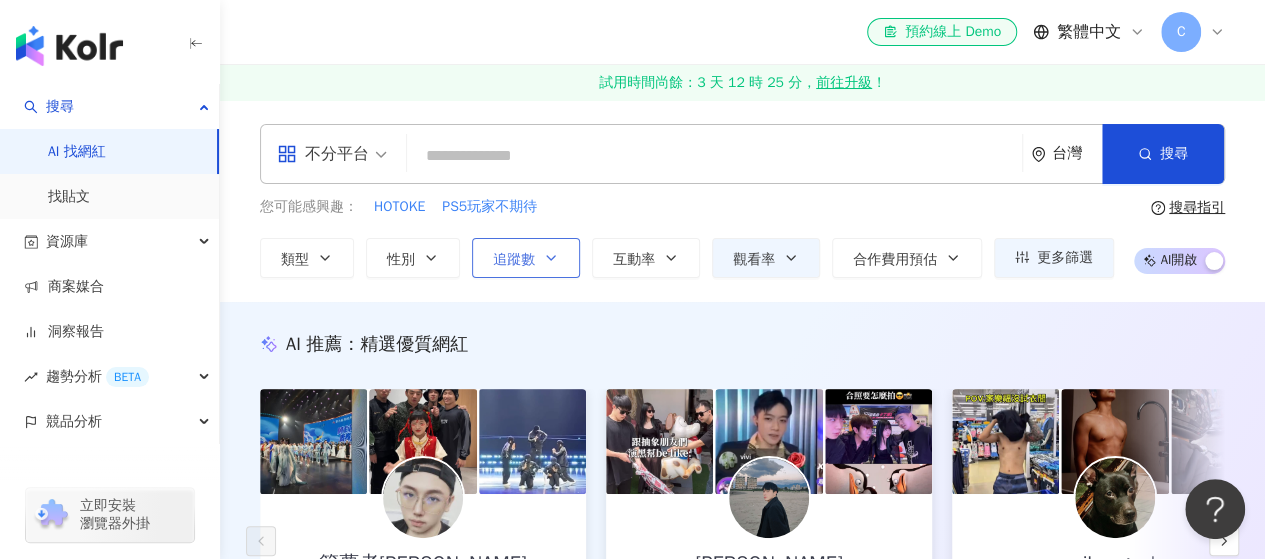 click on "追蹤數" at bounding box center (514, 260) 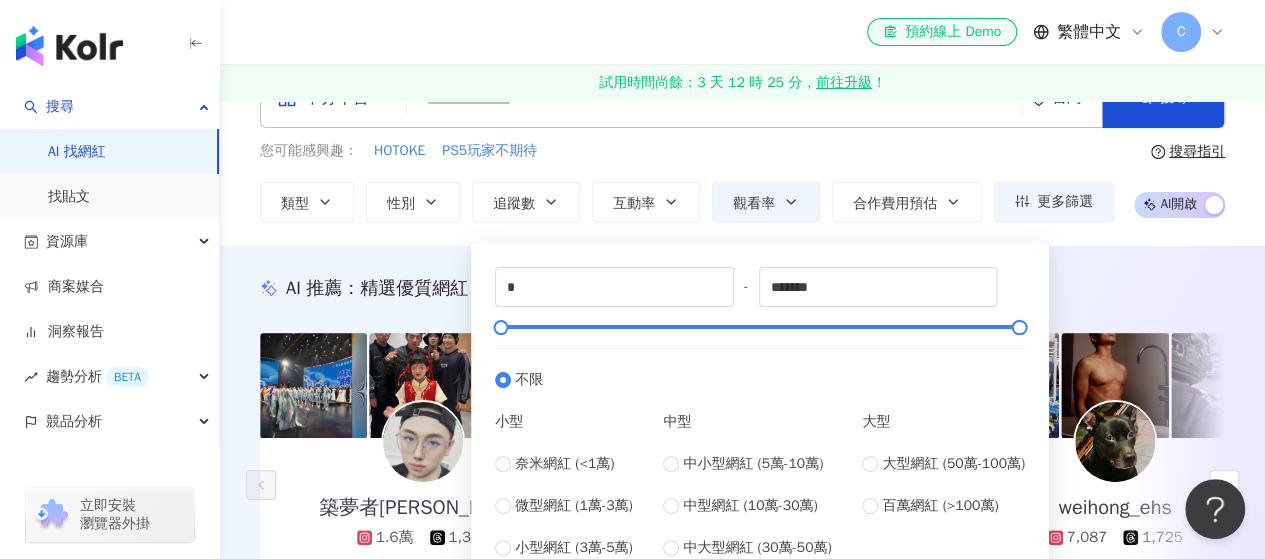 scroll, scrollTop: 100, scrollLeft: 0, axis: vertical 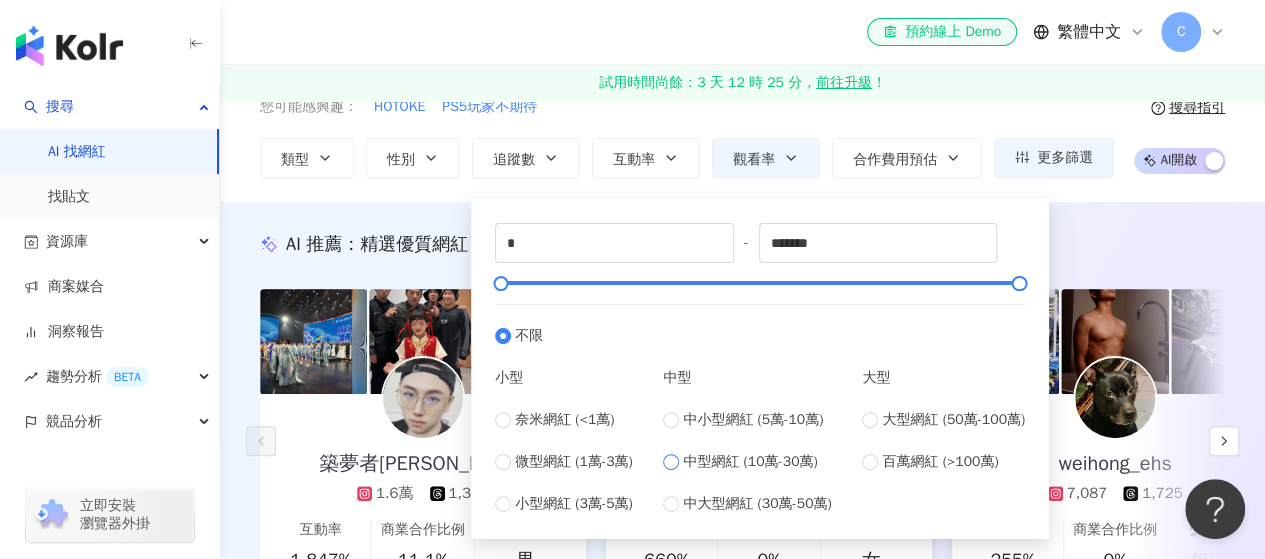 type on "******" 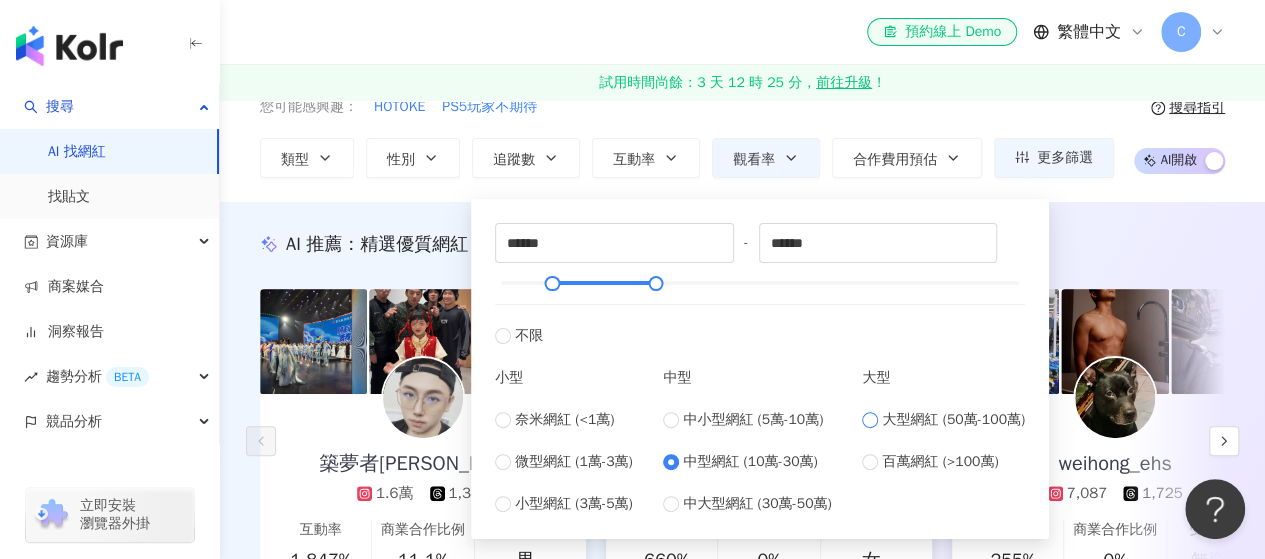 type on "******" 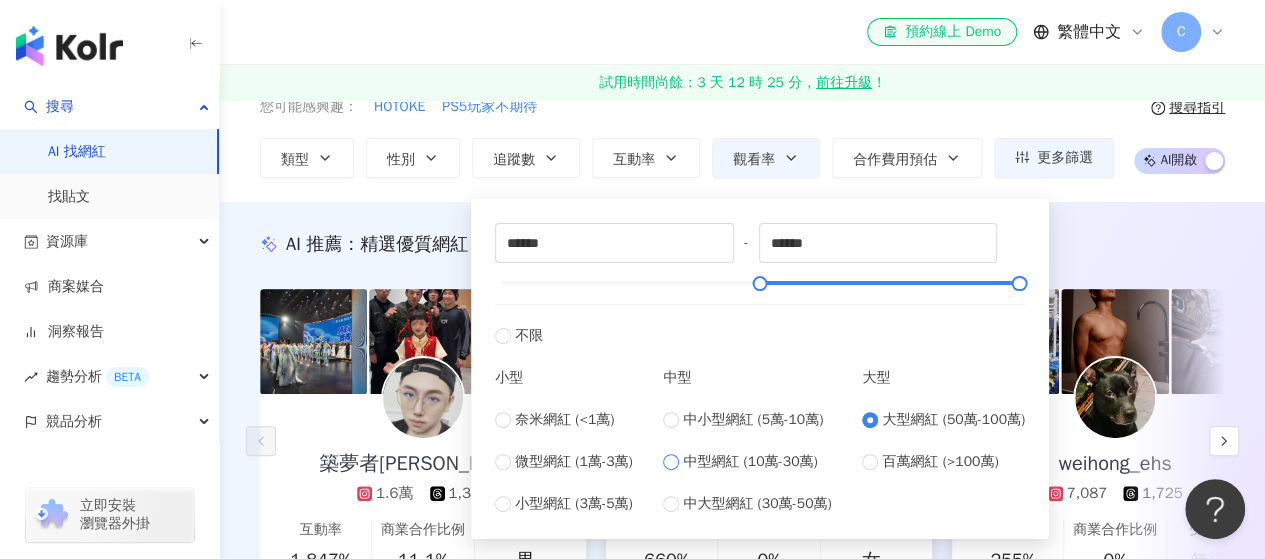 type on "******" 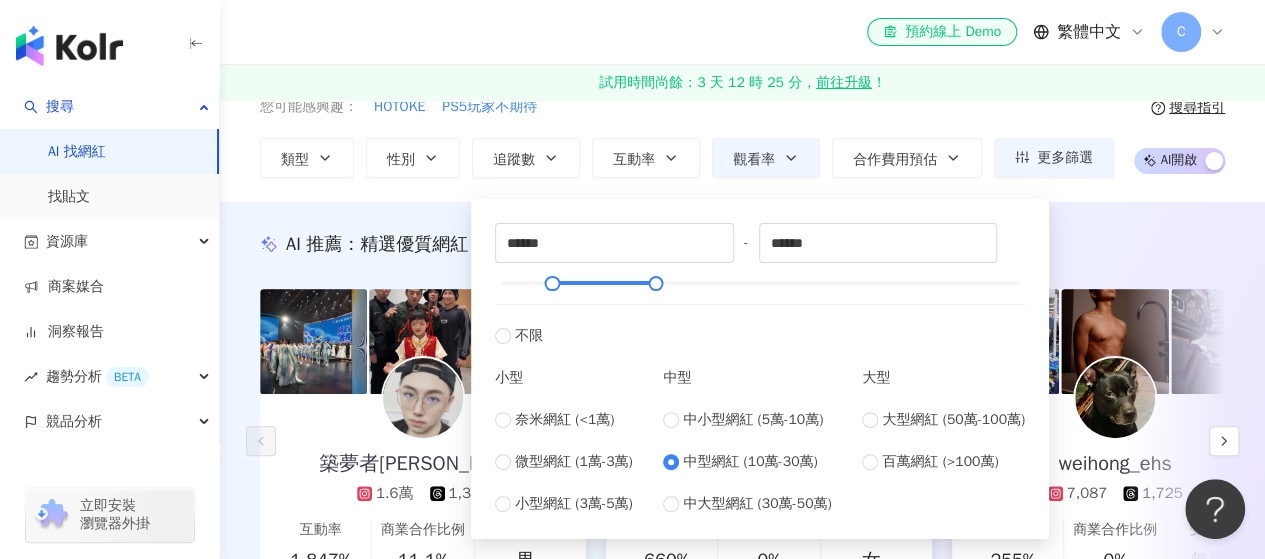 type on "******" 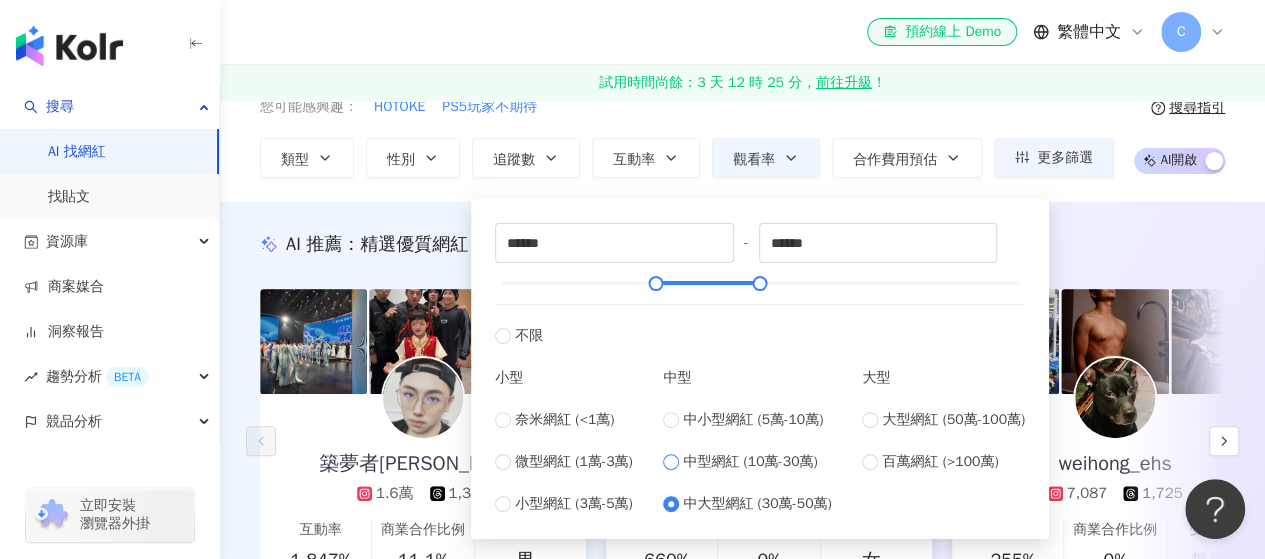 type on "******" 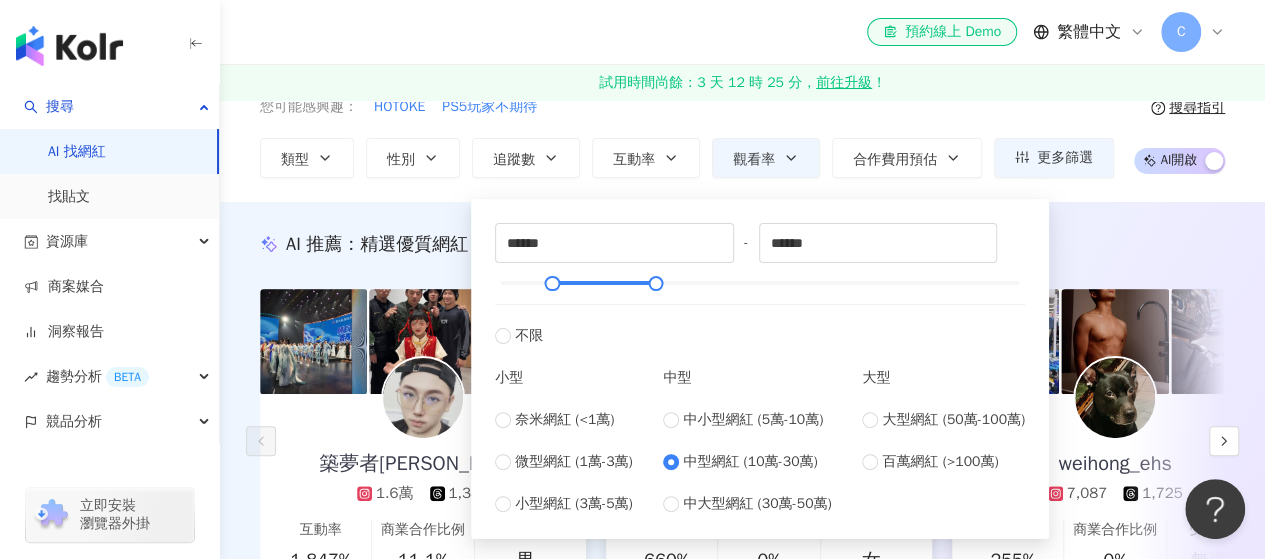 click on "不分平台 台灣 搜尋 您可能感興趣： HOTOKE  PS5玩家不期待  類型 性別 追蹤數 互動率 觀看率 合作費用預估  更多篩選 ******  -  ****** 不限 小型 奈米網紅 (<1萬) 微型網紅 (1萬-3萬) 小型網紅 (3萬-5萬) 中型 中小型網紅 (5萬-10萬) 中型網紅 (10萬-30萬) 中大型網紅 (30萬-50萬) 大型 大型網紅 (50萬-100萬) 百萬網紅 (>100萬) * %  -  ** % 不限 5% 以下 5%~20% 20% 以上 ** %  -  ** % 不限 10% 以下 10%~50% 50%~200% 200% 以上 搜尋指引 AI  開啟 AI  關閉" at bounding box center (742, 101) 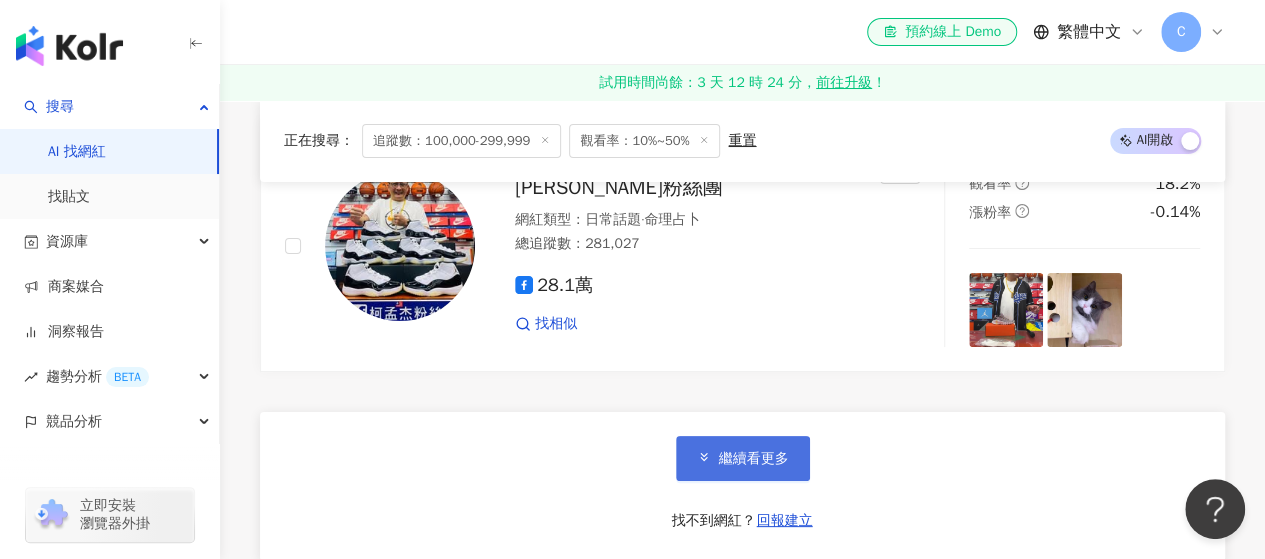 scroll, scrollTop: 3800, scrollLeft: 0, axis: vertical 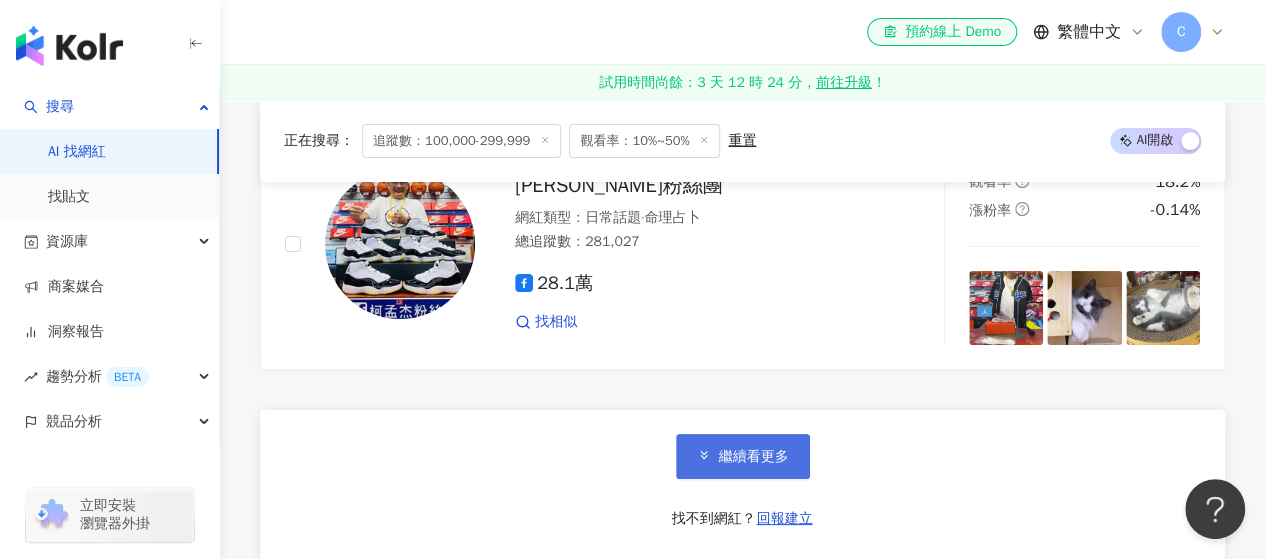 click on "繼續看更多" at bounding box center [743, 456] 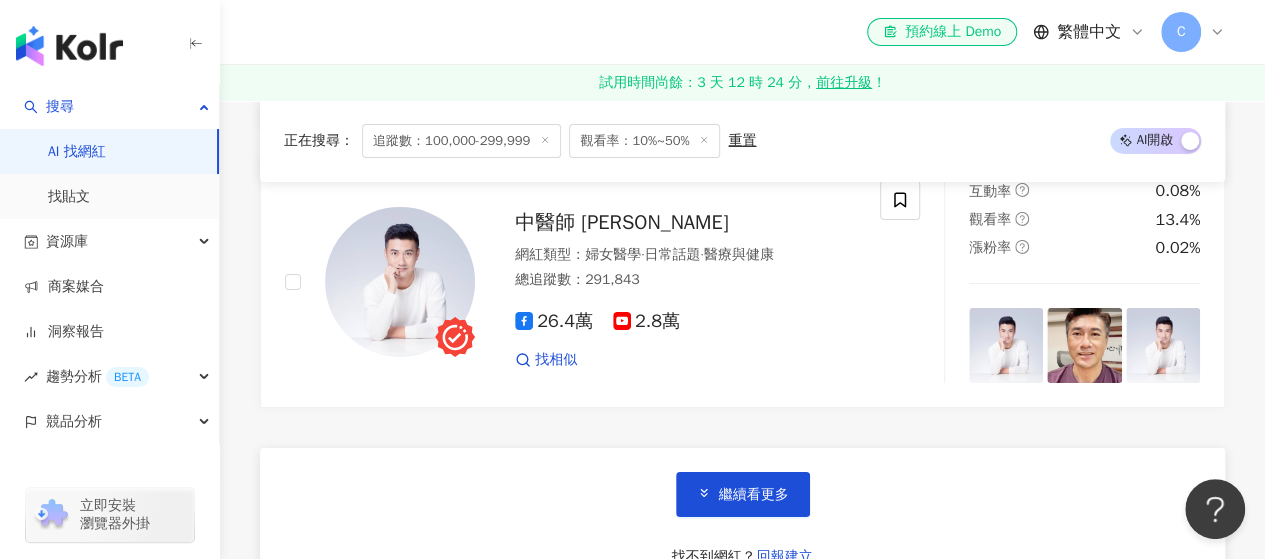 scroll, scrollTop: 7100, scrollLeft: 0, axis: vertical 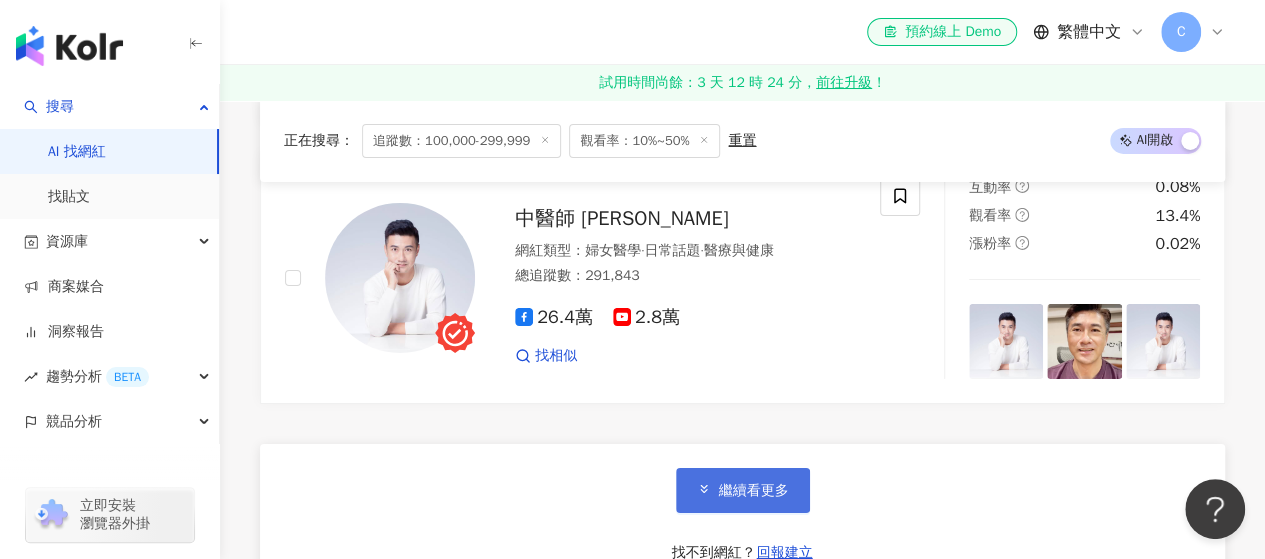 click on "繼續看更多" at bounding box center [754, 491] 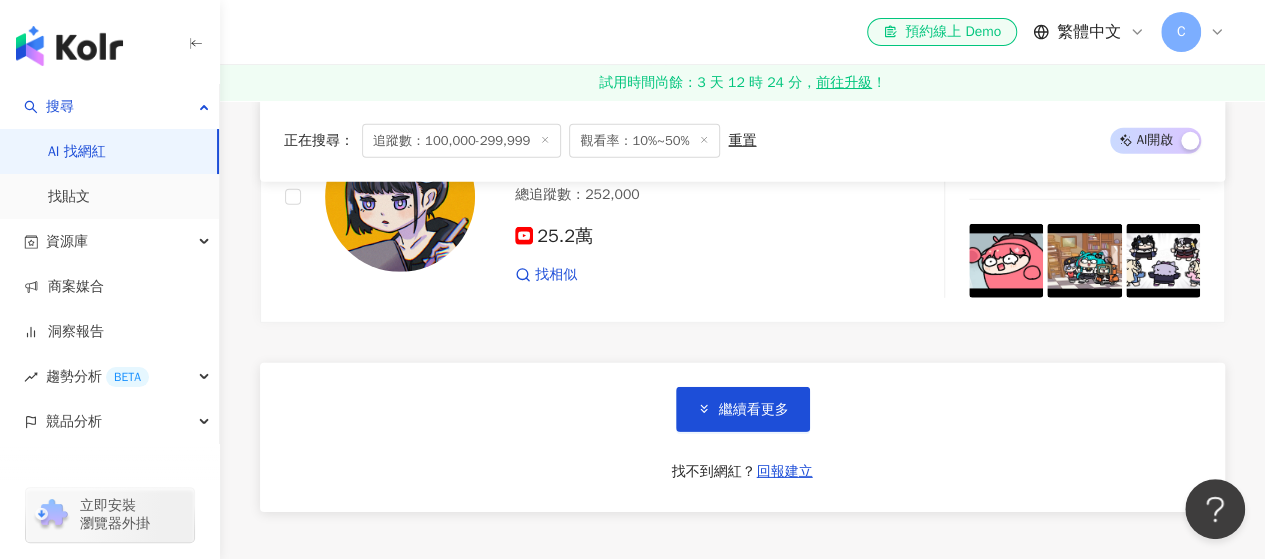 scroll, scrollTop: 10500, scrollLeft: 0, axis: vertical 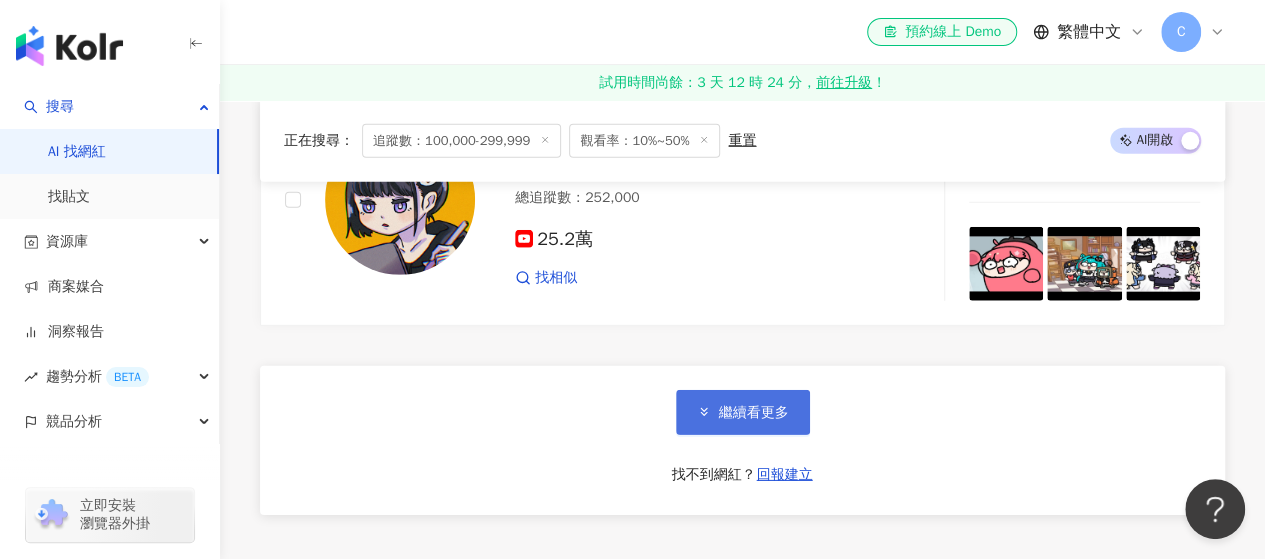click on "繼續看更多" at bounding box center [754, 413] 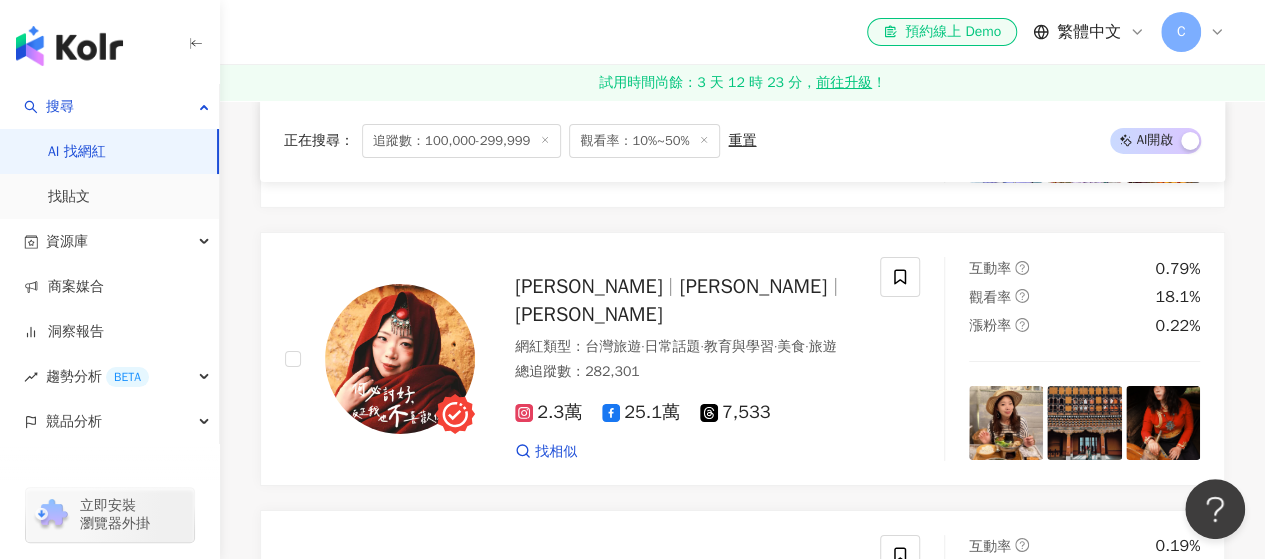 scroll, scrollTop: 10900, scrollLeft: 0, axis: vertical 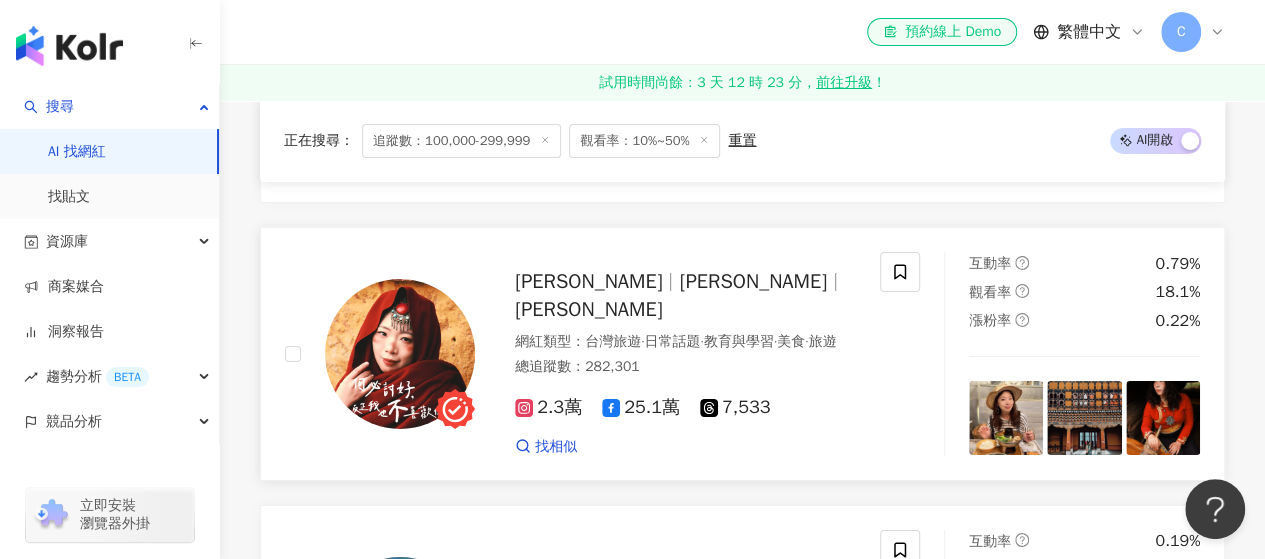 click on "雪兒 Cher" at bounding box center (588, 281) 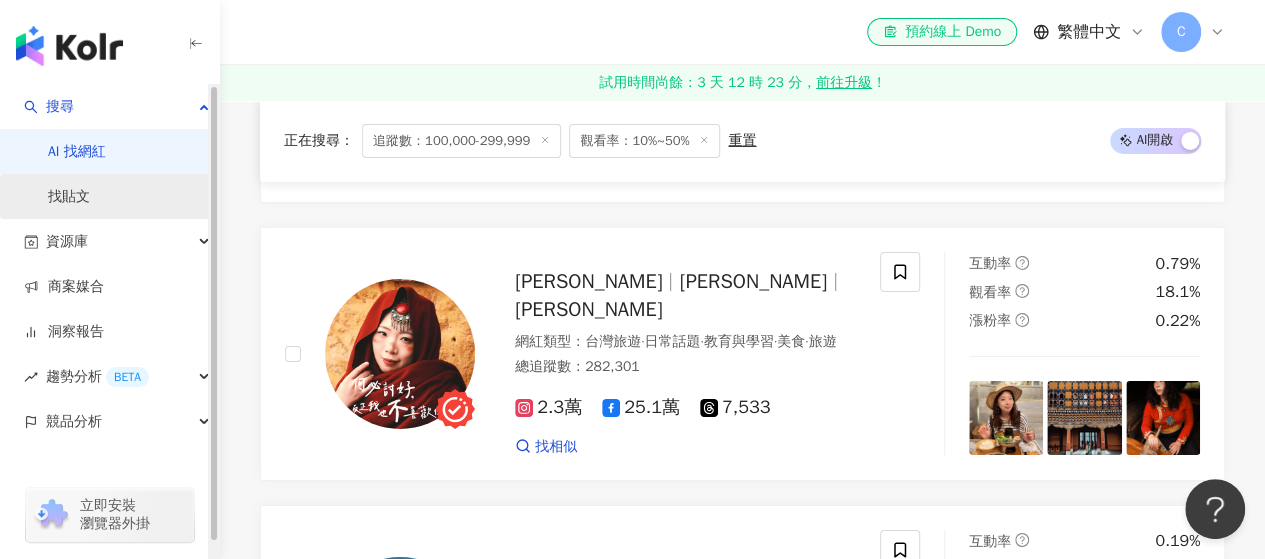 click on "找貼文" at bounding box center (69, 197) 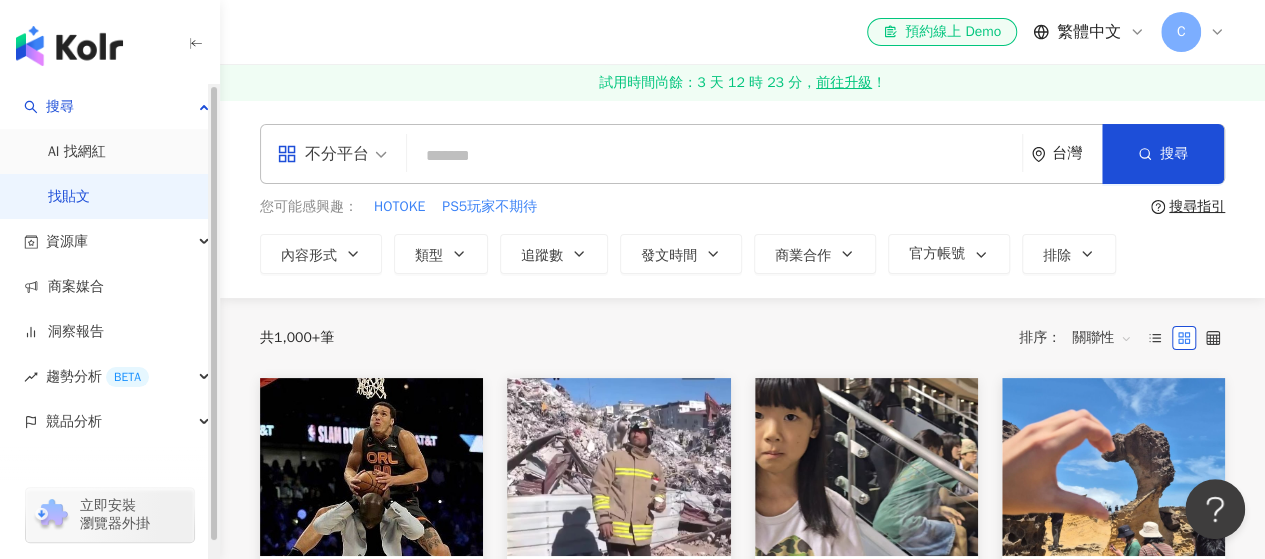 click at bounding box center [714, 155] 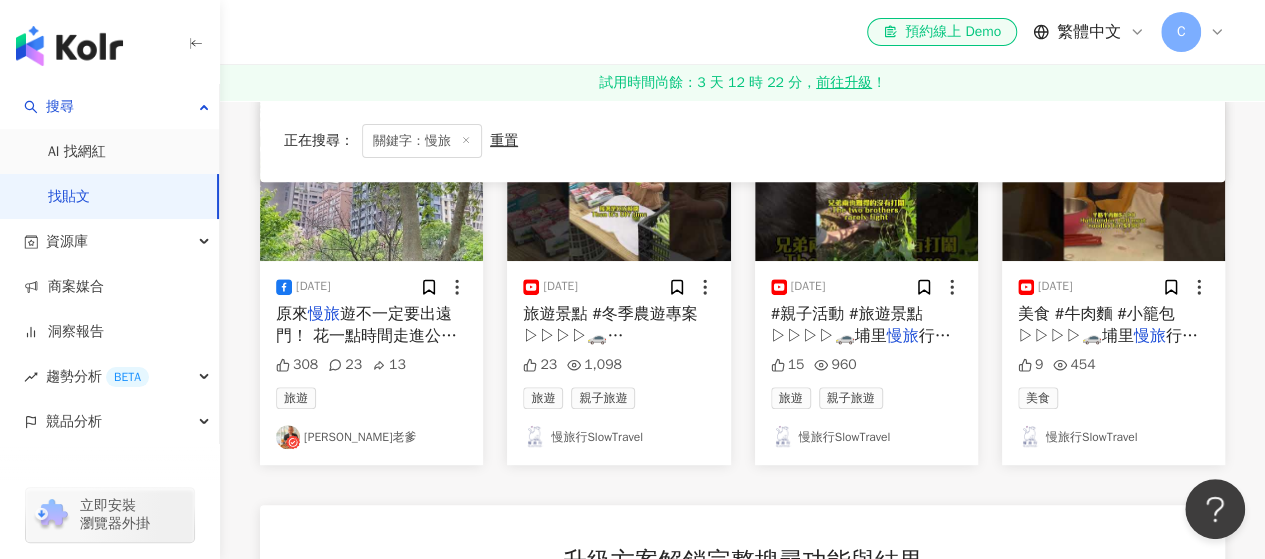 scroll, scrollTop: 300, scrollLeft: 0, axis: vertical 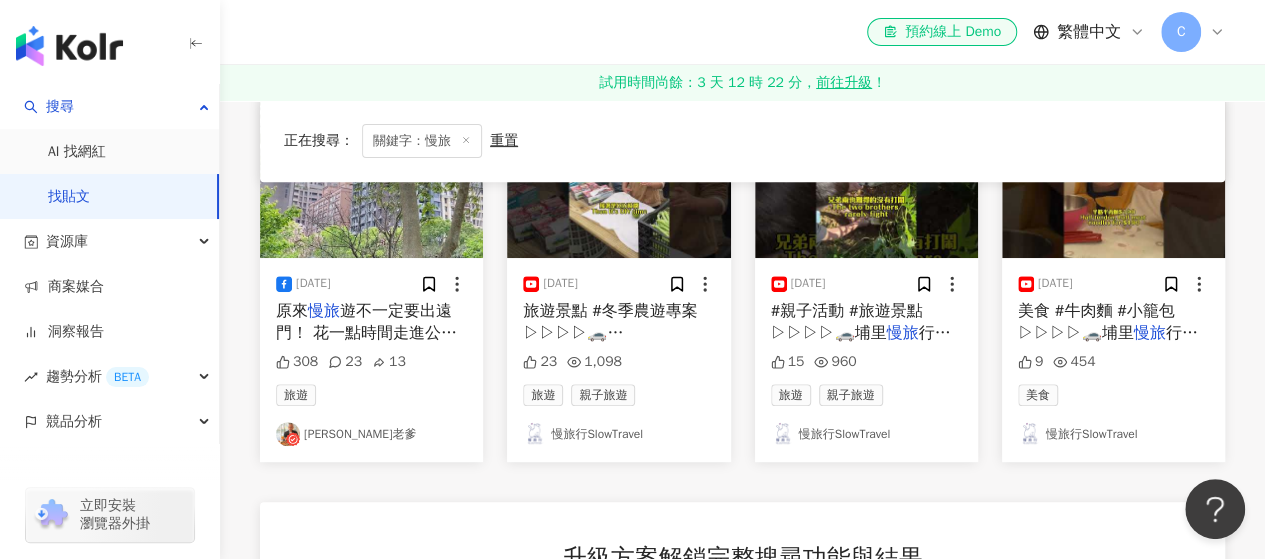 click on "慢旅行SlowTravel" at bounding box center [618, 434] 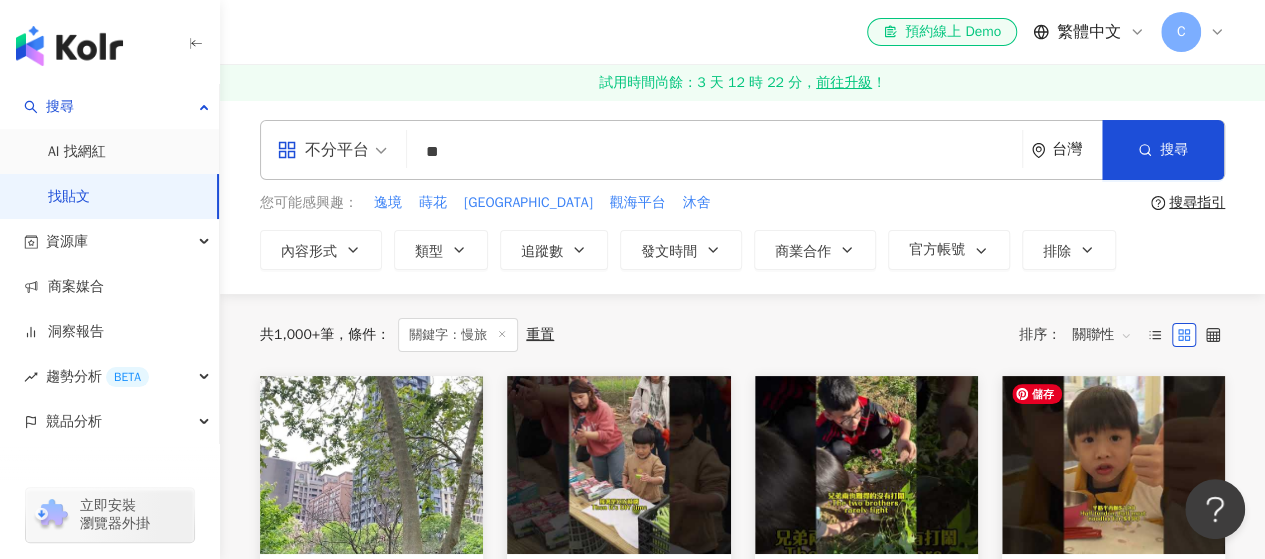 scroll, scrollTop: 0, scrollLeft: 0, axis: both 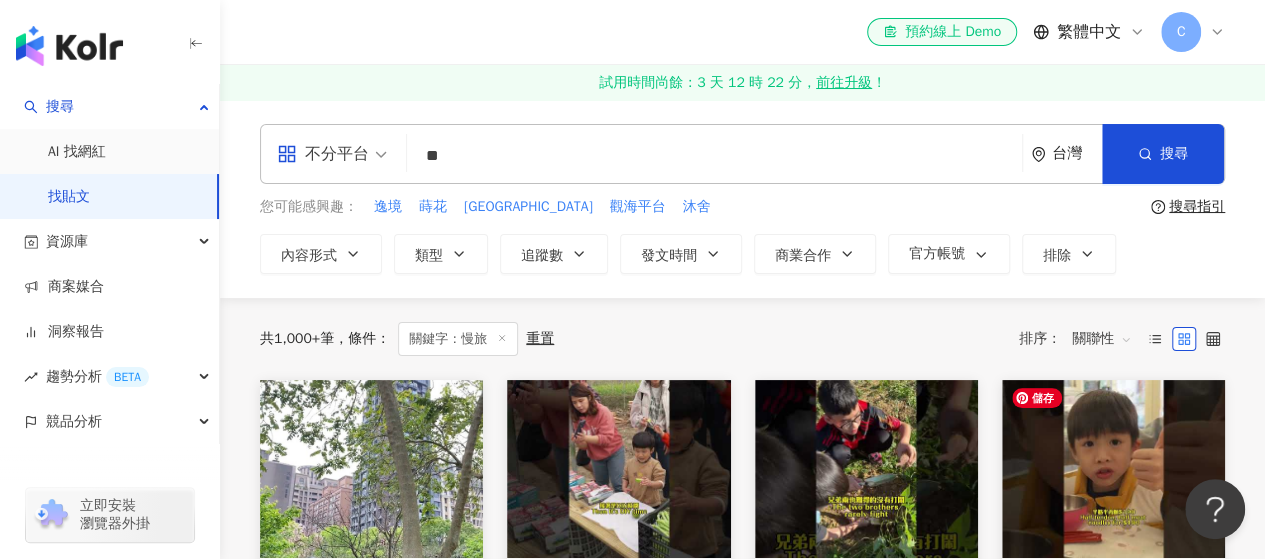 click on "**" at bounding box center (714, 155) 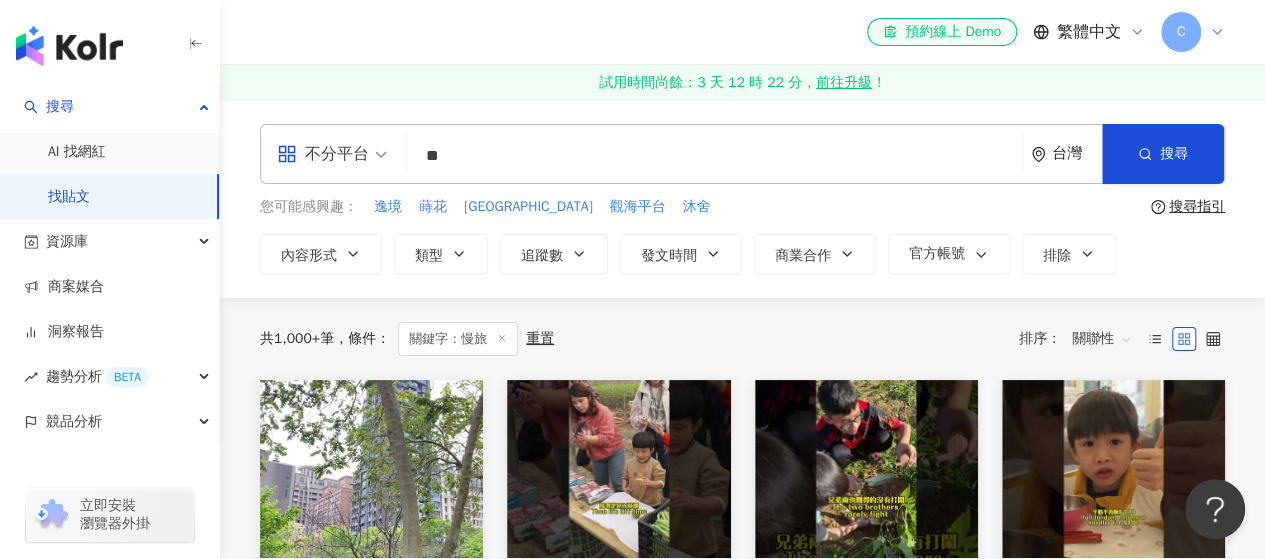 type on "*" 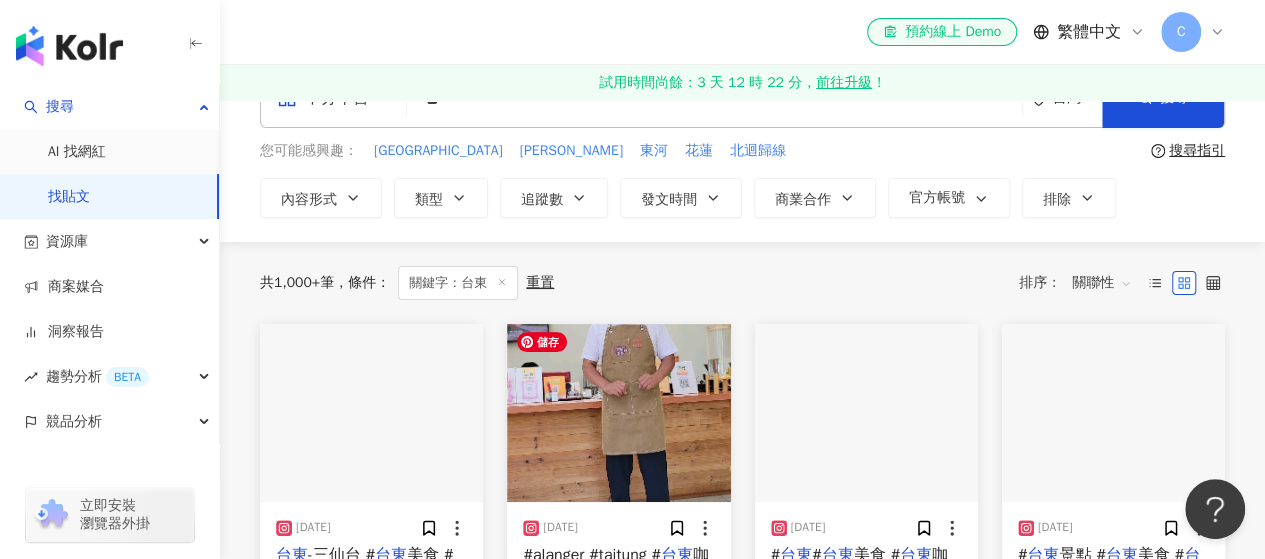scroll, scrollTop: 0, scrollLeft: 0, axis: both 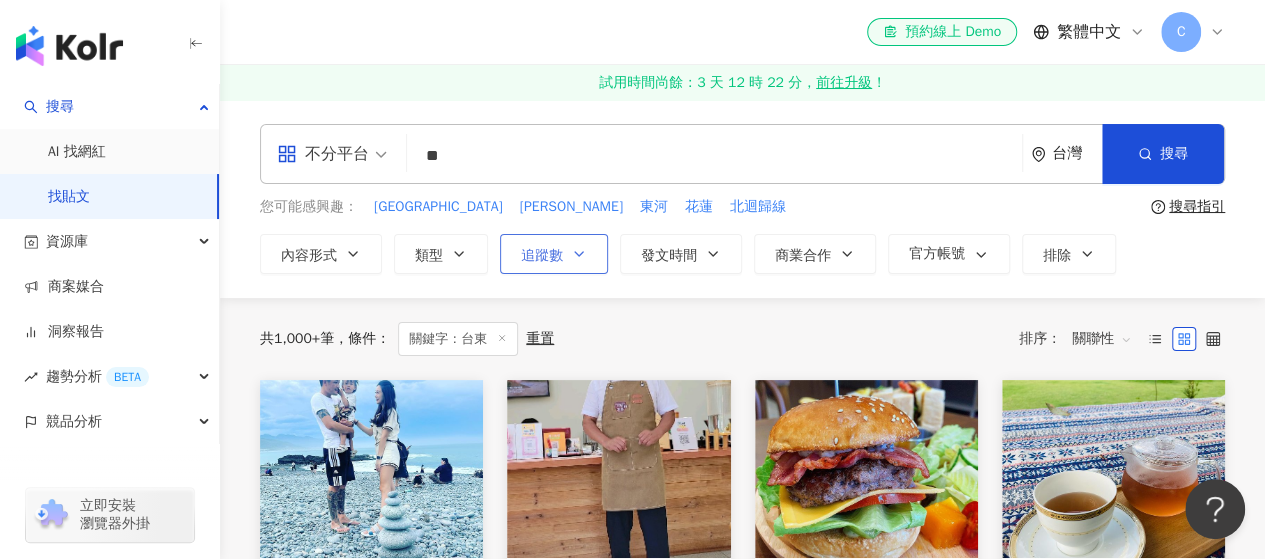 click on "追蹤數" at bounding box center (542, 256) 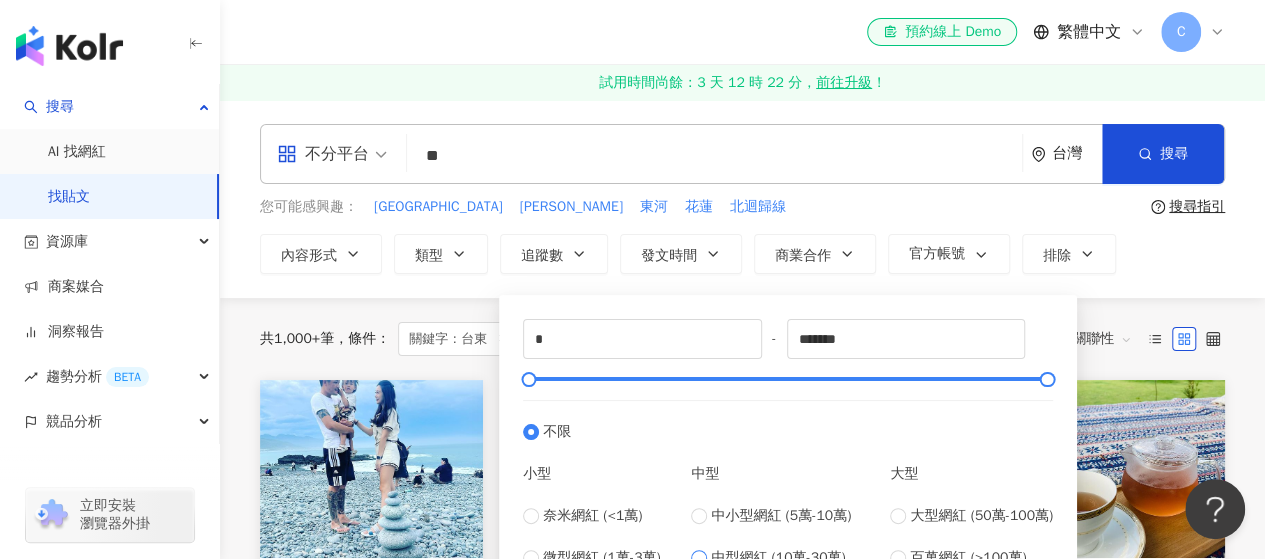 type on "******" 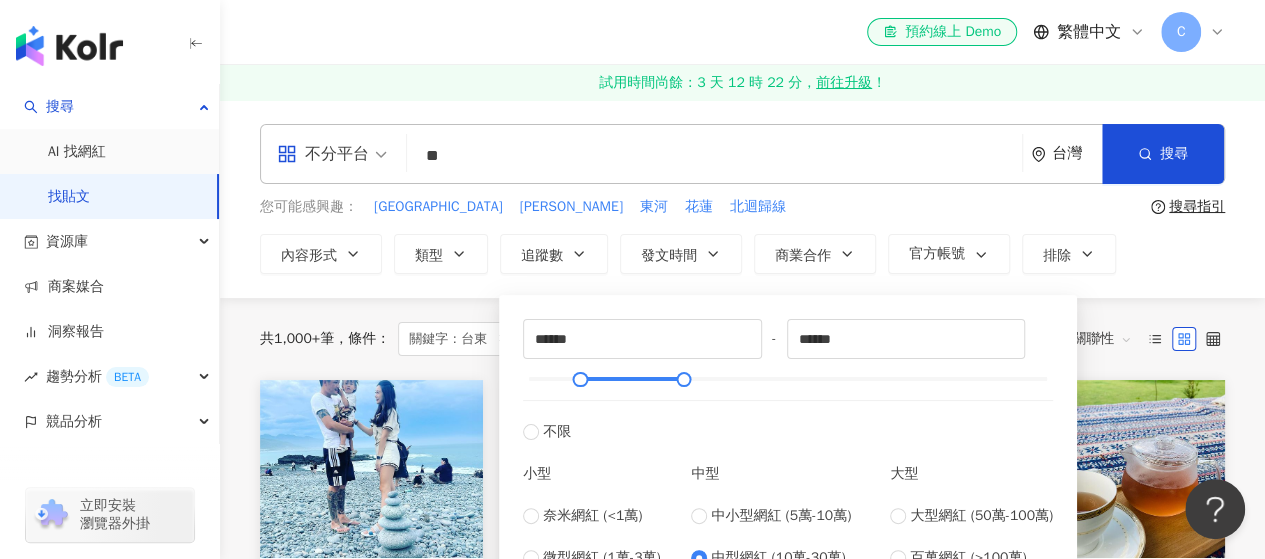 click on "不分平台 ** 台灣 搜尋 您可能感興趣： 台東蘭嶼  金崙  東河  花蓮  北迴歸線  搜尋指引 內容形式 類型 追蹤數 發文時間 商業合作 官方帳號  排除  ******  -  ****** 不限 小型 奈米網紅 (<1萬) 微型網紅 (1萬-3萬) 小型網紅 (3萬-5萬) 中型 中小型網紅 (5萬-10萬) 中型網紅 (10萬-30萬) 中大型網紅 (30萬-50萬) 大型 大型網紅 (50萬-100萬) 百萬網紅 (>100萬)" at bounding box center [742, 199] 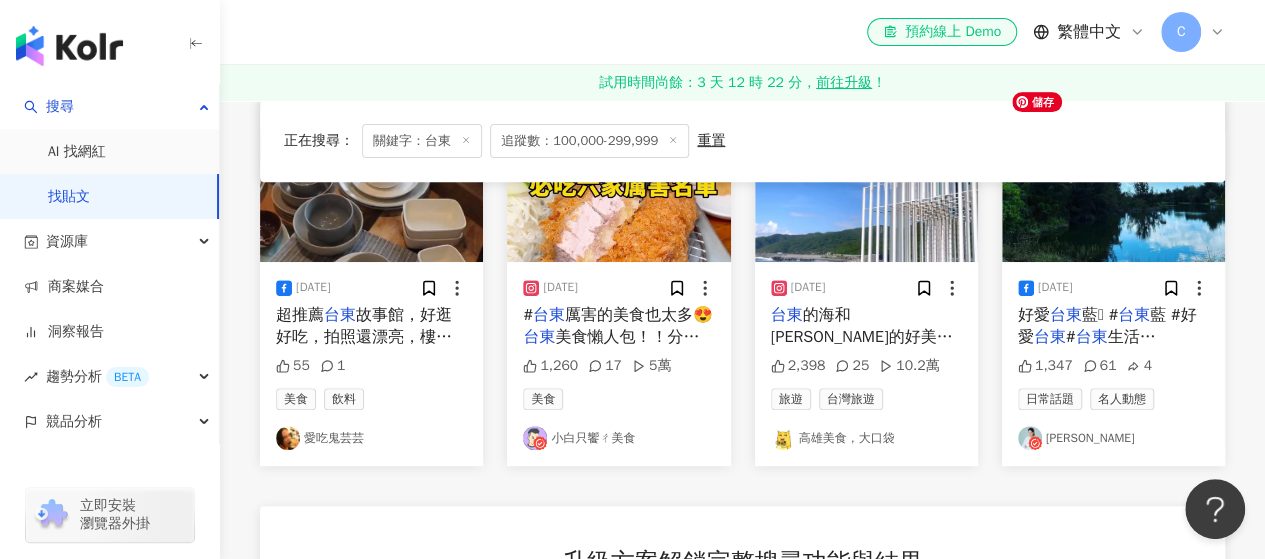 scroll, scrollTop: 300, scrollLeft: 0, axis: vertical 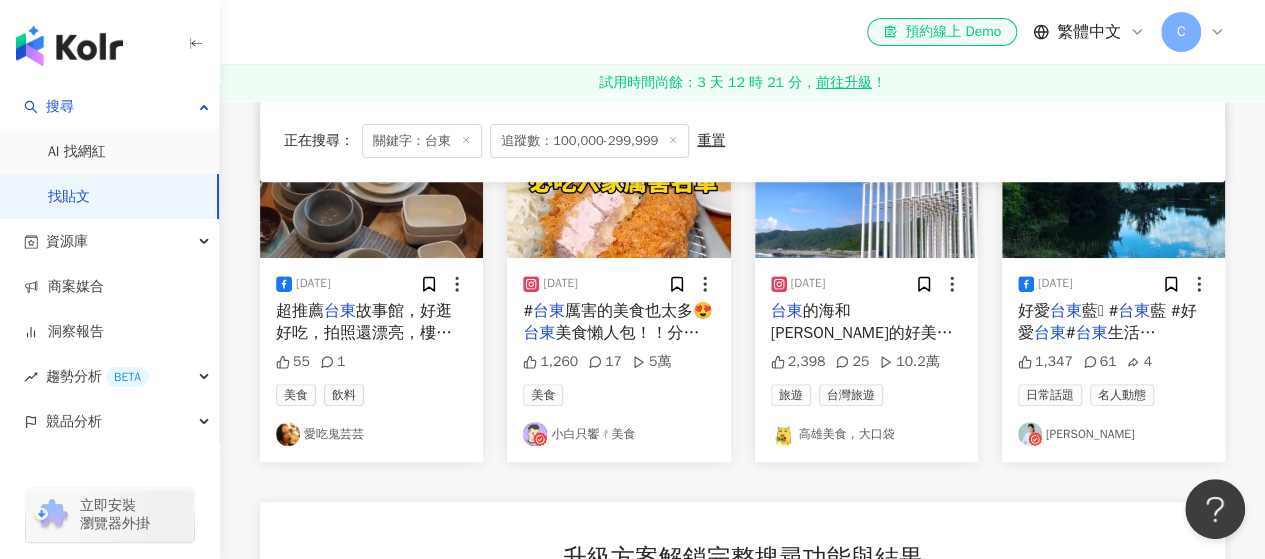 click on "林利霏" at bounding box center (1113, 434) 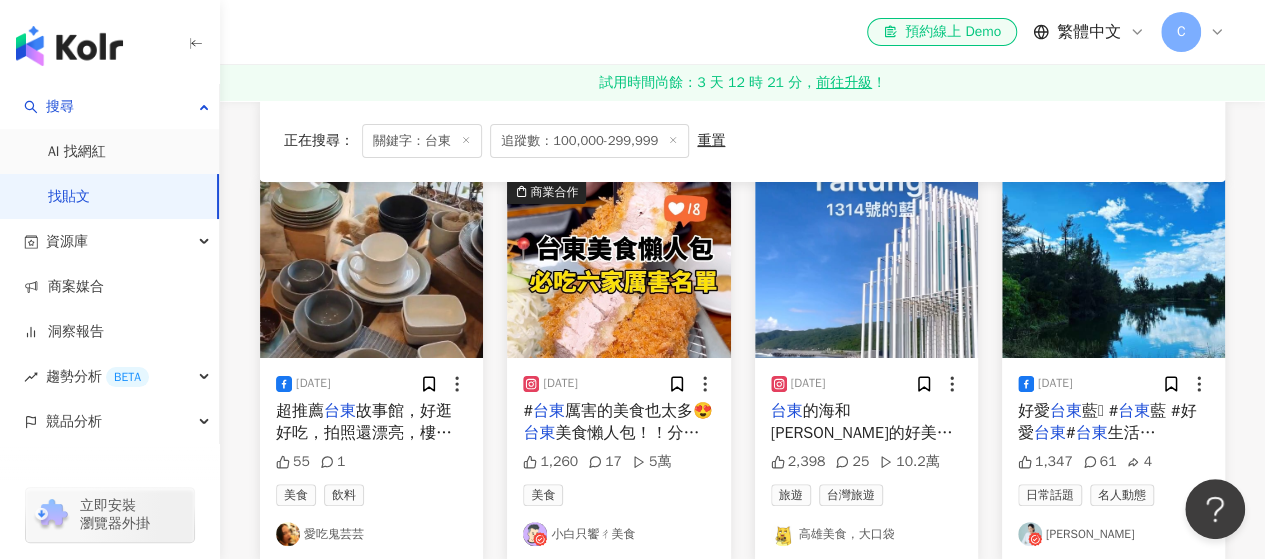 scroll, scrollTop: 200, scrollLeft: 0, axis: vertical 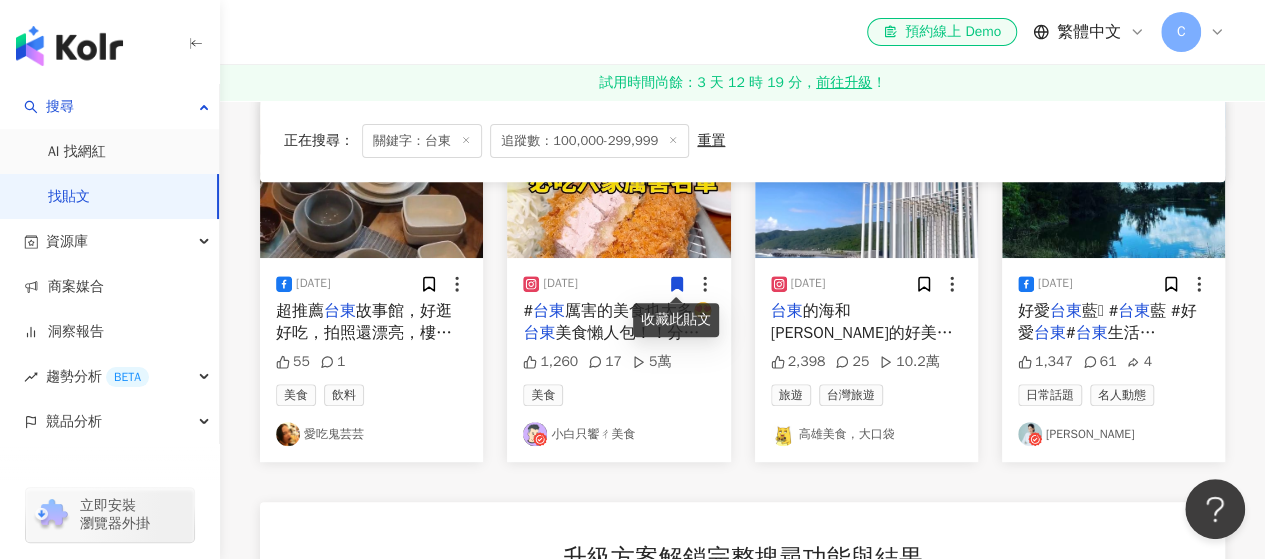 click on "小白只饗ㄔ美食" at bounding box center [618, 434] 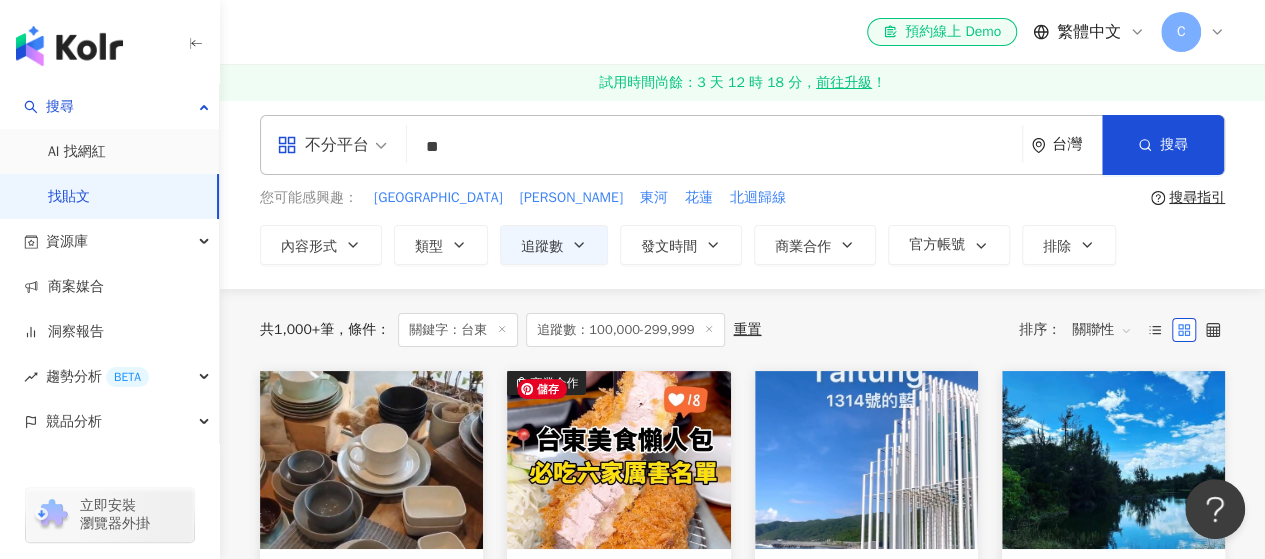 scroll, scrollTop: 0, scrollLeft: 0, axis: both 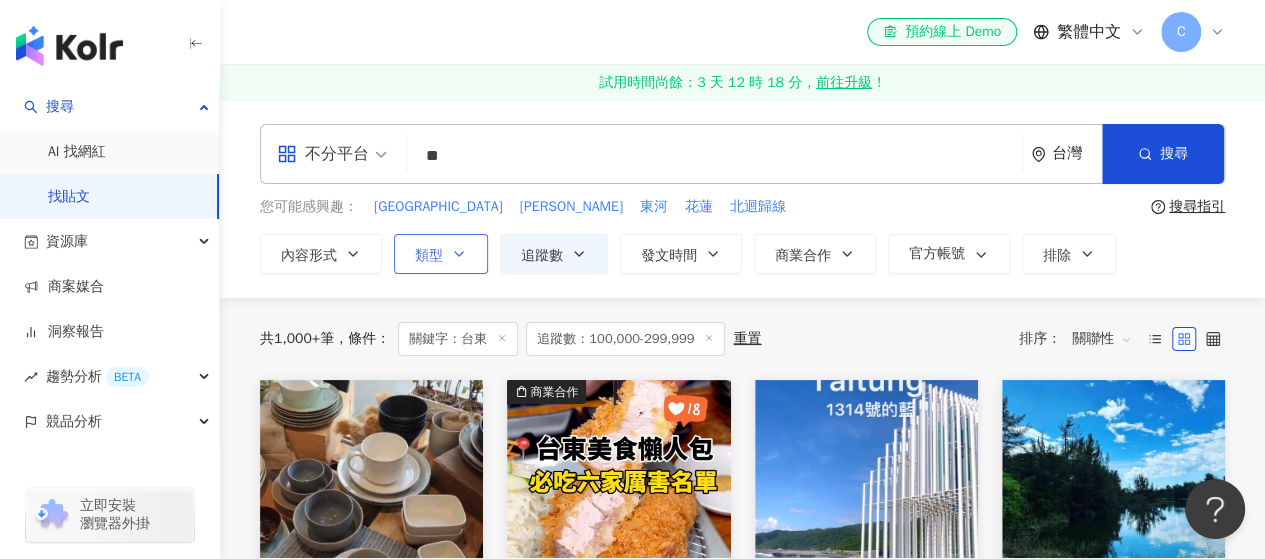 click on "類型" at bounding box center [429, 256] 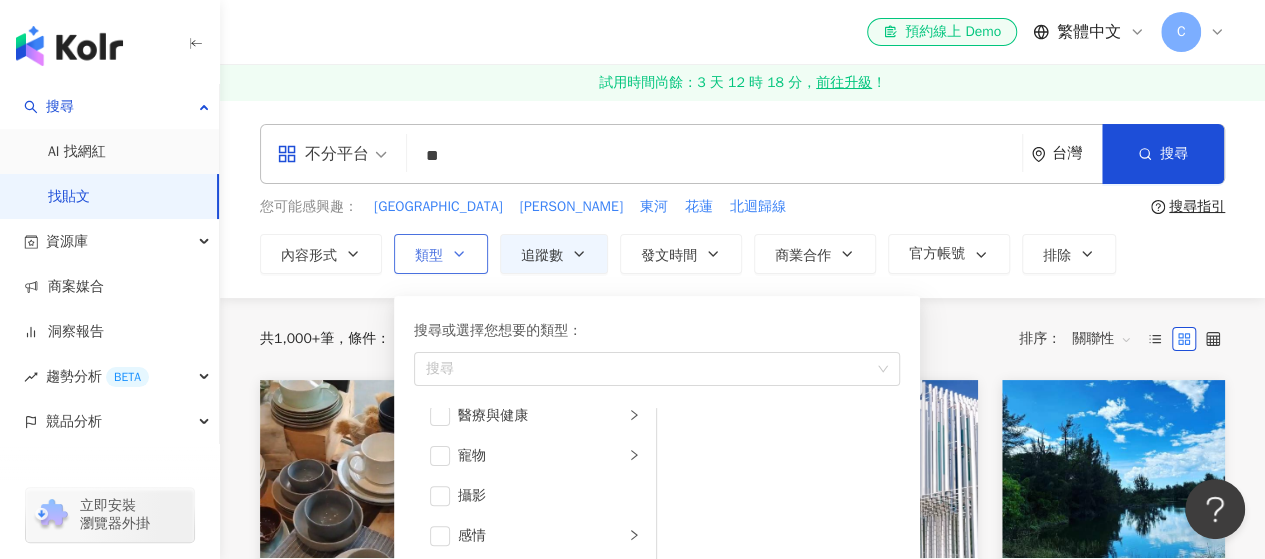 scroll, scrollTop: 600, scrollLeft: 0, axis: vertical 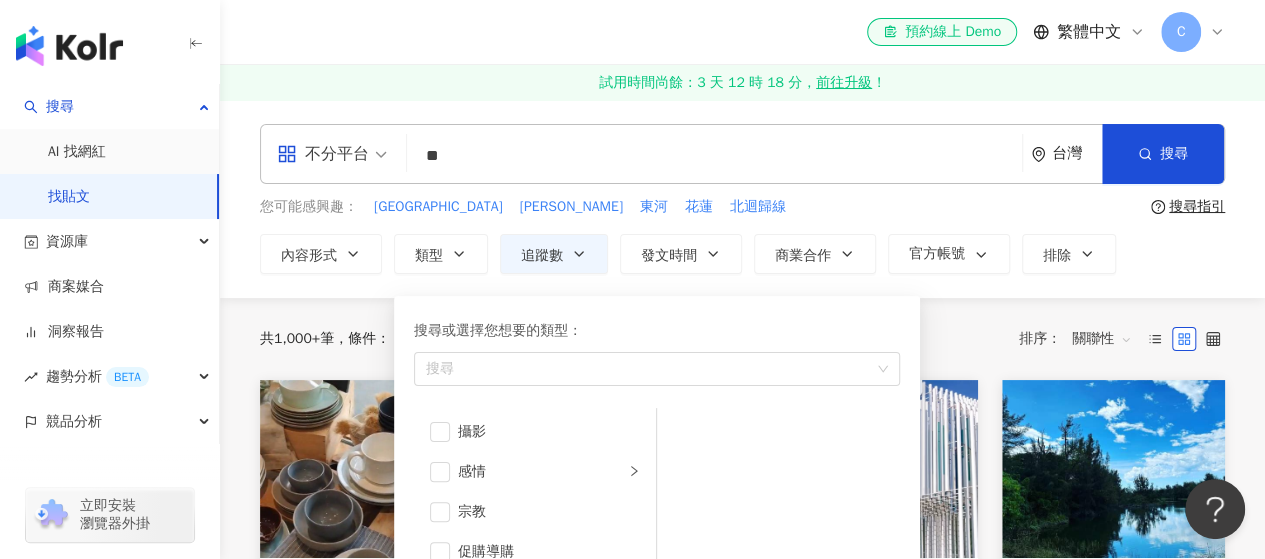 click on "不分平台 ** 台灣 搜尋 您可能感興趣： 台東蘭嶼  金崙  東河  花蓮  北迴歸線  搜尋指引 內容形式 類型 搜尋或選擇您想要的類型：   搜尋 藝術與娛樂 美妝時尚 氣候和環境 日常話題 教育與學習 家庭 財經 美食 命理占卜 遊戲 法政社會 生活風格 影視娛樂 醫療與健康 寵物 攝影 感情 宗教 促購導購 運動 科技 交通工具 旅遊 成人 追蹤數 發文時間 商業合作 官方帳號  排除  ******  -  ****** 不限 小型 奈米網紅 (<1萬) 微型網紅 (1萬-3萬) 小型網紅 (3萬-5萬) 中型 中小型網紅 (5萬-10萬) 中型網紅 (10萬-30萬) 中大型網紅 (30萬-50萬) 大型 大型網紅 (50萬-100萬) 百萬網紅 (>100萬)" at bounding box center [742, 199] 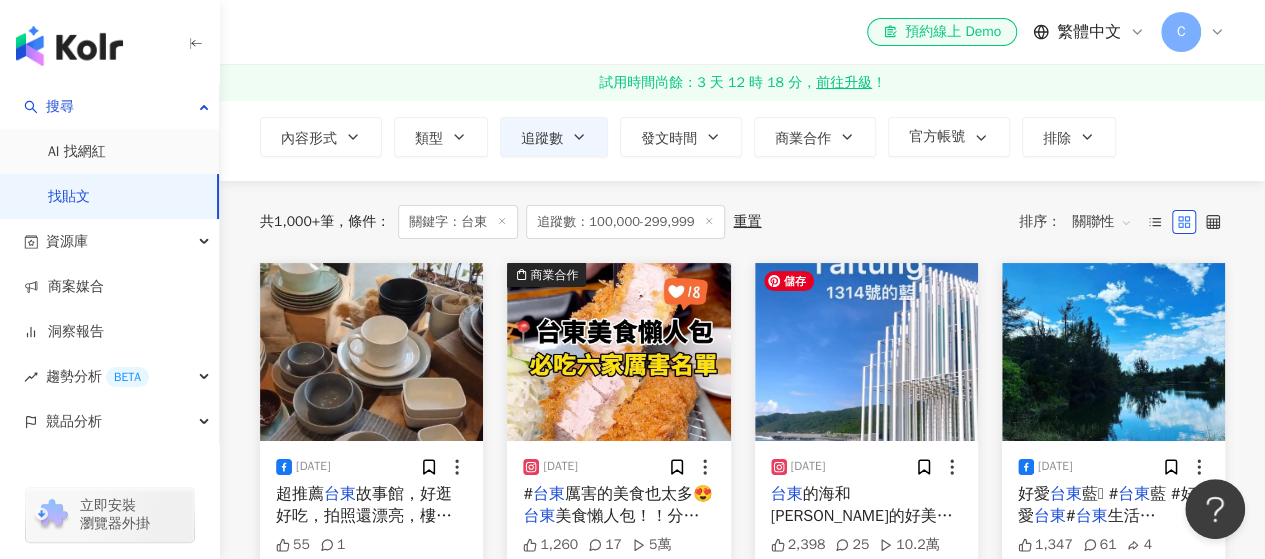 scroll, scrollTop: 100, scrollLeft: 0, axis: vertical 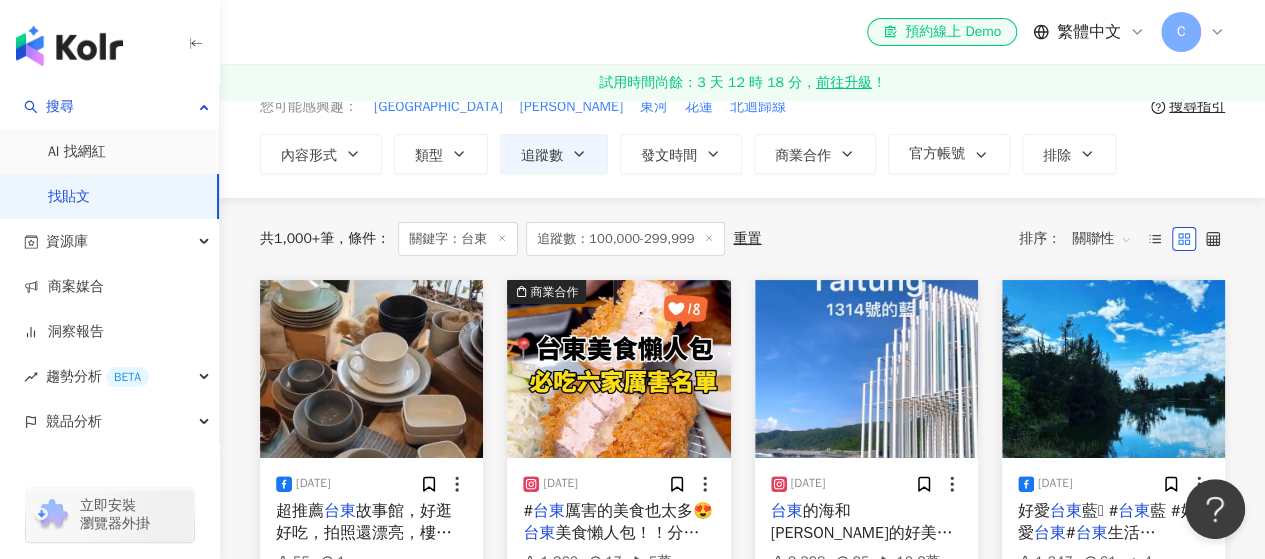 click on "關聯性" at bounding box center [1102, 239] 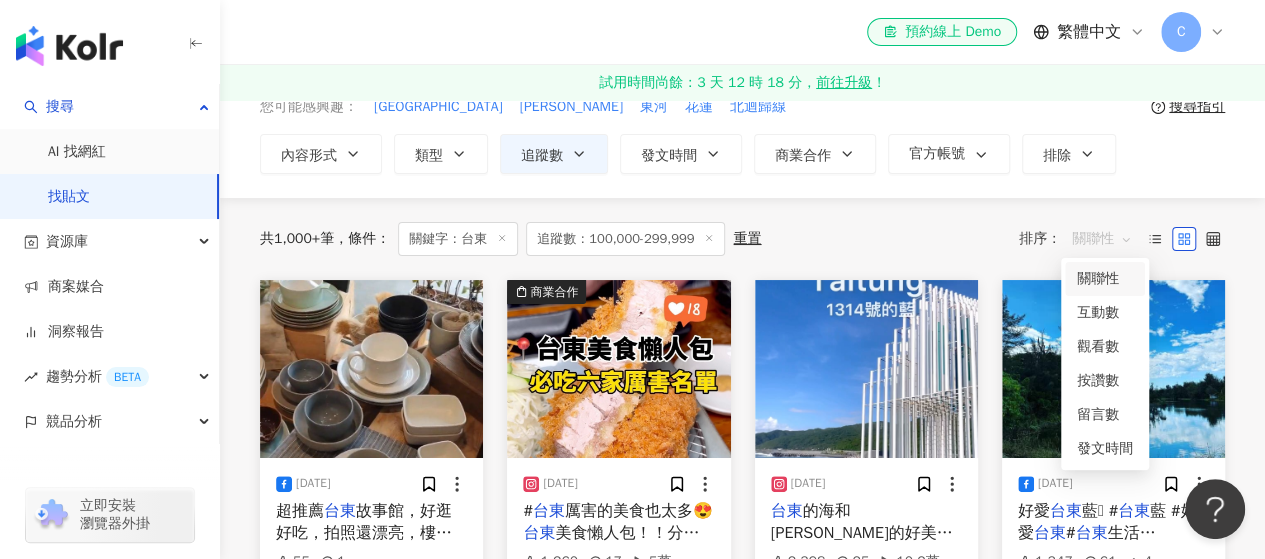 click on "共  1,000+  筆 條件 ： 關鍵字：台東 追蹤數：100,000-299,999 重置 排序： 關聯性" at bounding box center [742, 239] 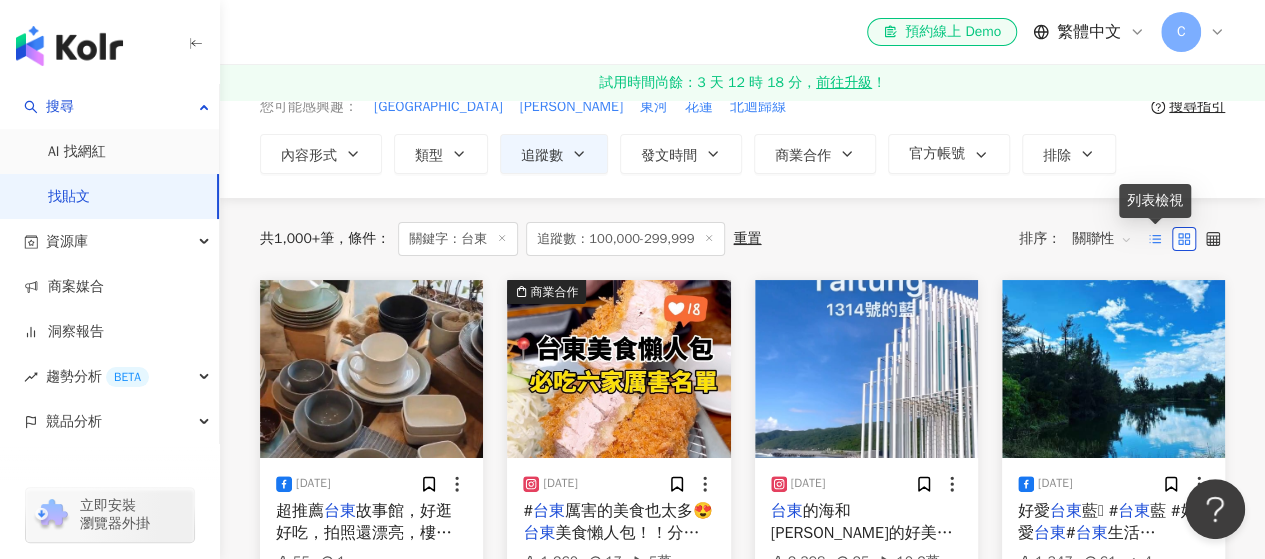 click 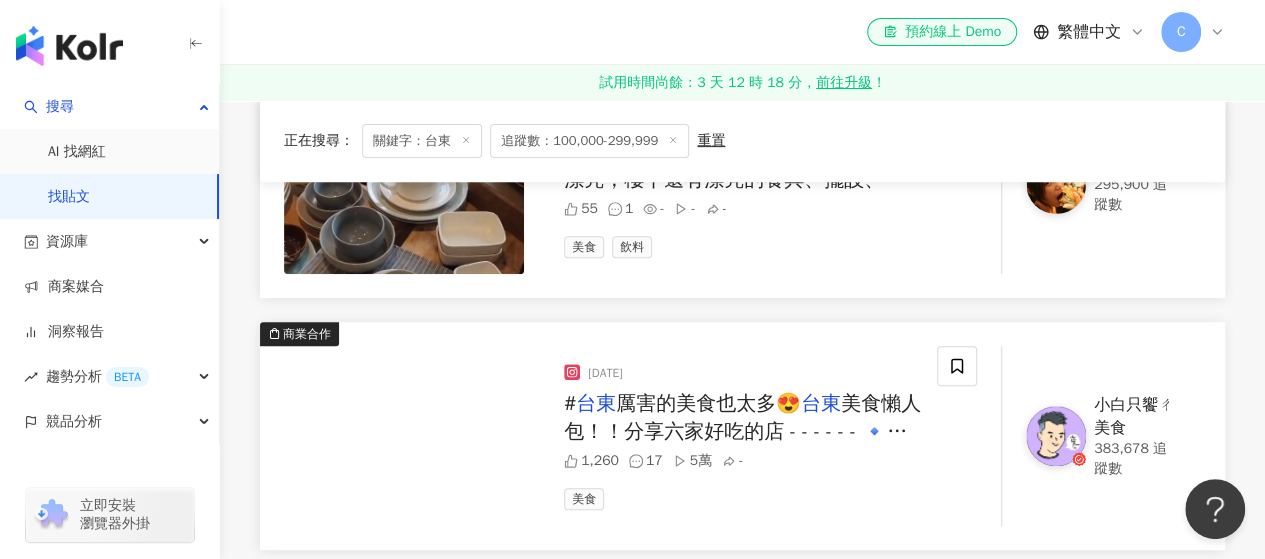 scroll, scrollTop: 0, scrollLeft: 0, axis: both 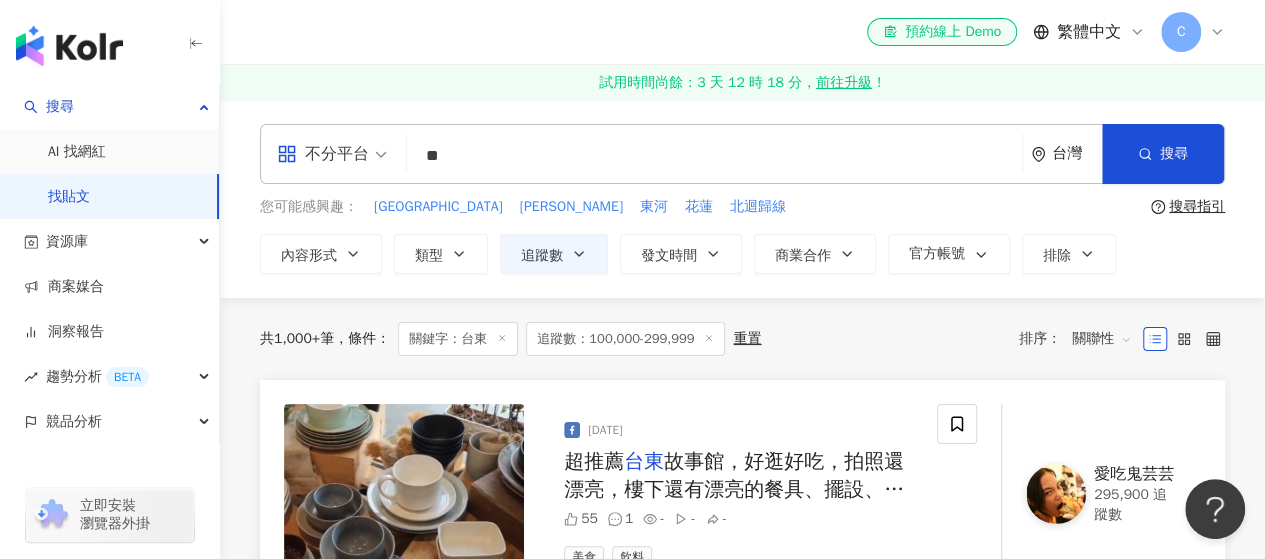 click on "**" at bounding box center [714, 155] 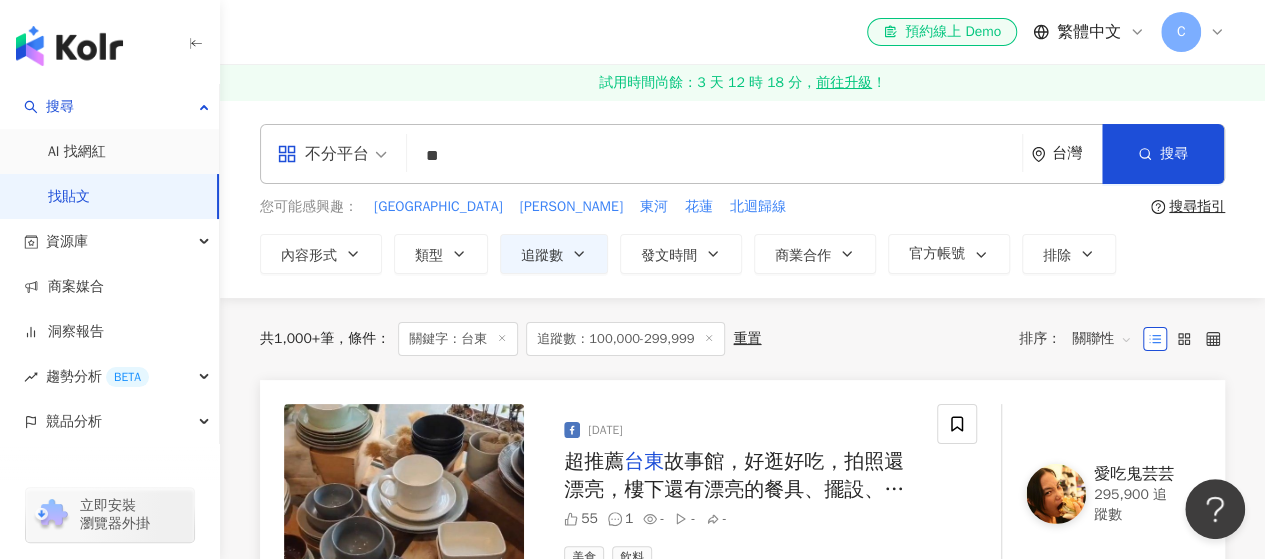 type on "*" 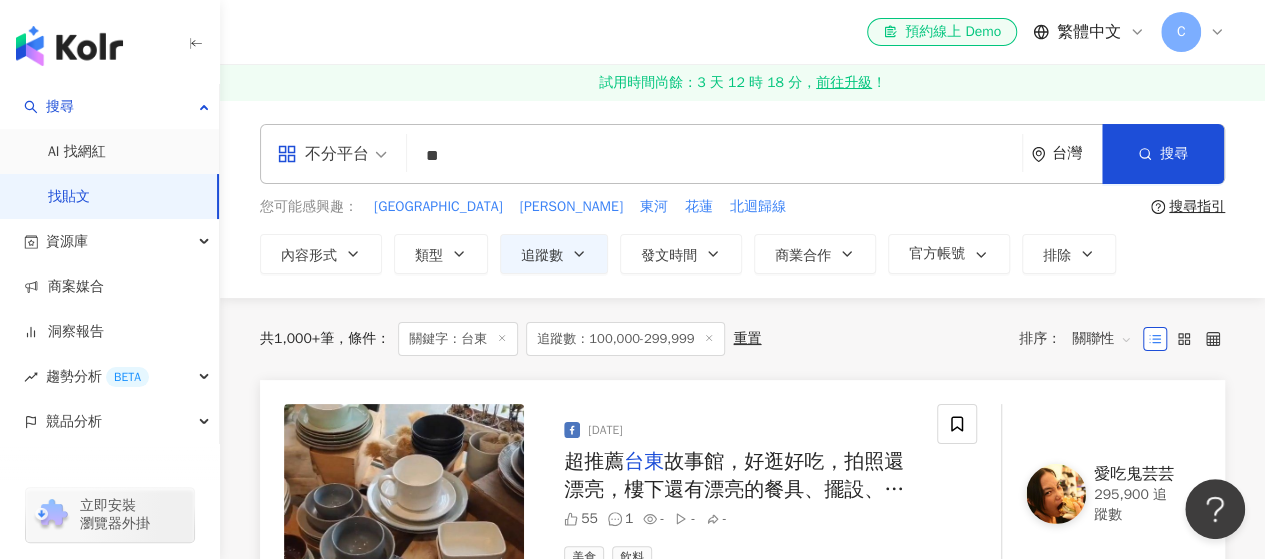 type on "*" 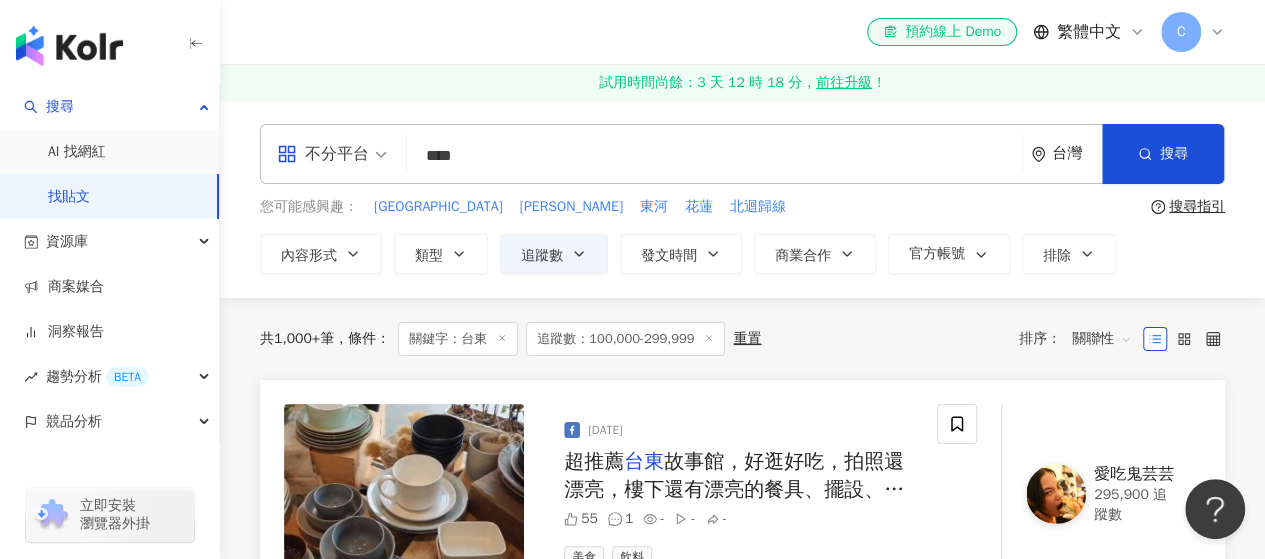 type on "****" 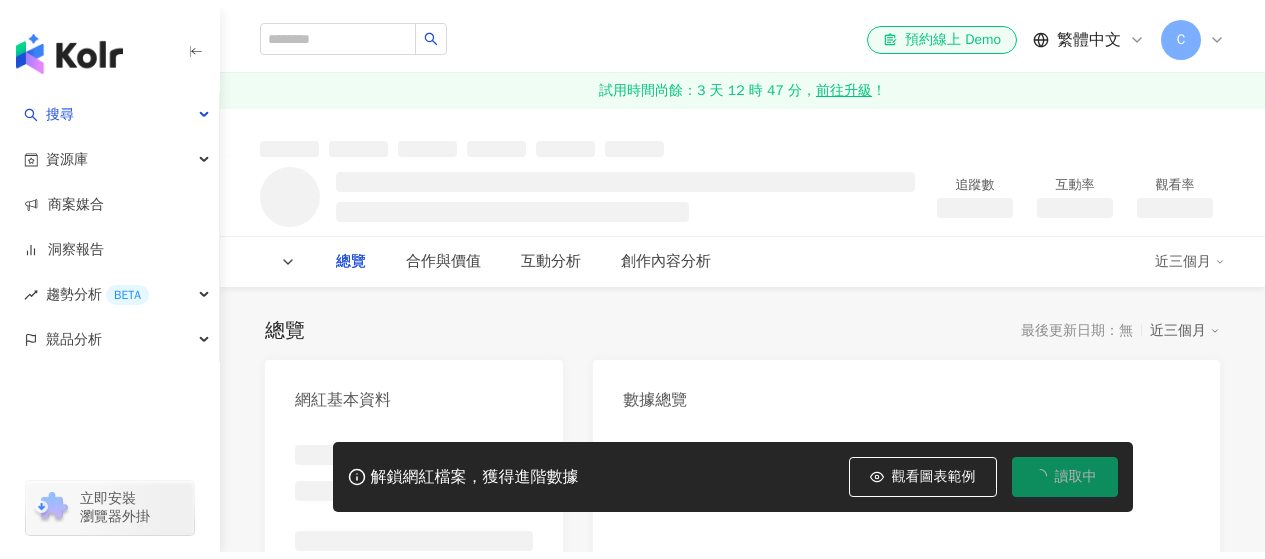 scroll, scrollTop: 0, scrollLeft: 0, axis: both 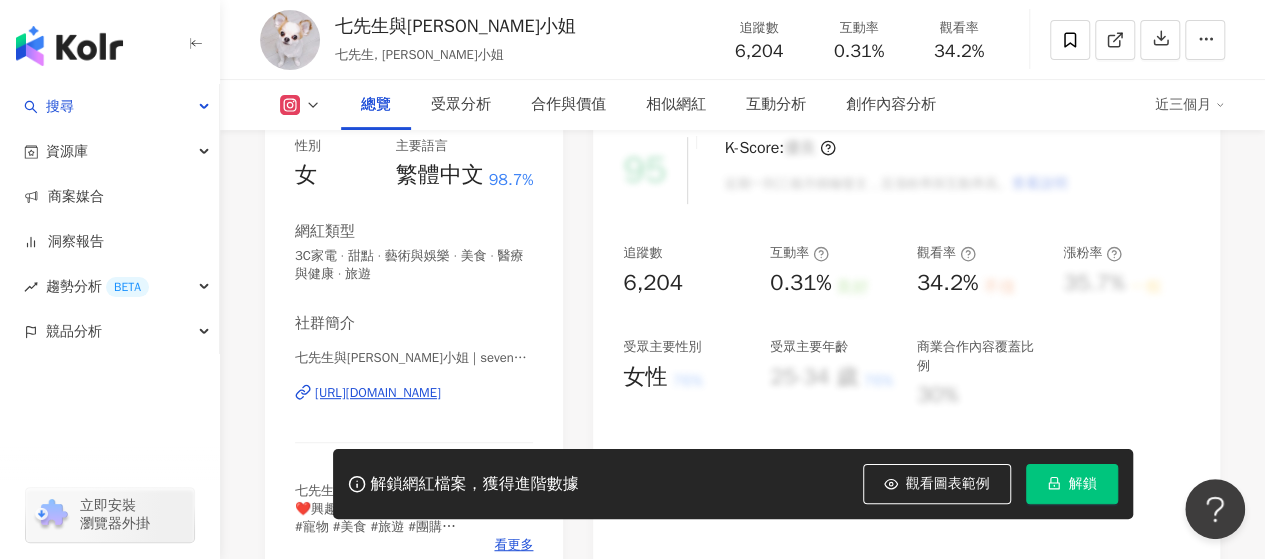 click on "[URL][DOMAIN_NAME]" at bounding box center [378, 393] 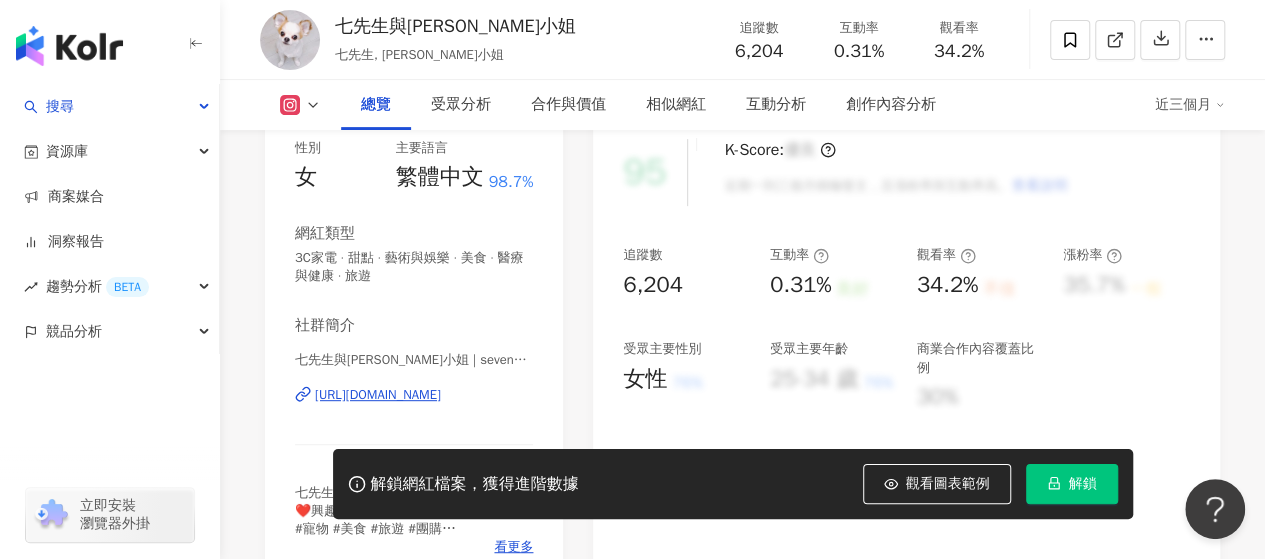 scroll, scrollTop: 300, scrollLeft: 0, axis: vertical 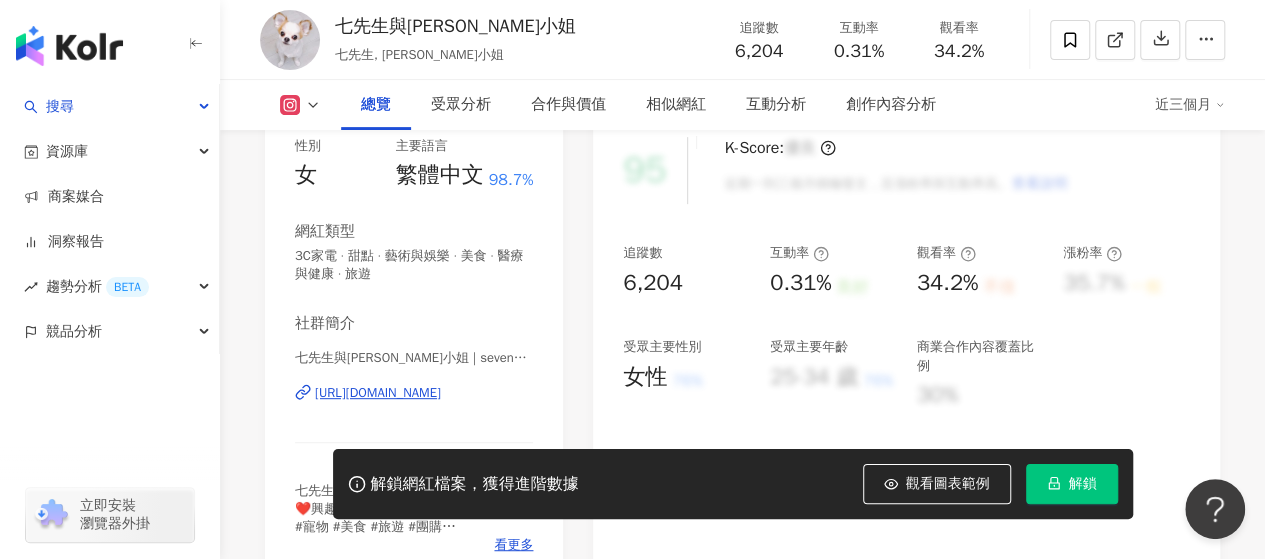 click on "[URL][DOMAIN_NAME]" at bounding box center (378, 393) 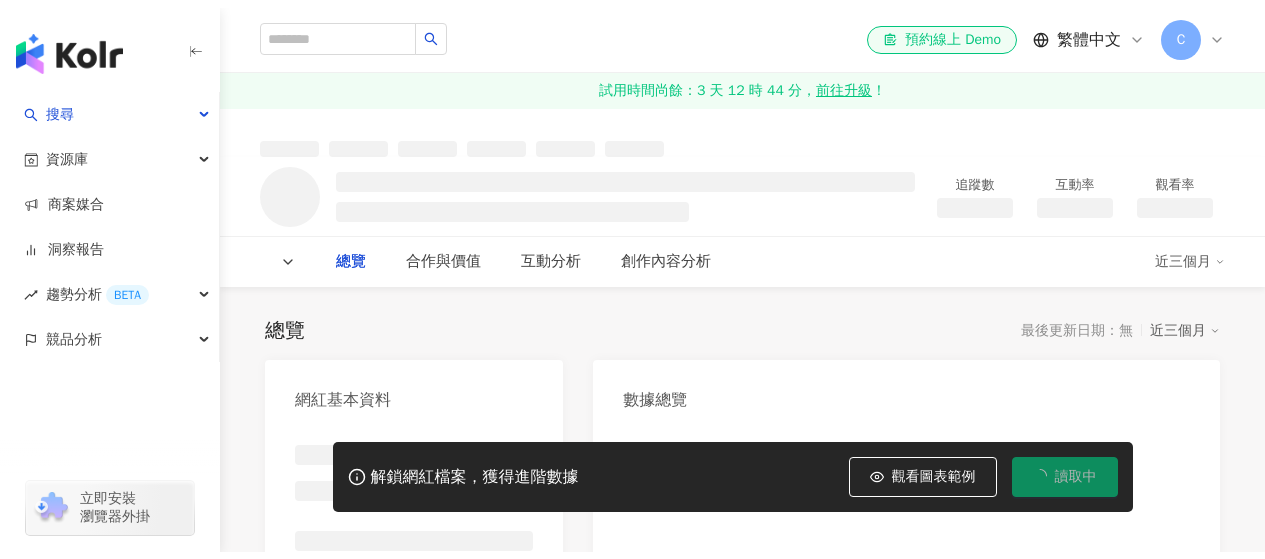 scroll, scrollTop: 0, scrollLeft: 0, axis: both 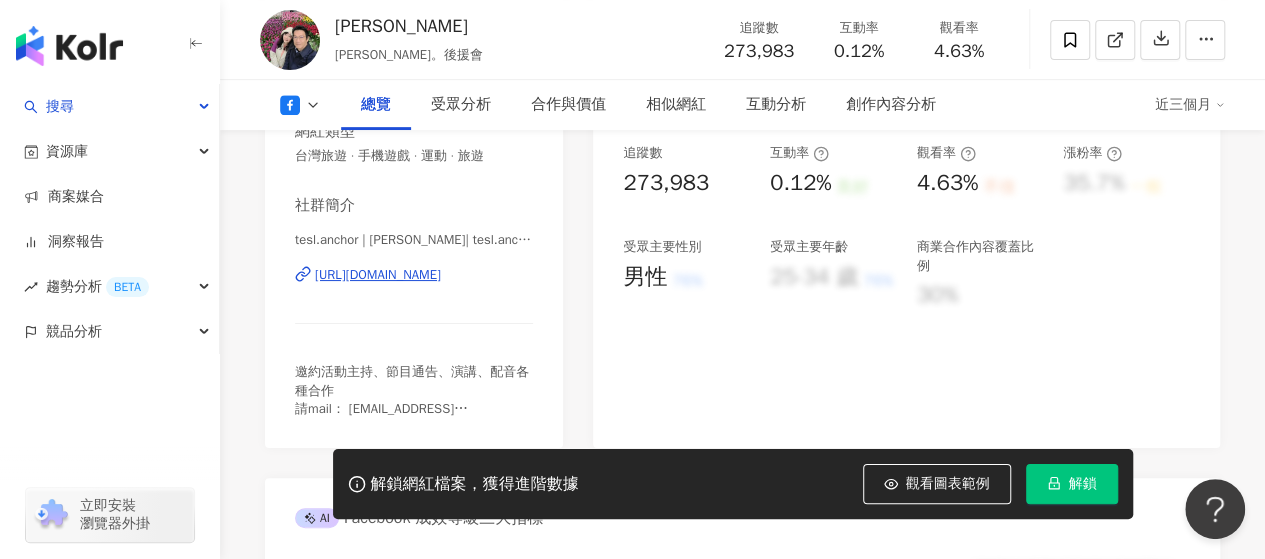 click on "https://www.facebook.com/160348863991691" at bounding box center (378, 275) 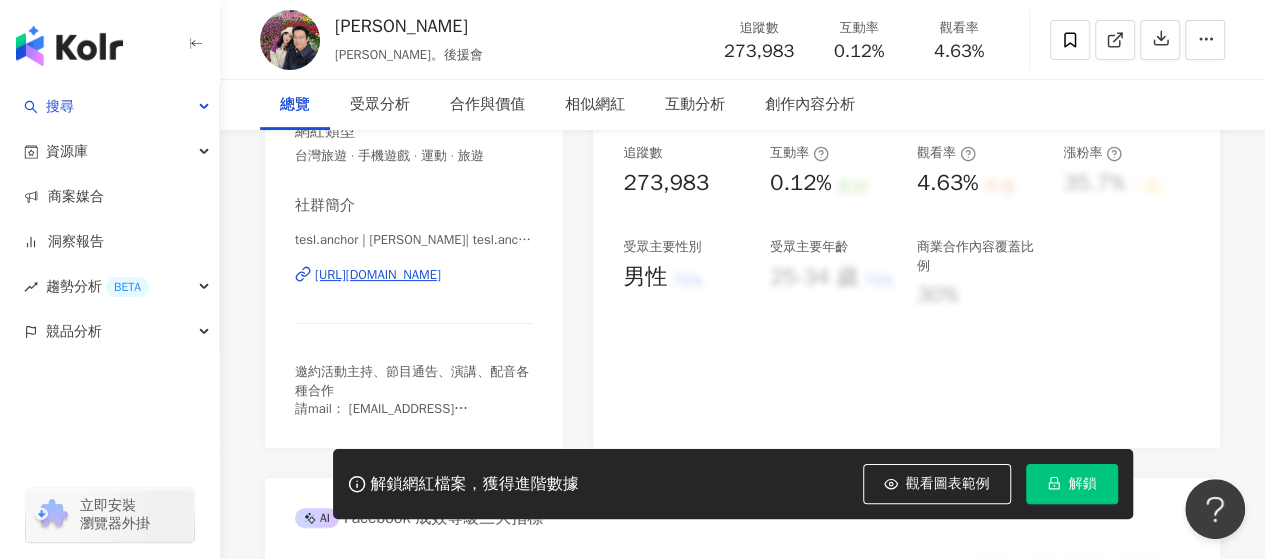 scroll, scrollTop: 0, scrollLeft: 0, axis: both 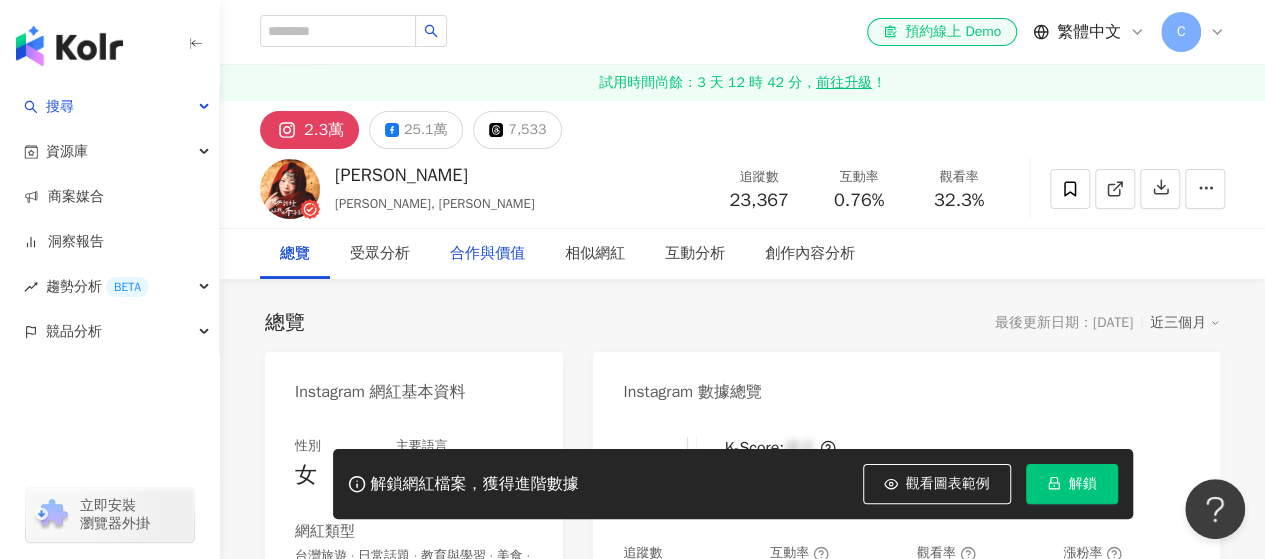 click on "合作與價值" at bounding box center [487, 254] 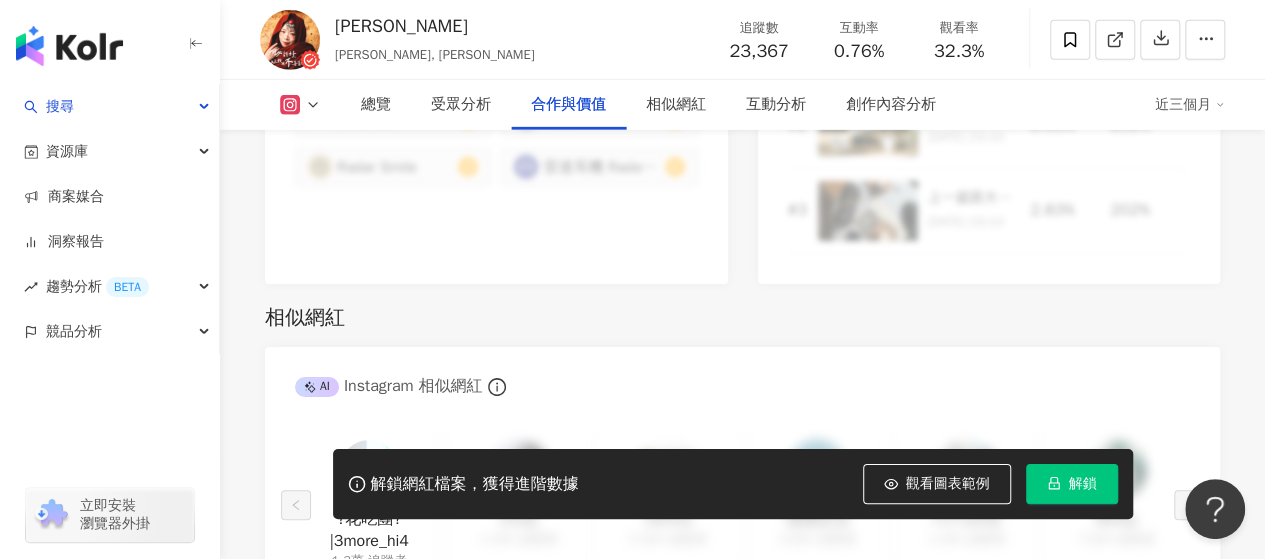 scroll, scrollTop: 3222, scrollLeft: 0, axis: vertical 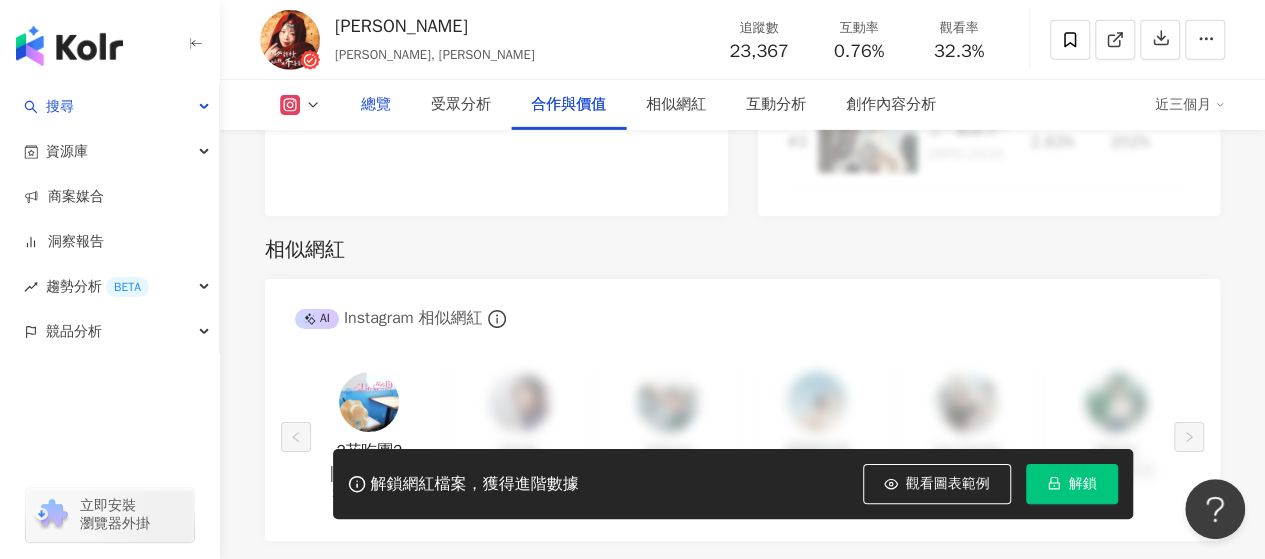 click on "總覽" at bounding box center [376, 105] 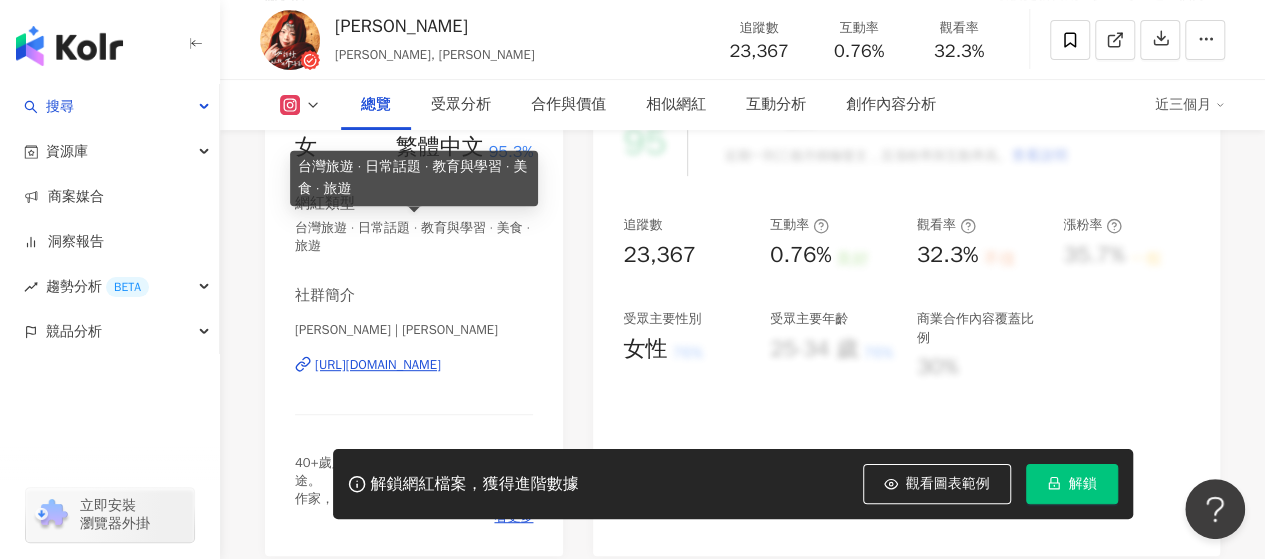 scroll, scrollTop: 358, scrollLeft: 0, axis: vertical 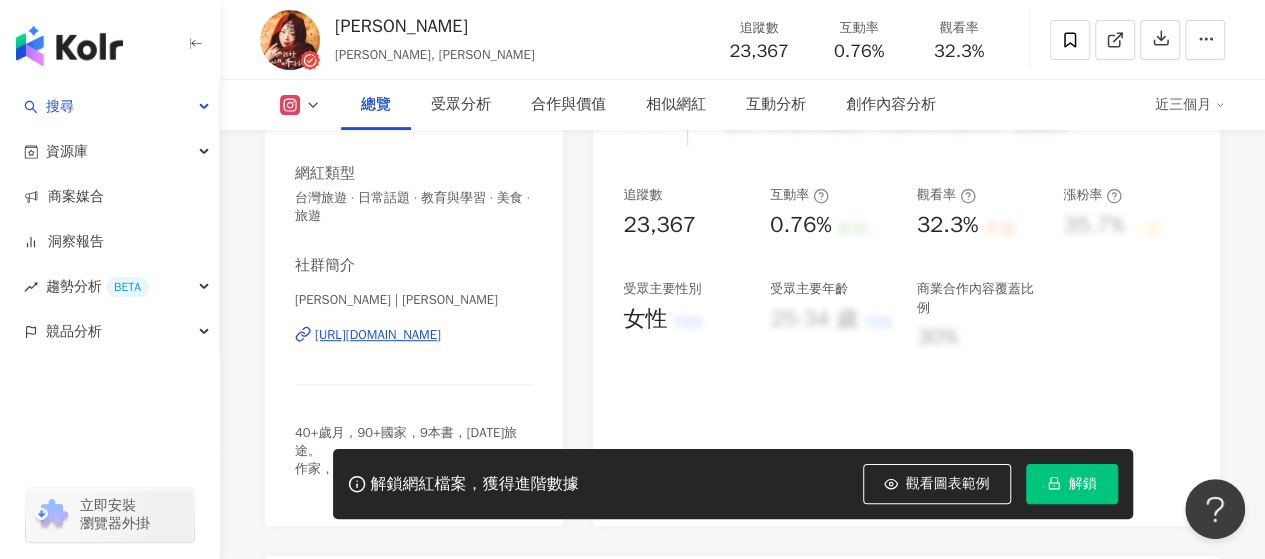 click on "[URL][DOMAIN_NAME]" at bounding box center [378, 335] 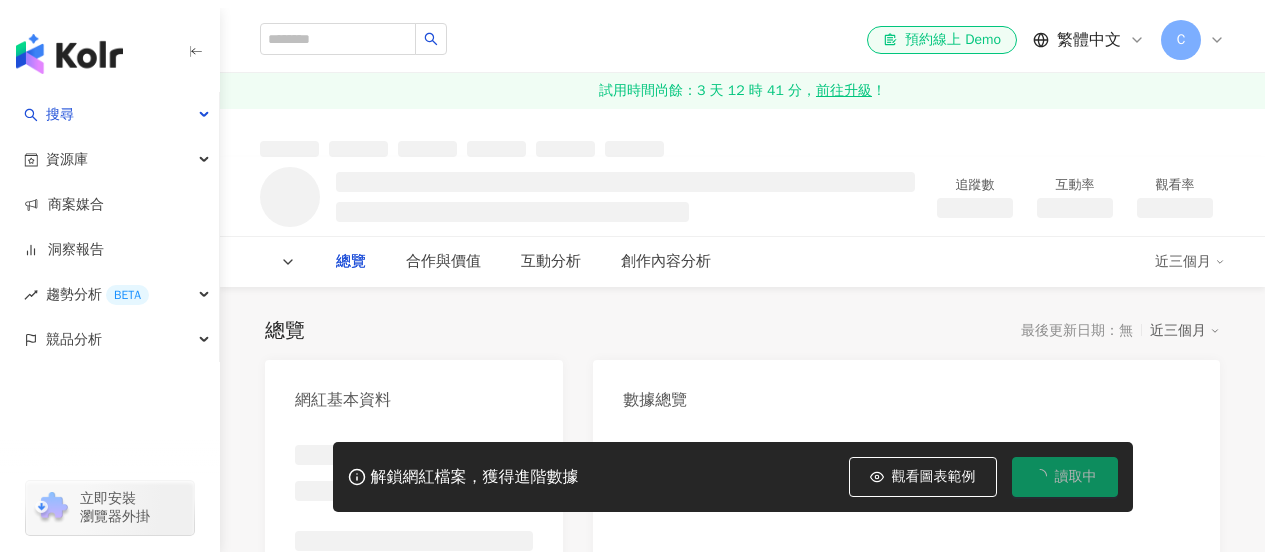 scroll, scrollTop: 0, scrollLeft: 0, axis: both 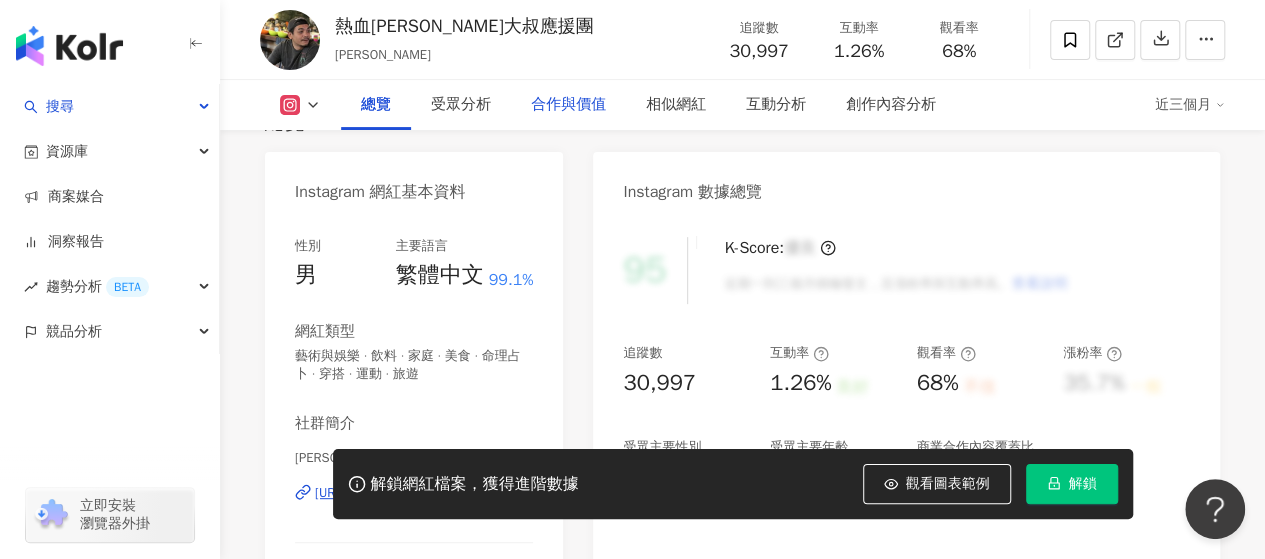 click on "合作與價值" at bounding box center (568, 105) 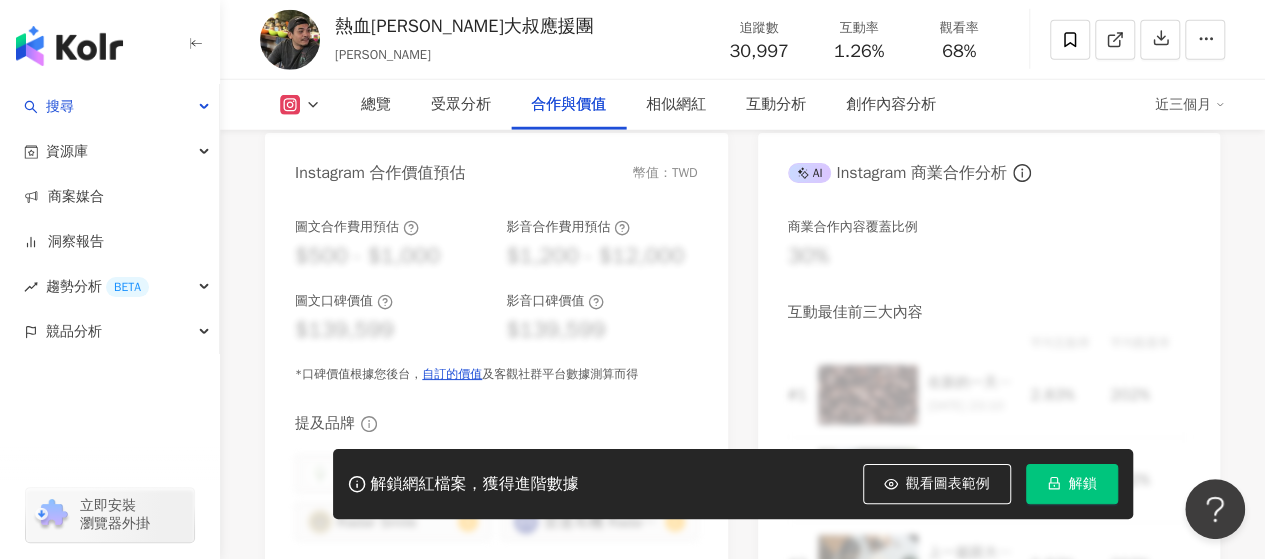 scroll, scrollTop: 2804, scrollLeft: 0, axis: vertical 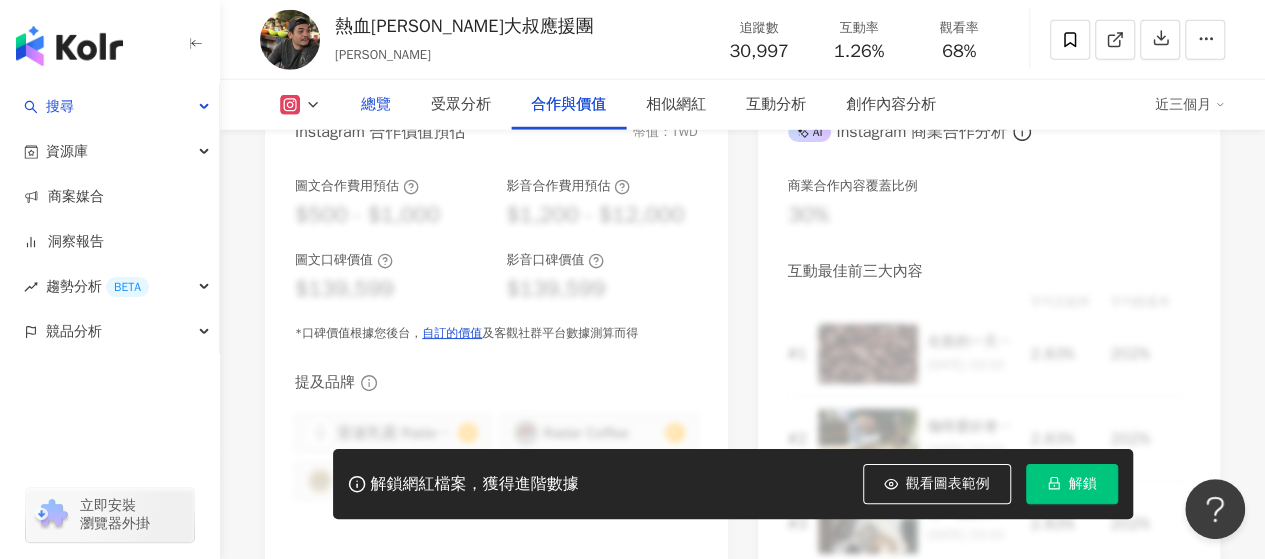 click on "總覽" at bounding box center (376, 105) 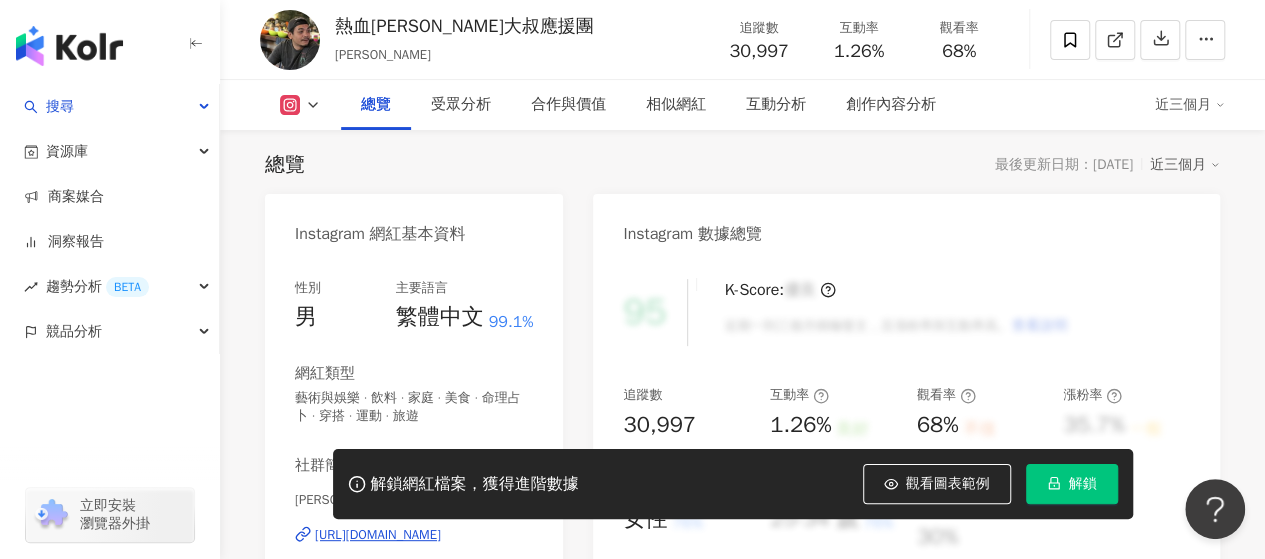 scroll, scrollTop: 358, scrollLeft: 0, axis: vertical 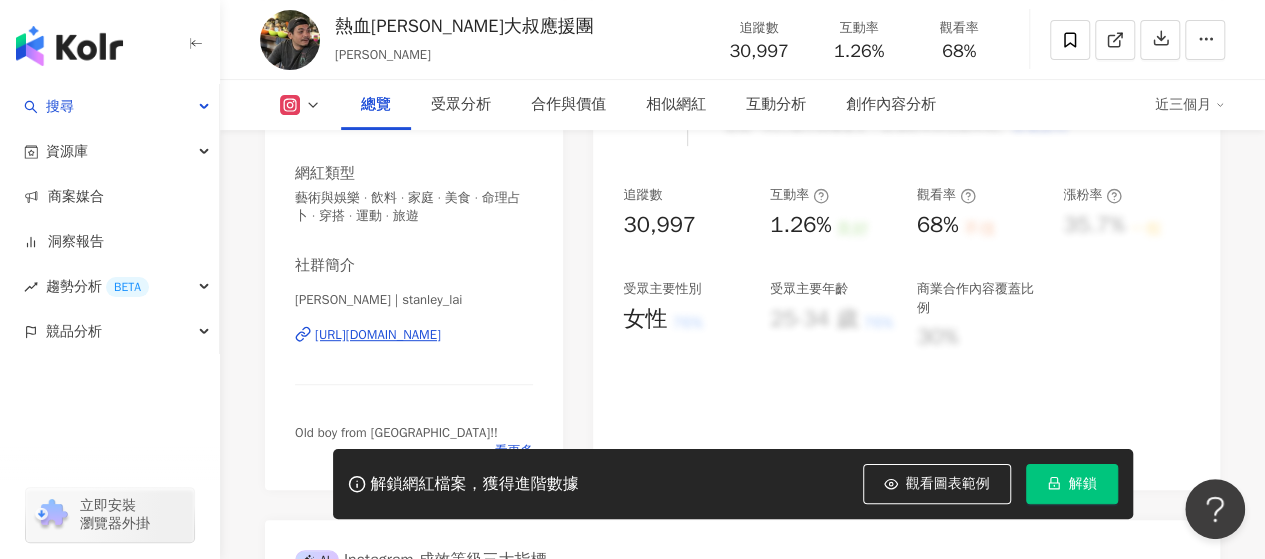 click on "https://www.instagram.com/stanley_lai/" at bounding box center [378, 335] 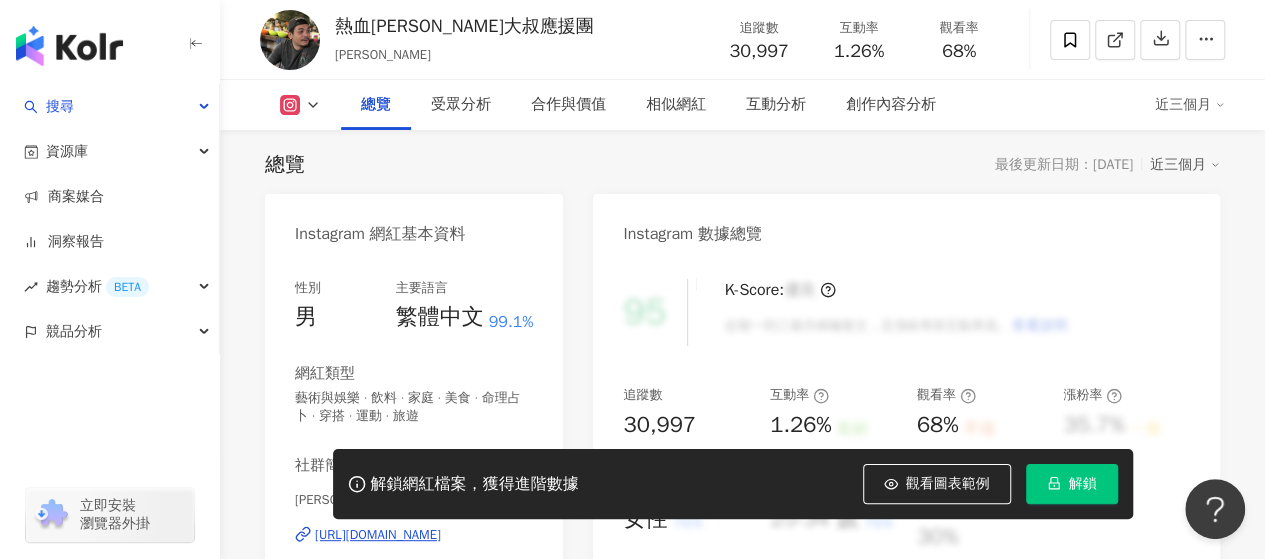 scroll, scrollTop: 0, scrollLeft: 0, axis: both 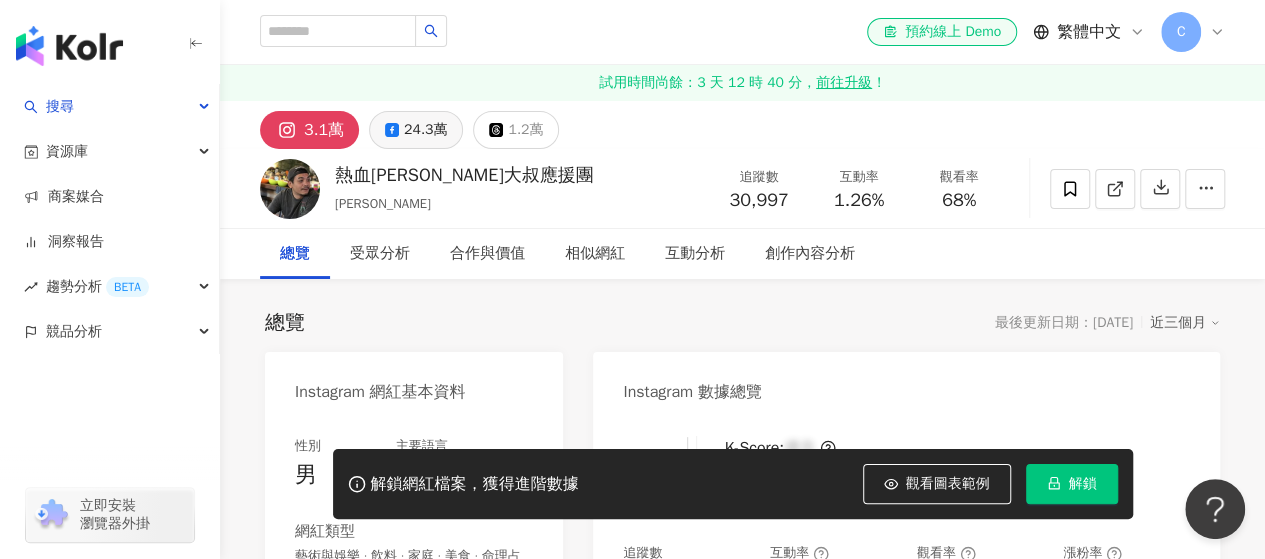 click on "24.3萬" at bounding box center [425, 130] 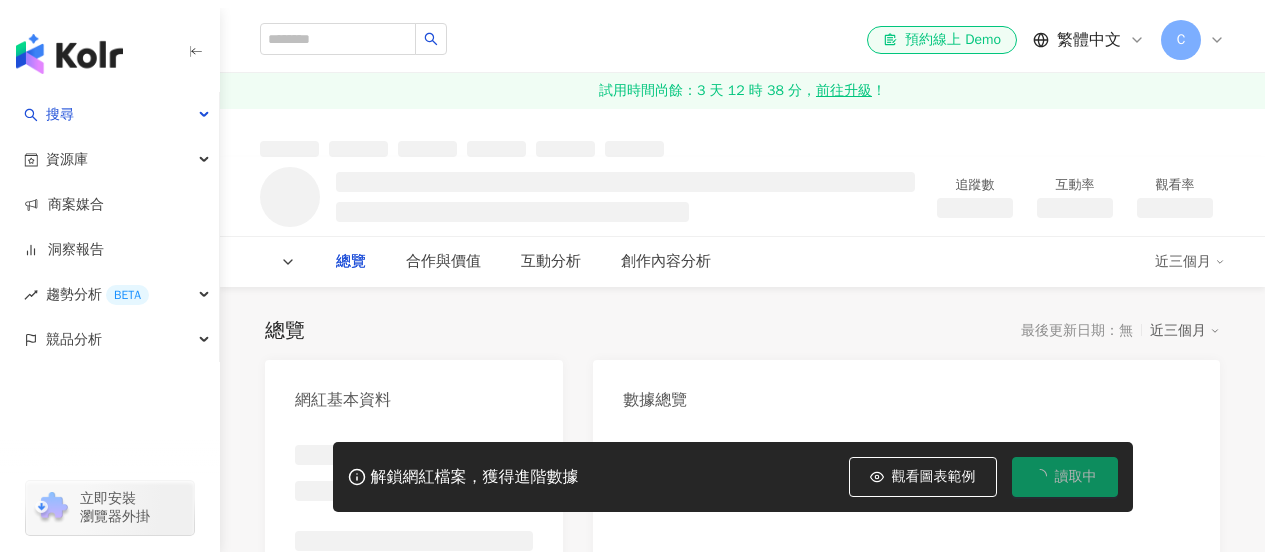 scroll, scrollTop: 0, scrollLeft: 0, axis: both 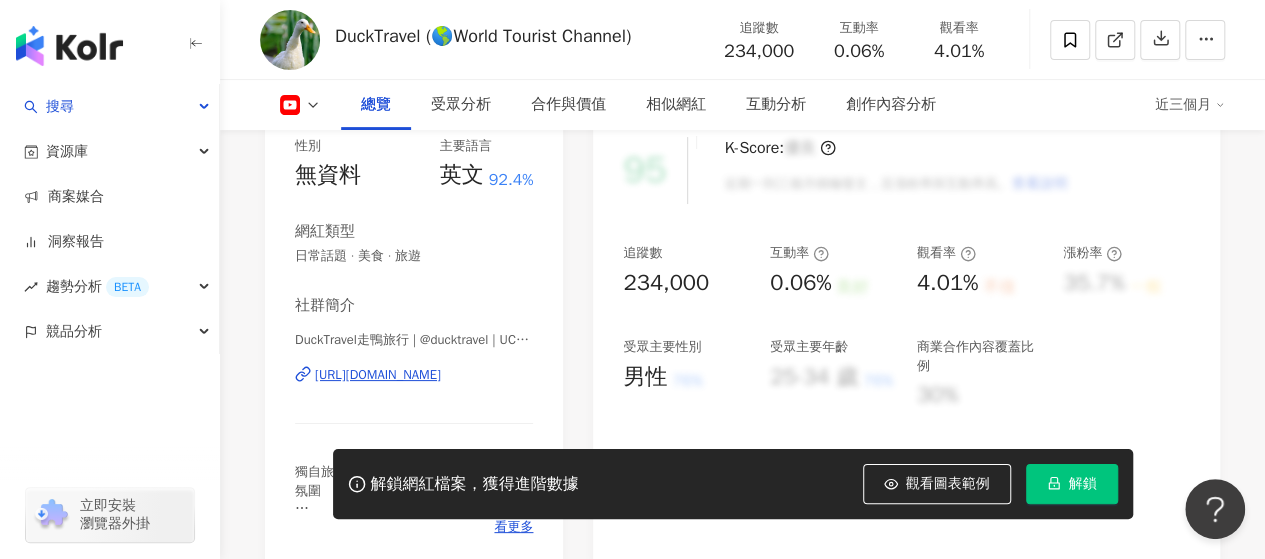 click on "[URL][DOMAIN_NAME]" at bounding box center [378, 375] 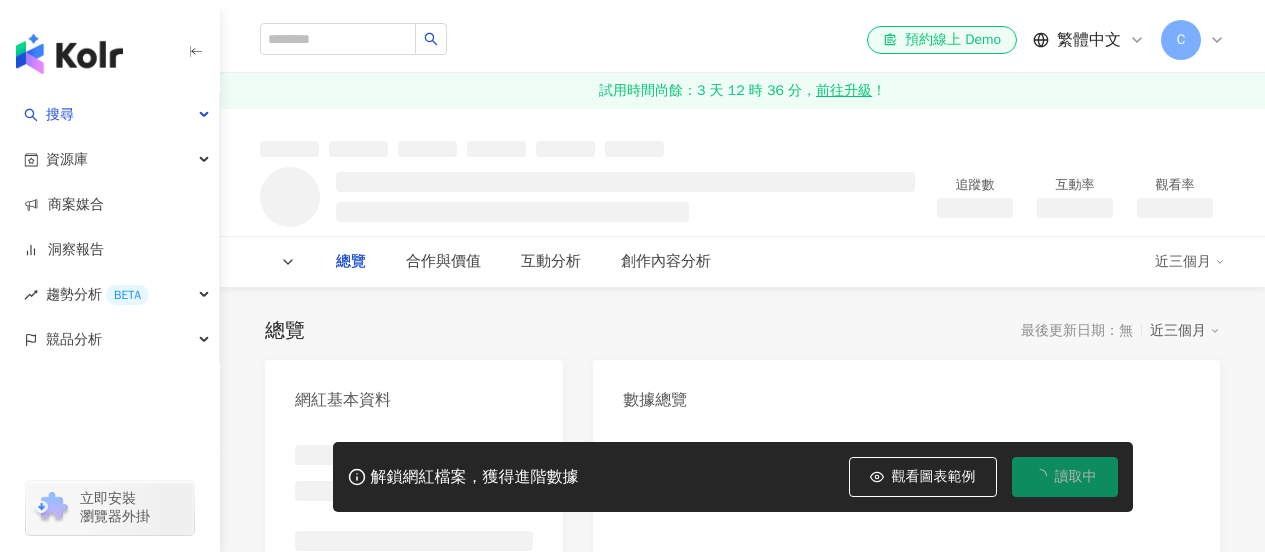 scroll, scrollTop: 0, scrollLeft: 0, axis: both 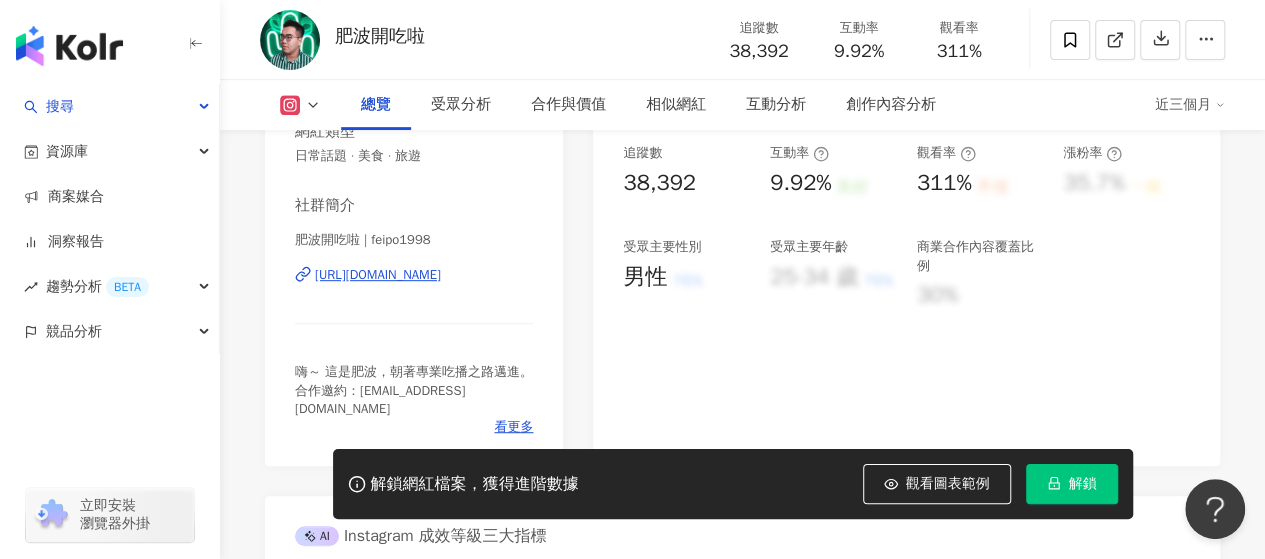 click on "[URL][DOMAIN_NAME]" at bounding box center (378, 275) 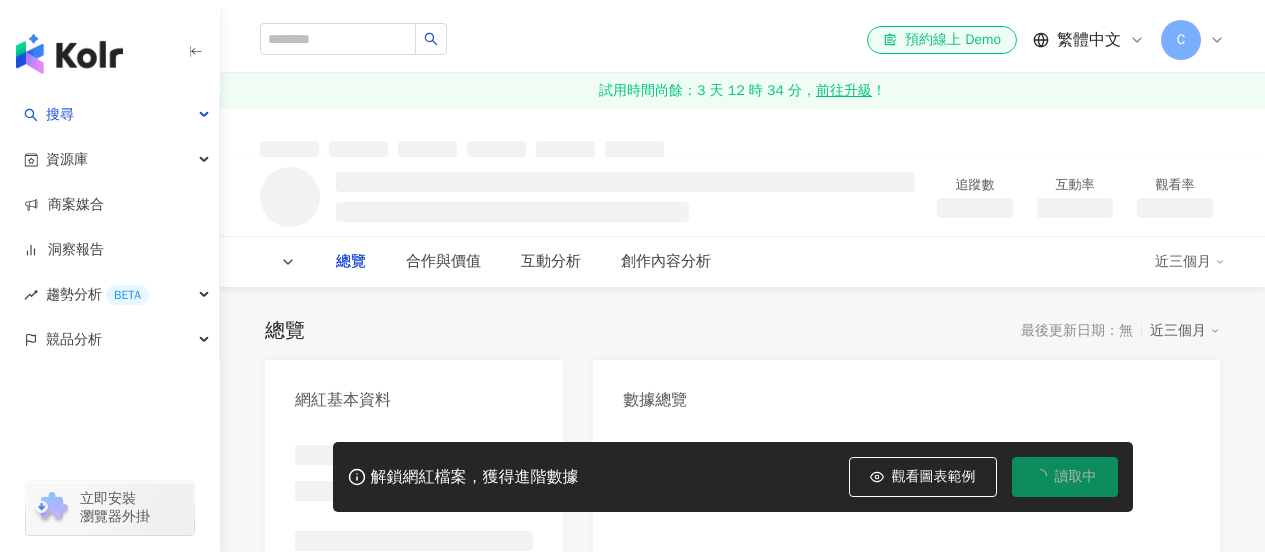 scroll, scrollTop: 0, scrollLeft: 0, axis: both 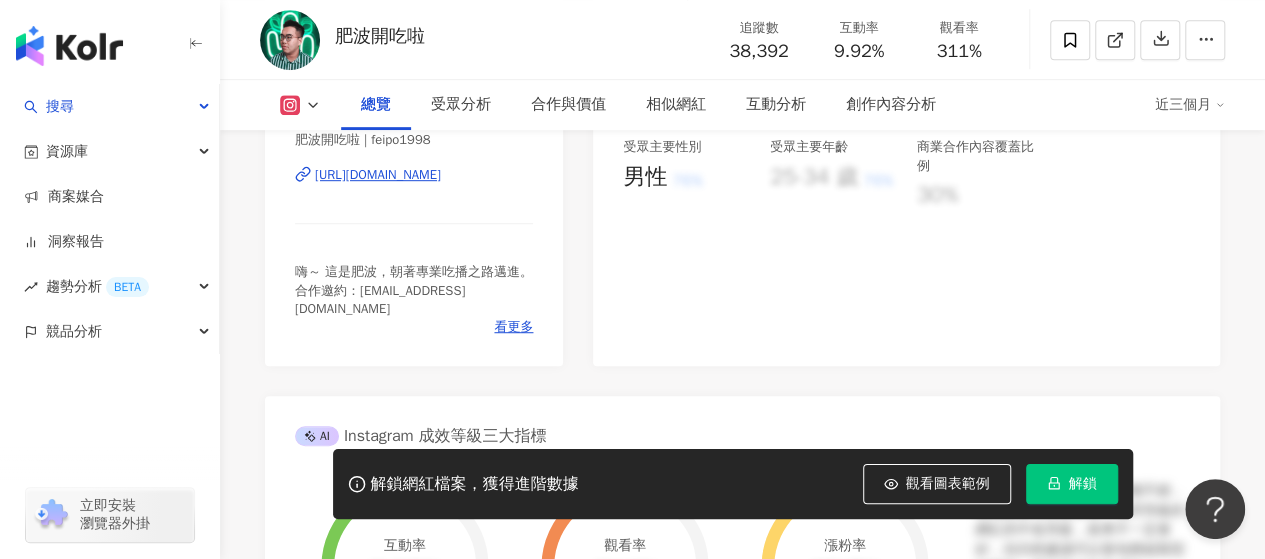 click on "https://www.instagram.com/feipo1998/" at bounding box center (378, 175) 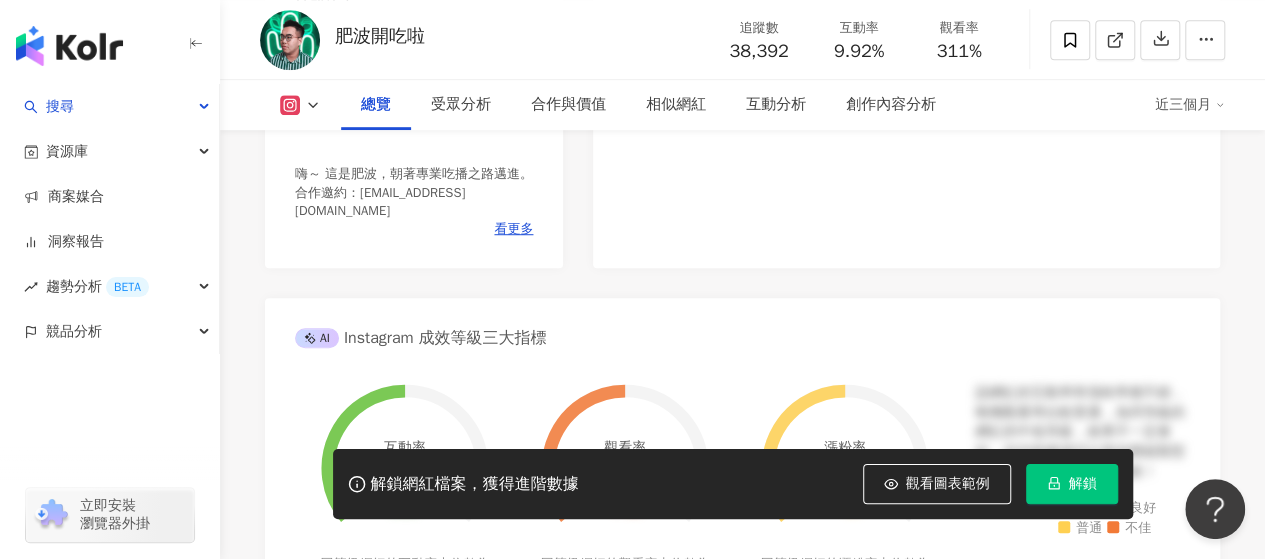 scroll, scrollTop: 600, scrollLeft: 0, axis: vertical 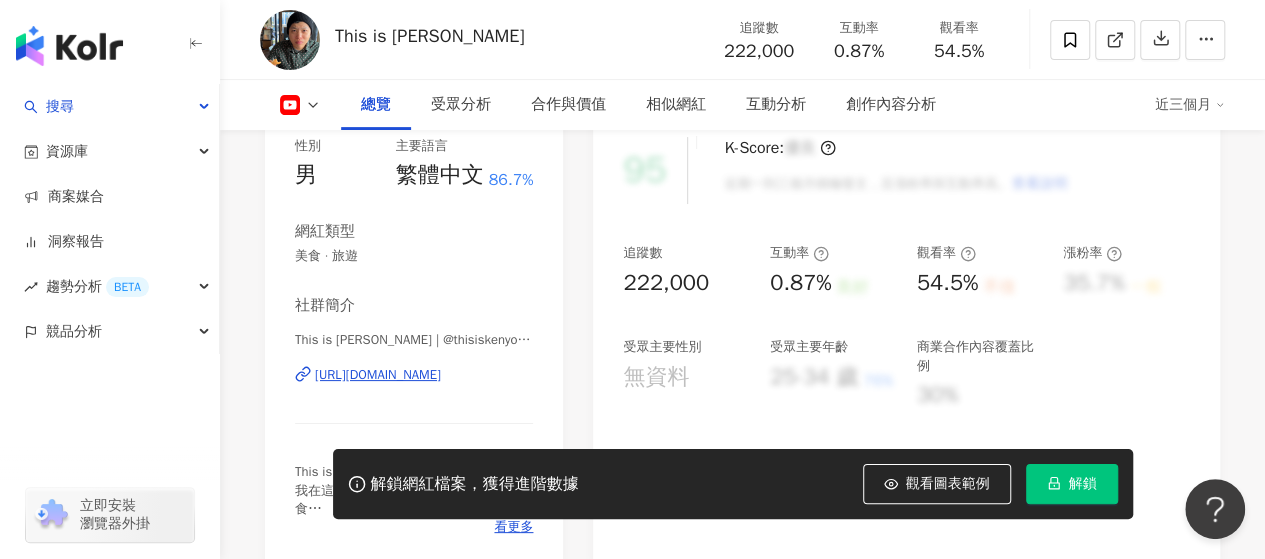 click on "https://www.youtube.com/channel/UCcQICU5GJHEnPPA3hACRh7w" at bounding box center (378, 375) 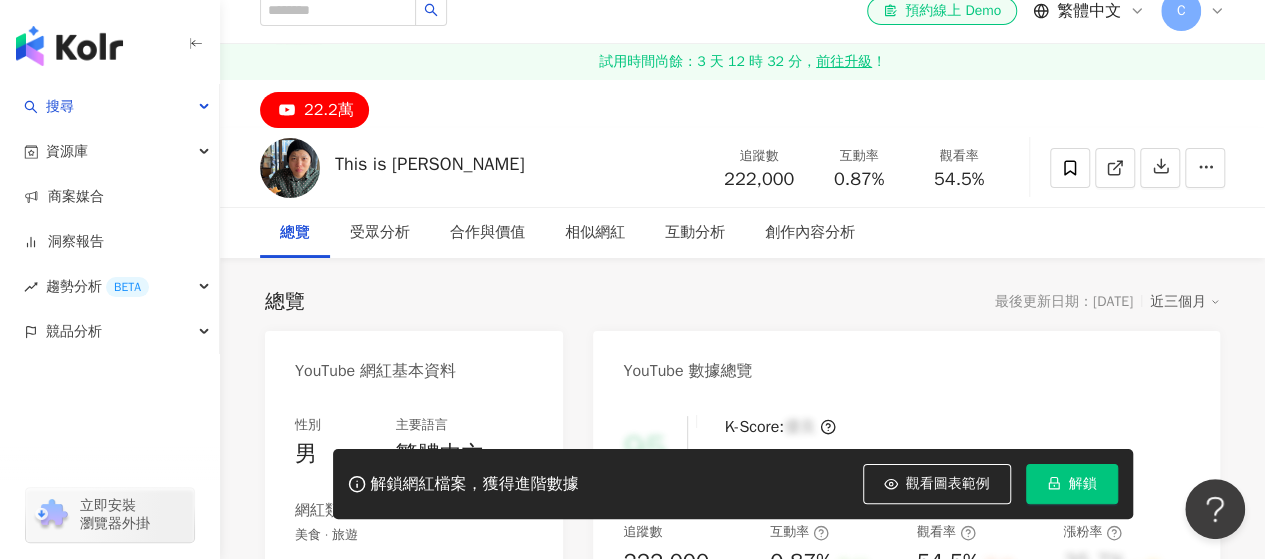 scroll, scrollTop: 421, scrollLeft: 0, axis: vertical 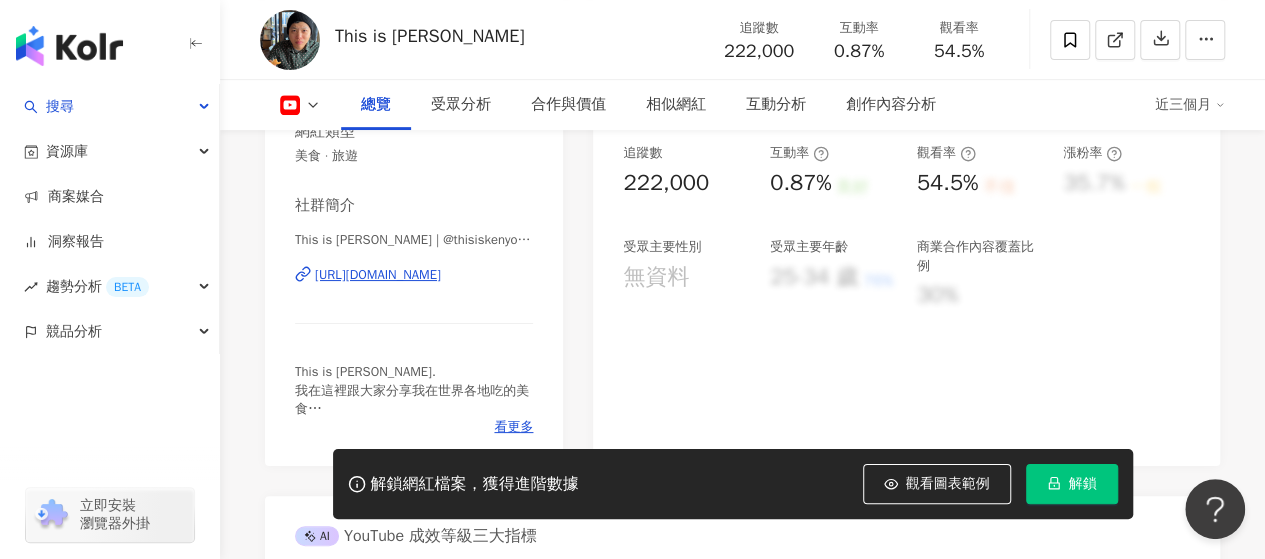 click on "[URL][DOMAIN_NAME]" at bounding box center [378, 275] 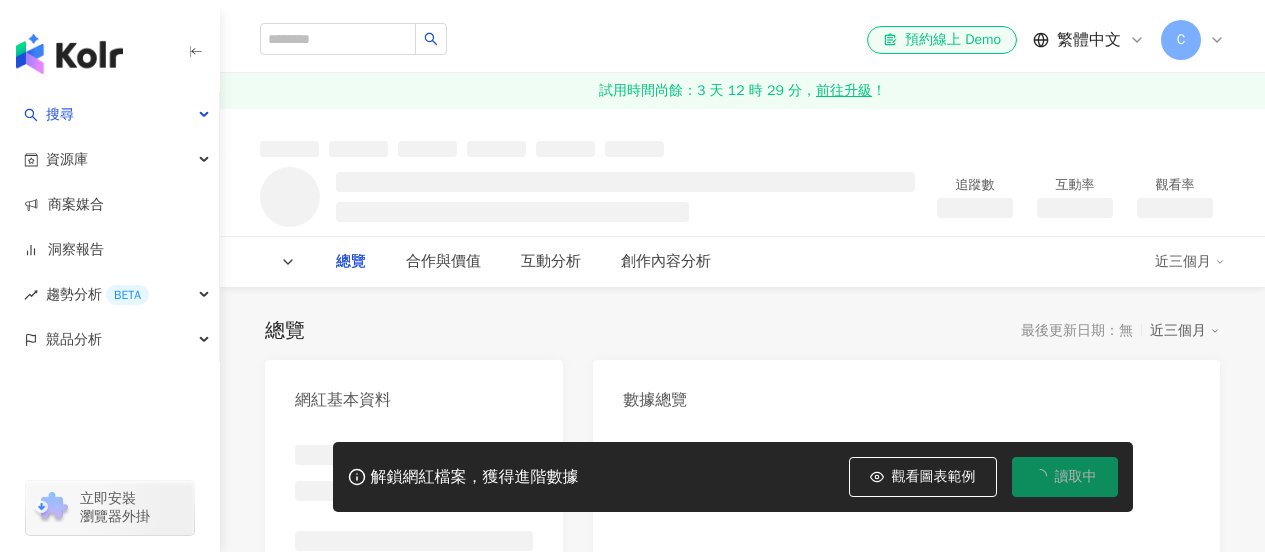 scroll, scrollTop: 0, scrollLeft: 0, axis: both 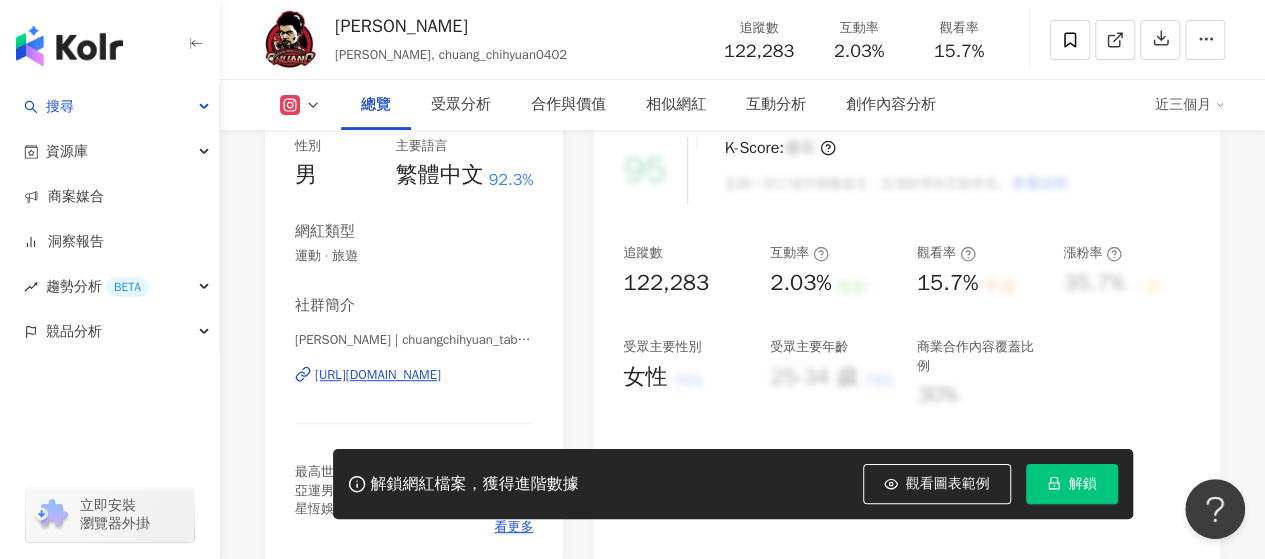 click on "https://www.instagram.com/chuangchihyuan_tabletennis/" at bounding box center (378, 375) 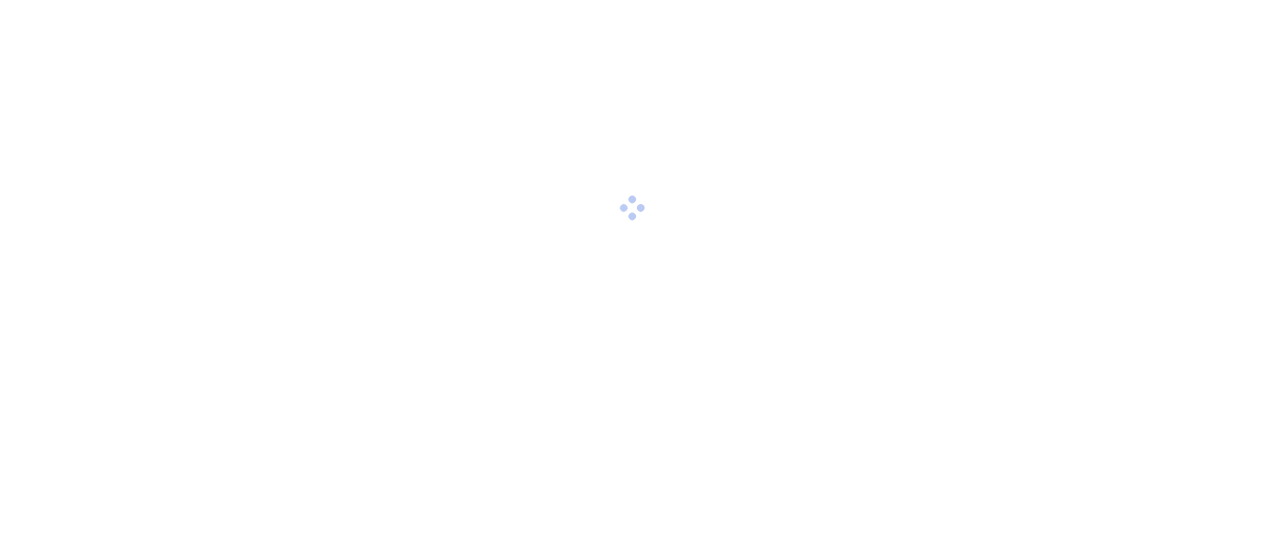 scroll, scrollTop: 0, scrollLeft: 0, axis: both 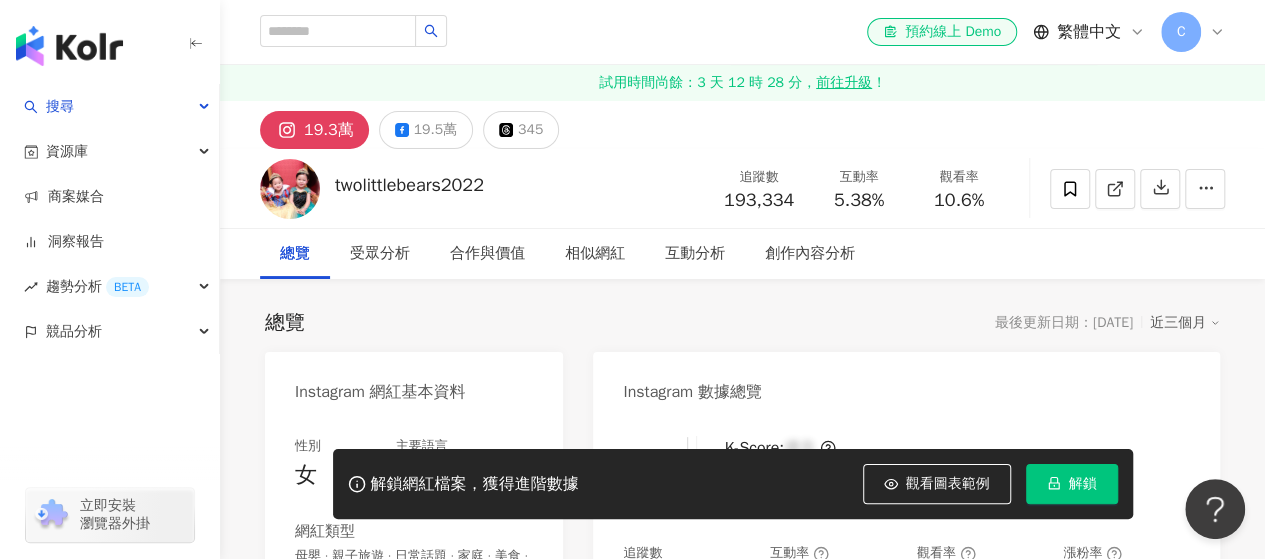 click on "https://www.instagram.com/twolittlebears2022/" at bounding box center (378, 693) 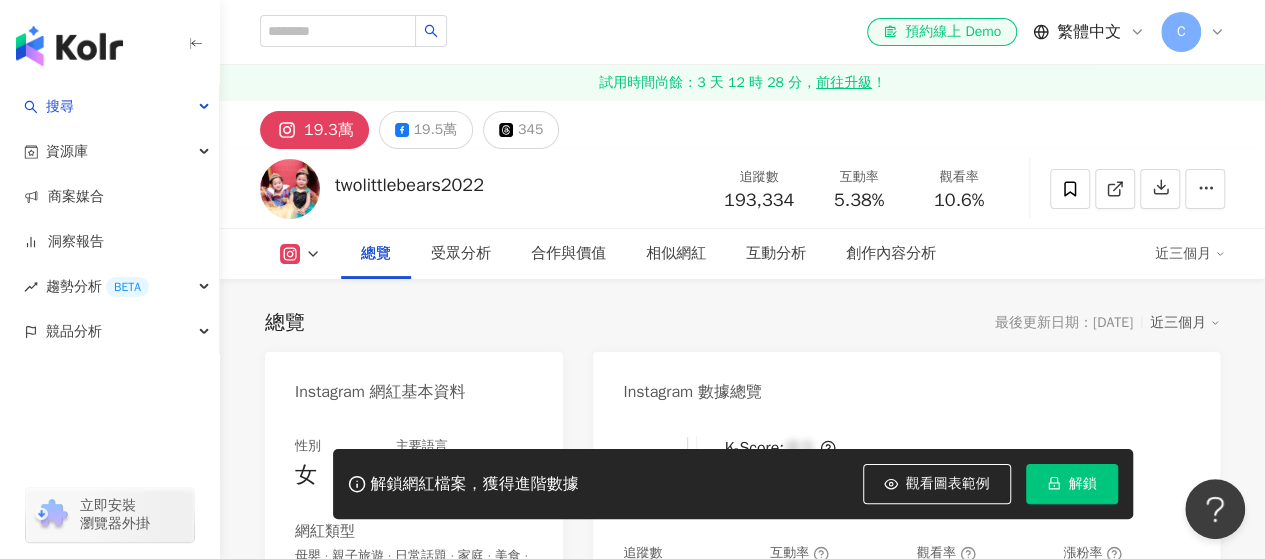 scroll, scrollTop: 300, scrollLeft: 0, axis: vertical 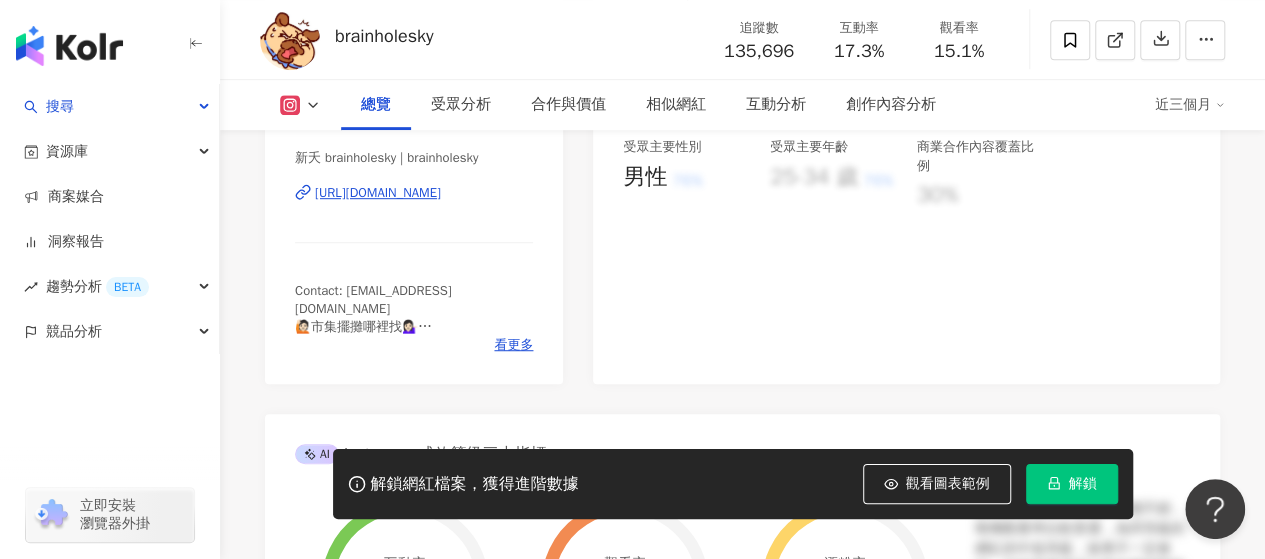 click on "https://www.instagram.com/brainholesky/" at bounding box center [378, 193] 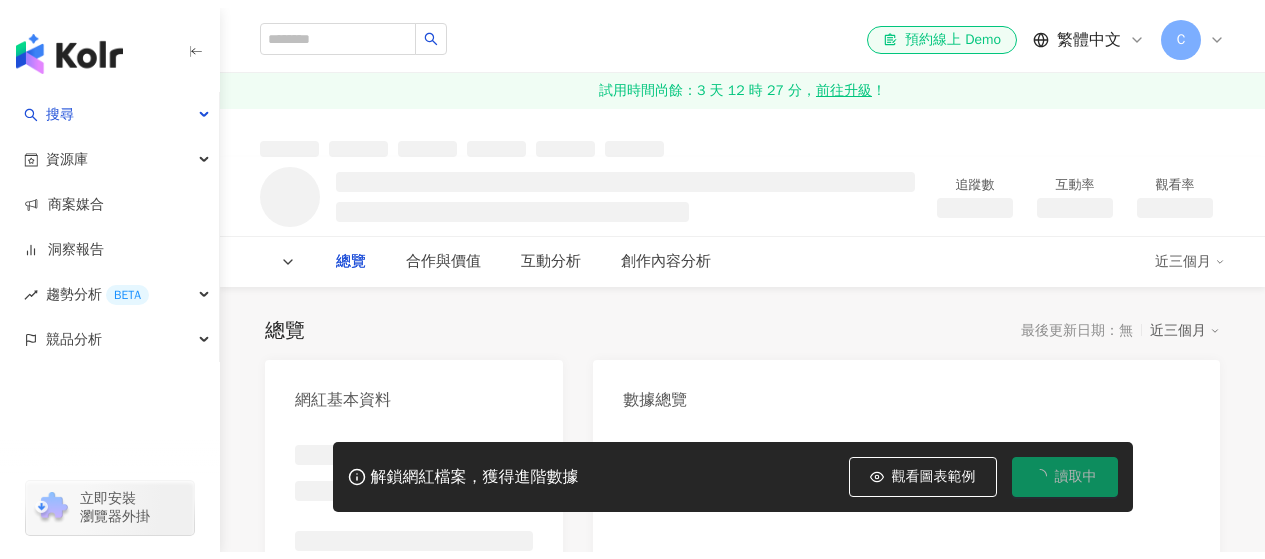 scroll, scrollTop: 0, scrollLeft: 0, axis: both 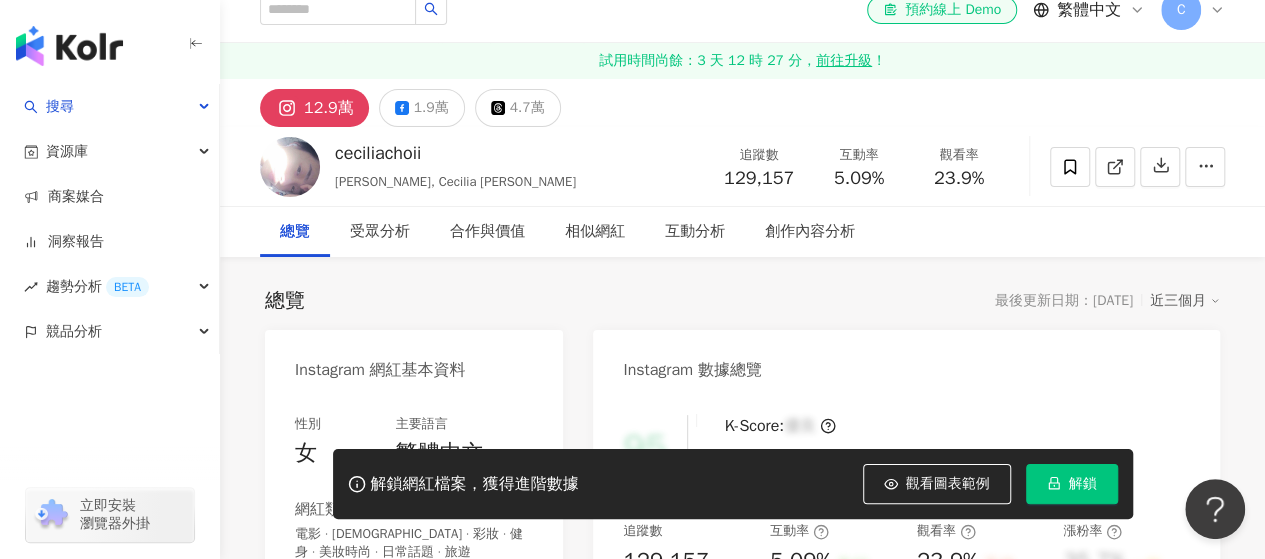 click on "https://www.instagram.com/ceciliachoii/" at bounding box center (378, 671) 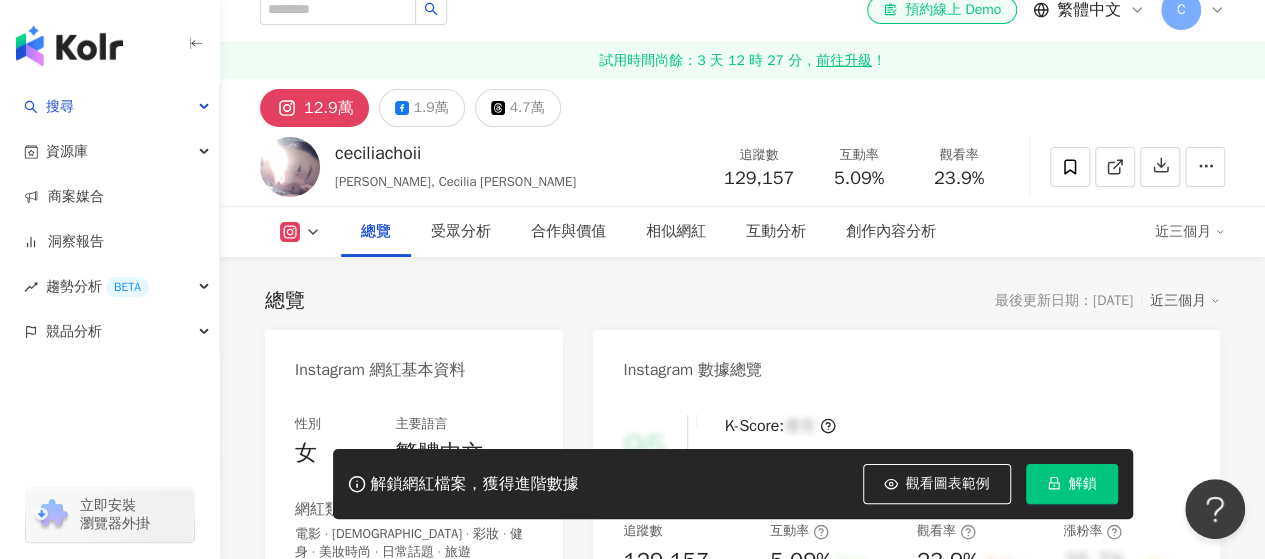 scroll, scrollTop: 300, scrollLeft: 0, axis: vertical 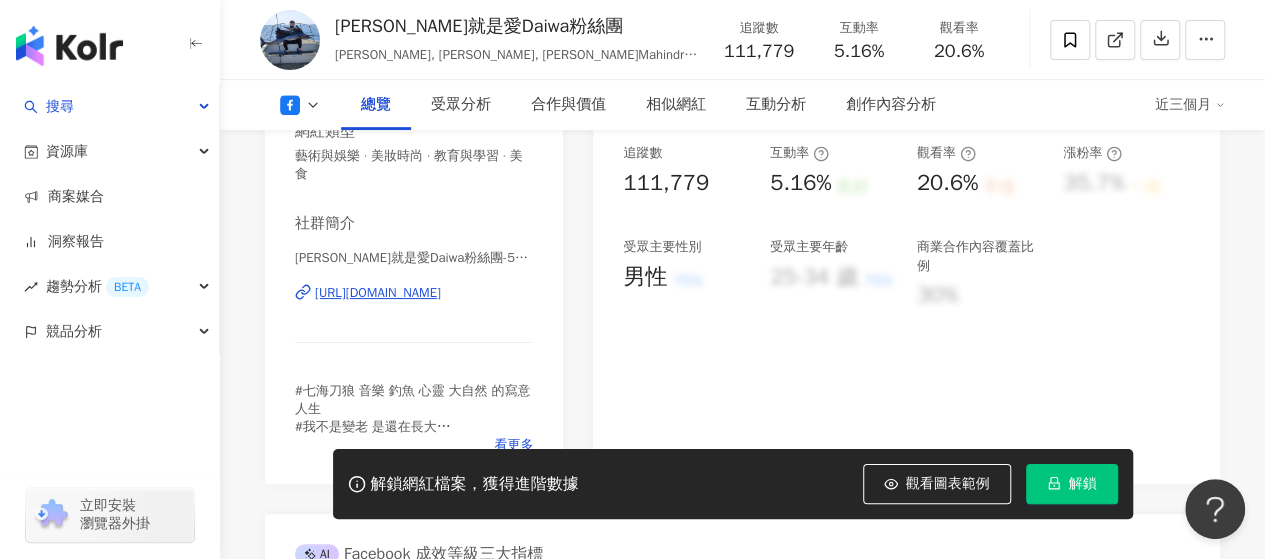 click on "[URL][DOMAIN_NAME]" at bounding box center [378, 293] 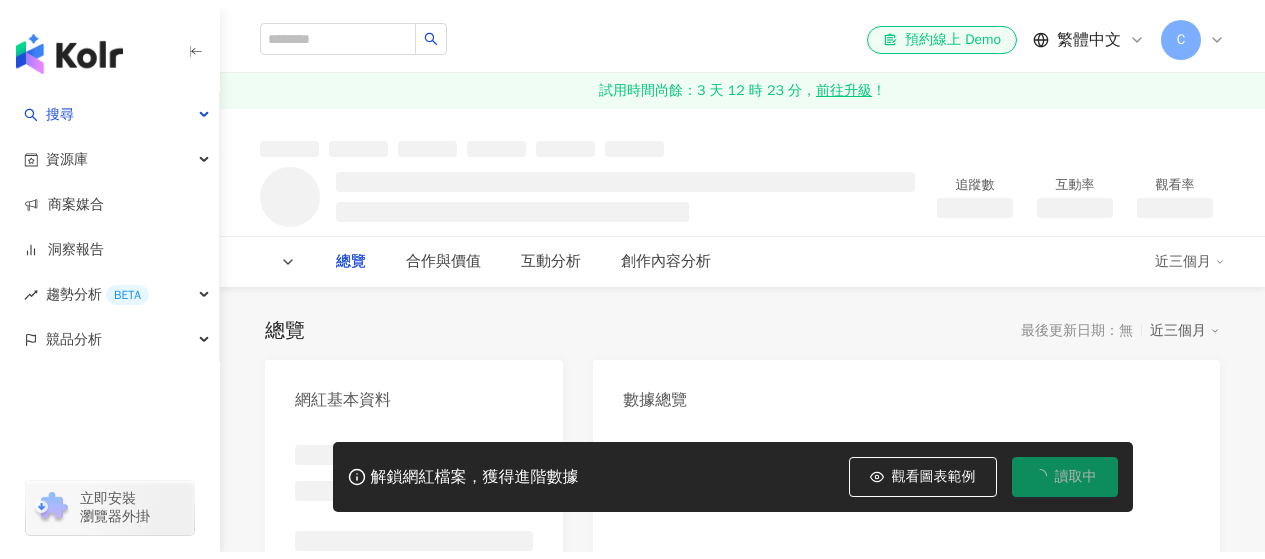 scroll, scrollTop: 0, scrollLeft: 0, axis: both 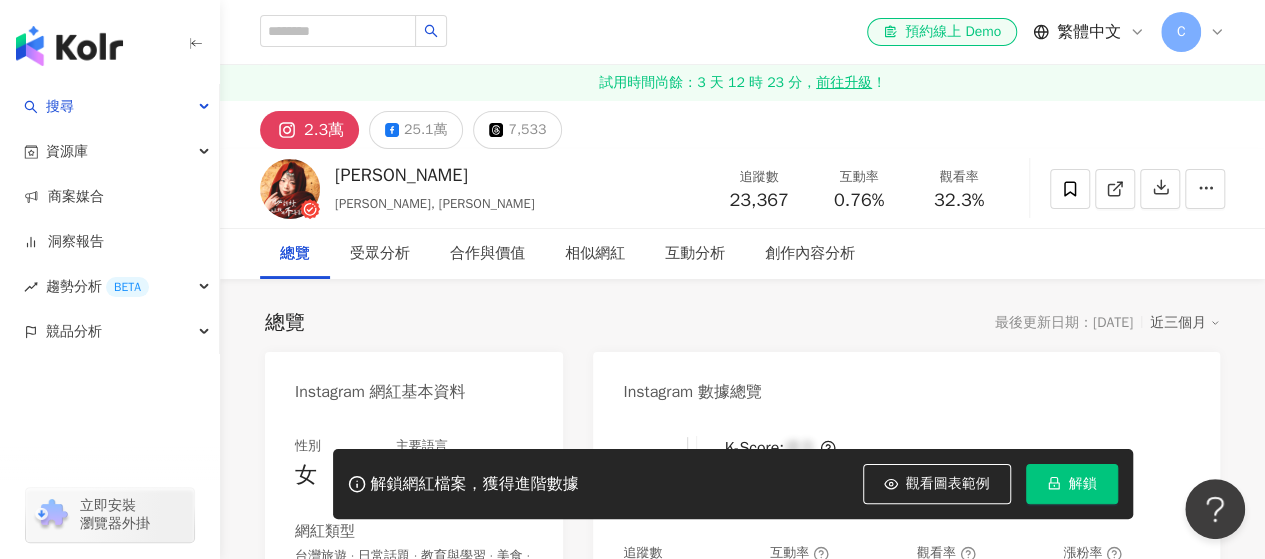 drag, startPoint x: 916, startPoint y: 334, endPoint x: 872, endPoint y: 321, distance: 45.88028 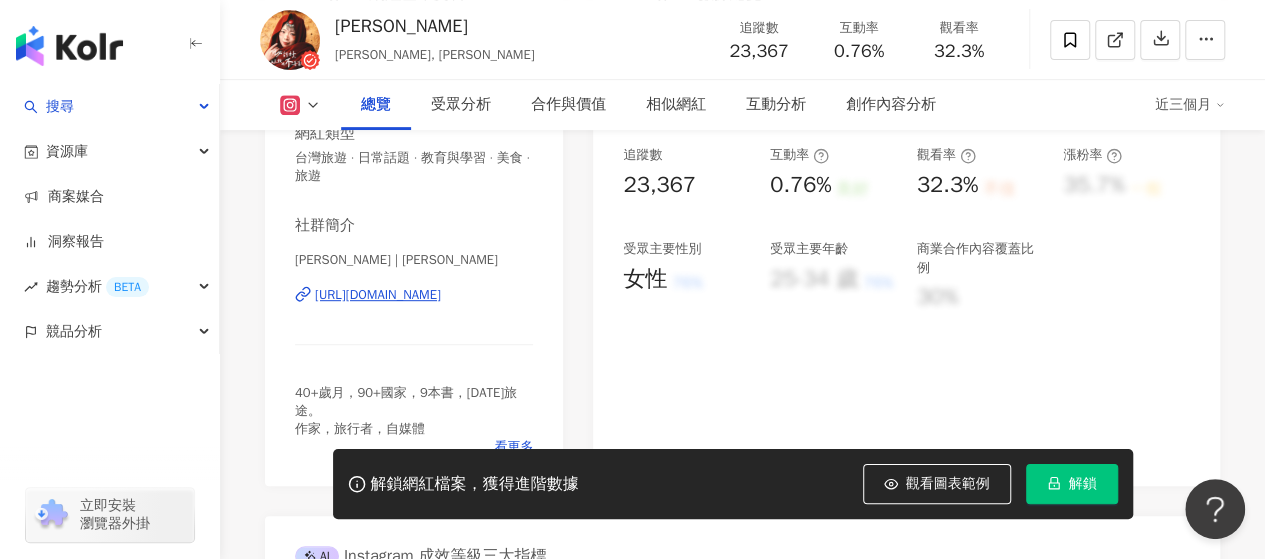 scroll, scrollTop: 400, scrollLeft: 0, axis: vertical 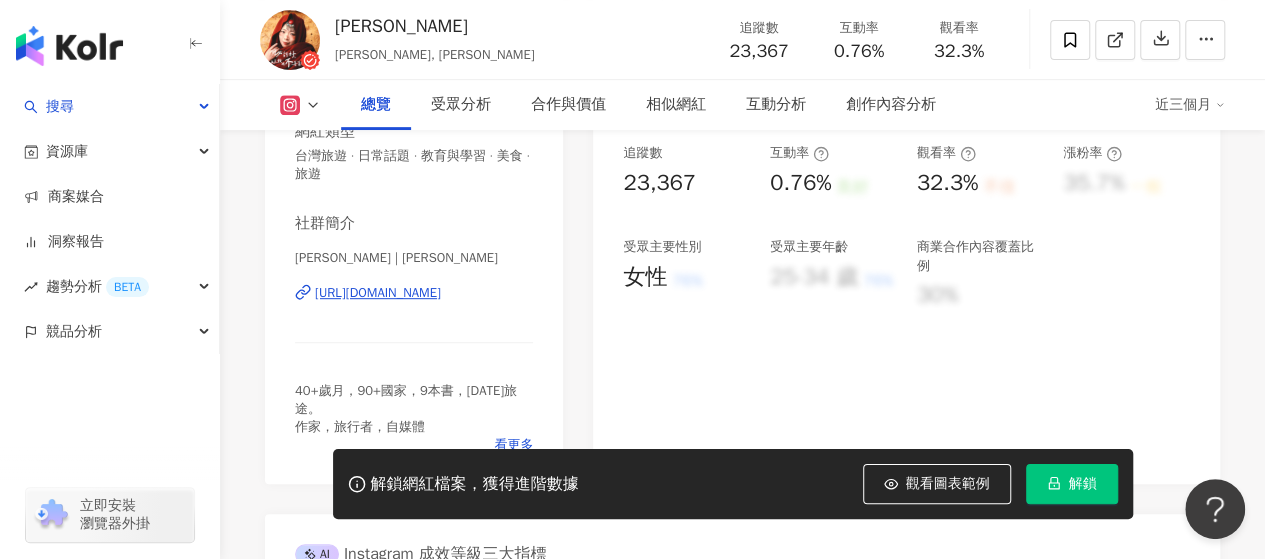 click on "https://www.instagram.com/chertravel/" at bounding box center [378, 293] 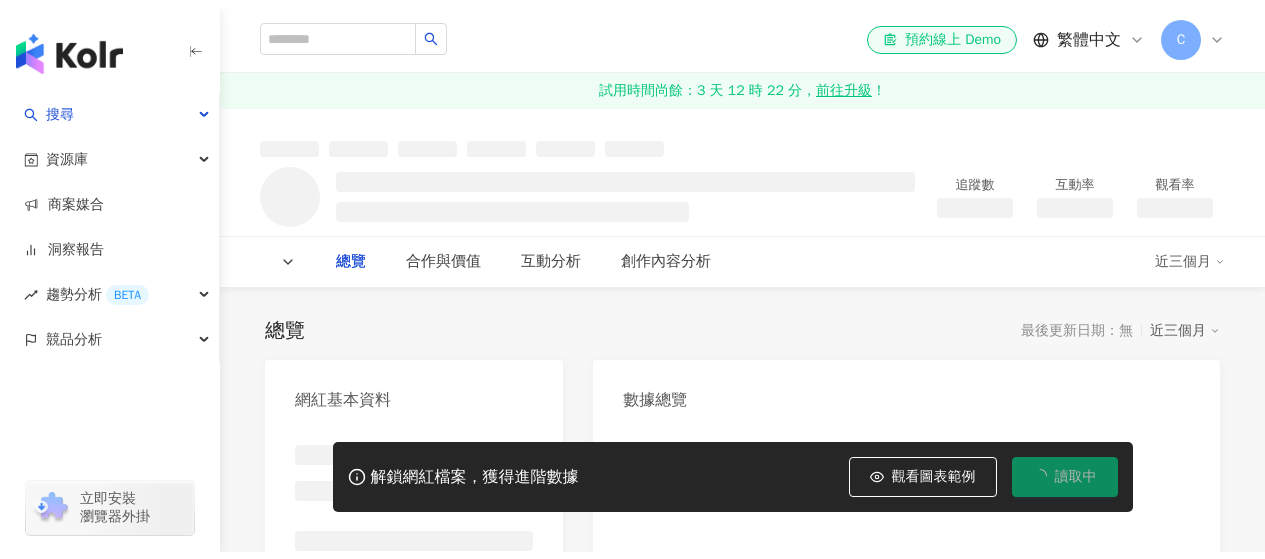 scroll, scrollTop: 0, scrollLeft: 0, axis: both 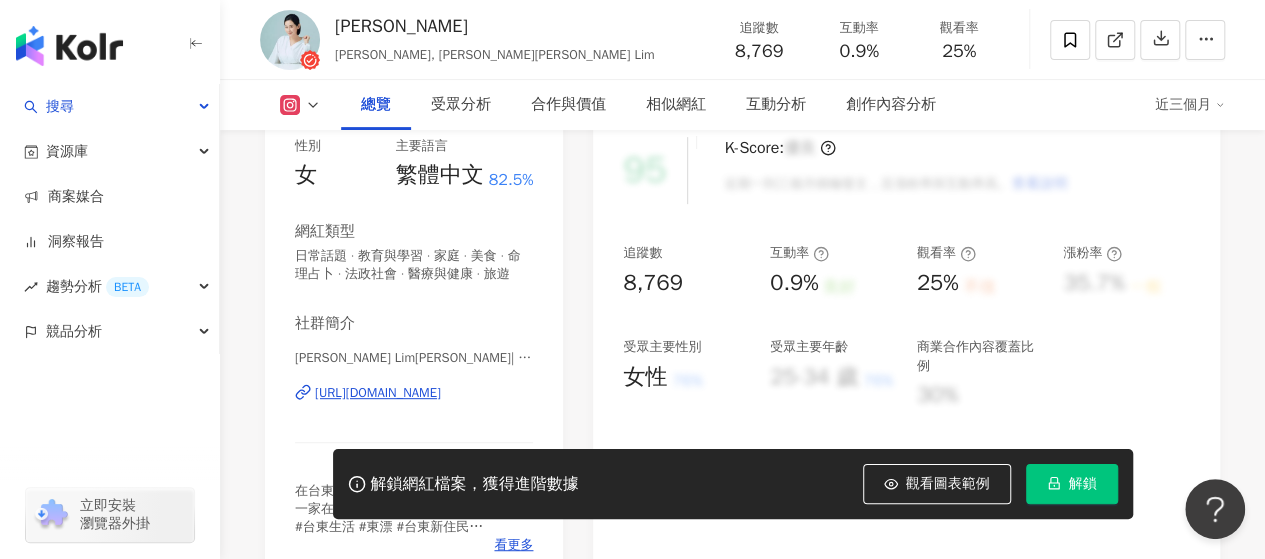click on "https://www.instagram.com/ginalimlifei/" at bounding box center (378, 393) 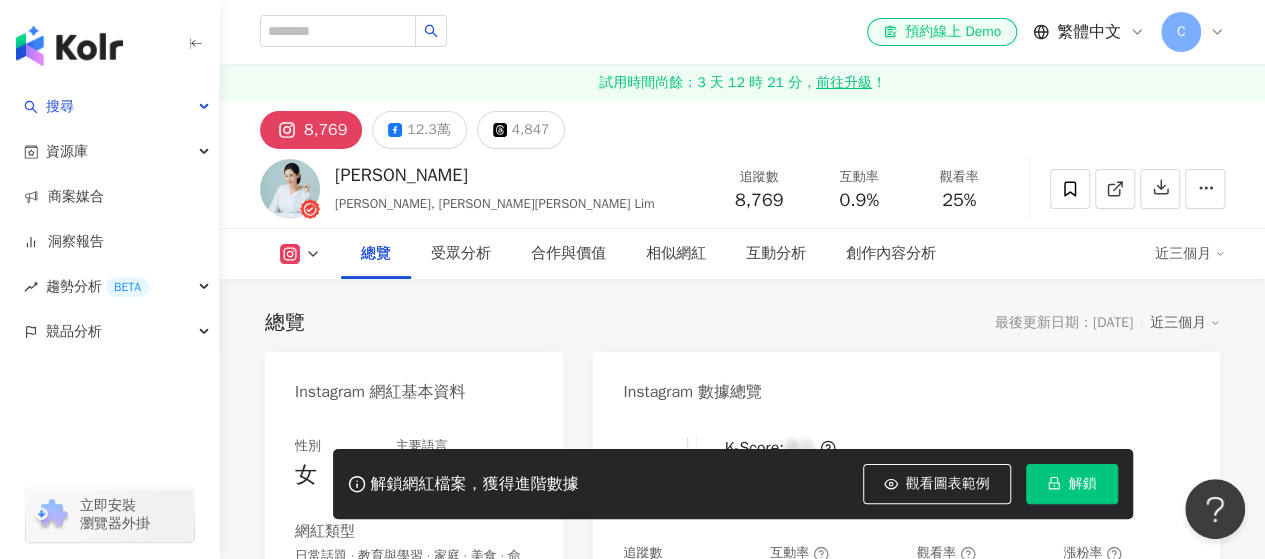 scroll, scrollTop: 300, scrollLeft: 0, axis: vertical 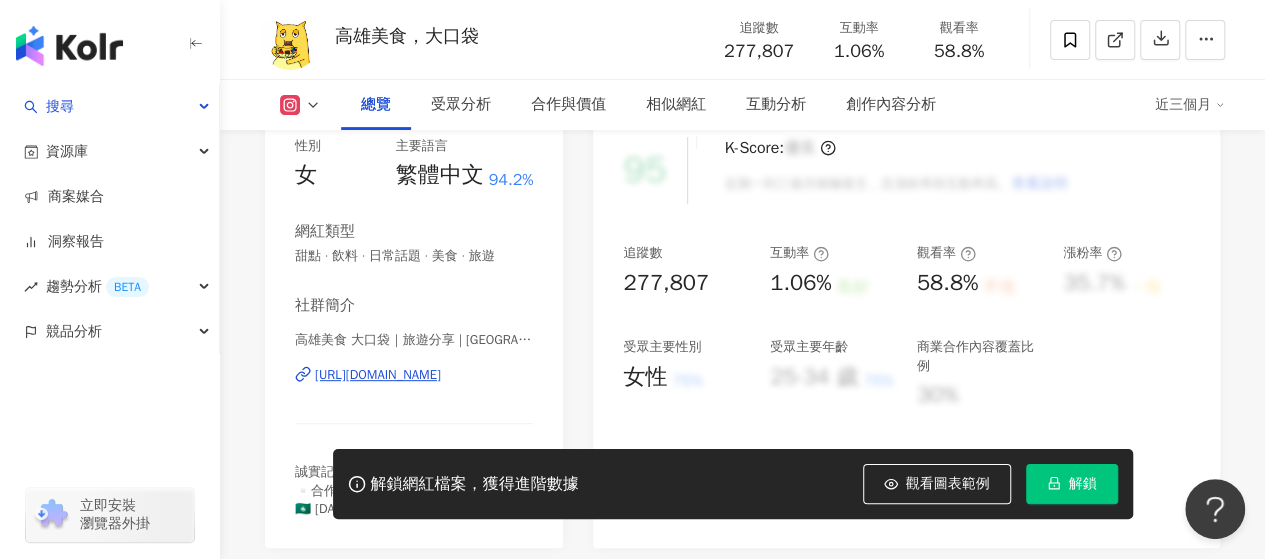 click on "https://www.instagram.com/kaohsiung_dacodie/" at bounding box center (378, 375) 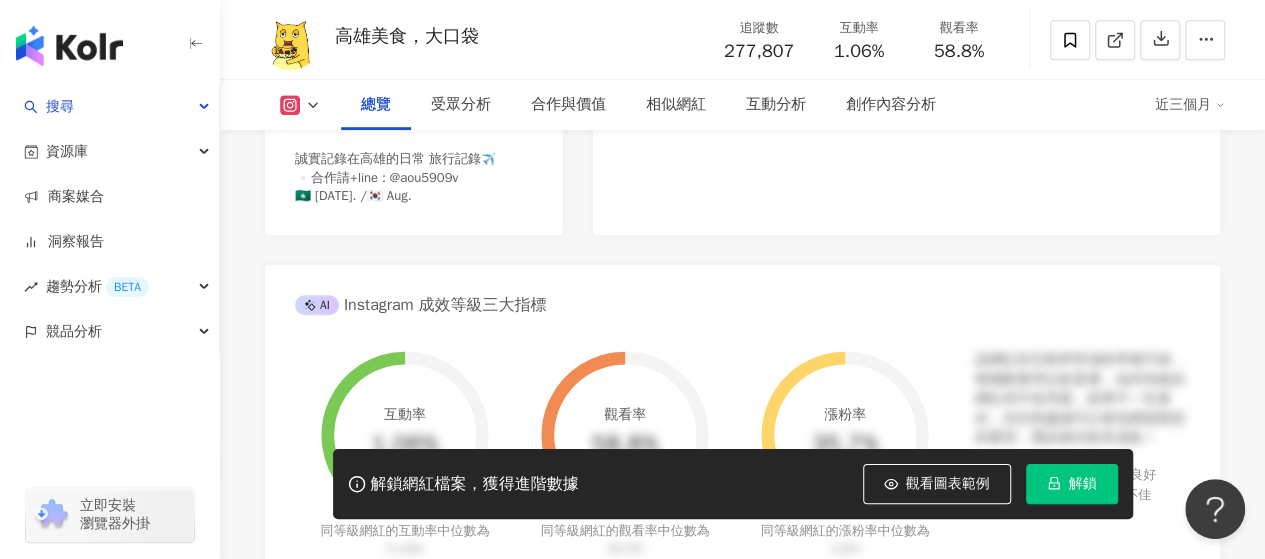 scroll, scrollTop: 800, scrollLeft: 0, axis: vertical 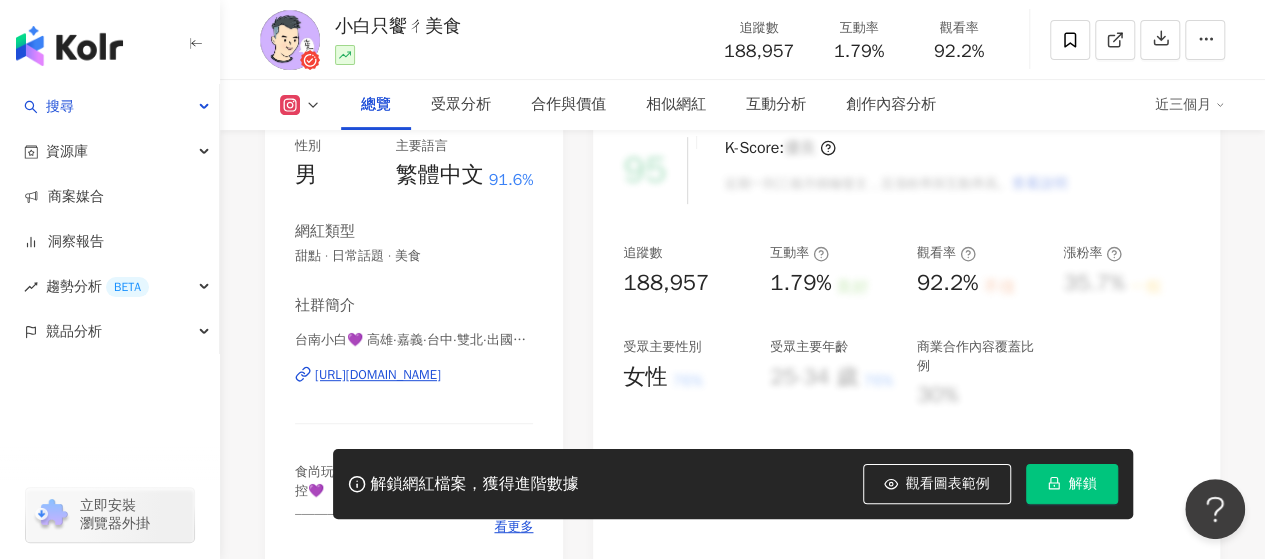 click on "https://www.instagram.com/tainanxian_food/" at bounding box center (378, 375) 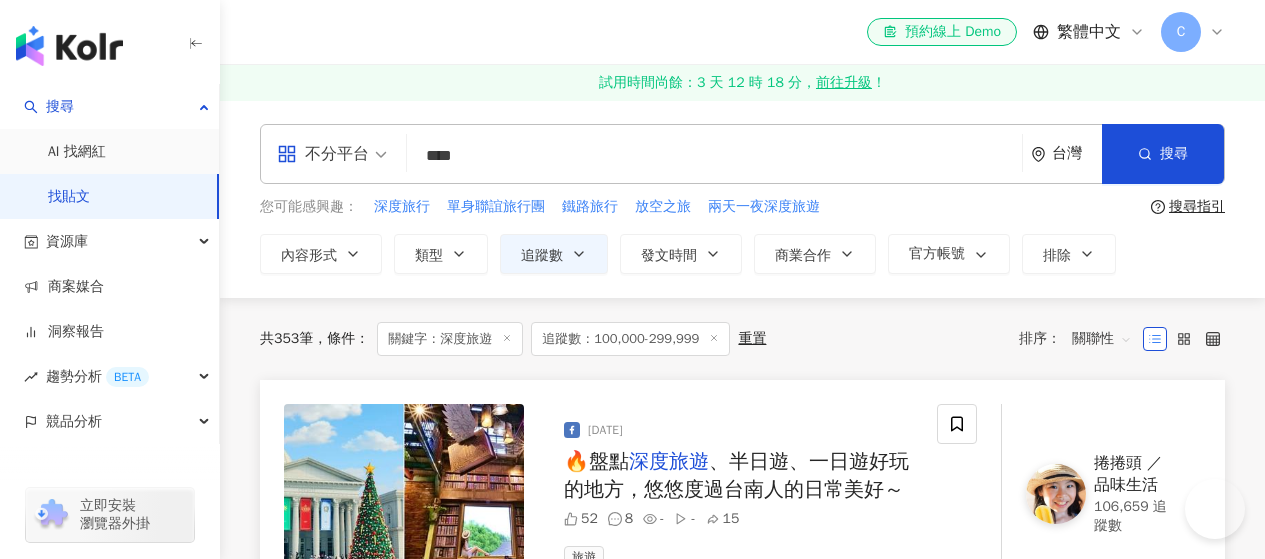 scroll, scrollTop: 100, scrollLeft: 0, axis: vertical 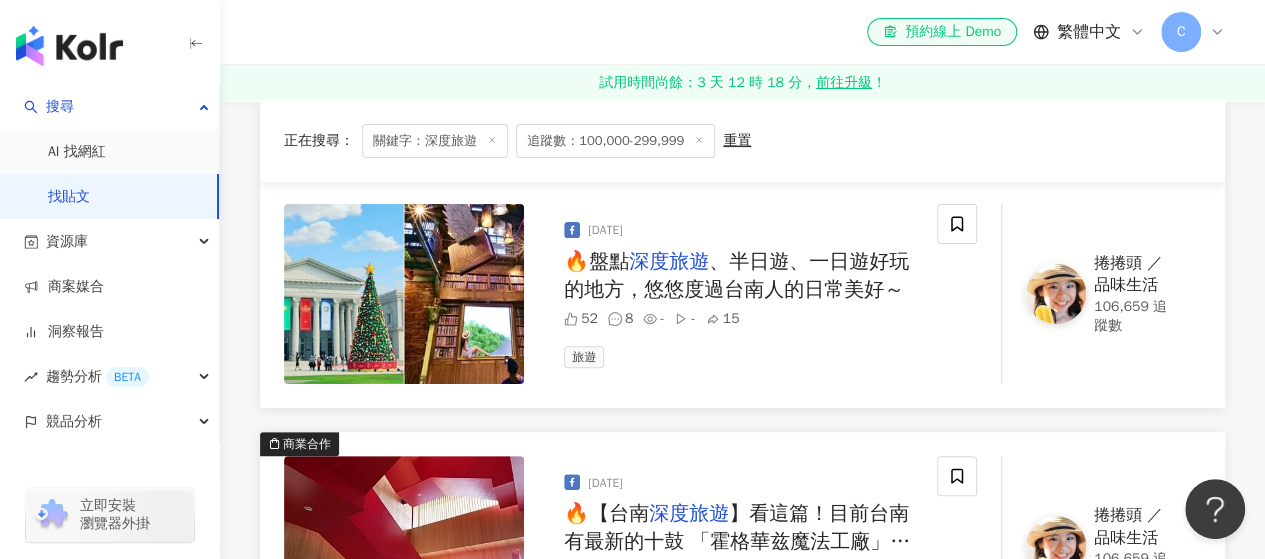 click on "捲捲頭 ／品味生活" at bounding box center [1135, 274] 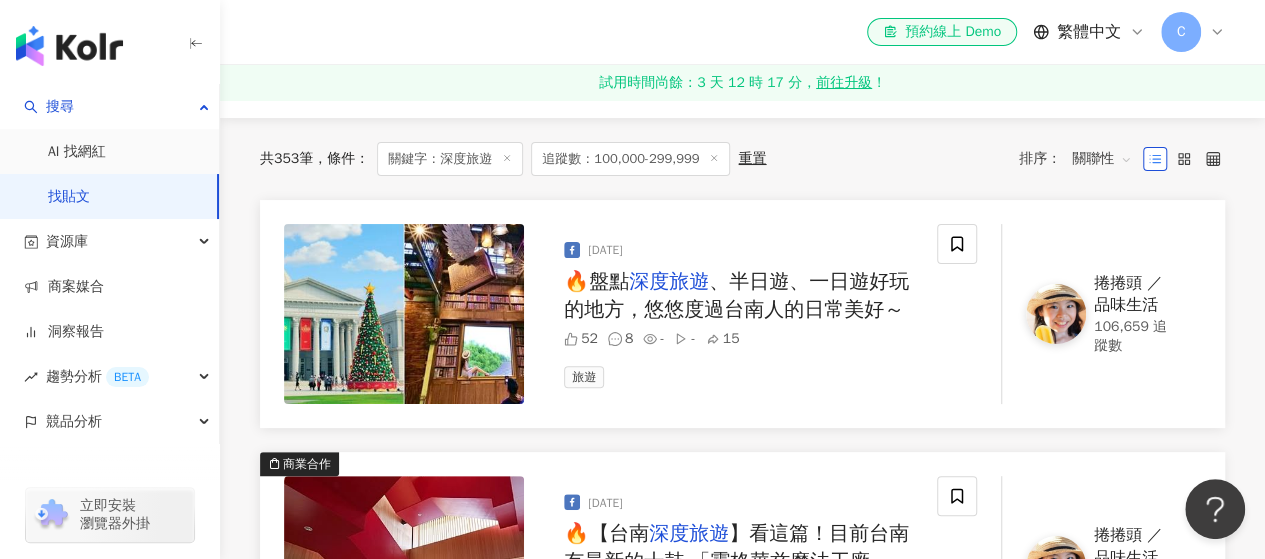 scroll, scrollTop: 0, scrollLeft: 0, axis: both 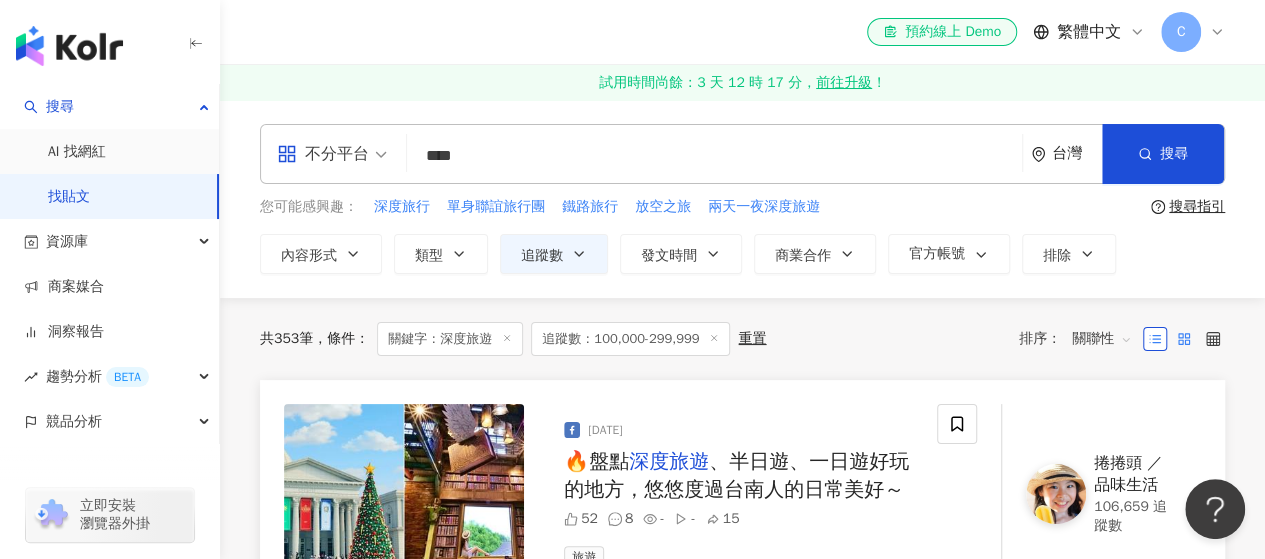 click at bounding box center [1184, 339] 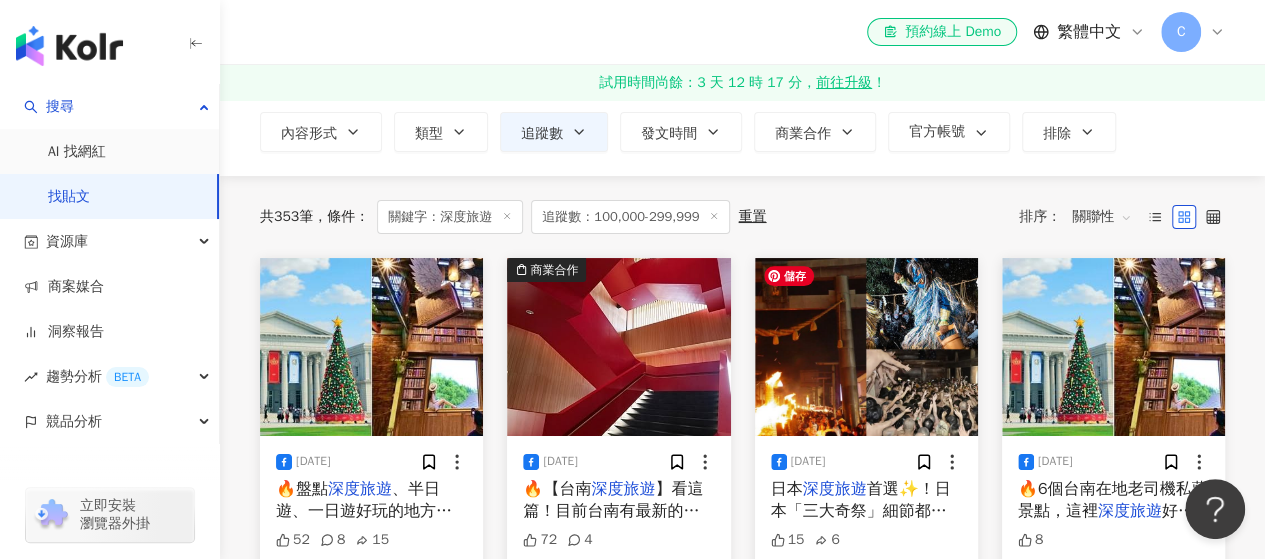 scroll, scrollTop: 109, scrollLeft: 0, axis: vertical 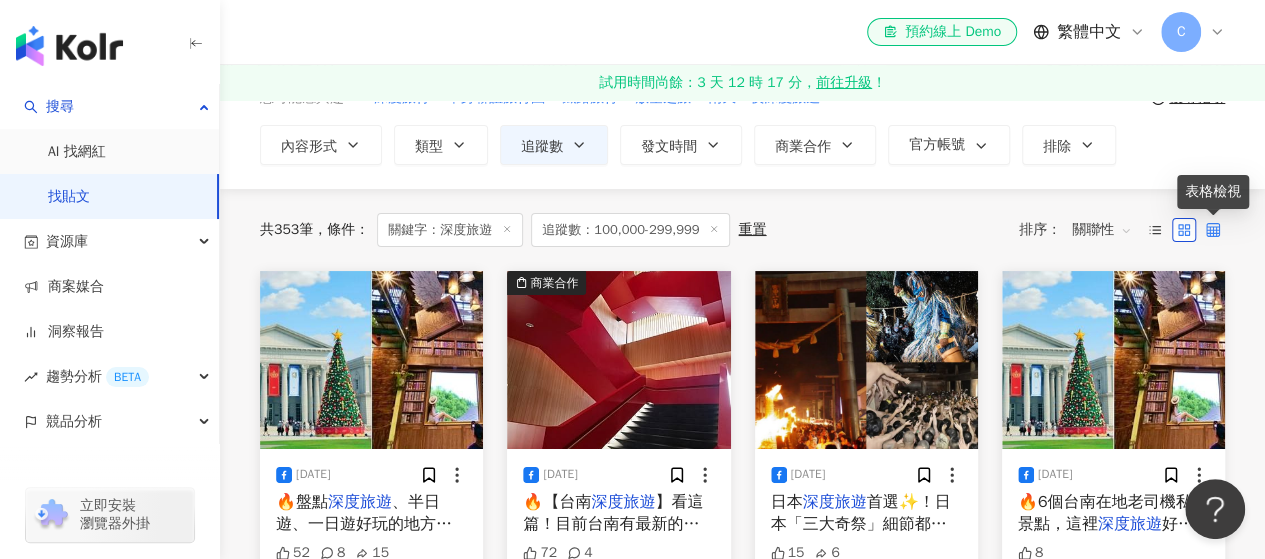 click 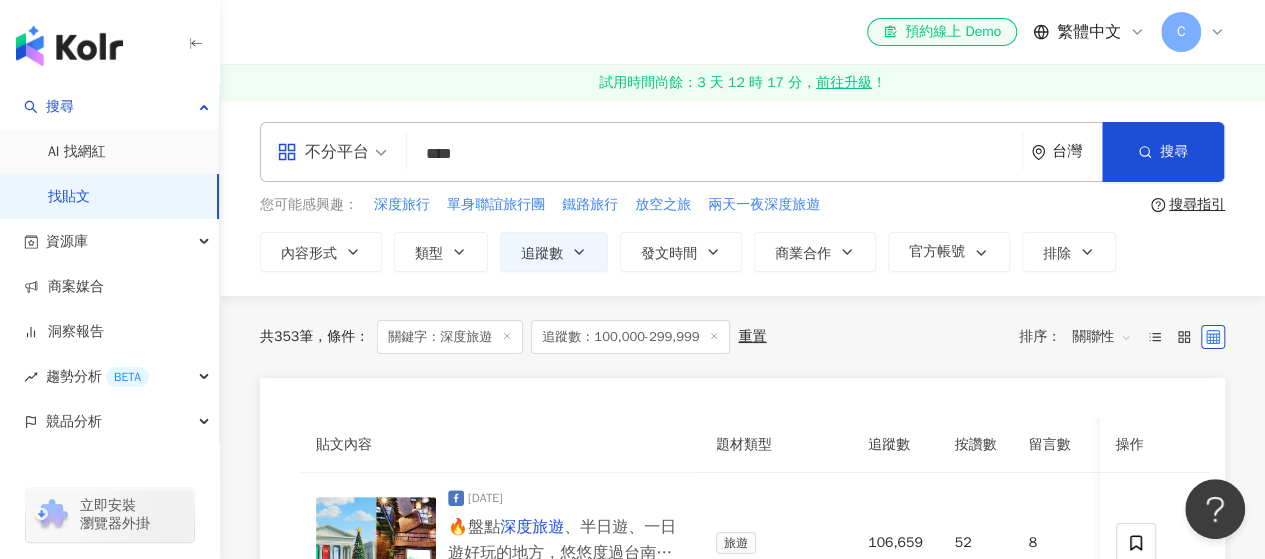 scroll, scrollTop: 0, scrollLeft: 0, axis: both 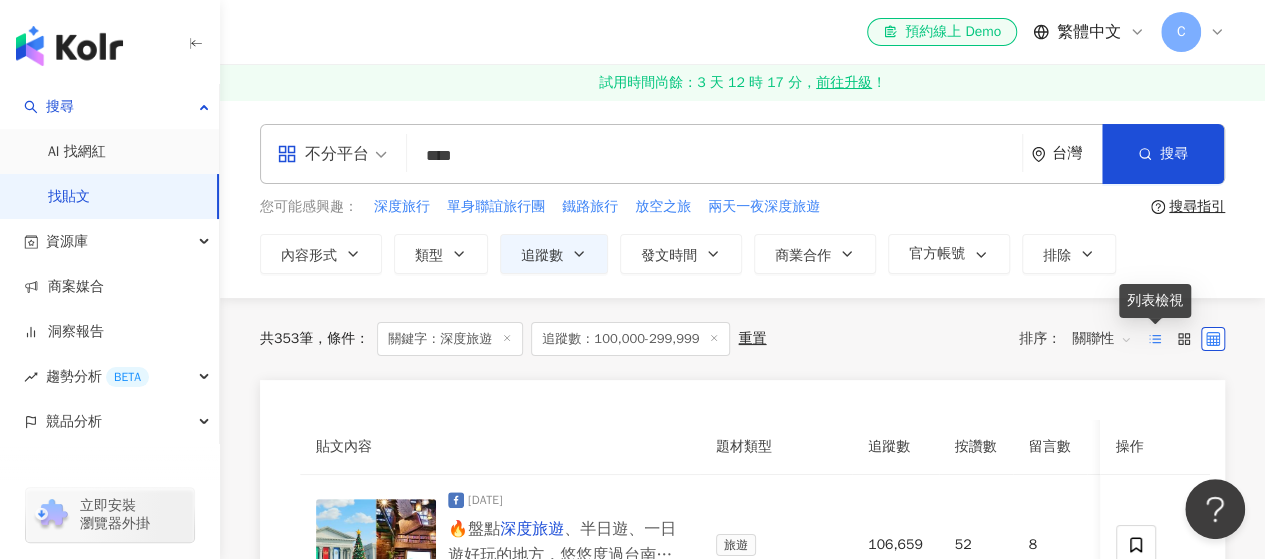 click 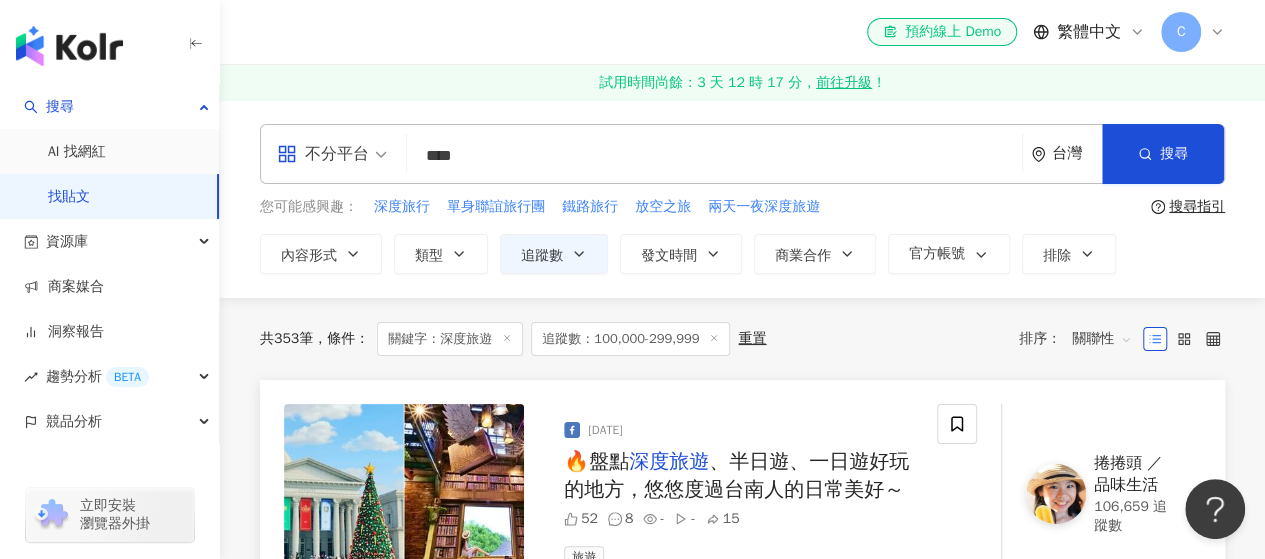 click on "353" at bounding box center (286, 338) 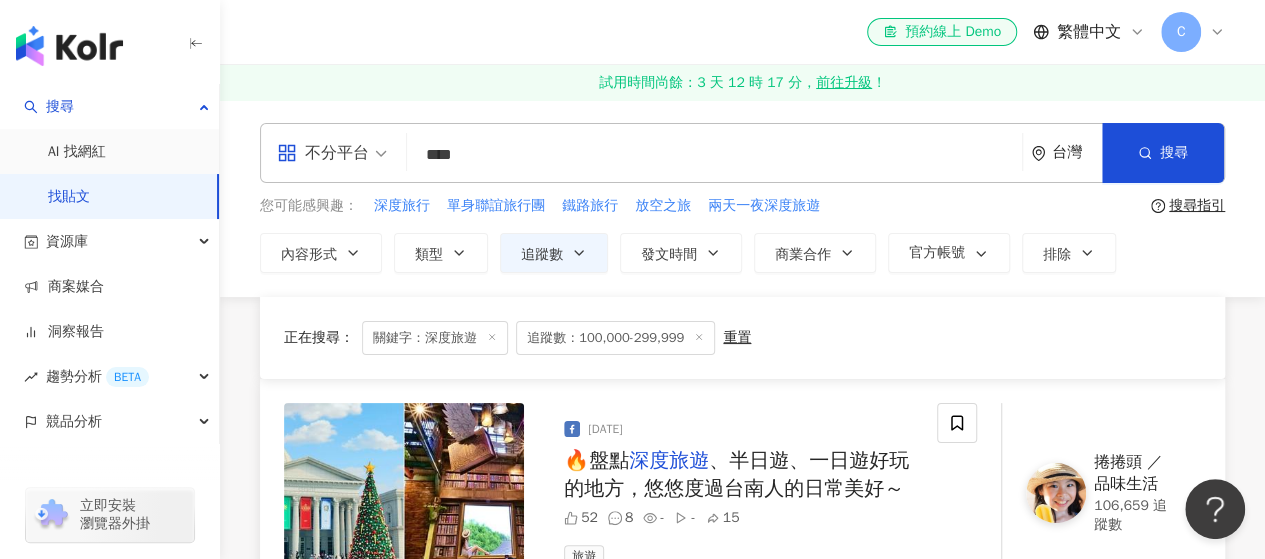 scroll, scrollTop: 0, scrollLeft: 0, axis: both 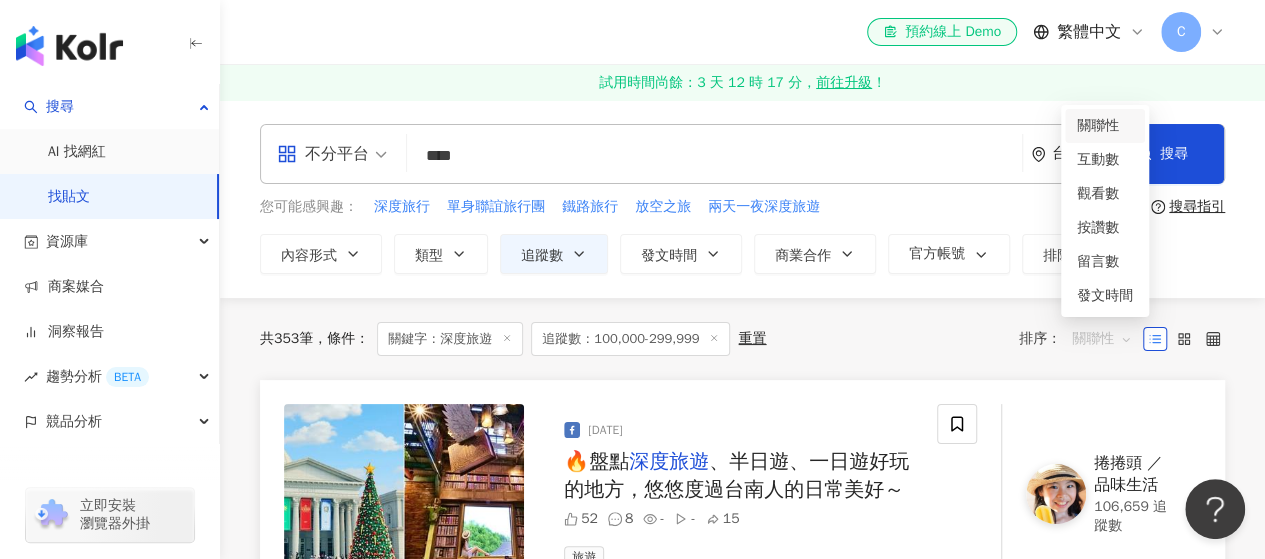click on "關聯性" at bounding box center (1102, 339) 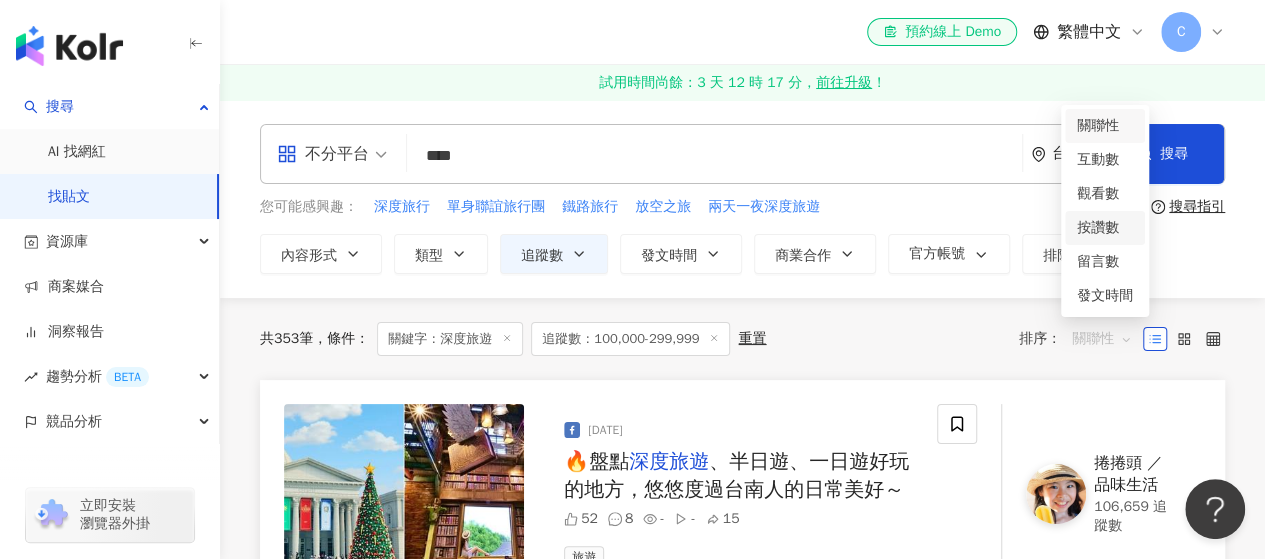 click on "按讚數" at bounding box center (1105, 228) 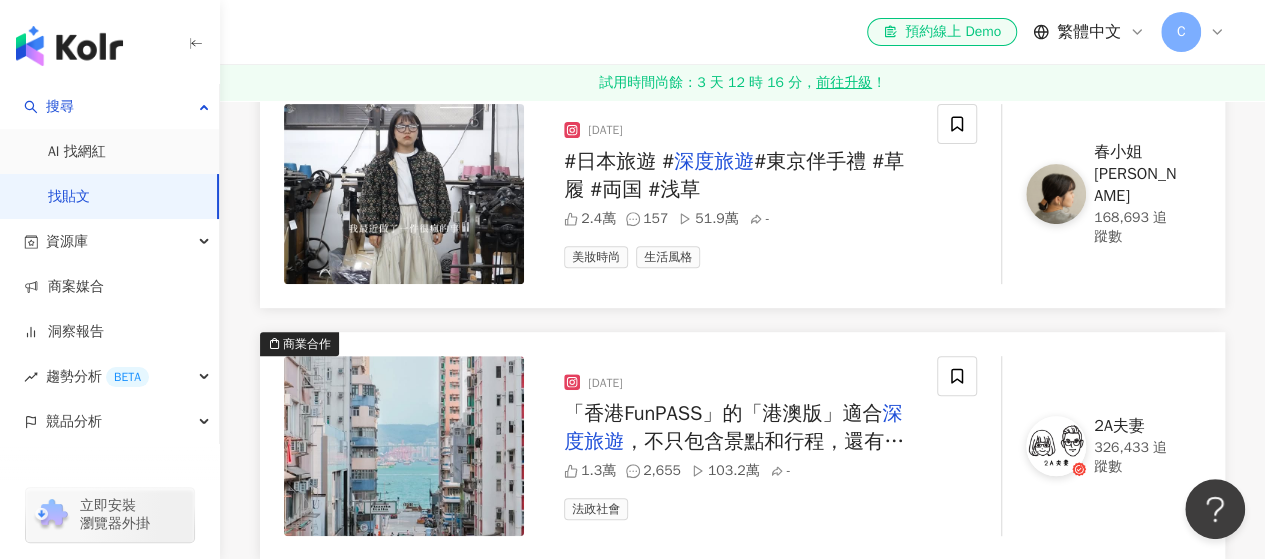 scroll, scrollTop: 0, scrollLeft: 0, axis: both 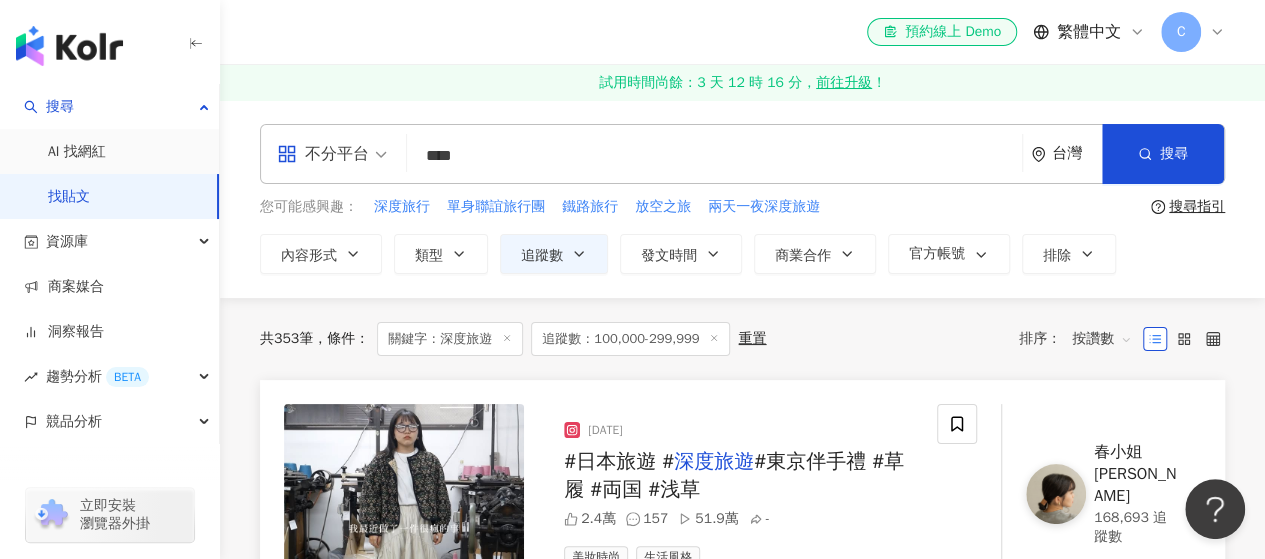 drag, startPoint x: 499, startPoint y: 162, endPoint x: 313, endPoint y: 157, distance: 186.0672 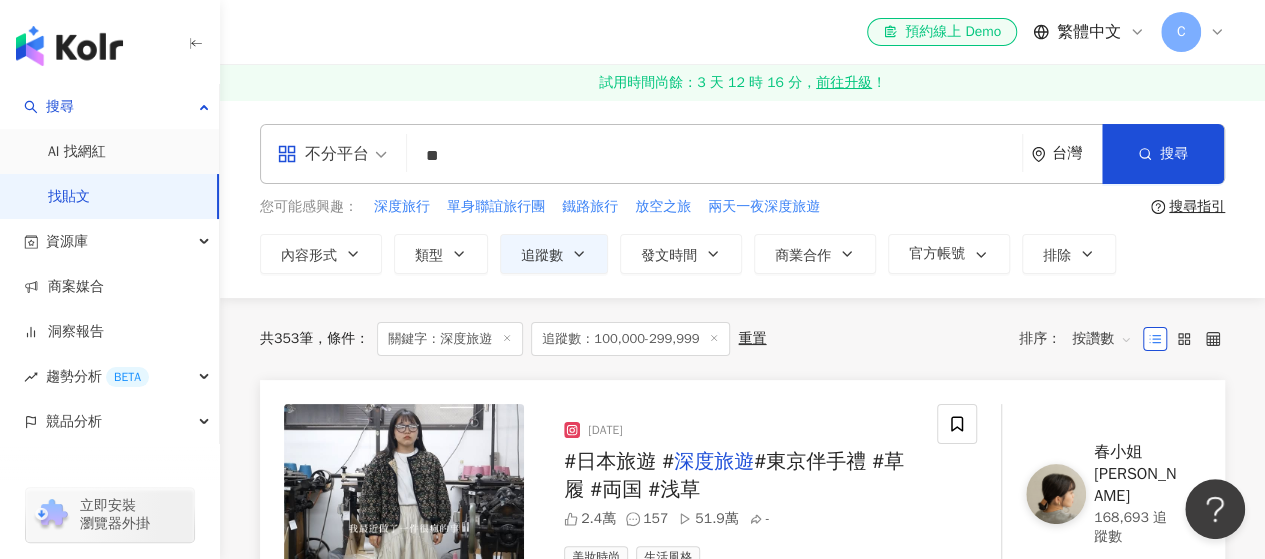 type on "**" 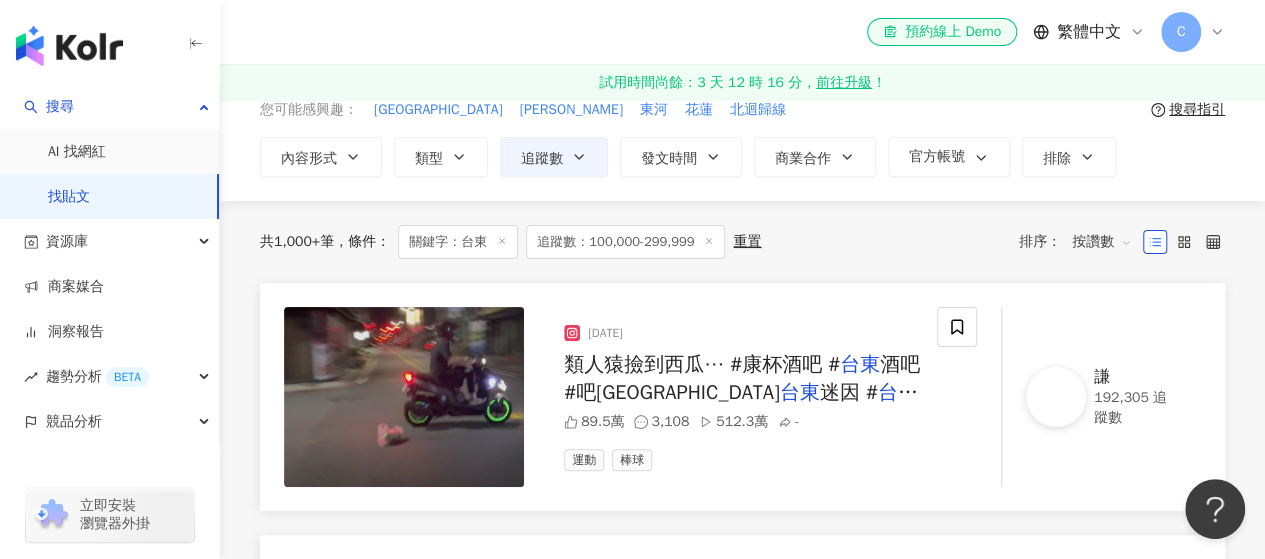scroll, scrollTop: 100, scrollLeft: 0, axis: vertical 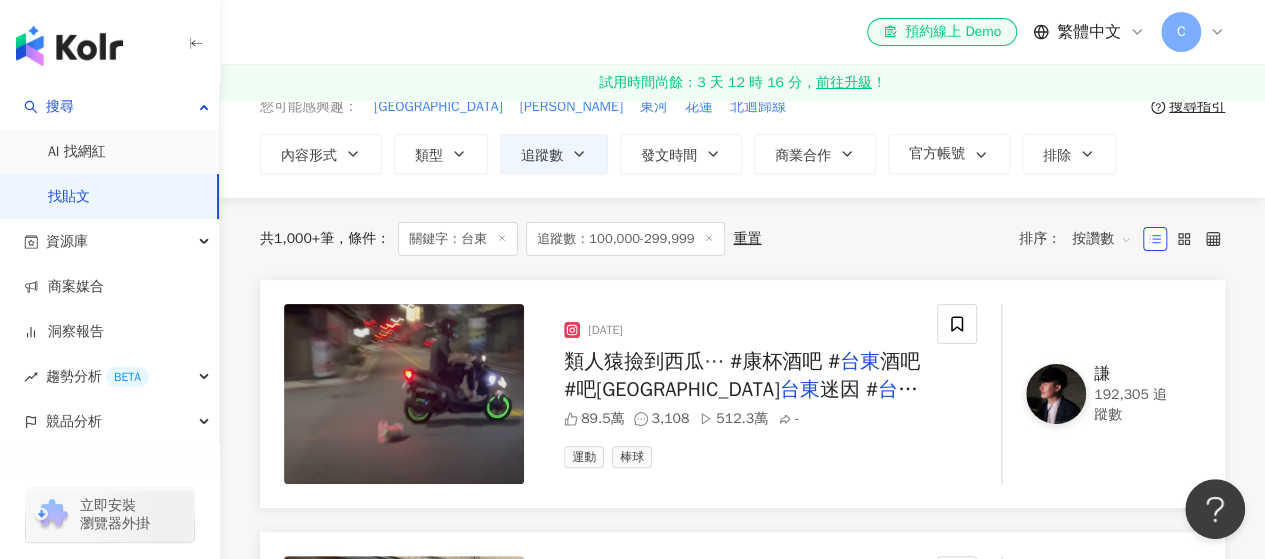 click on "謙" at bounding box center (1135, 374) 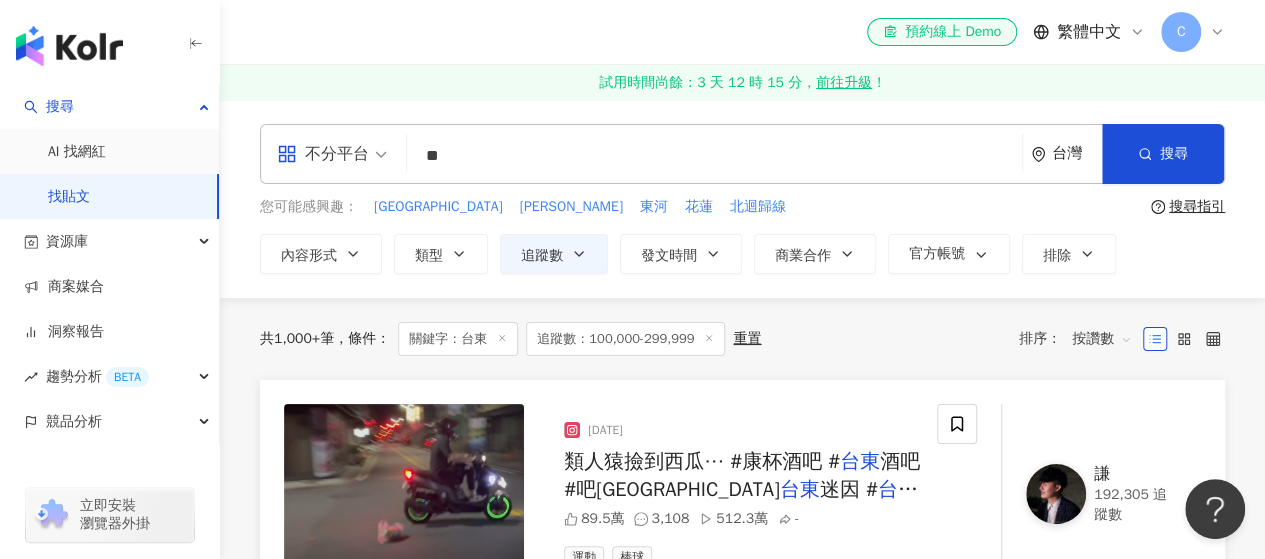 scroll, scrollTop: 0, scrollLeft: 0, axis: both 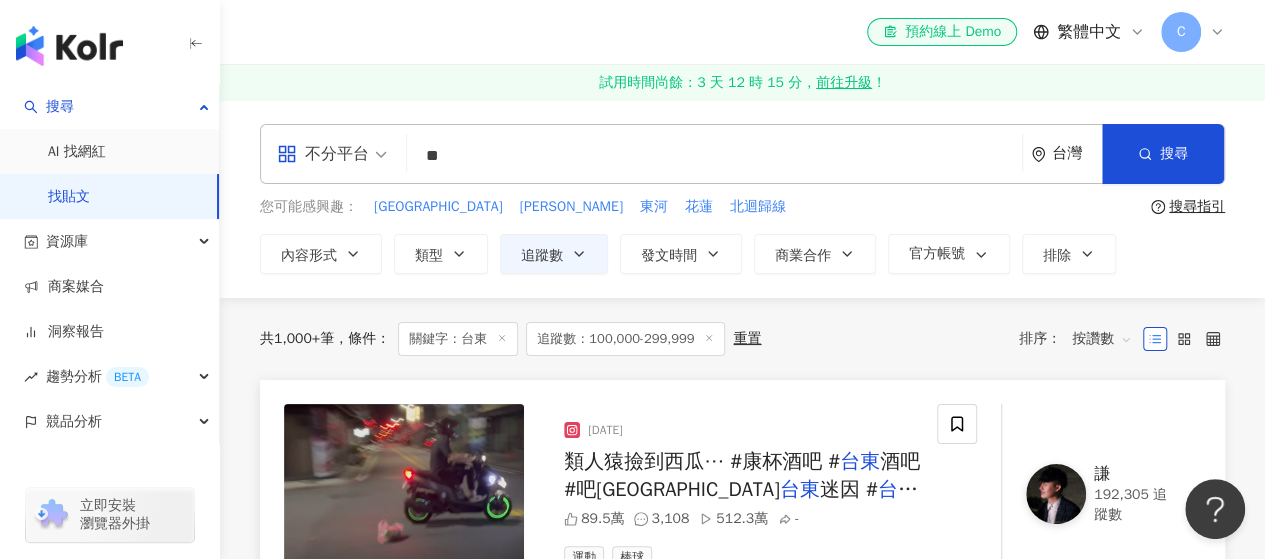 click on "按讚數" at bounding box center (1102, 339) 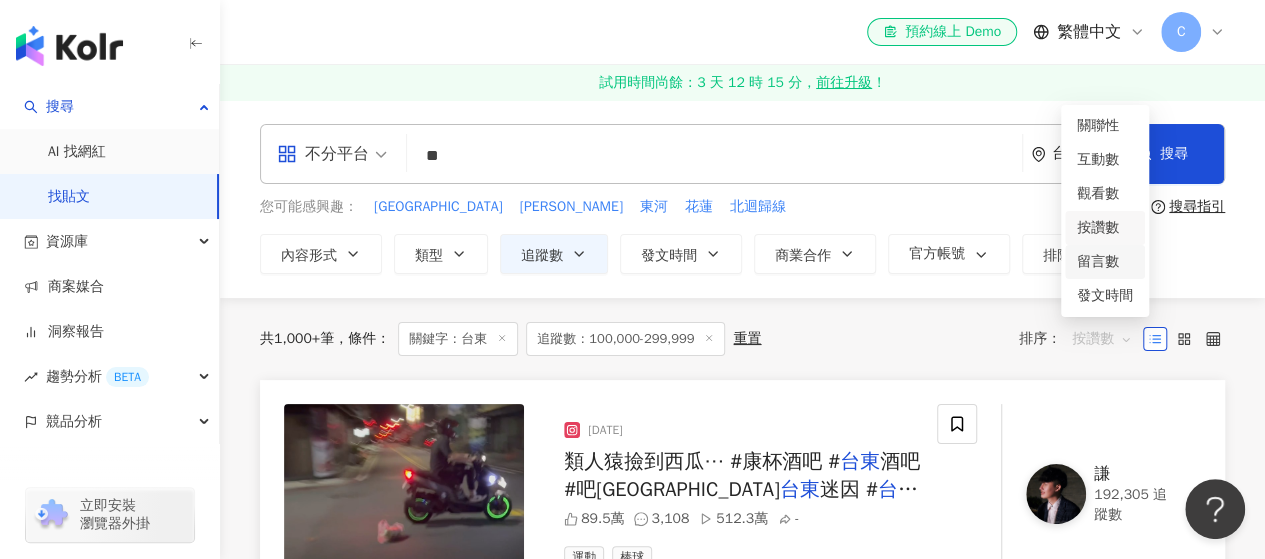 click on "留言數" at bounding box center (1105, 262) 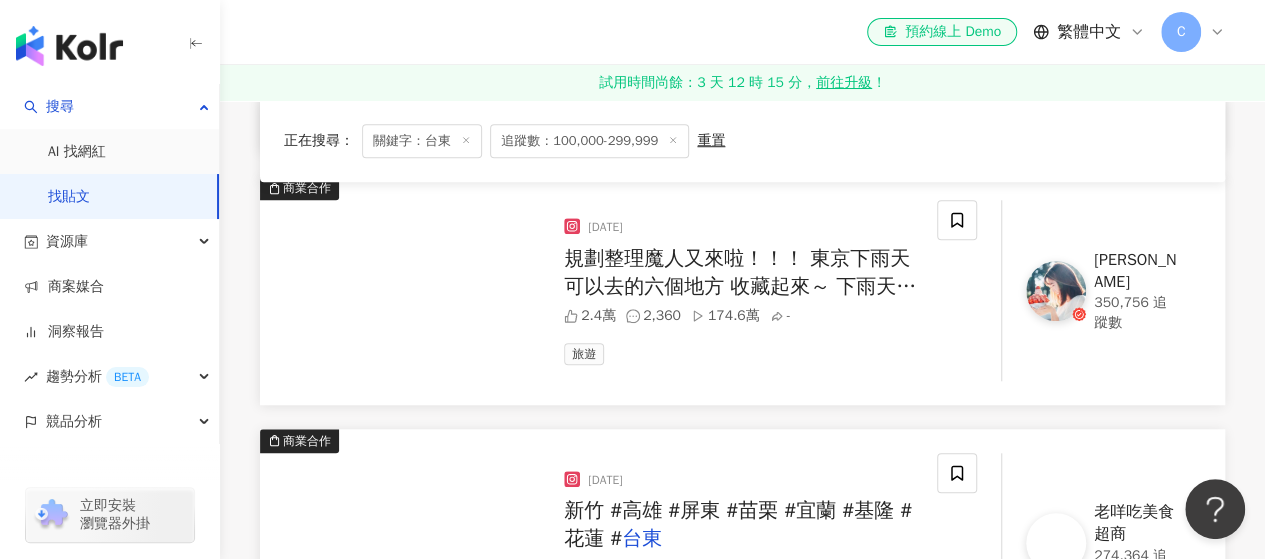 scroll, scrollTop: 700, scrollLeft: 0, axis: vertical 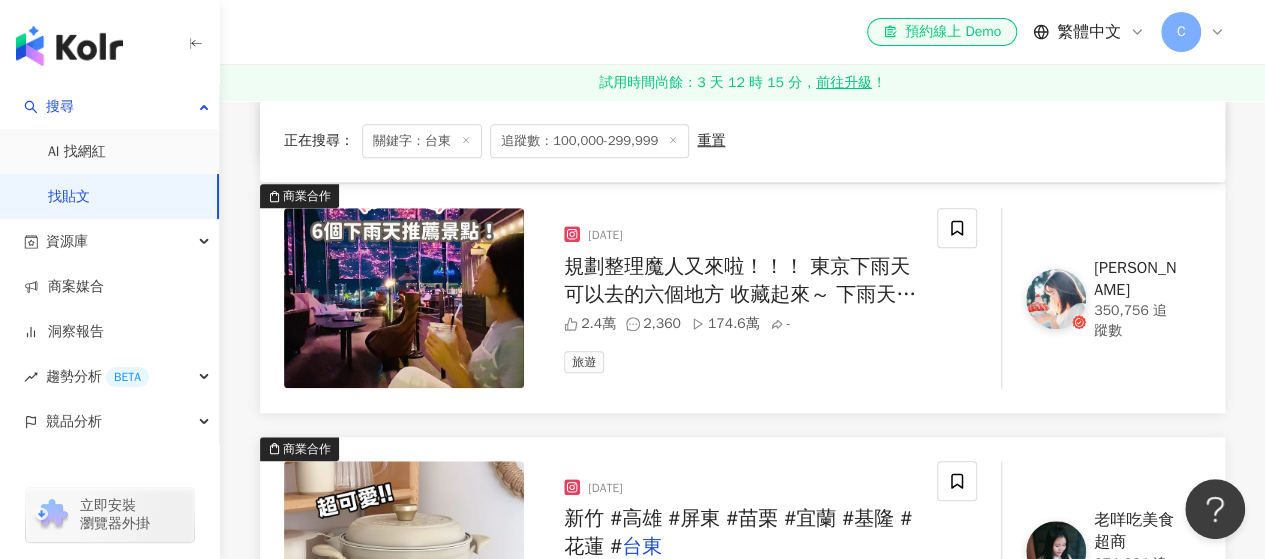 click on "[PERSON_NAME]" at bounding box center [1135, 279] 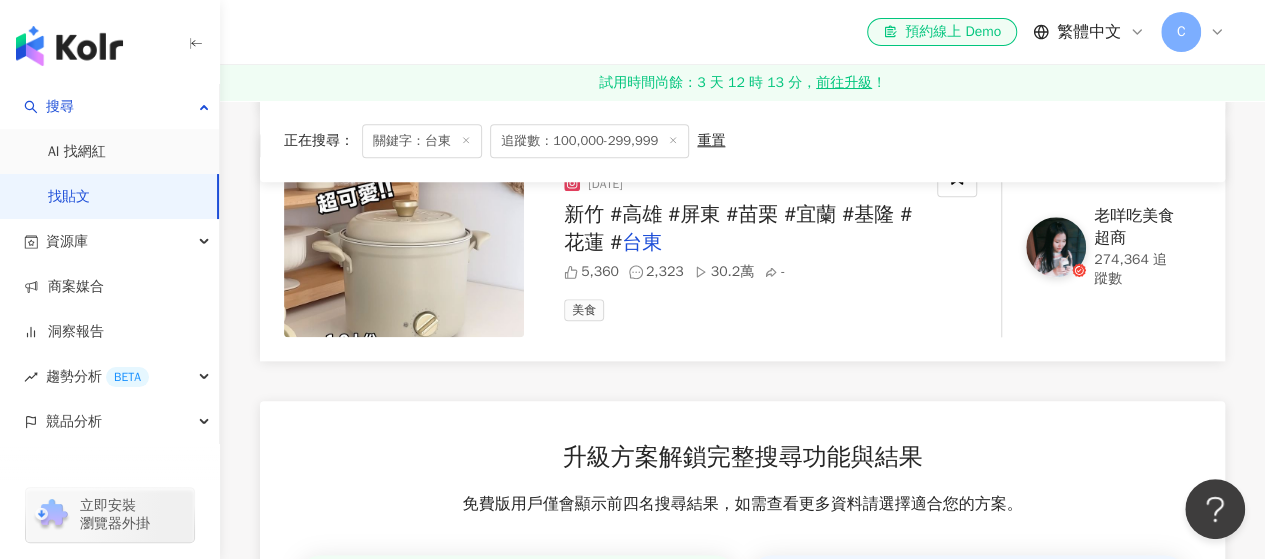 scroll, scrollTop: 1000, scrollLeft: 0, axis: vertical 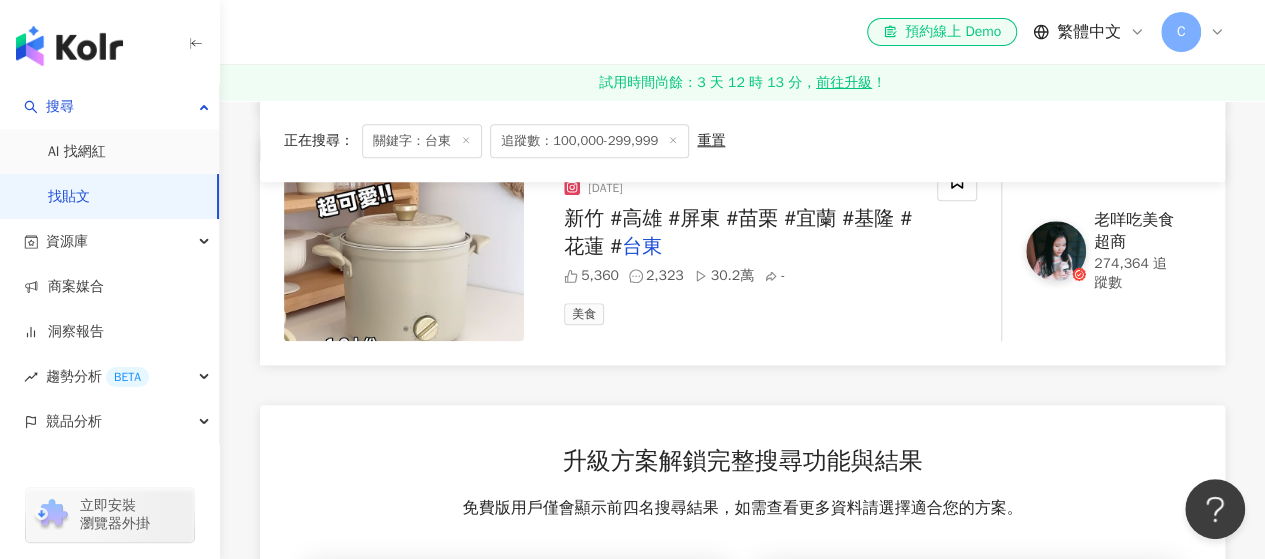 click on "老咩吃美食 超商" at bounding box center (1135, 231) 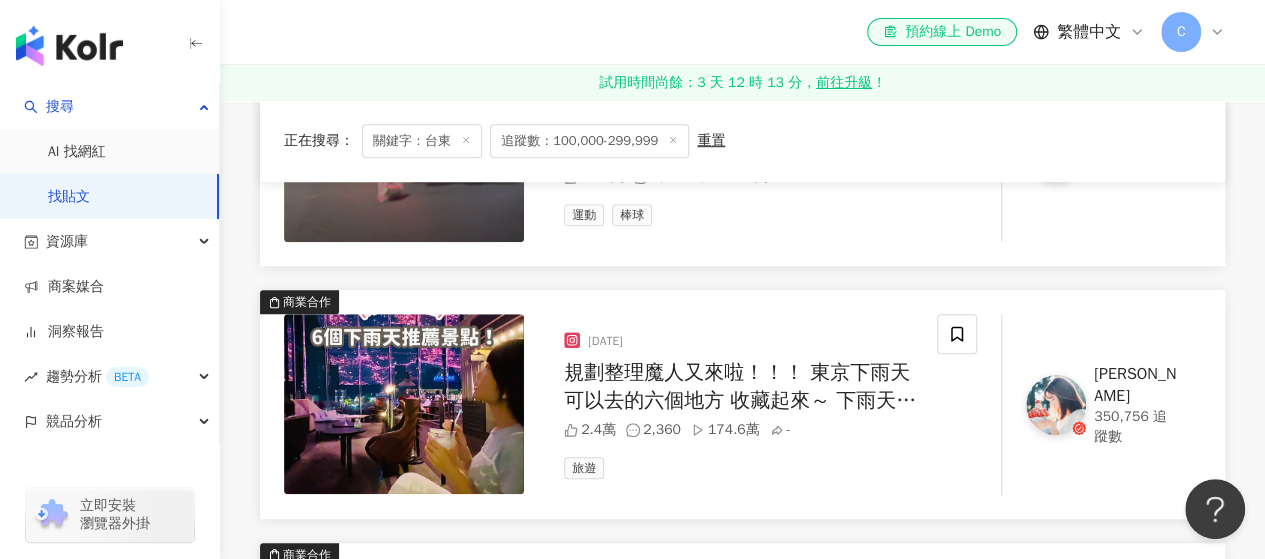scroll, scrollTop: 600, scrollLeft: 0, axis: vertical 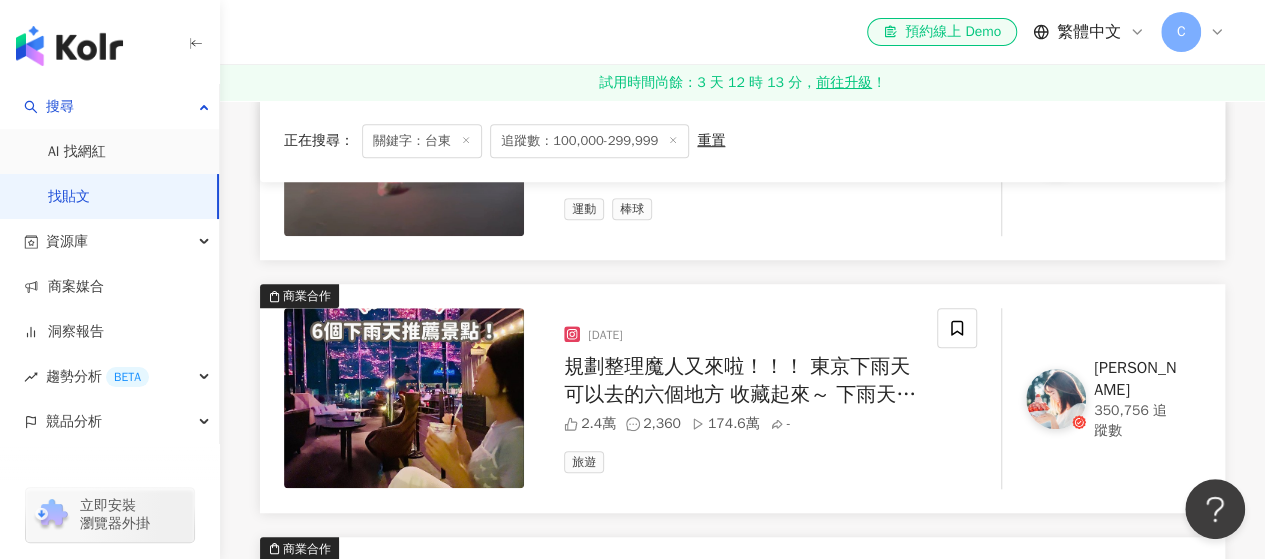 click on "Irene麻糬" at bounding box center [1135, 379] 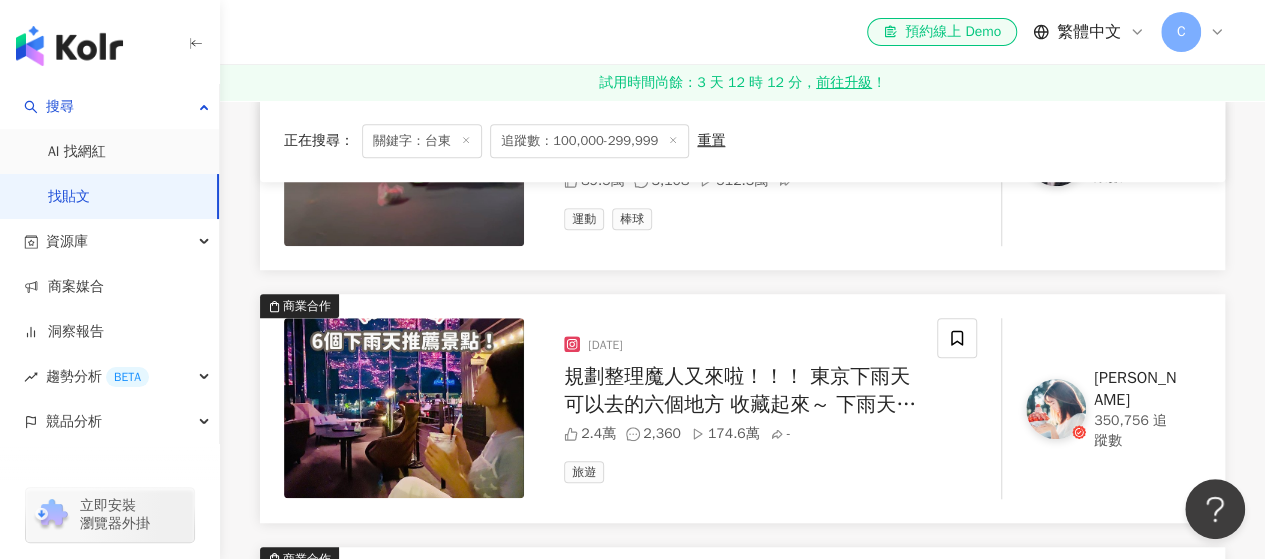 scroll, scrollTop: 0, scrollLeft: 0, axis: both 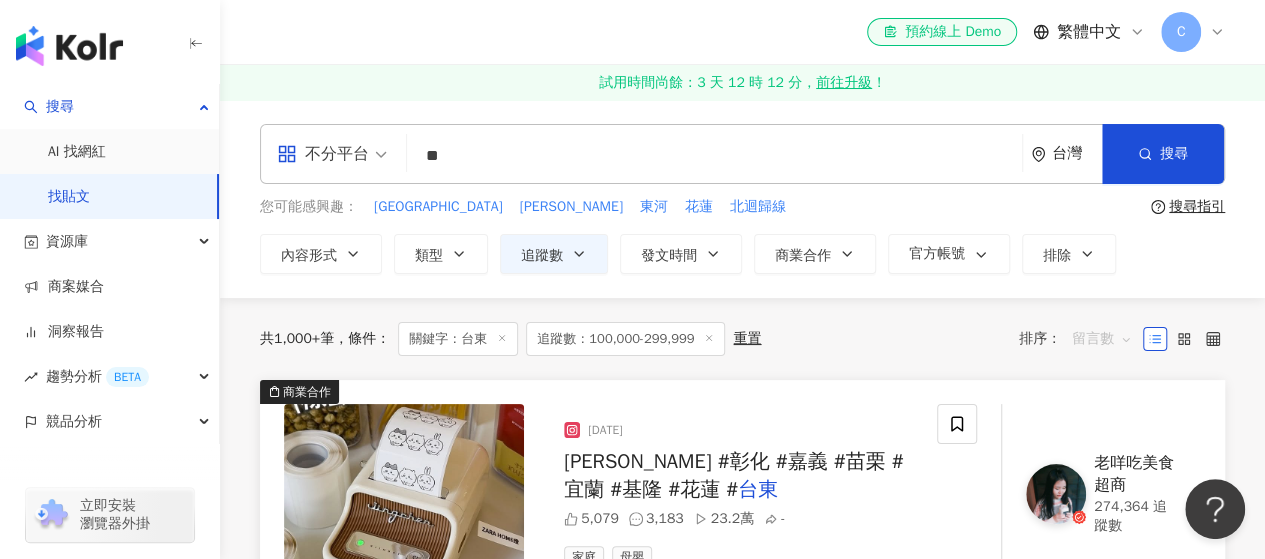 click on "留言數" at bounding box center [1102, 339] 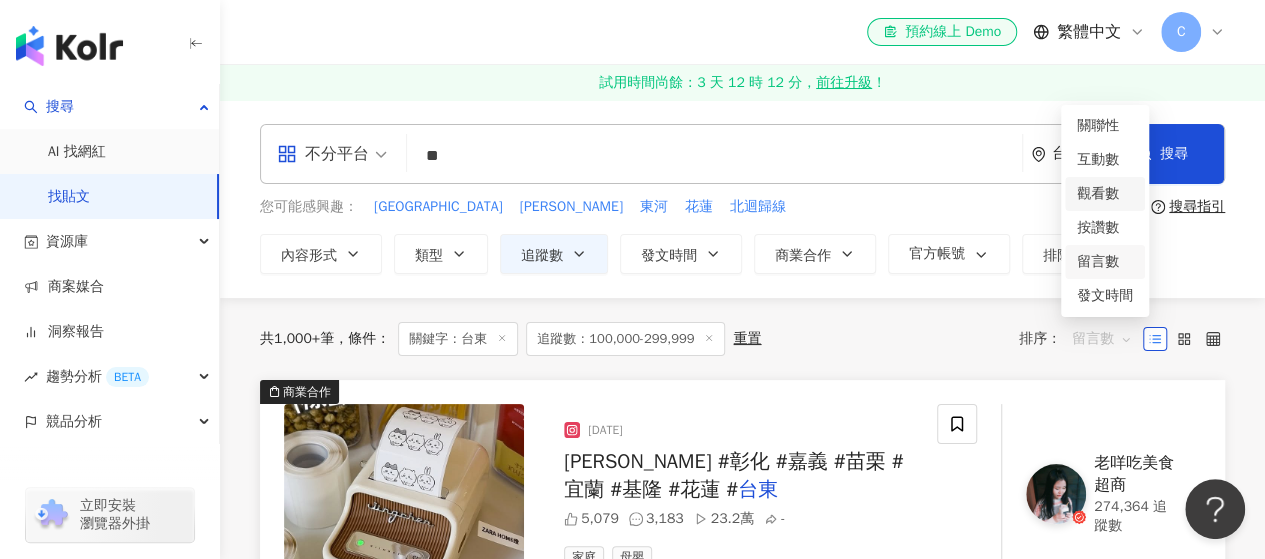 click on "觀看數" at bounding box center [1105, 194] 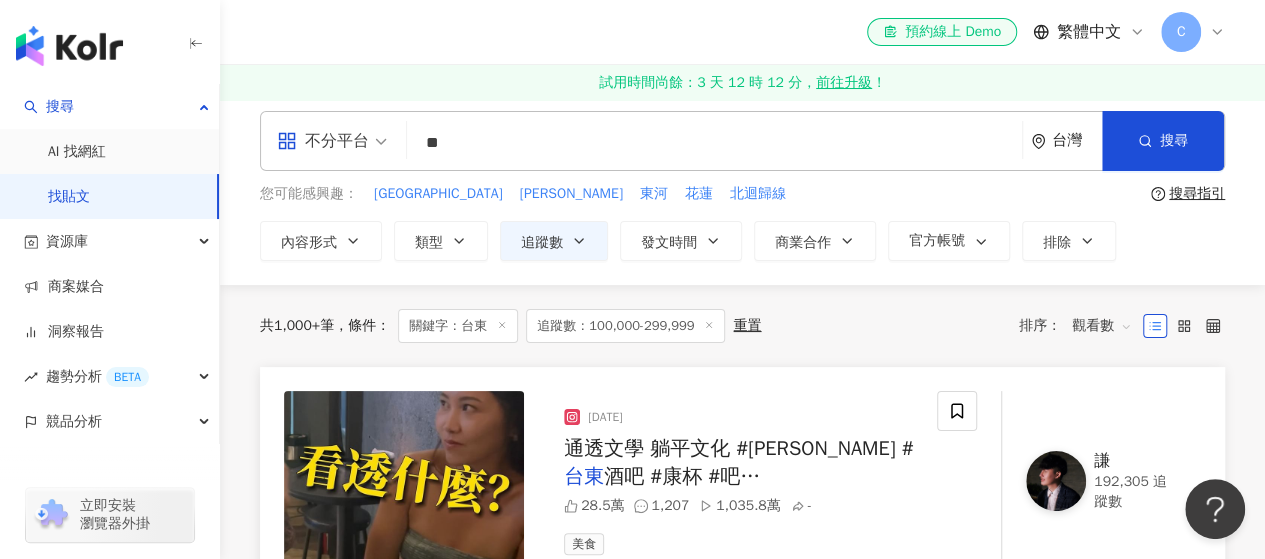 scroll, scrollTop: 0, scrollLeft: 0, axis: both 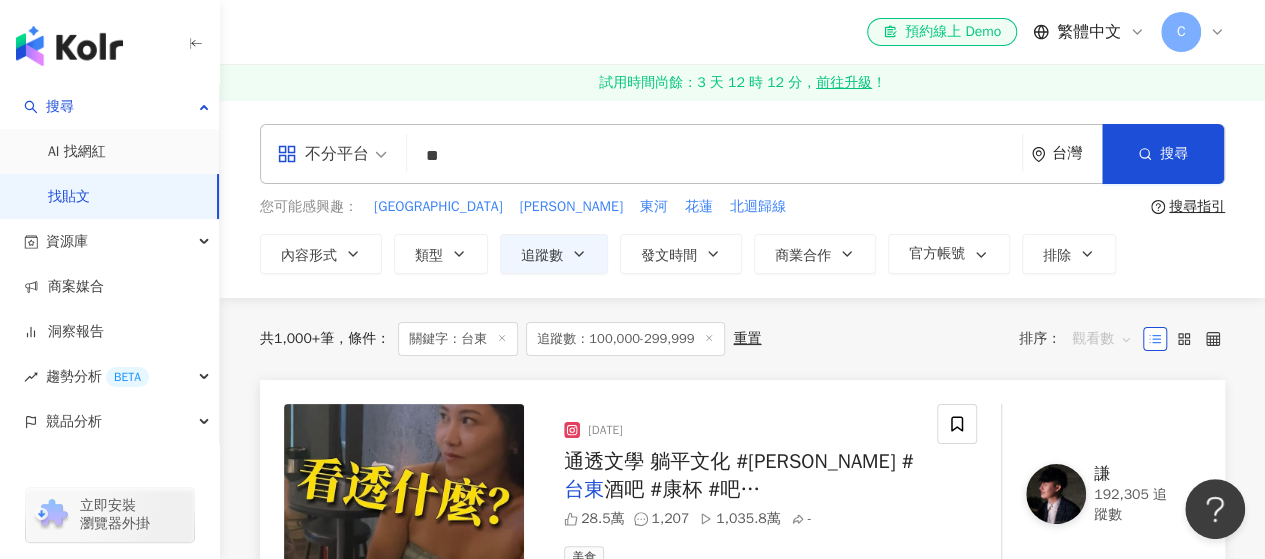 click on "觀看數" at bounding box center [1102, 339] 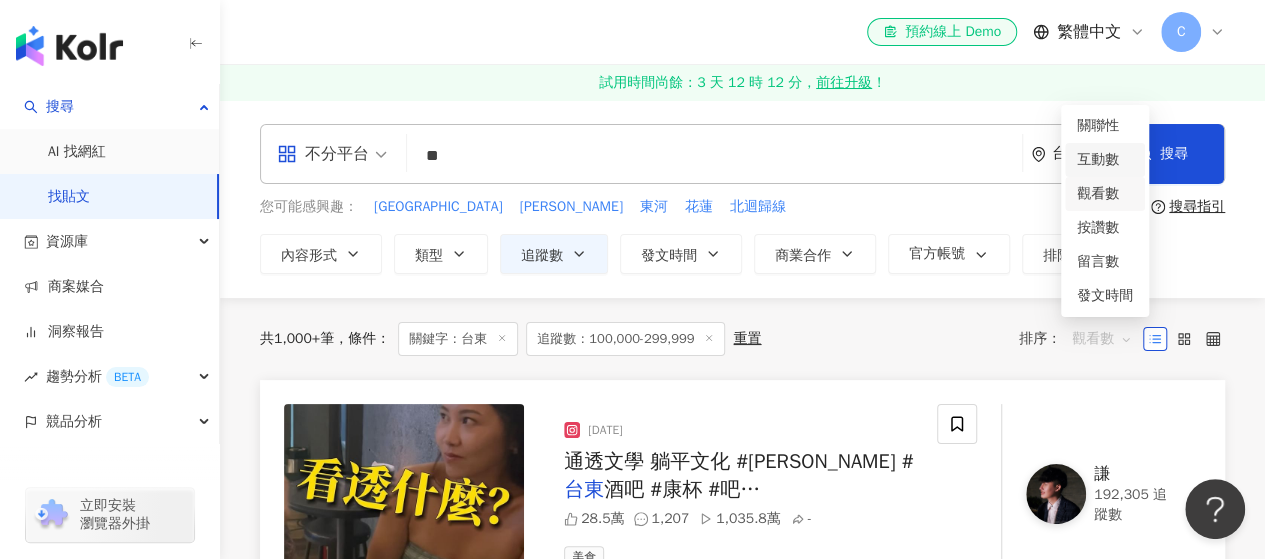 click on "互動數" at bounding box center [1105, 160] 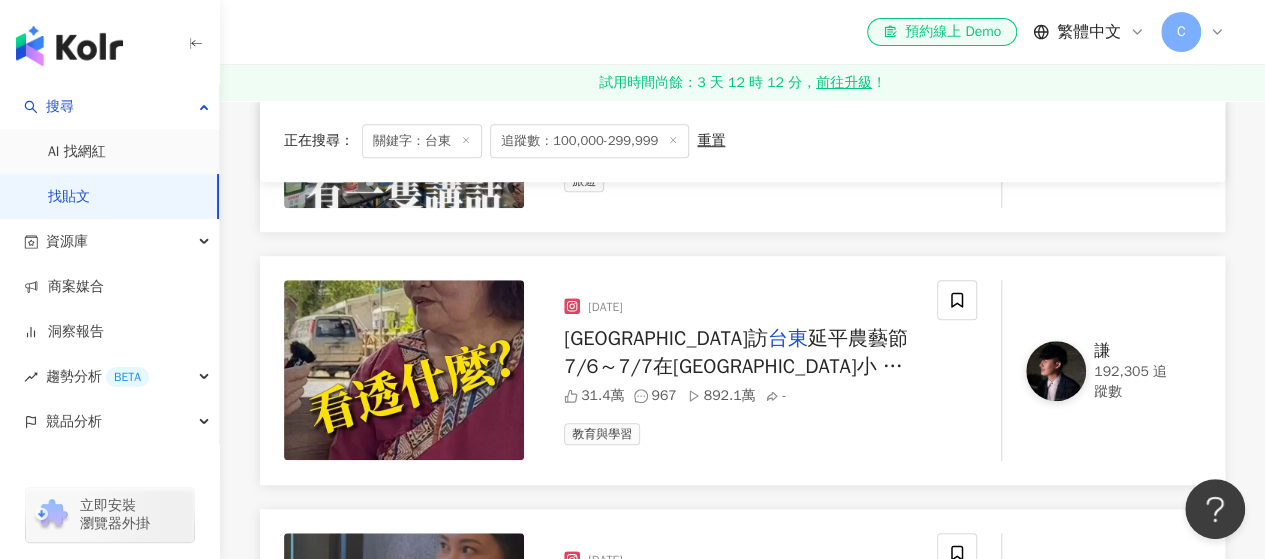 scroll, scrollTop: 100, scrollLeft: 0, axis: vertical 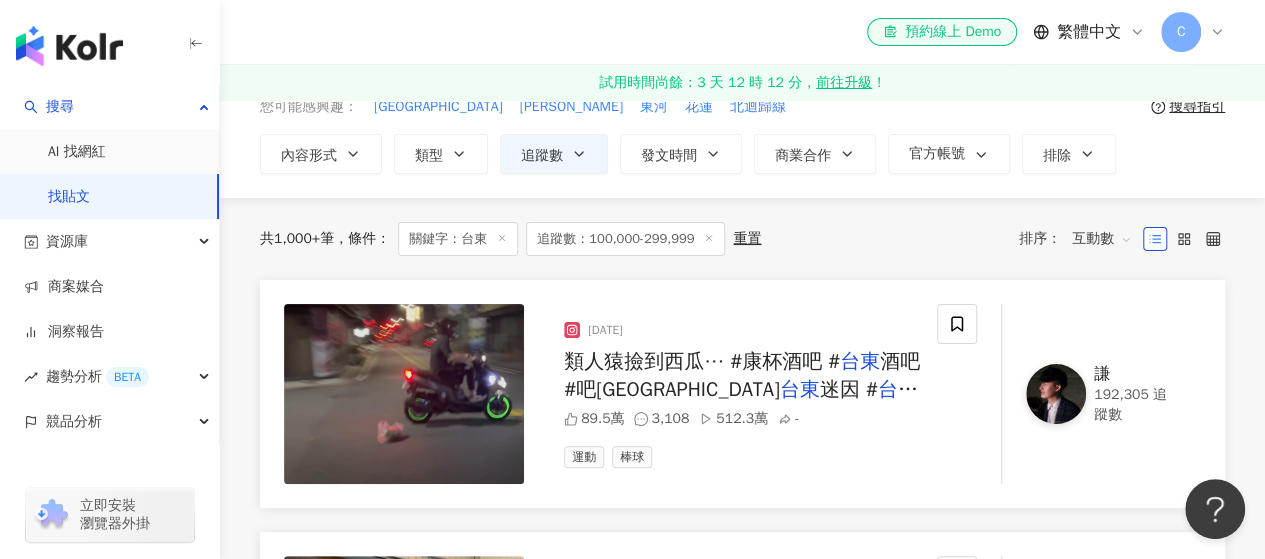 click on "互動數" at bounding box center [1102, 239] 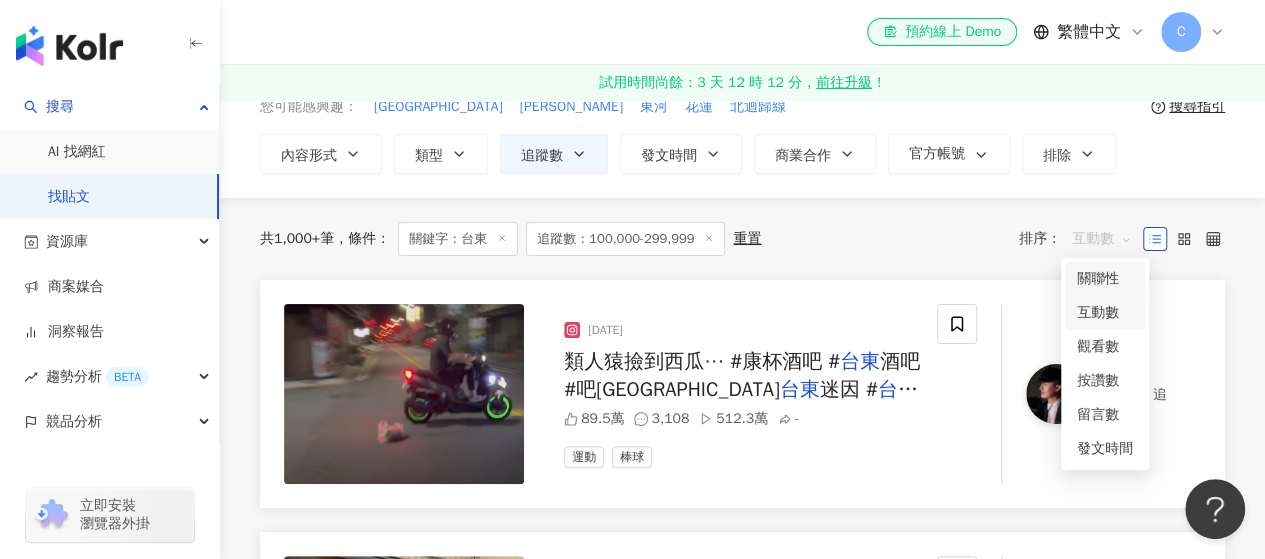 click on "關聯性" at bounding box center (1105, 279) 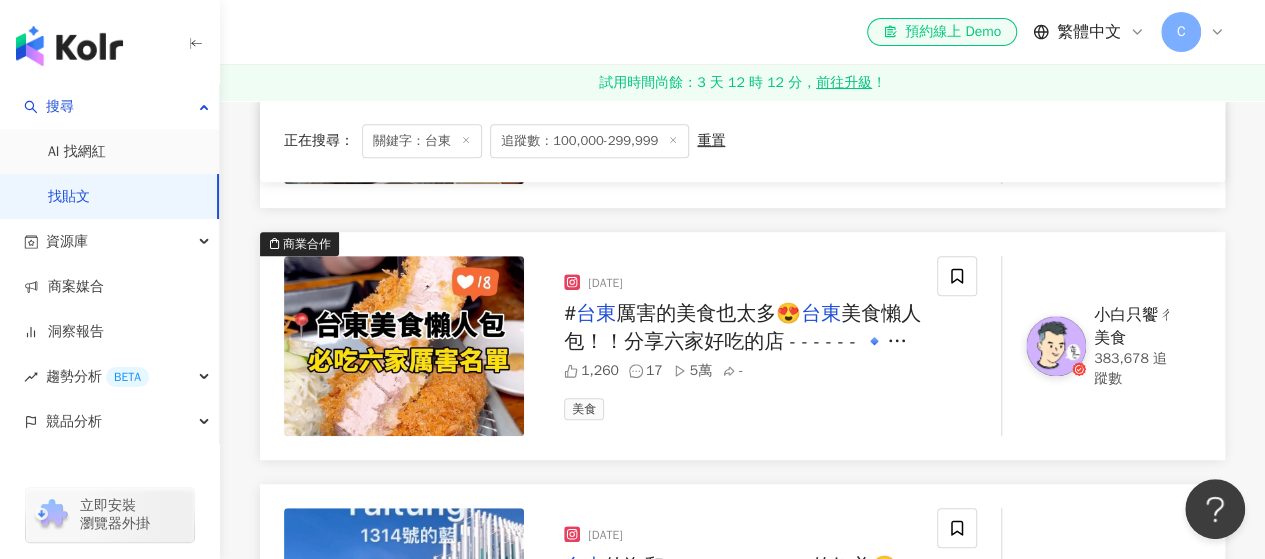 scroll, scrollTop: 0, scrollLeft: 0, axis: both 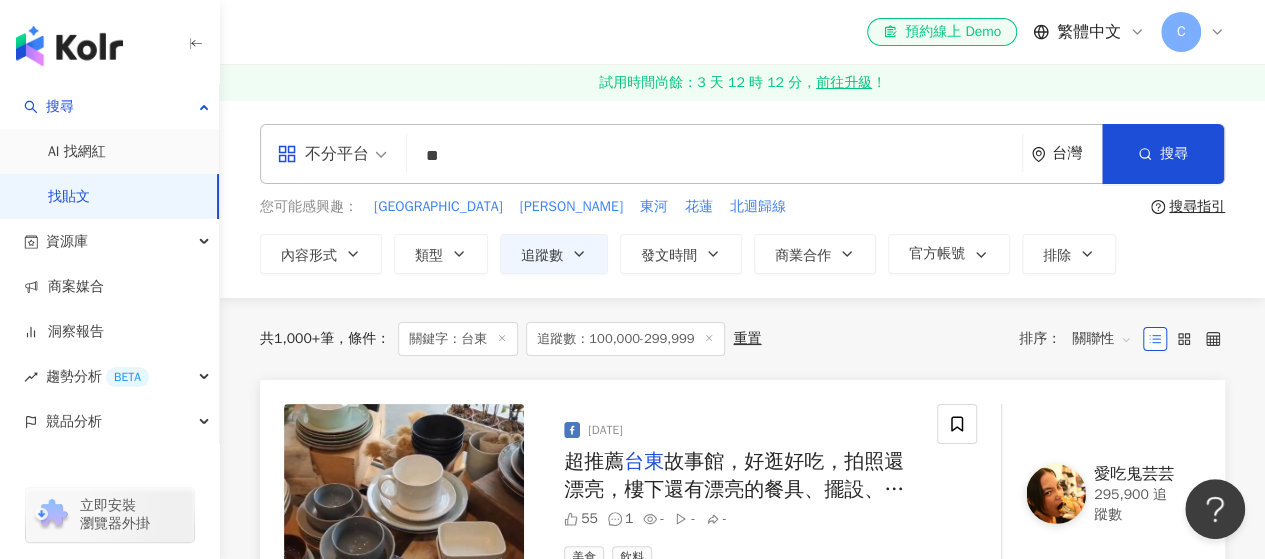click on "關聯性" at bounding box center [1102, 339] 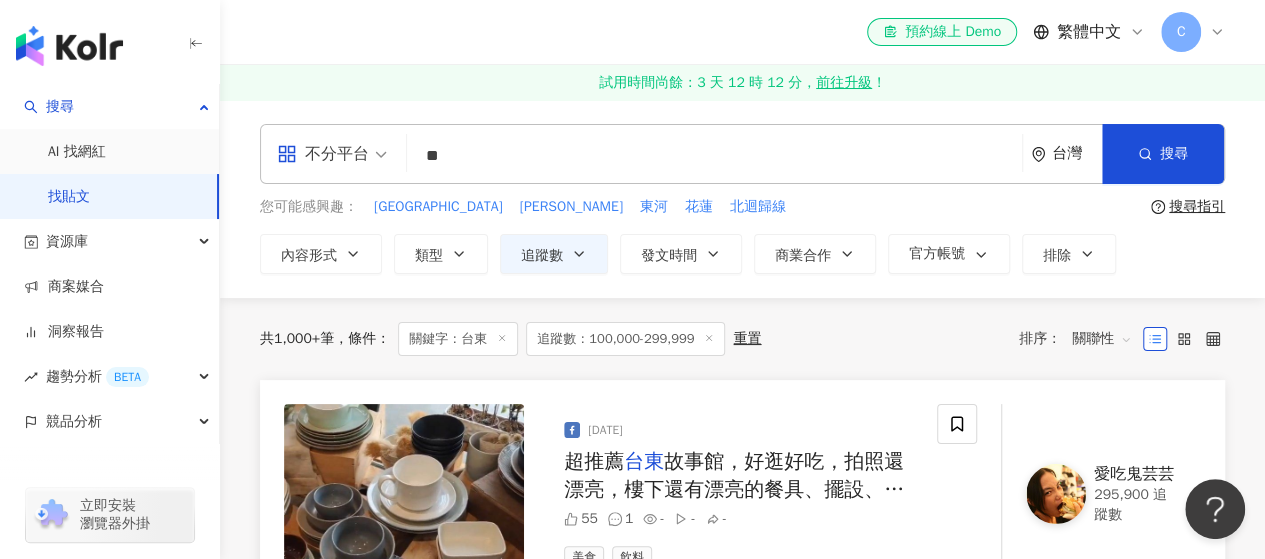click on "共  1,000+  筆 條件 ： 關鍵字：台東 追蹤數：100,000-299,999 重置 排序： 關聯性" at bounding box center (742, 339) 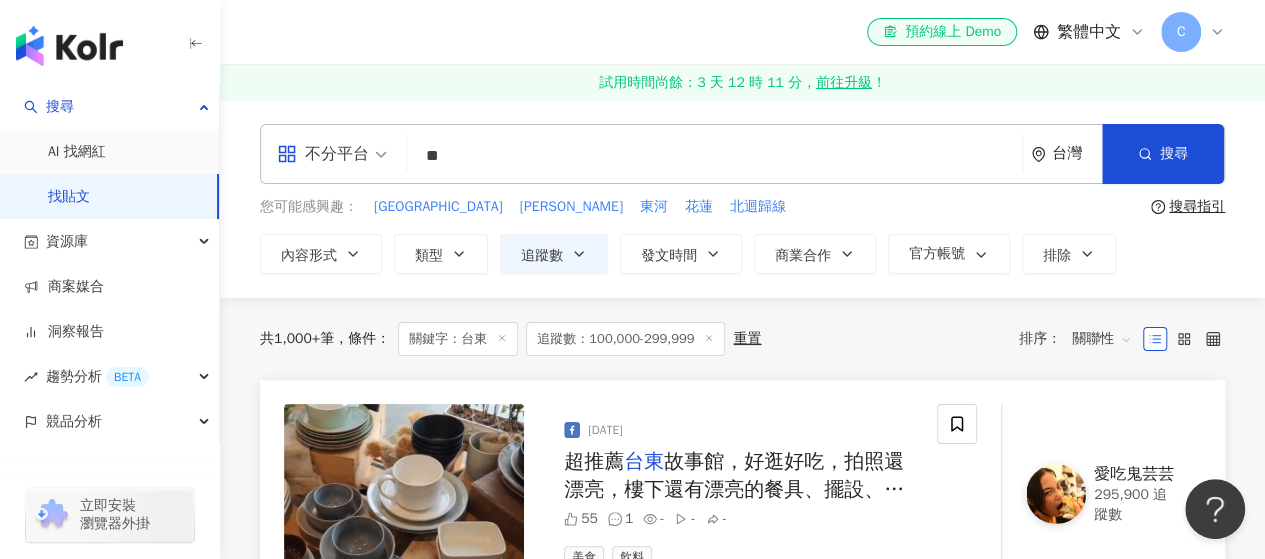 drag, startPoint x: 926, startPoint y: 99, endPoint x: 906, endPoint y: 97, distance: 20.09975 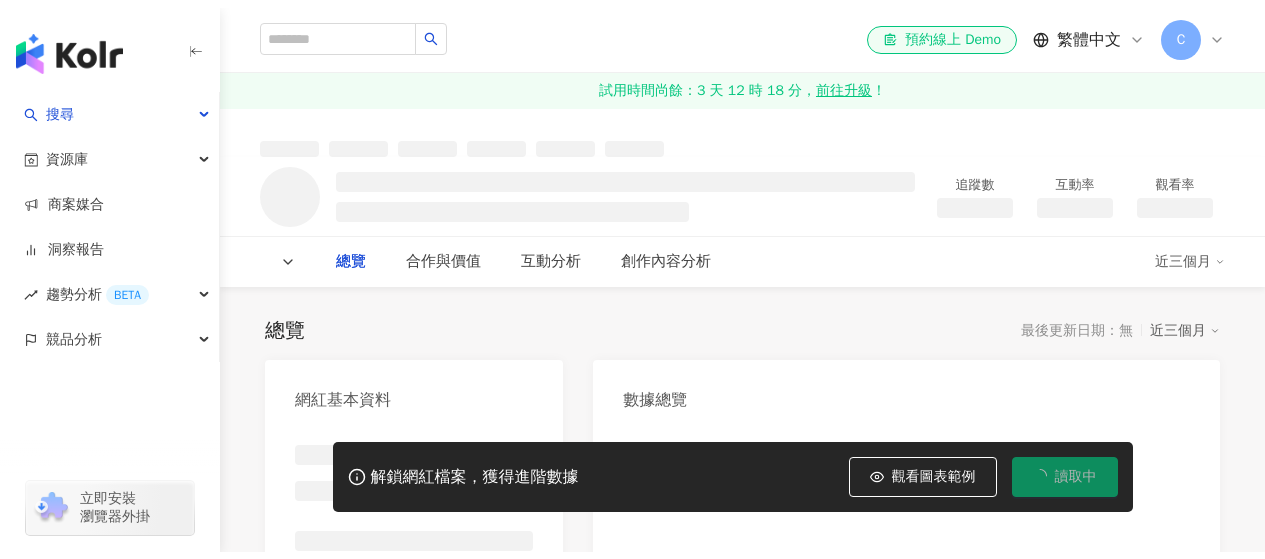 scroll, scrollTop: 0, scrollLeft: 0, axis: both 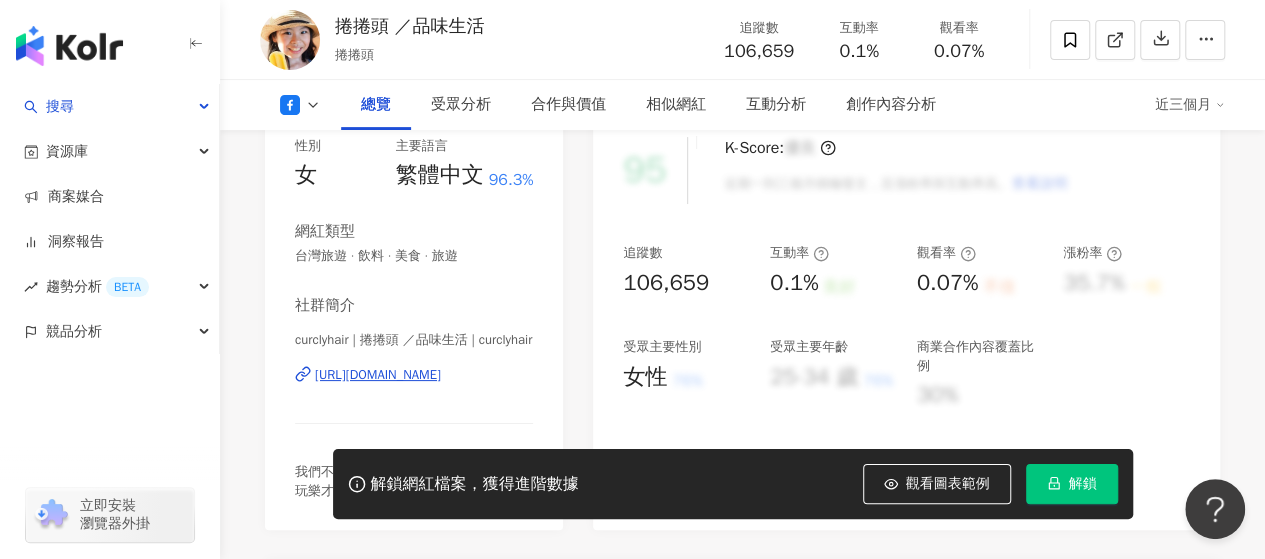 click on "[URL][DOMAIN_NAME]" at bounding box center (378, 375) 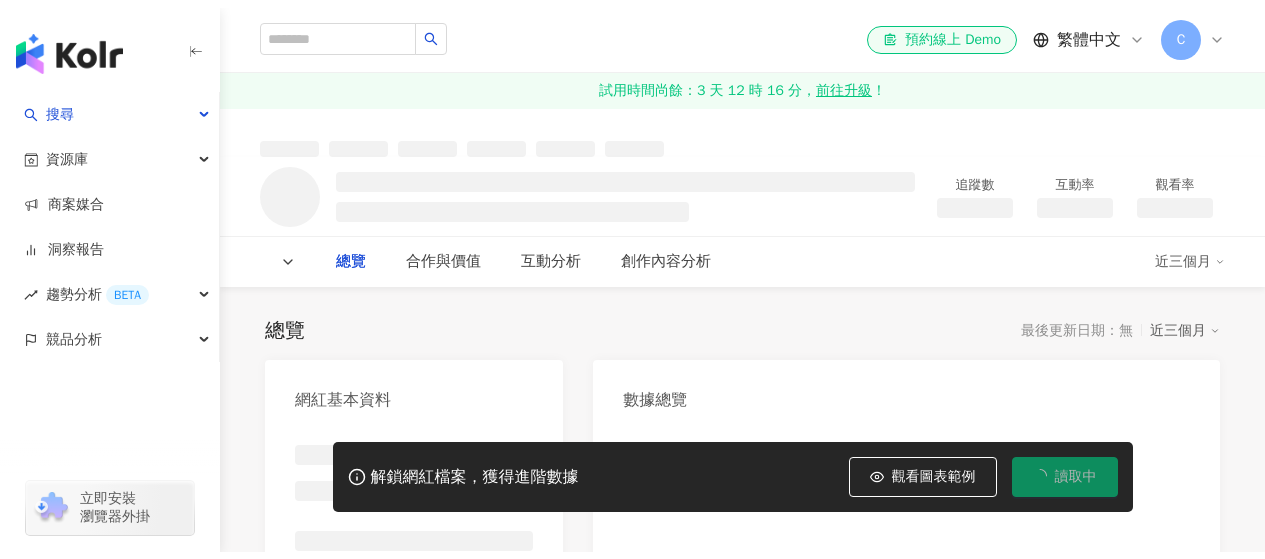 scroll, scrollTop: 0, scrollLeft: 0, axis: both 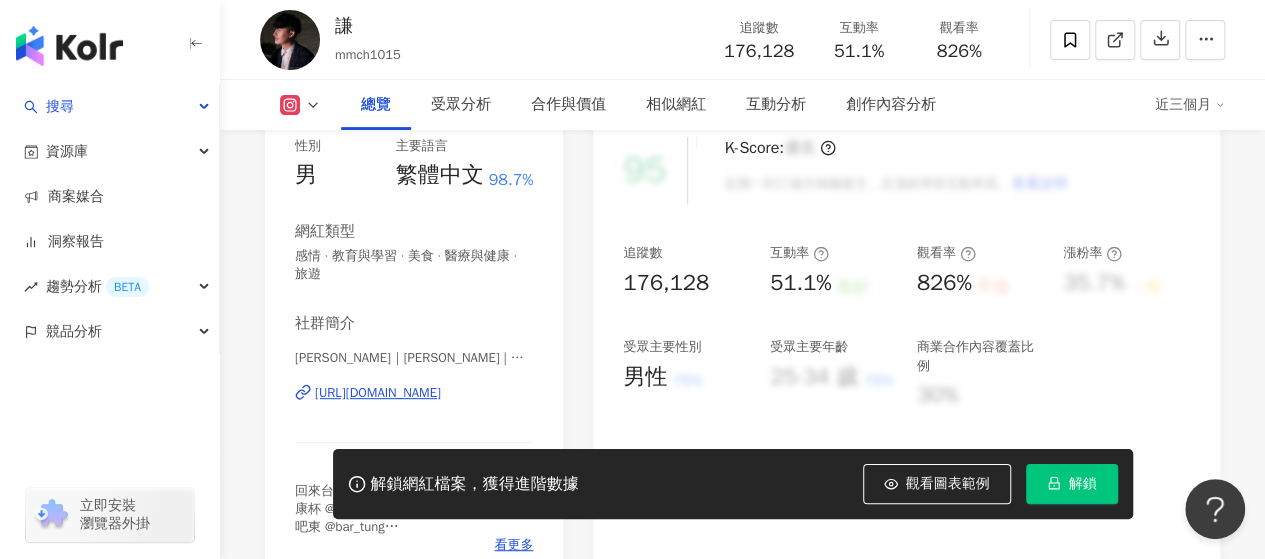 click on "https://www.instagram.com/mmch1015/" at bounding box center [378, 393] 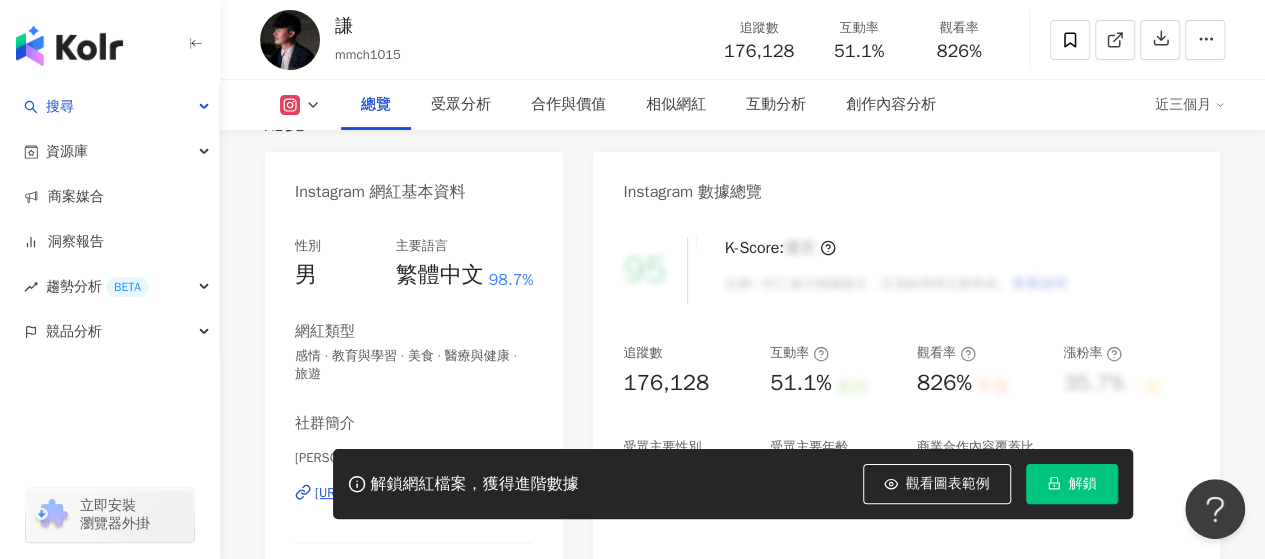 scroll, scrollTop: 200, scrollLeft: 0, axis: vertical 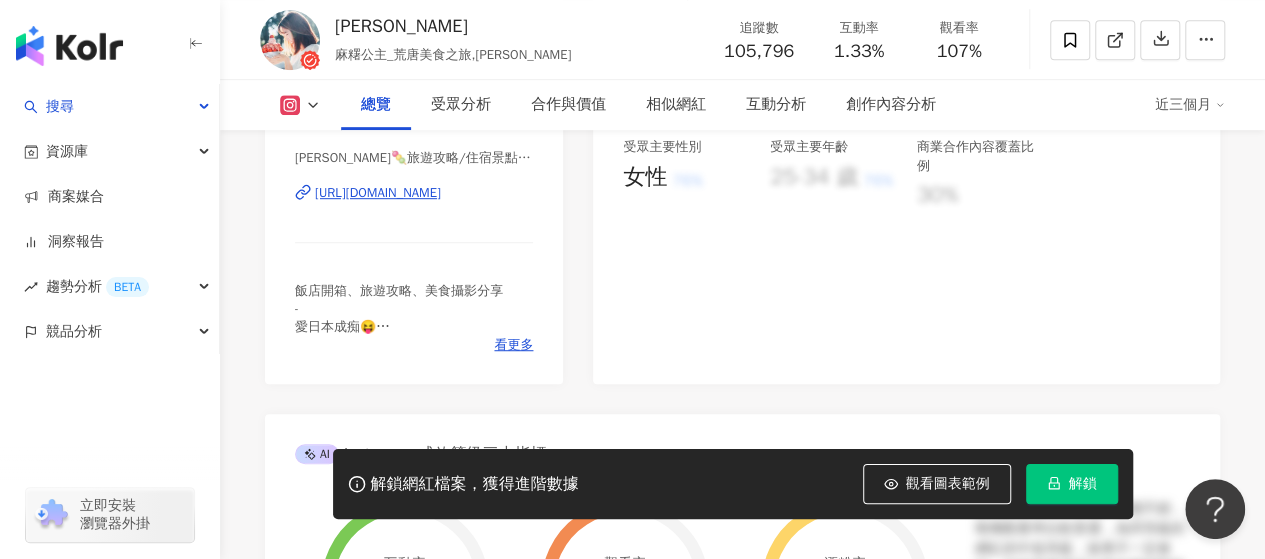 click on "[URL][DOMAIN_NAME]" at bounding box center [378, 193] 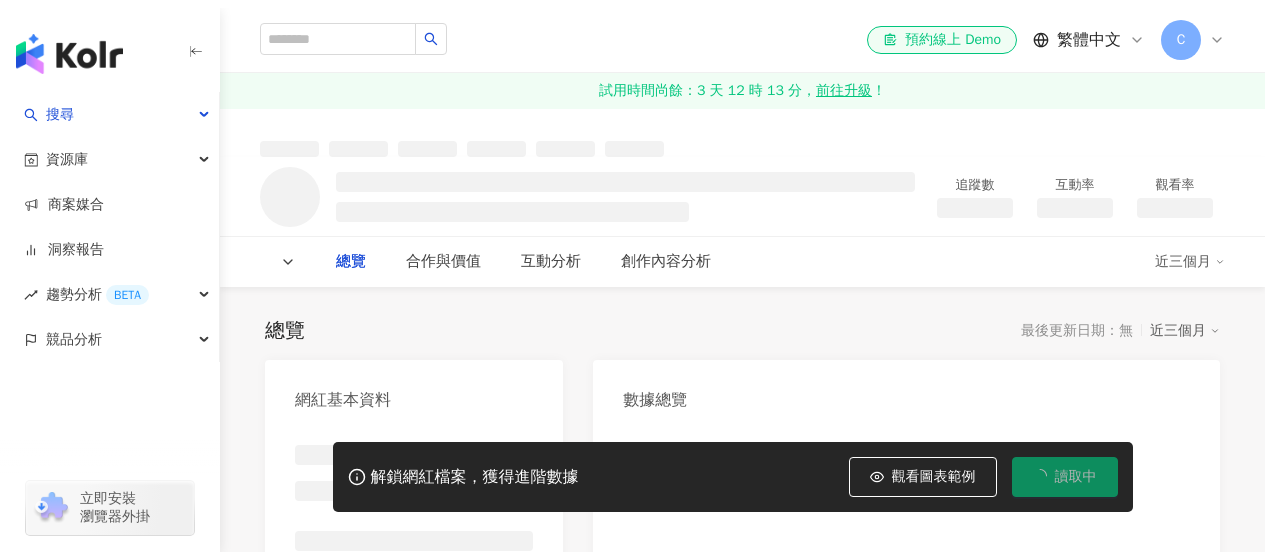 scroll, scrollTop: 0, scrollLeft: 0, axis: both 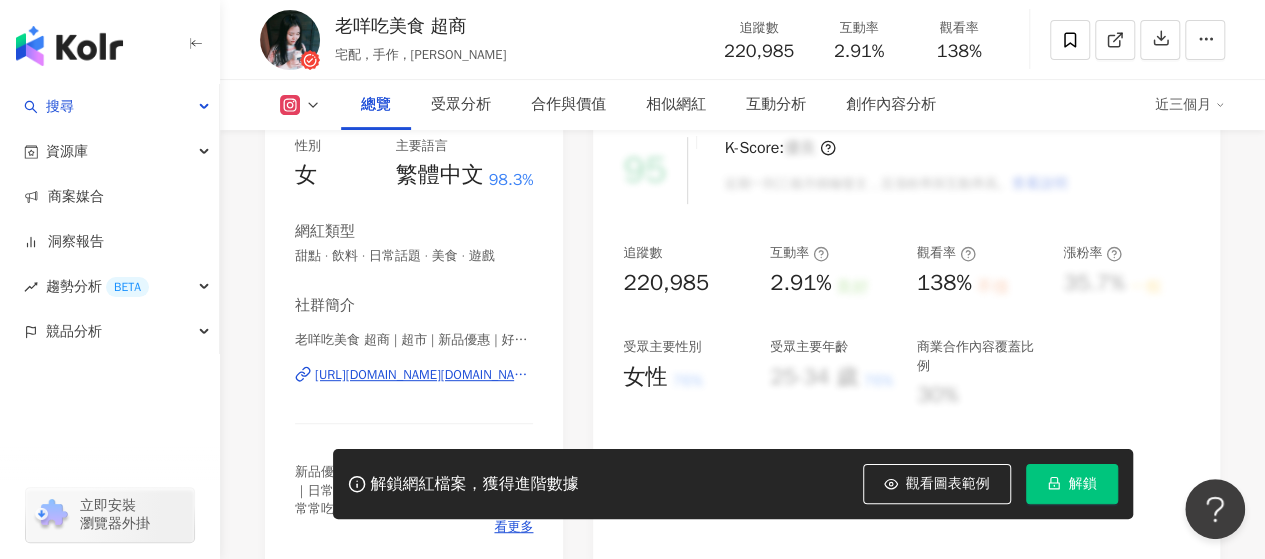 click on "https://www.instagram.com/oldgirl.mytw.foodie/" at bounding box center [424, 375] 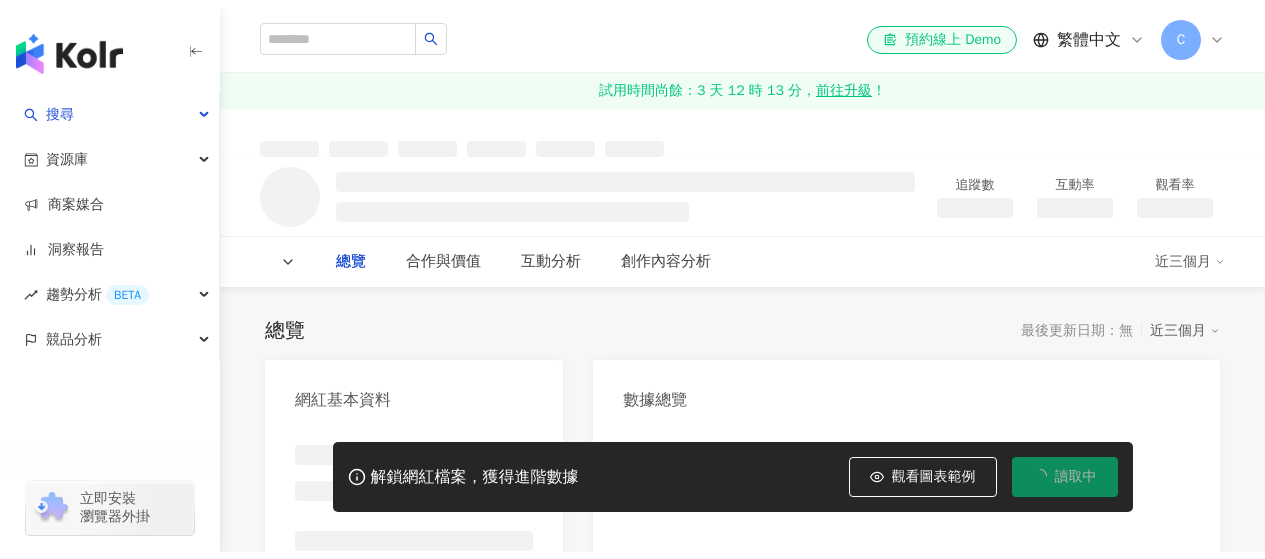scroll, scrollTop: 0, scrollLeft: 0, axis: both 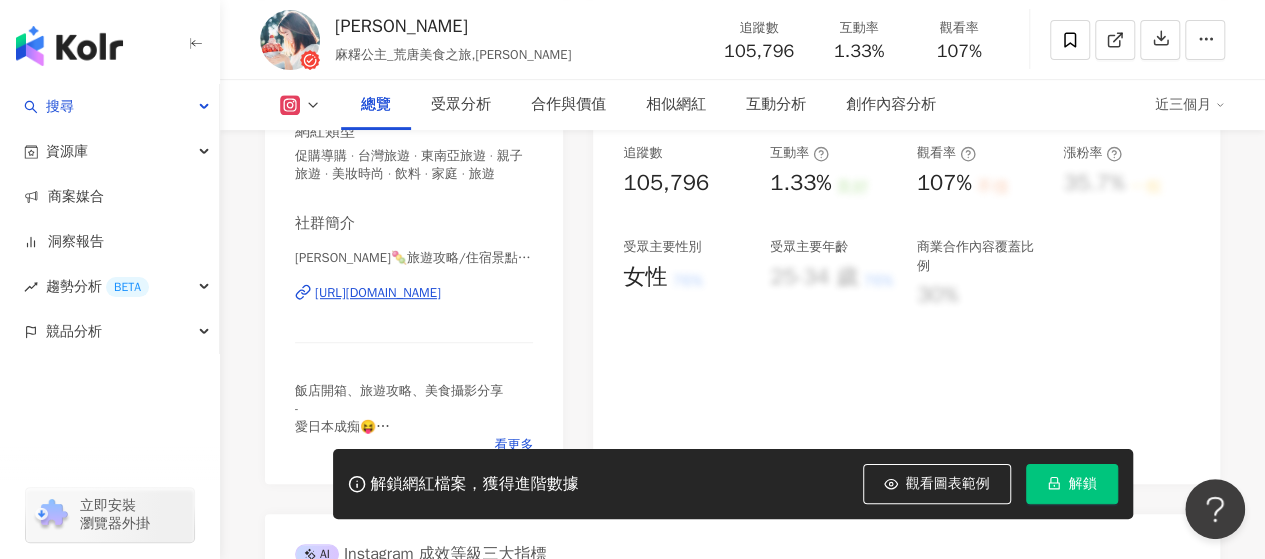 click on "[URL][DOMAIN_NAME]" at bounding box center [378, 293] 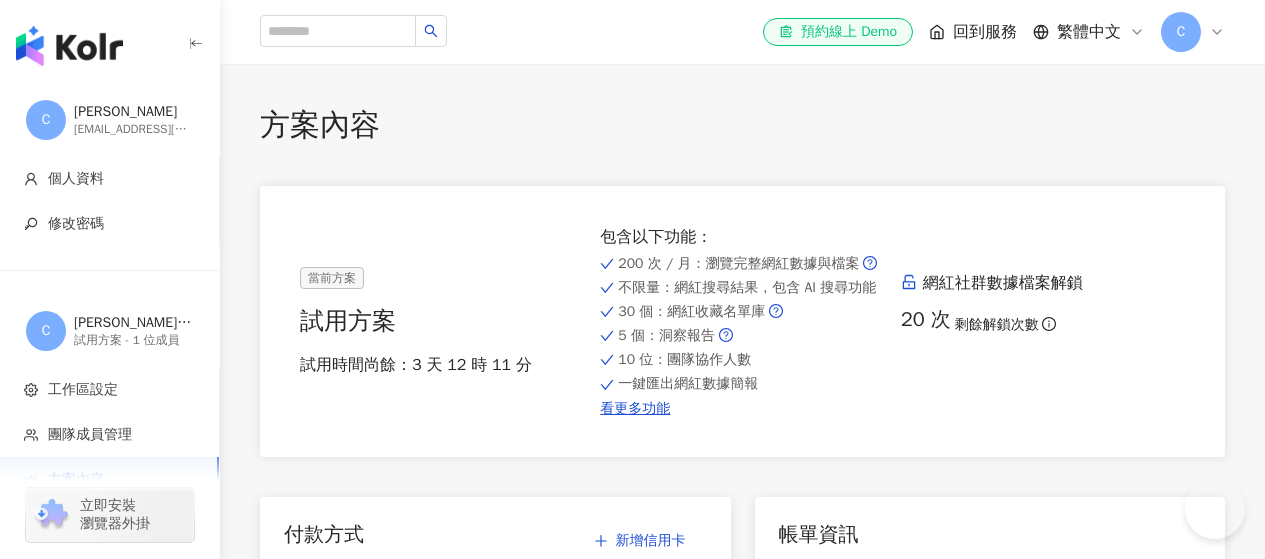 scroll, scrollTop: 0, scrollLeft: 0, axis: both 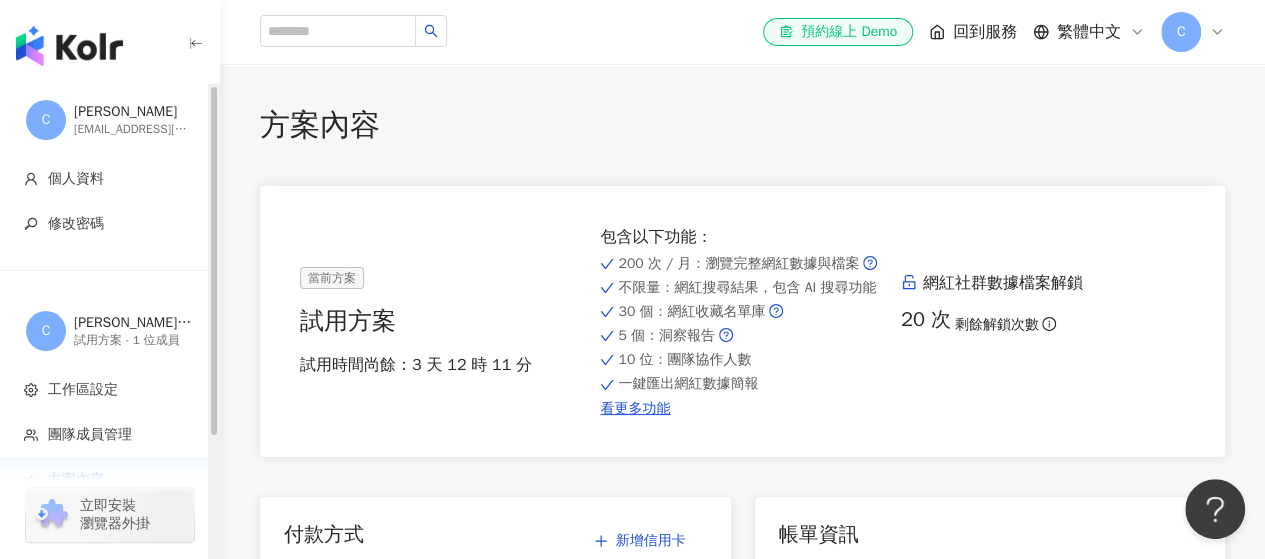 click on "C [PERSON_NAME] [EMAIL_ADDRESS][DOMAIN_NAME]" at bounding box center (110, 120) 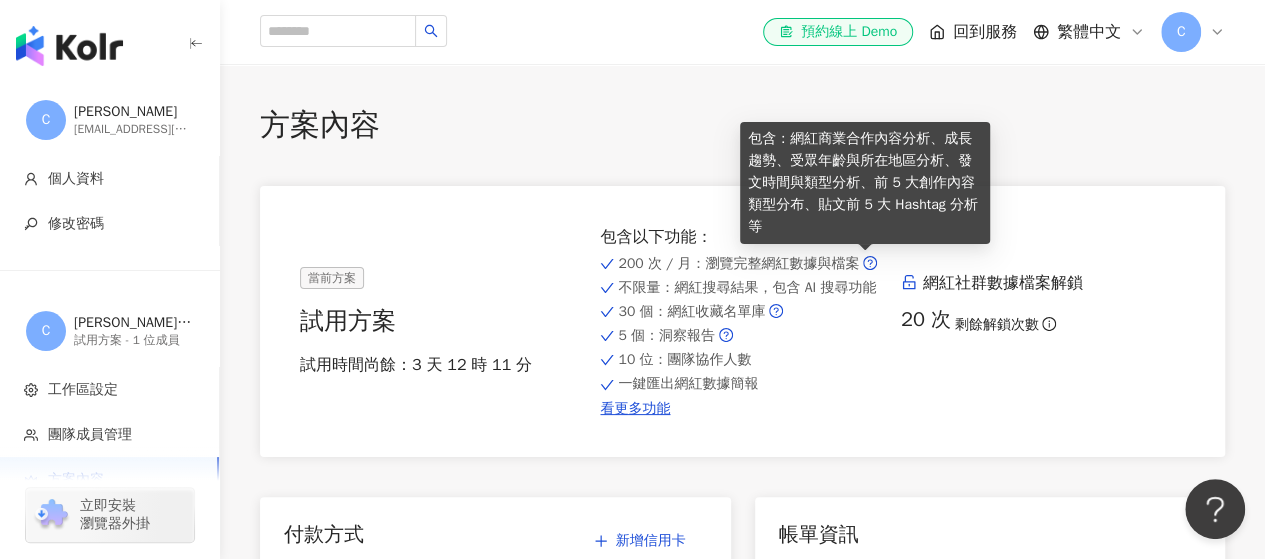 click 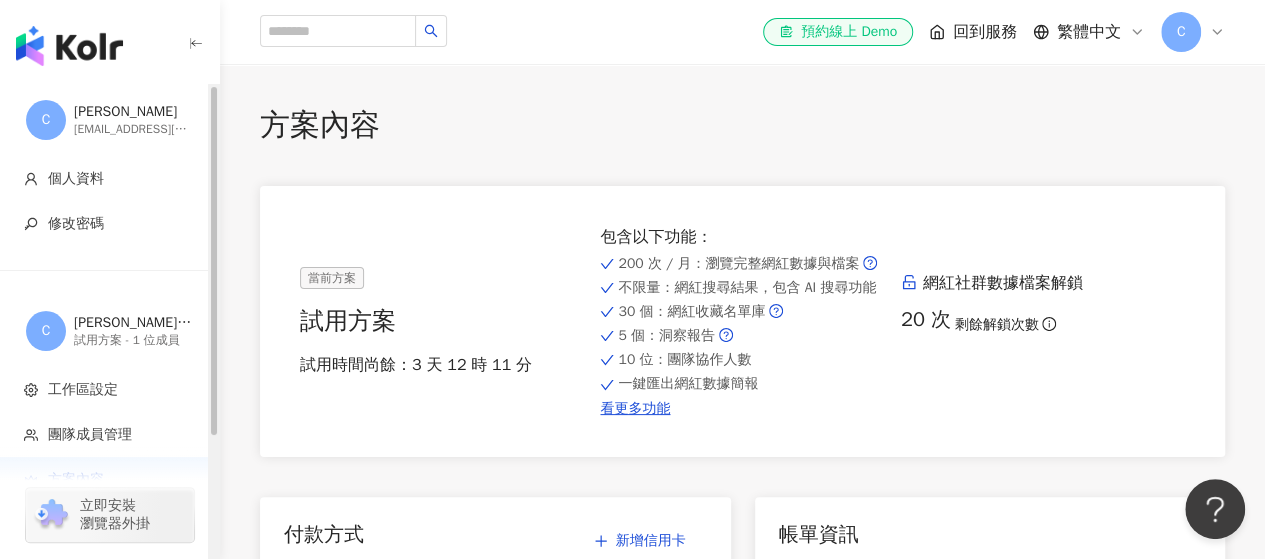 click at bounding box center [69, 46] 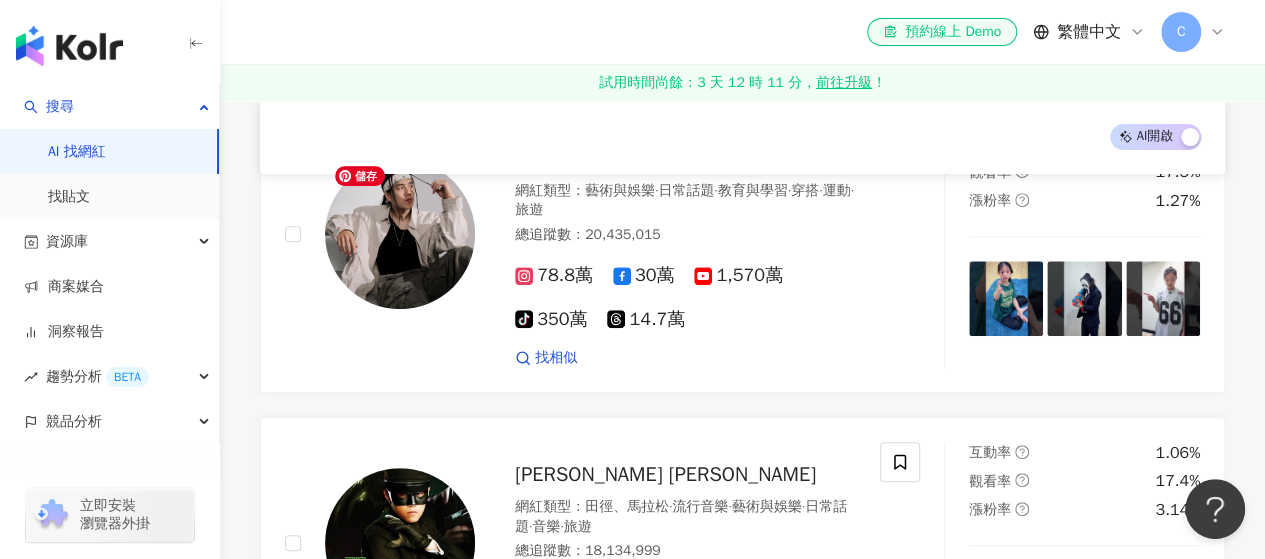 scroll, scrollTop: 0, scrollLeft: 0, axis: both 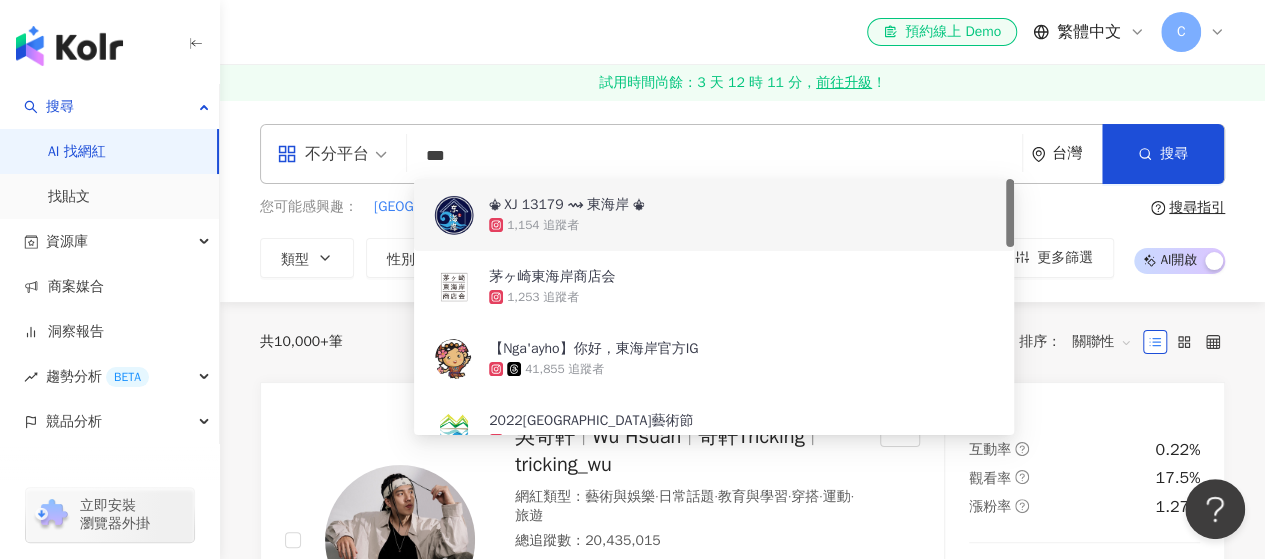 click on "***" at bounding box center [714, 156] 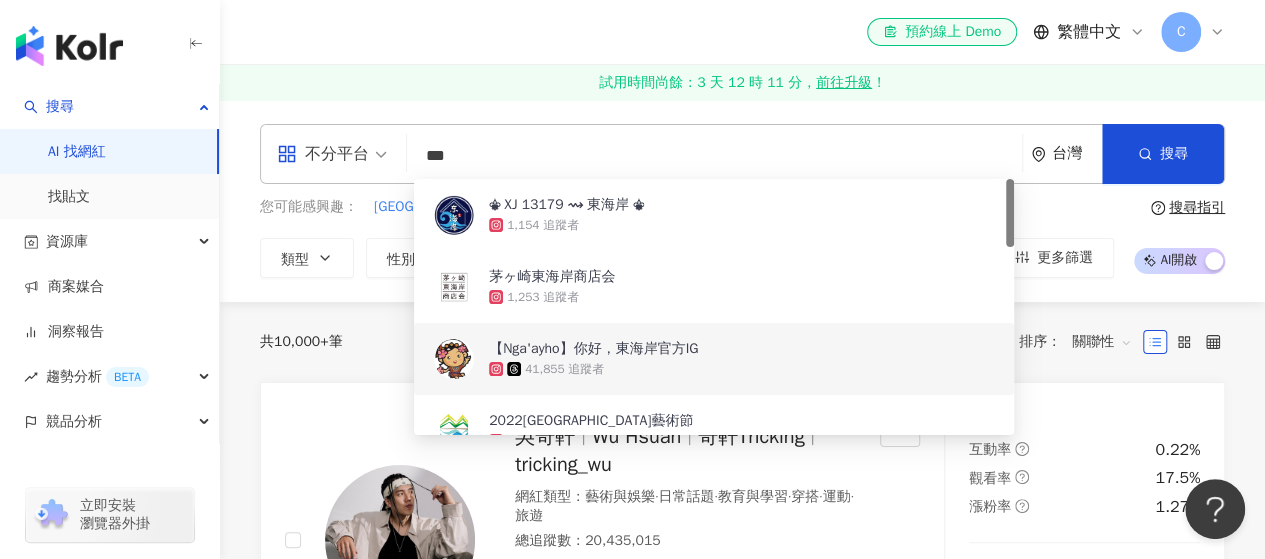 type on "***" 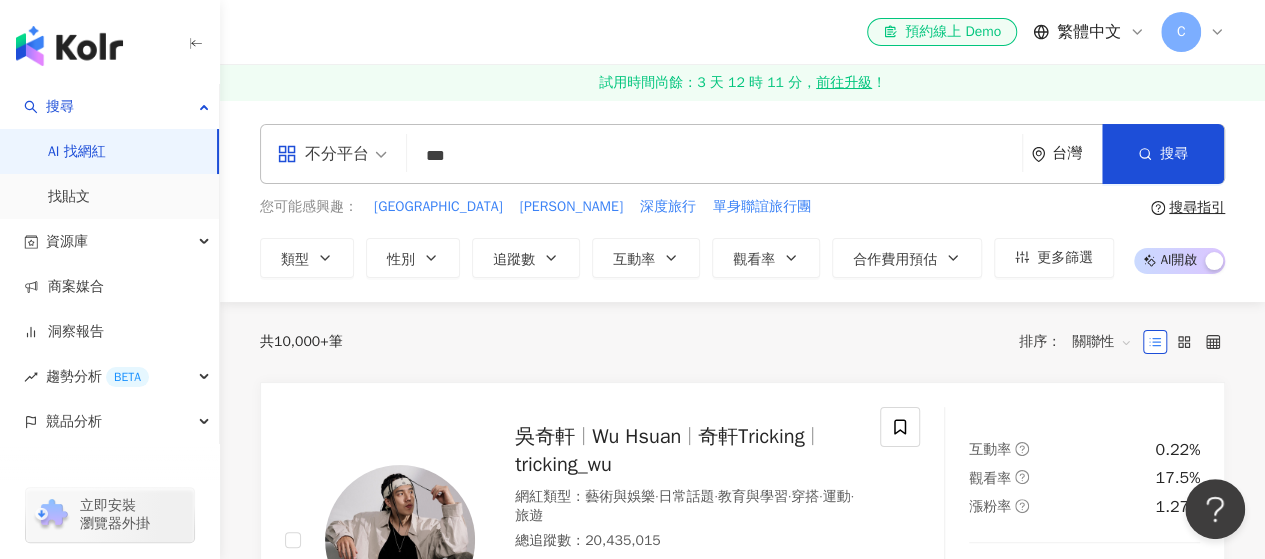 click on "共  10,000+  筆 排序： 關聯性" at bounding box center (742, 342) 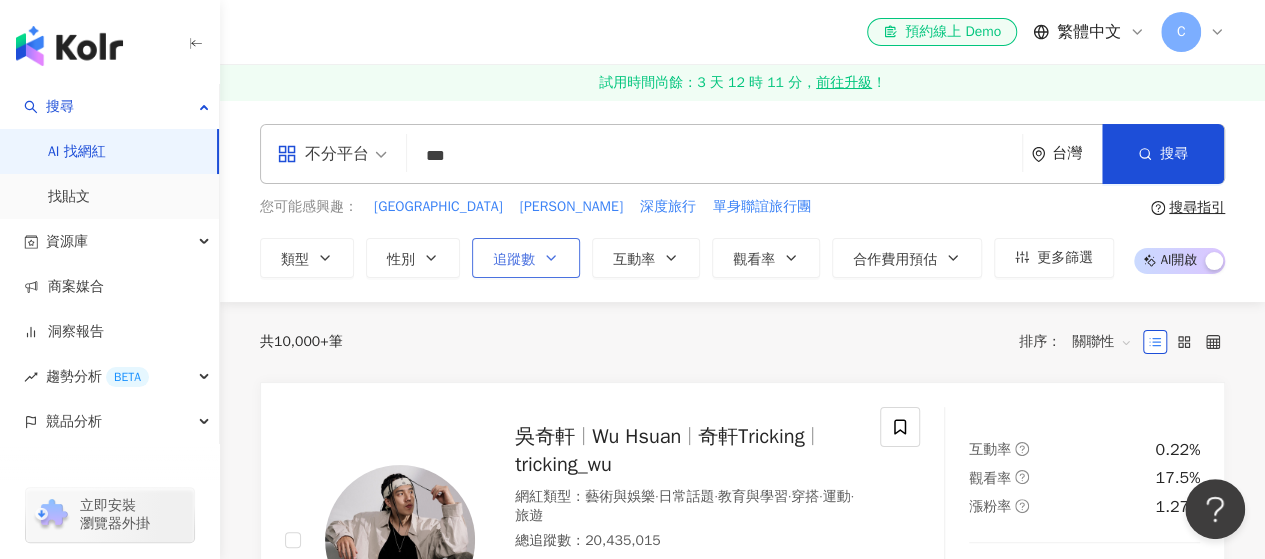 click on "追蹤數" at bounding box center [526, 258] 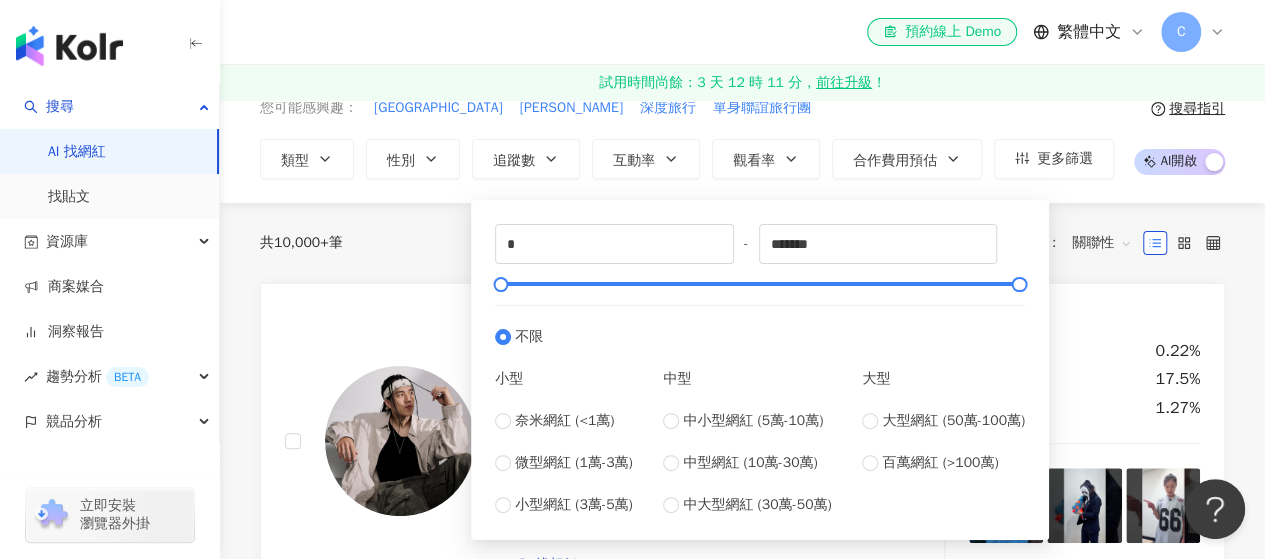 scroll, scrollTop: 100, scrollLeft: 0, axis: vertical 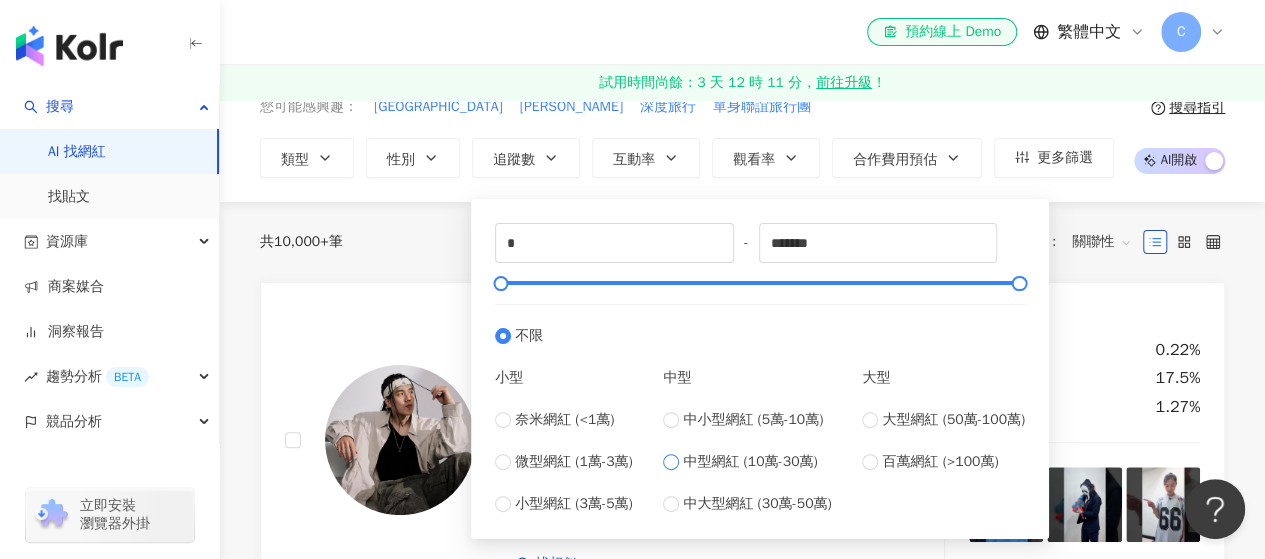 type on "******" 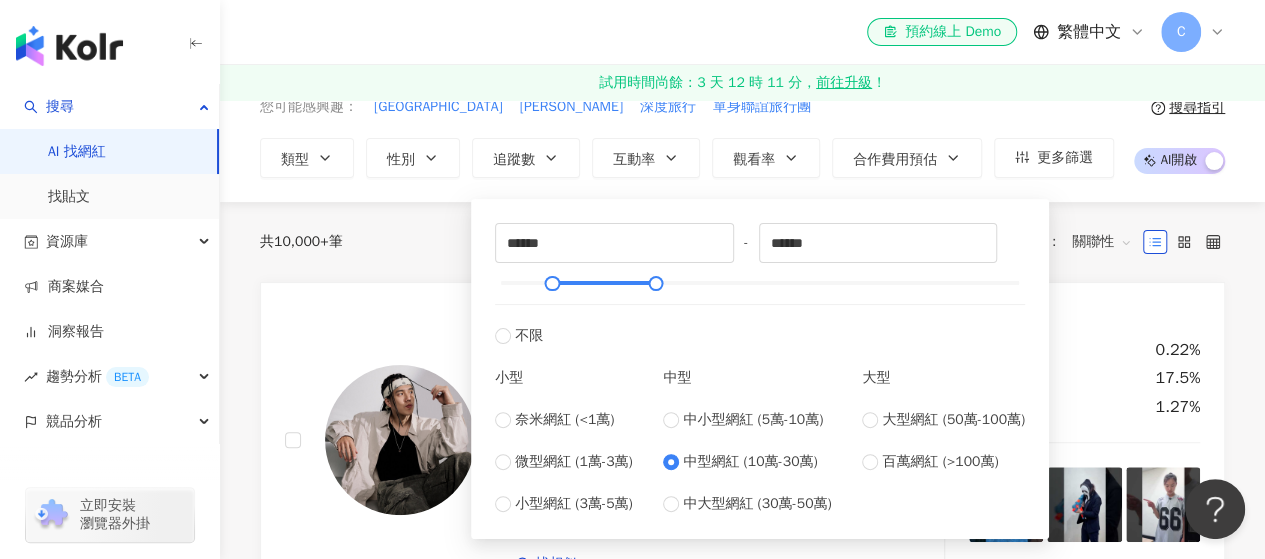 click on "共  10,000+  筆 排序： 關聯性 吳奇軒 Wu Hsuan 奇軒Tricking tricking_wu 網紅類型 ： 藝術與娛樂  ·  日常話題  ·  教育與學習  ·  穿搭  ·  運動  ·  旅遊 總追蹤數 ： 20,435,015 78.8萬 30萬 1,570萬 tiktok-icon 350萬 14.7萬 找相似 互動率 0.22% 觀看率 17.5% 漲粉率 1.27% Jay Chou 周杰倫 網紅類型 ： 田徑、馬拉松  ·  流行音樂  ·  藝術與娛樂  ·  日常話題  ·  音樂  ·  旅遊 總追蹤數 ： 18,134,999 1,058萬 434.5萬 321萬 找相似 互動率 1.06% 觀看率 17.4% 漲粉率 3.14% 李毓芬 Tia 網紅類型 ： 無 總追蹤數 ： 12,320,627 975.4萬 256.6萬 找相似 互動率 3.21% 觀看率 0% 漲粉率 -7.42% Travel Thirsty  網紅類型 ： 日常話題  ·  美食 總追蹤數 ： 10,399,152 11.9萬 214萬 814萬 找相似 互動率 0.04% 觀看率 6.22% 漲粉率 0.25% Zijun and Tang San 網紅類型 ： 藝術與娛樂 總追蹤數 ： 7,950,000 795萬 互動率 0.01% 觀看率 1.86% 漲粉率 -0.13% ：  ·  JJ" at bounding box center (742, 2385) 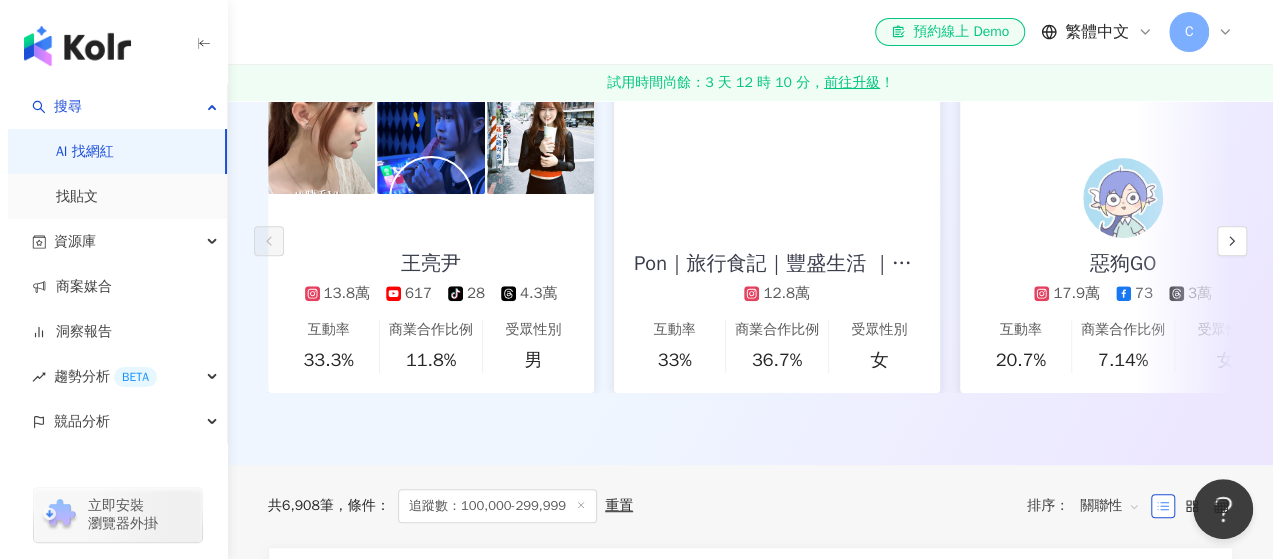 scroll, scrollTop: 0, scrollLeft: 0, axis: both 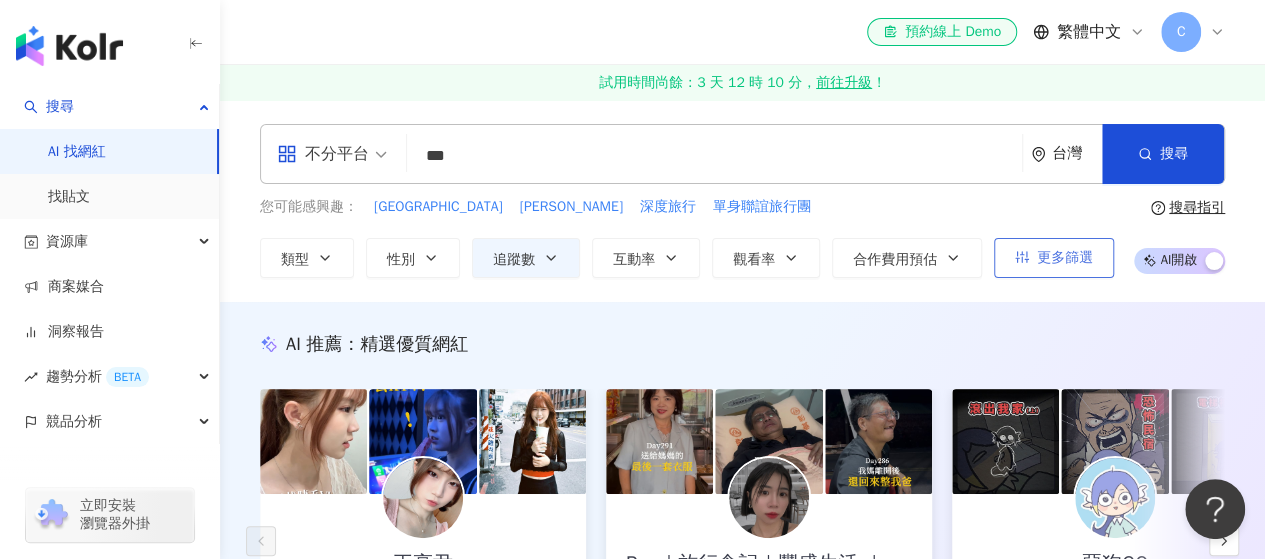 click on "更多篩選" at bounding box center (1054, 258) 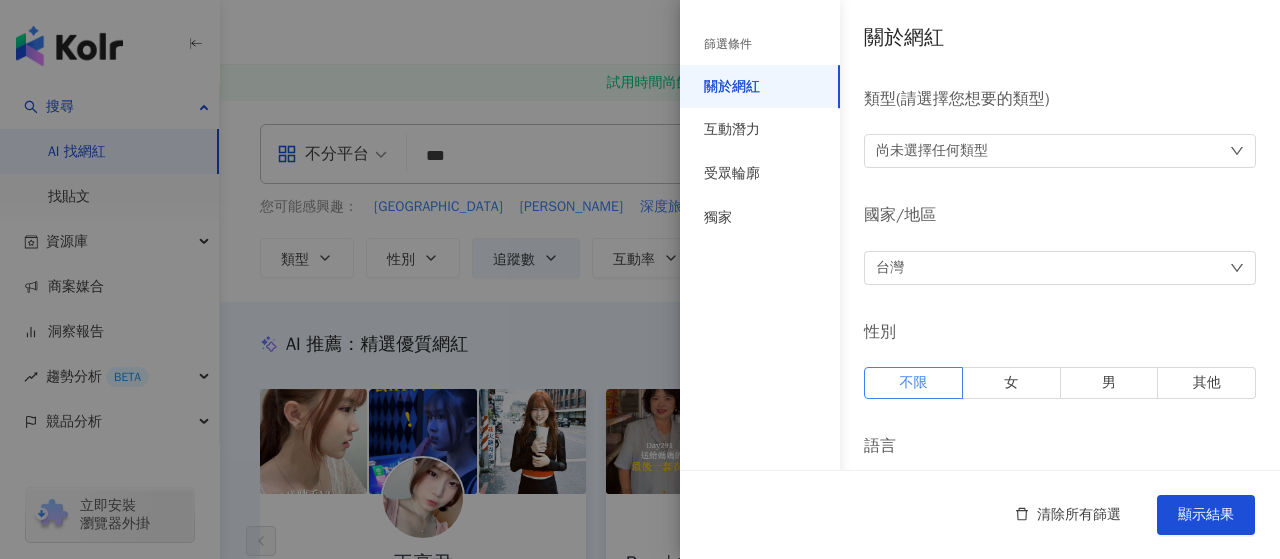click on "尚未選擇任何類型" at bounding box center (1060, 151) 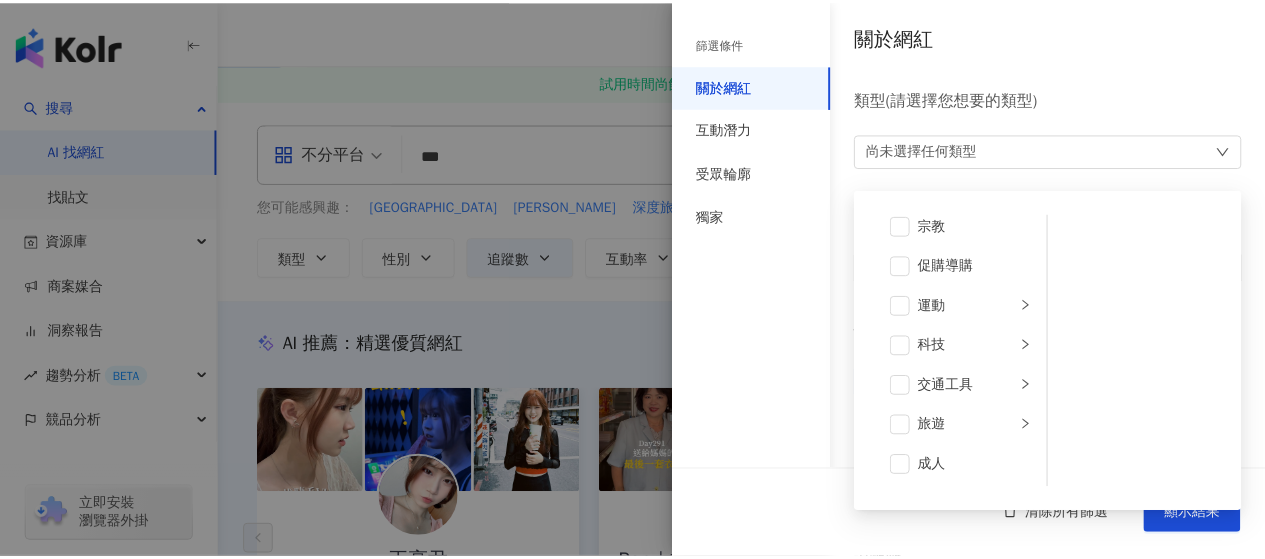 scroll, scrollTop: 692, scrollLeft: 0, axis: vertical 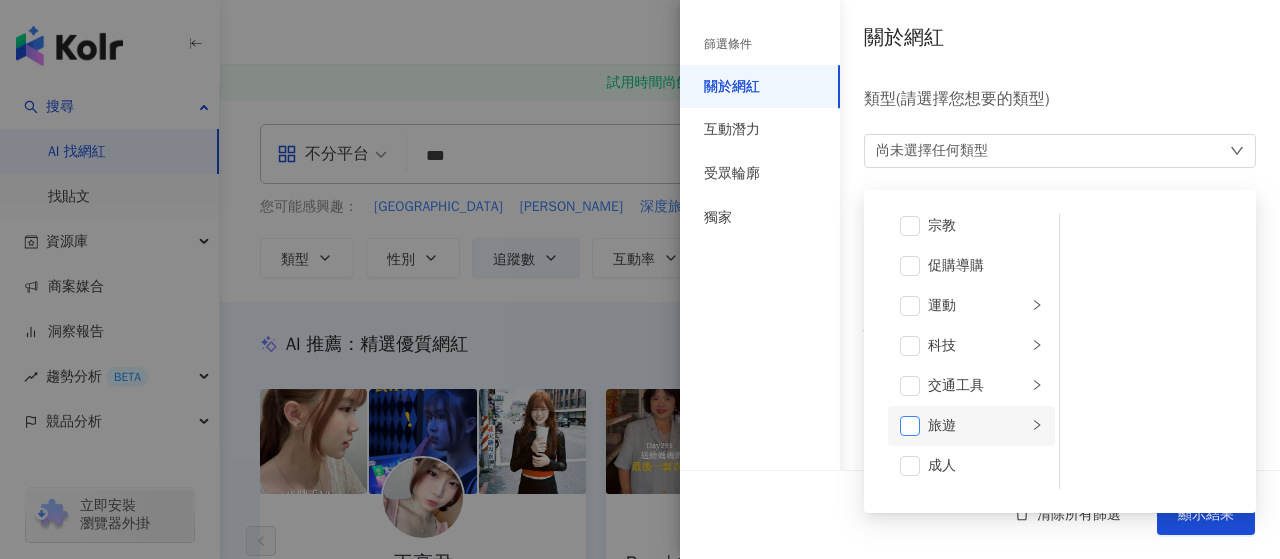 click at bounding box center [910, 426] 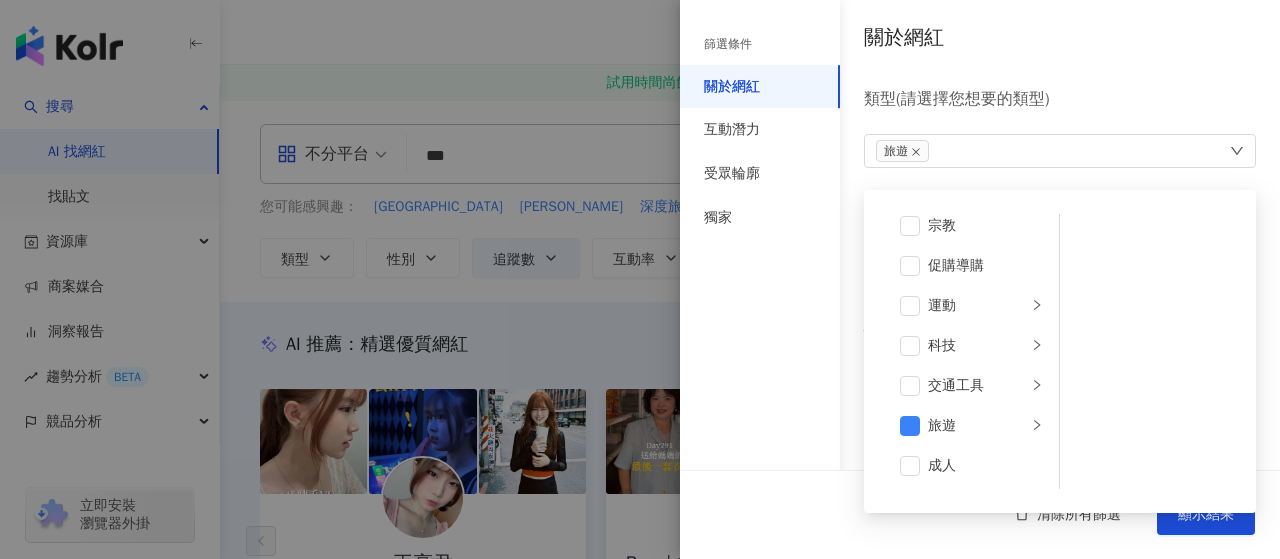 click on "篩選條件 關於網紅 互動潛力 受眾輪廓 獨家" at bounding box center [760, 291] 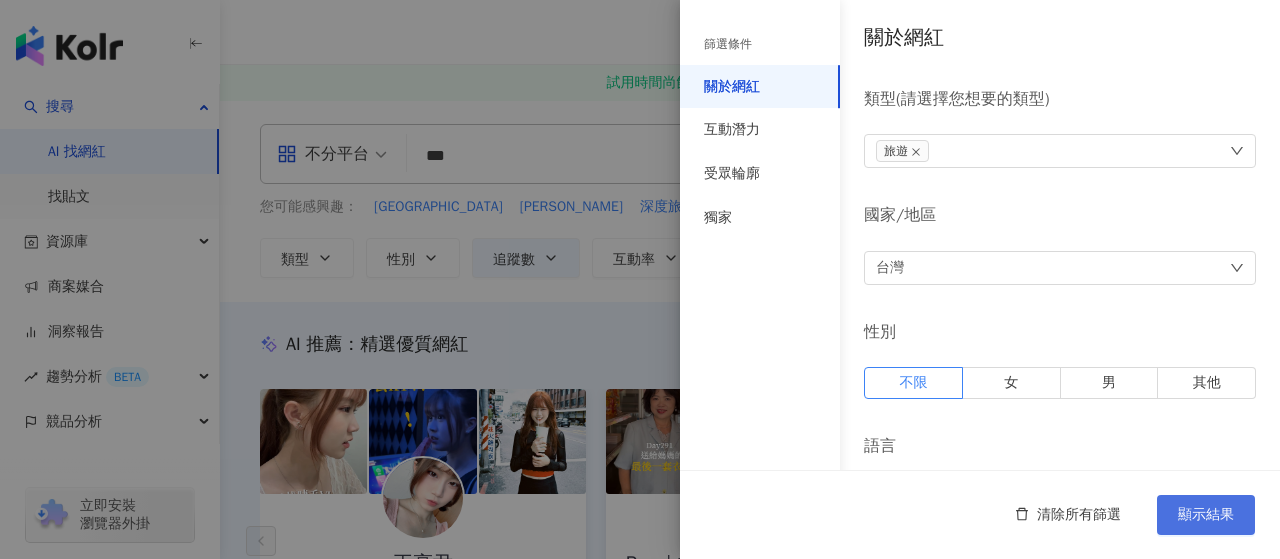 click on "顯示結果" at bounding box center [1206, 515] 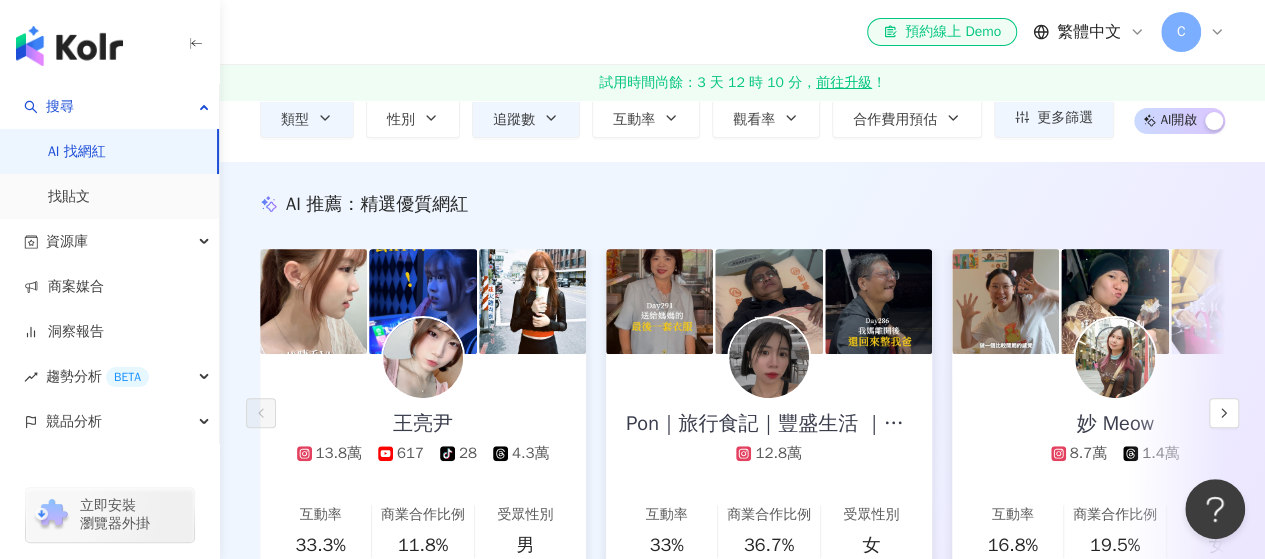 scroll, scrollTop: 200, scrollLeft: 0, axis: vertical 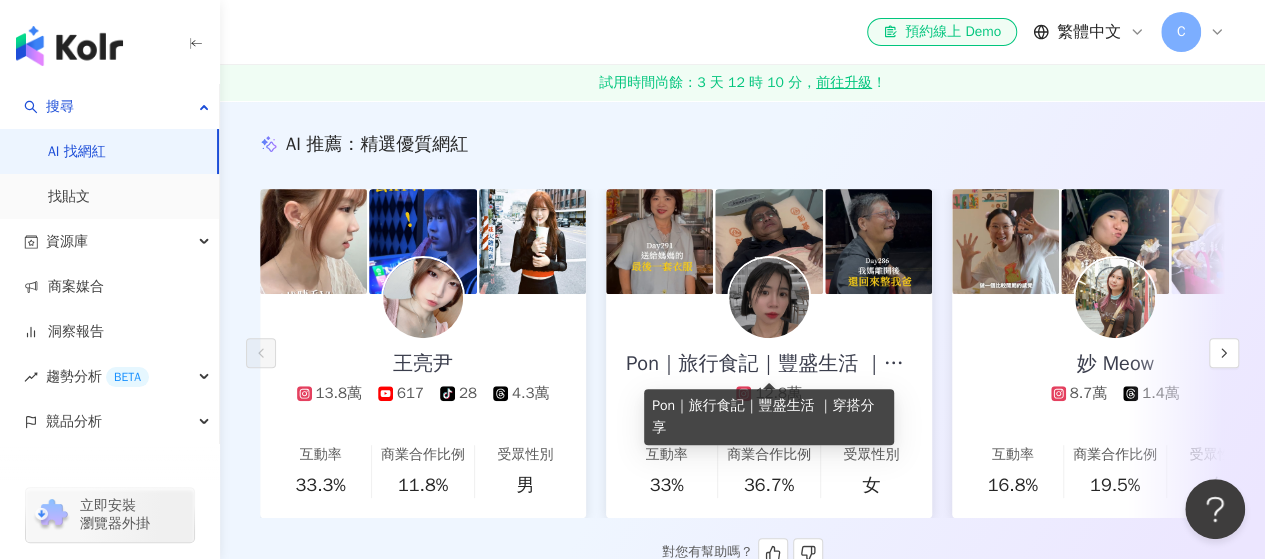 click on "Pon｜旅行食記｜豐盛生活 ｜穿搭分享" at bounding box center (769, 364) 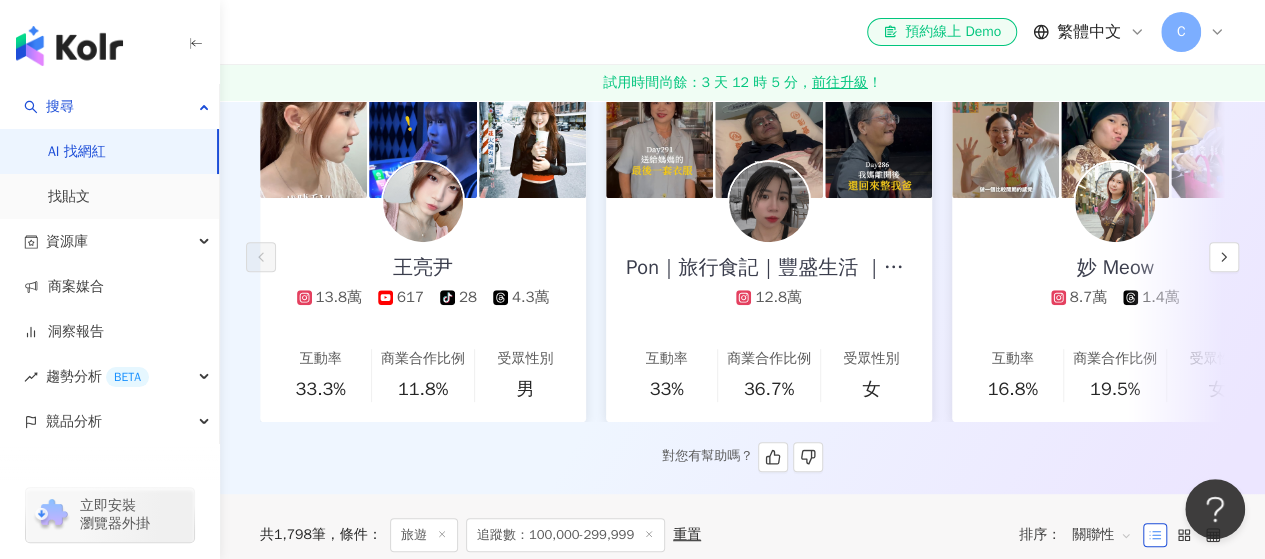 scroll, scrollTop: 300, scrollLeft: 0, axis: vertical 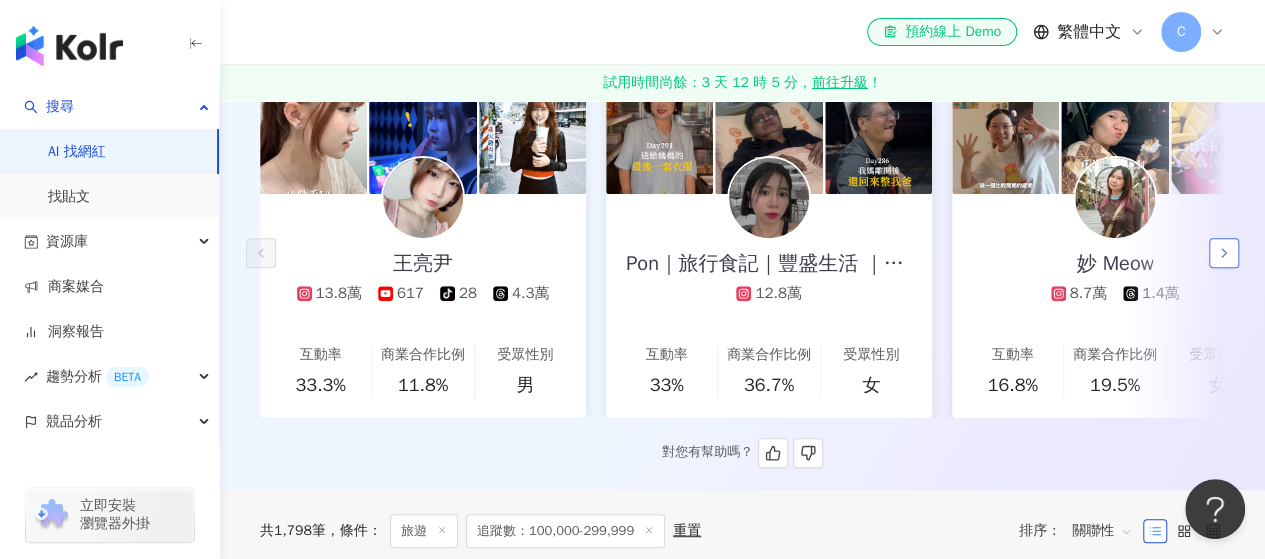 click 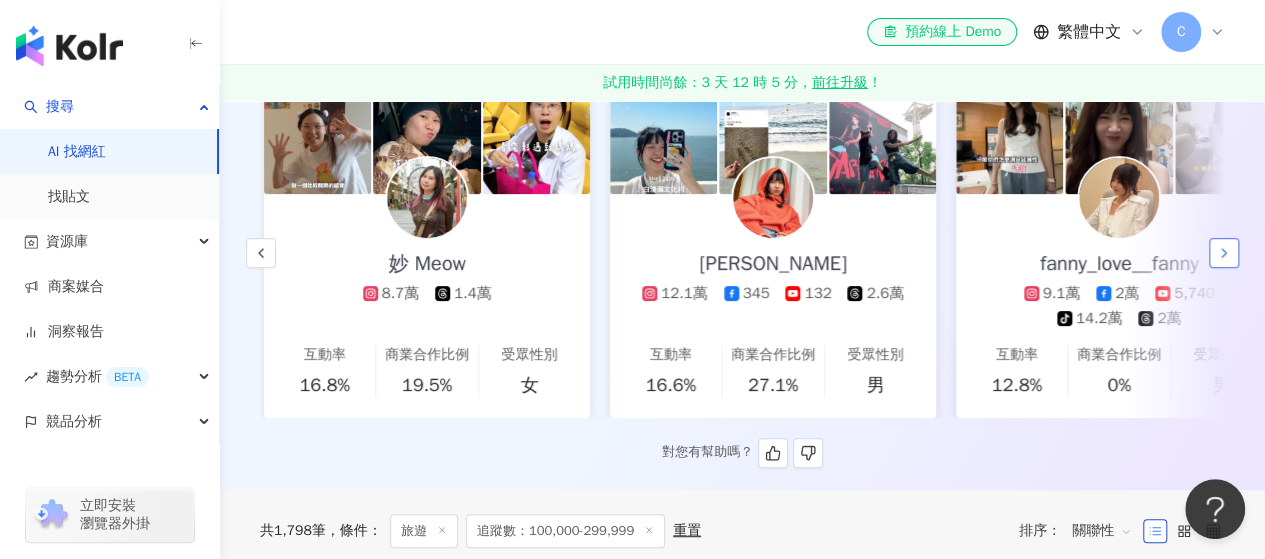 scroll, scrollTop: 0, scrollLeft: 692, axis: horizontal 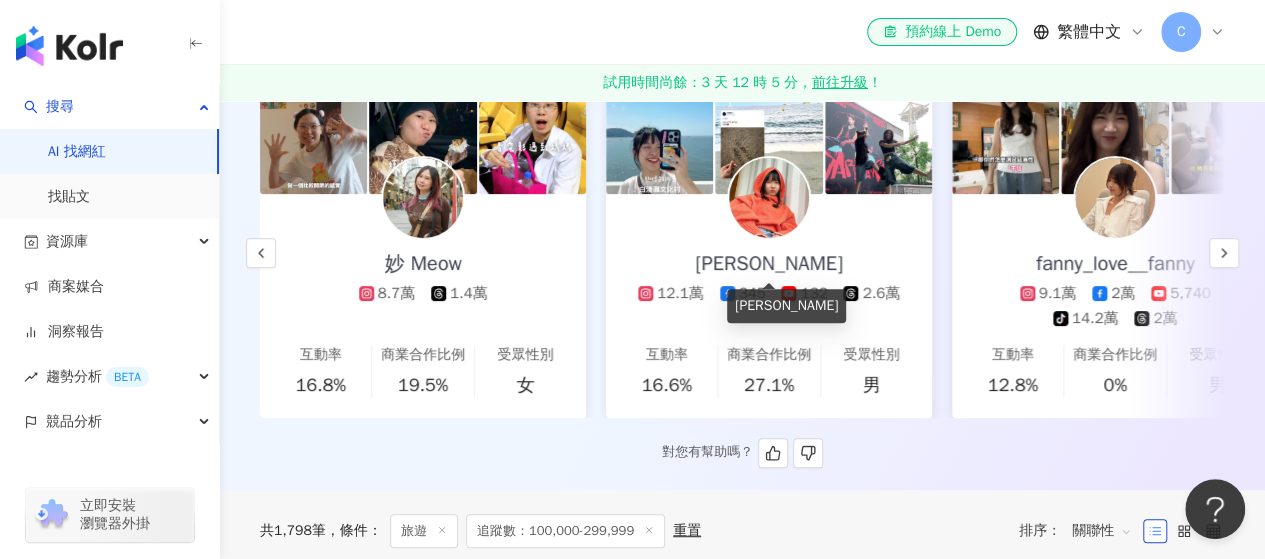 click on "U娜 Yoona" at bounding box center [768, 264] 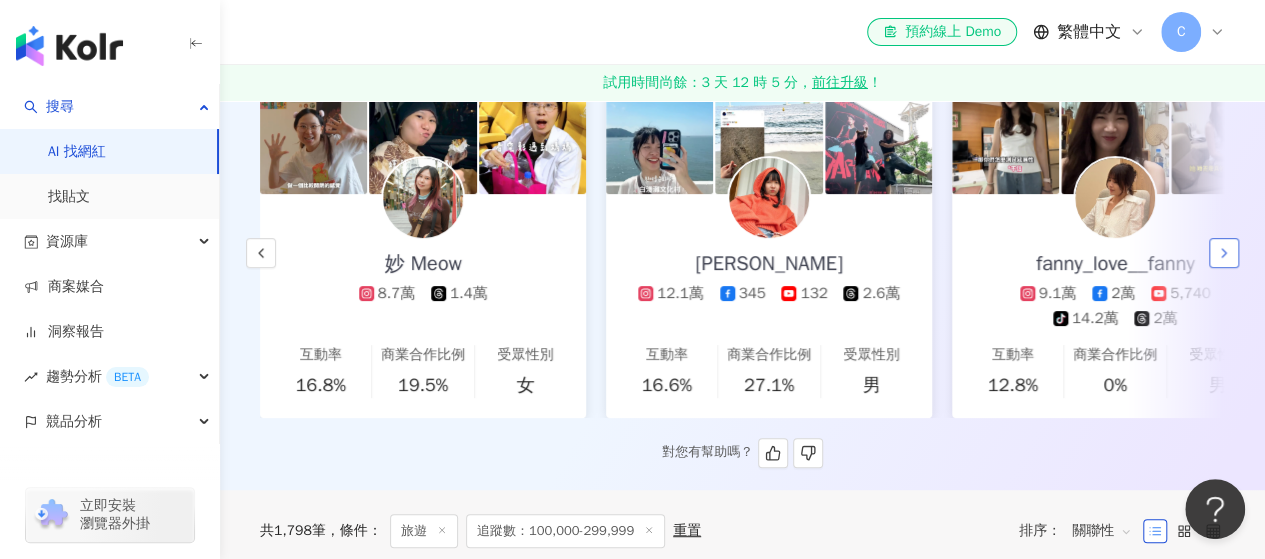 click 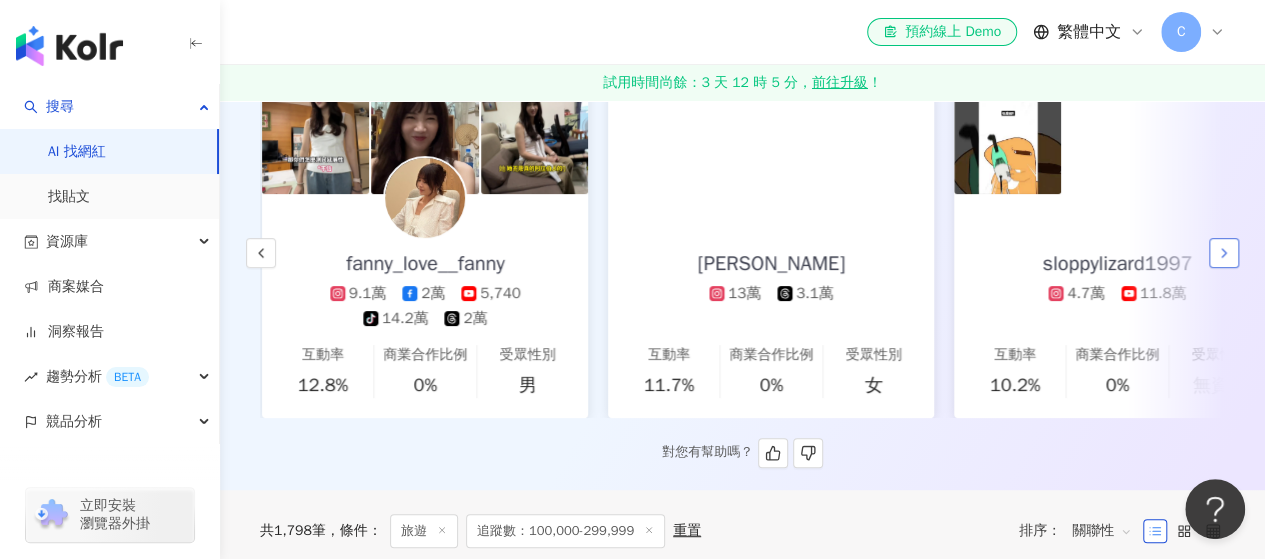 scroll, scrollTop: 0, scrollLeft: 1384, axis: horizontal 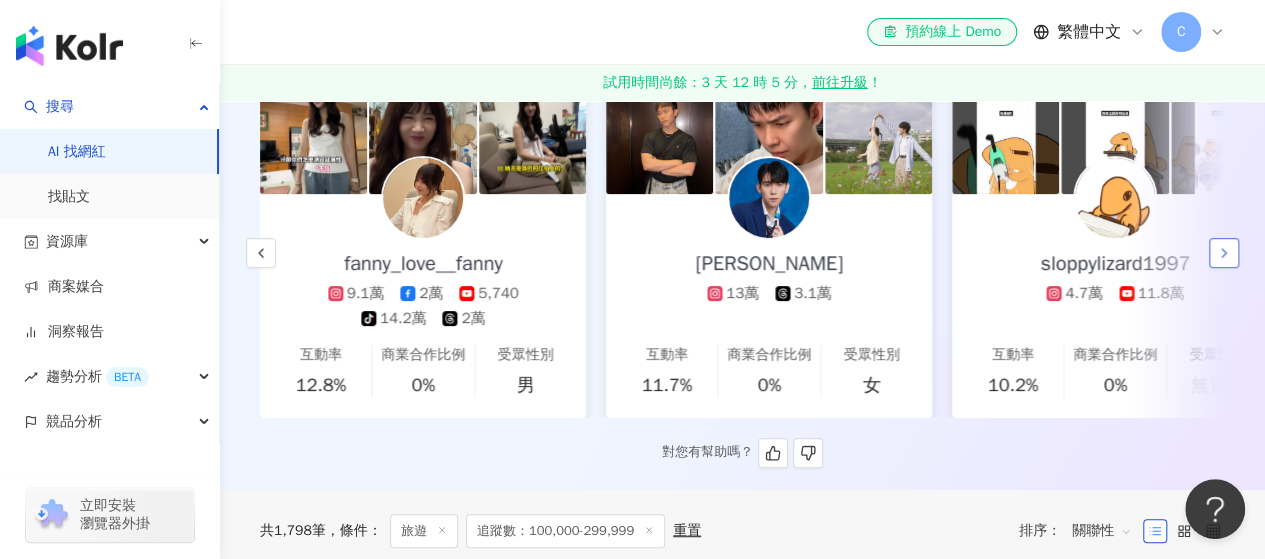 click 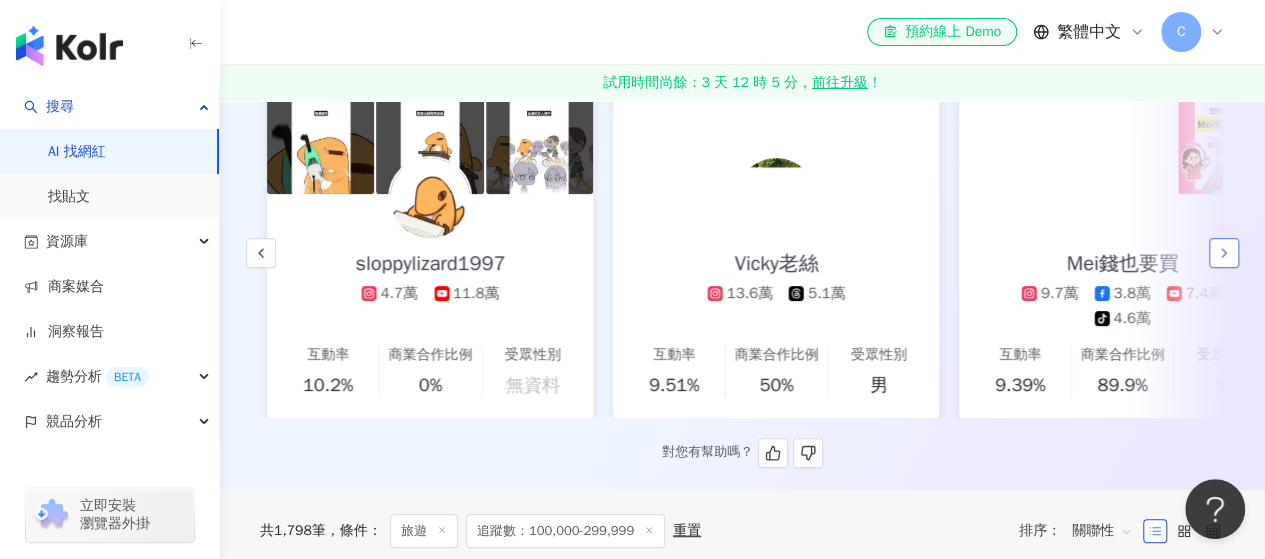 scroll, scrollTop: 0, scrollLeft: 2076, axis: horizontal 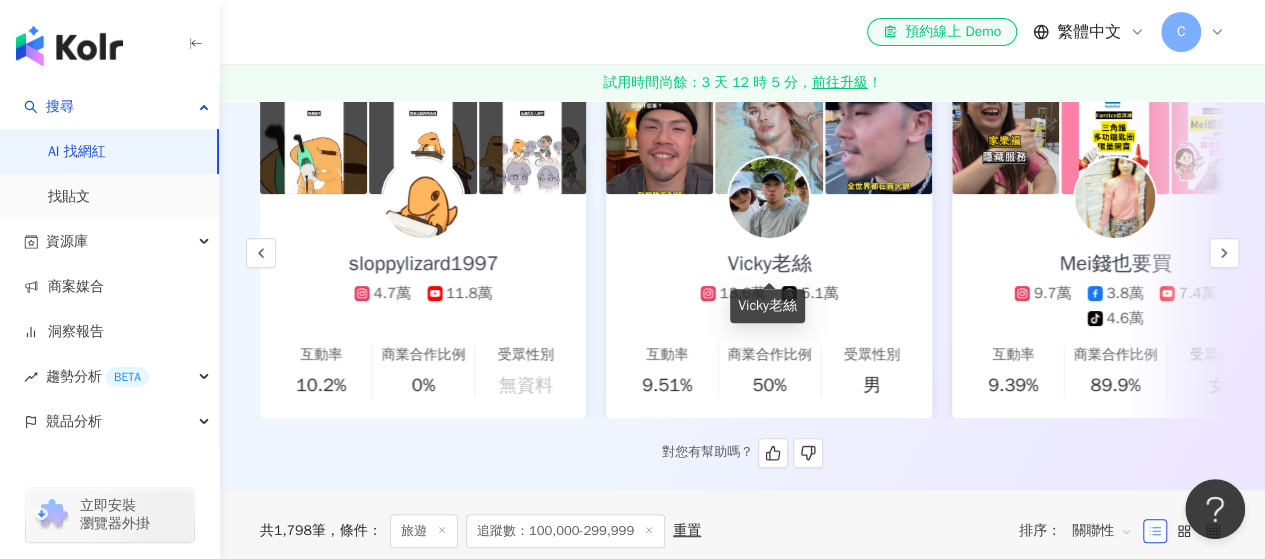 click on "Vicky老絲" at bounding box center [769, 264] 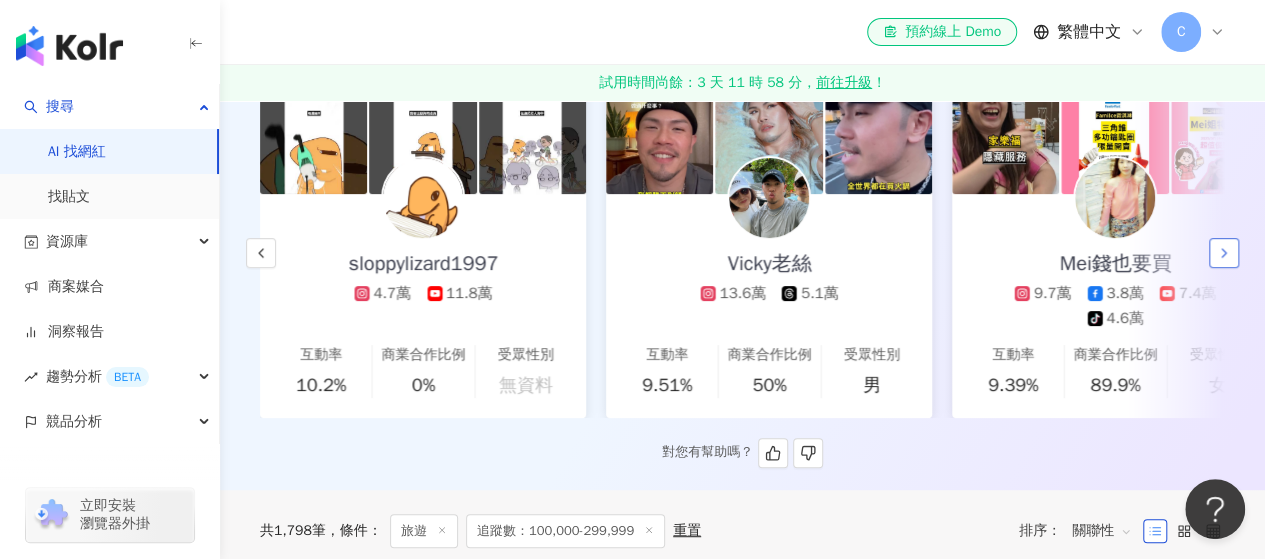 click 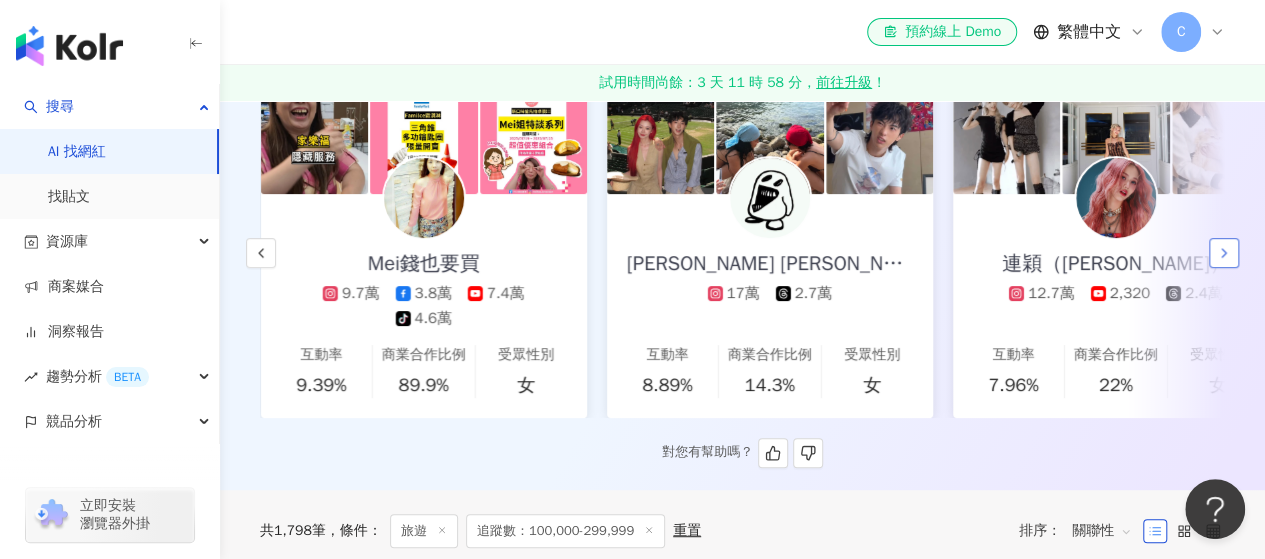 scroll, scrollTop: 0, scrollLeft: 2768, axis: horizontal 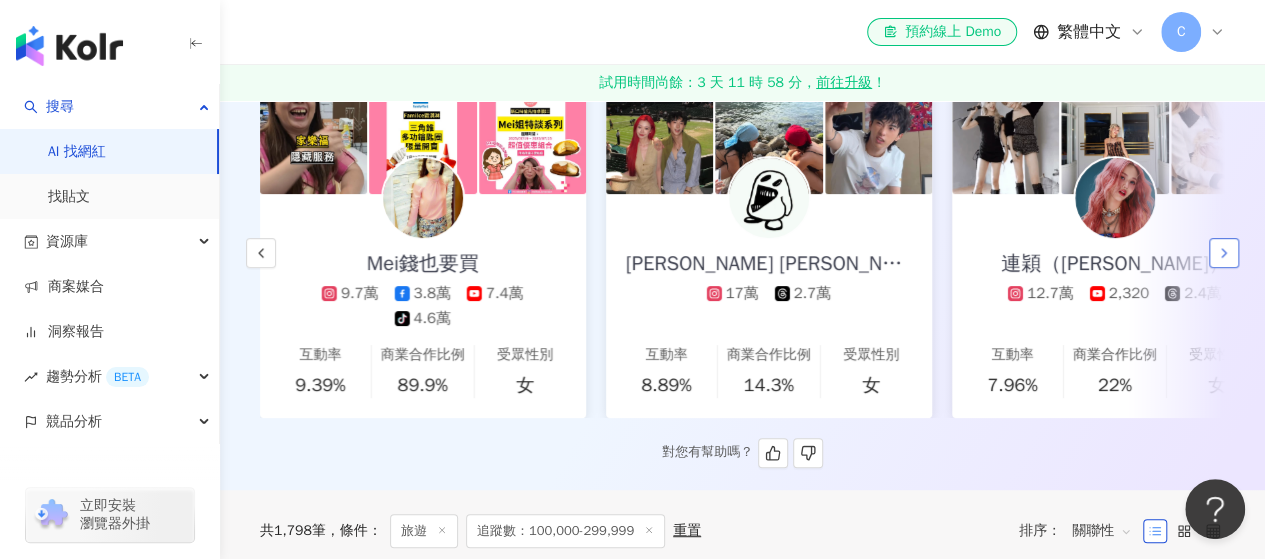 click 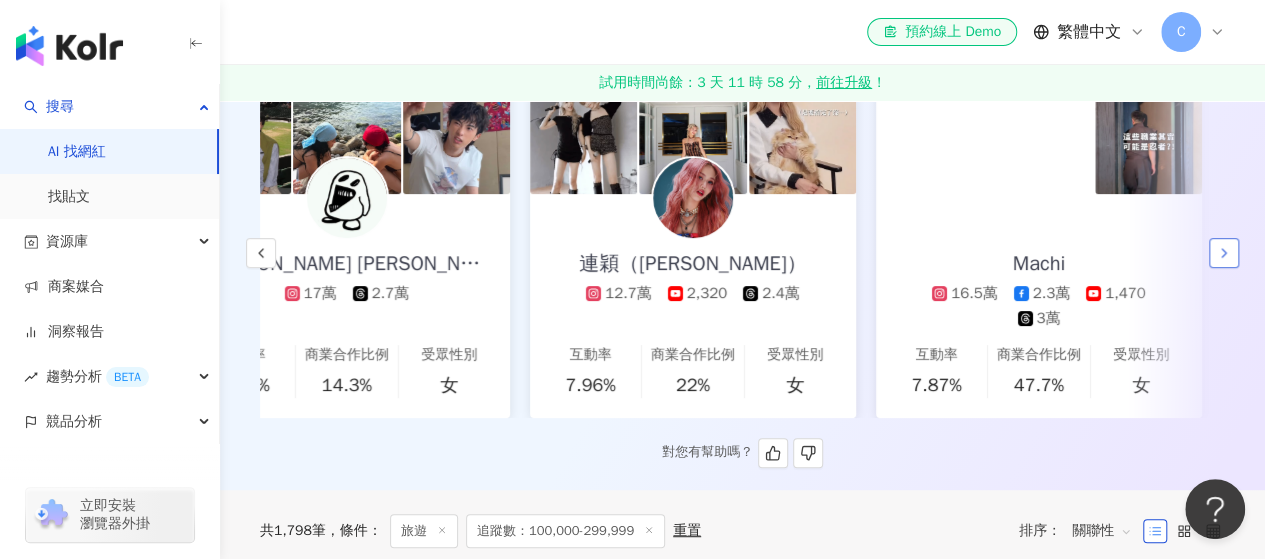 scroll, scrollTop: 0, scrollLeft: 3227, axis: horizontal 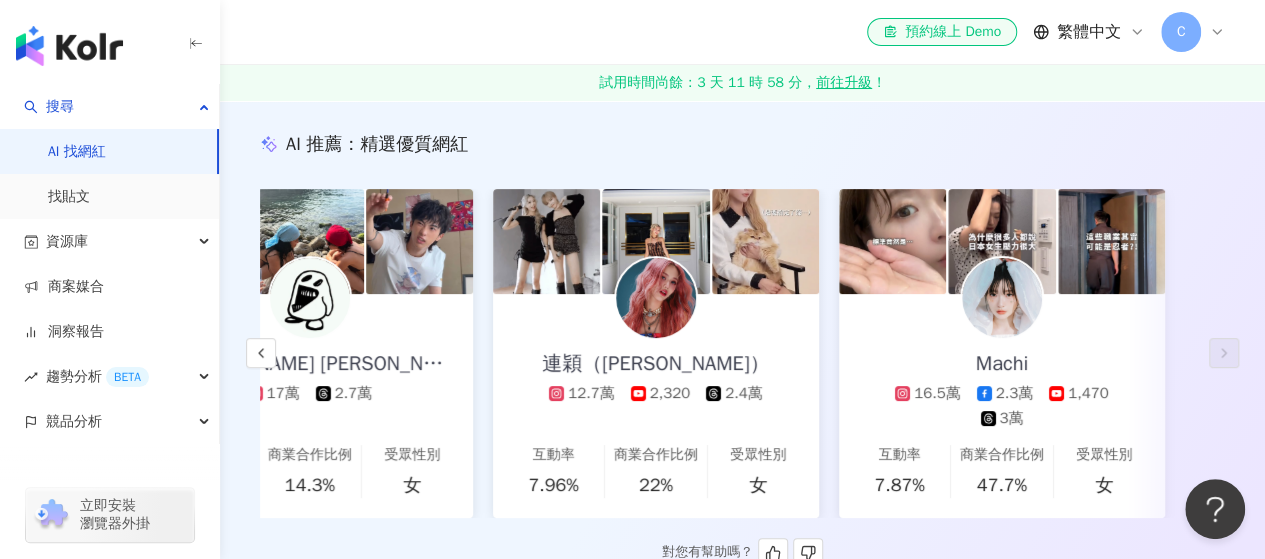click at bounding box center [1002, 298] 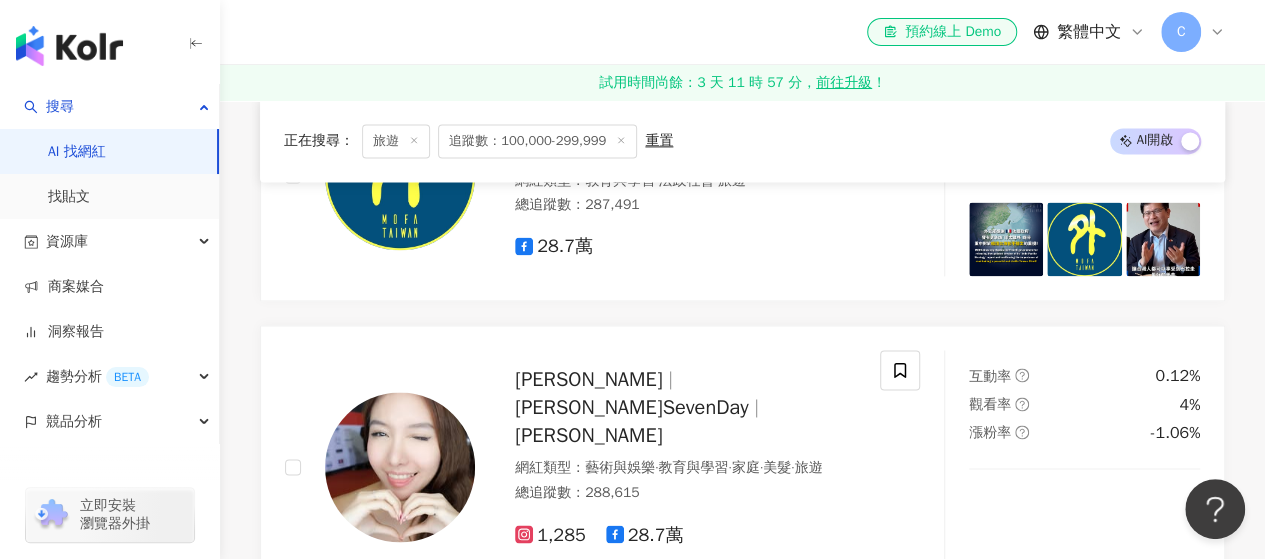 scroll, scrollTop: 1400, scrollLeft: 0, axis: vertical 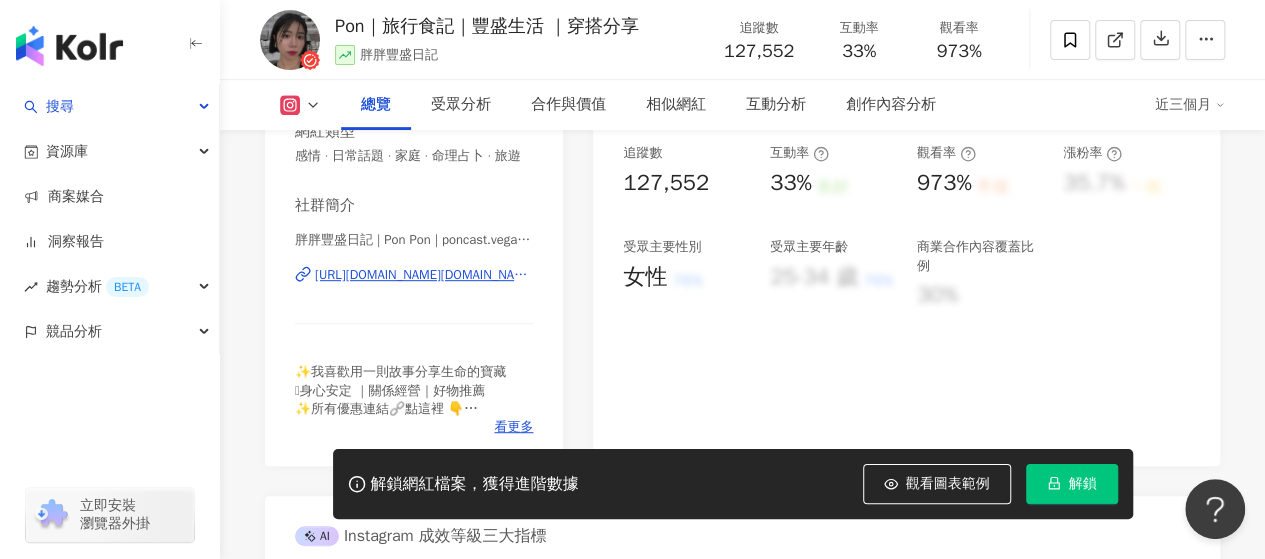 click on "[URL][DOMAIN_NAME][DOMAIN_NAME]" at bounding box center [424, 275] 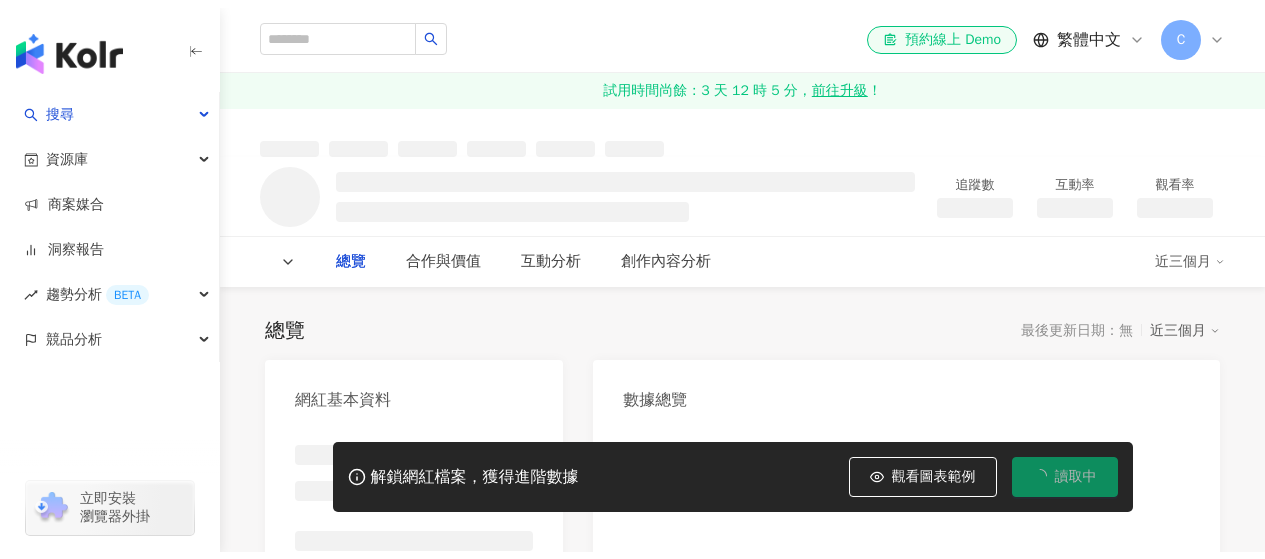scroll, scrollTop: 0, scrollLeft: 0, axis: both 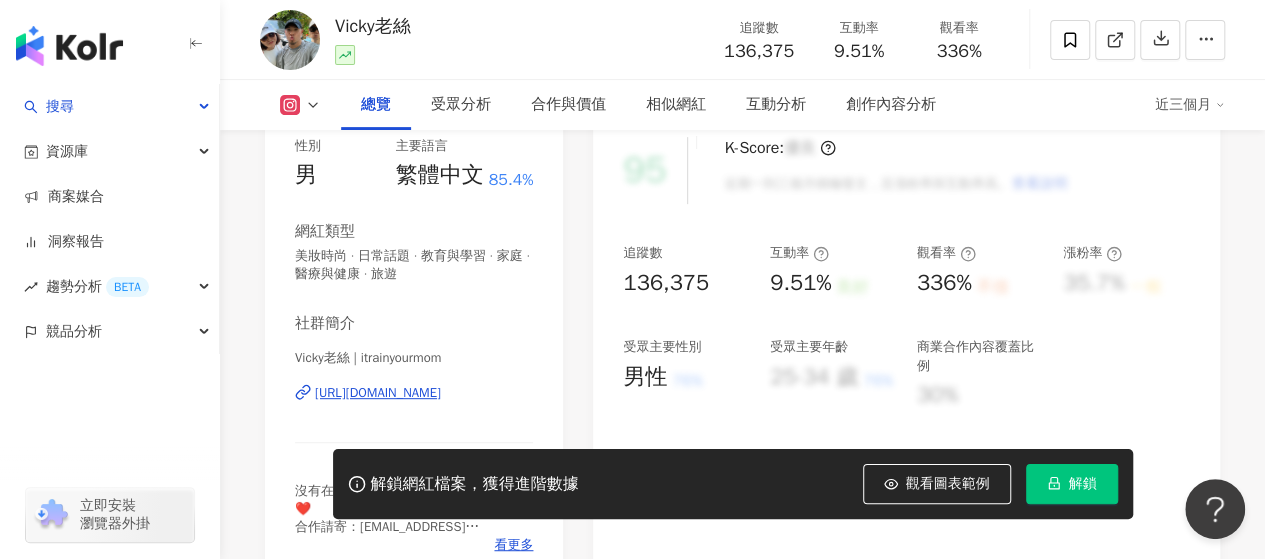 click on "[URL][DOMAIN_NAME]" at bounding box center [378, 393] 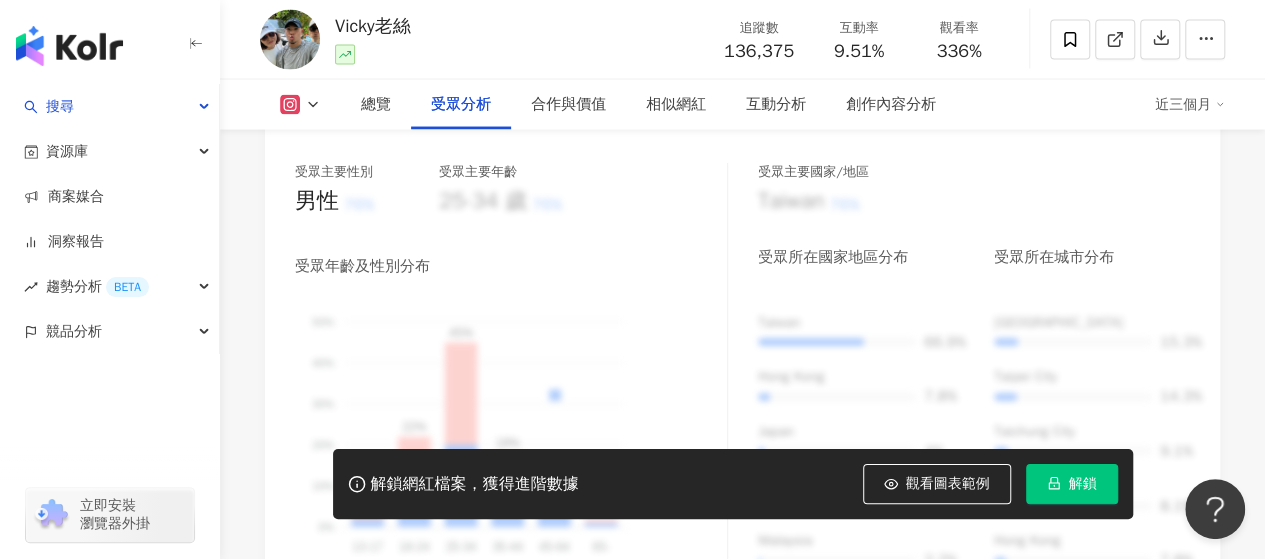 scroll, scrollTop: 1900, scrollLeft: 0, axis: vertical 